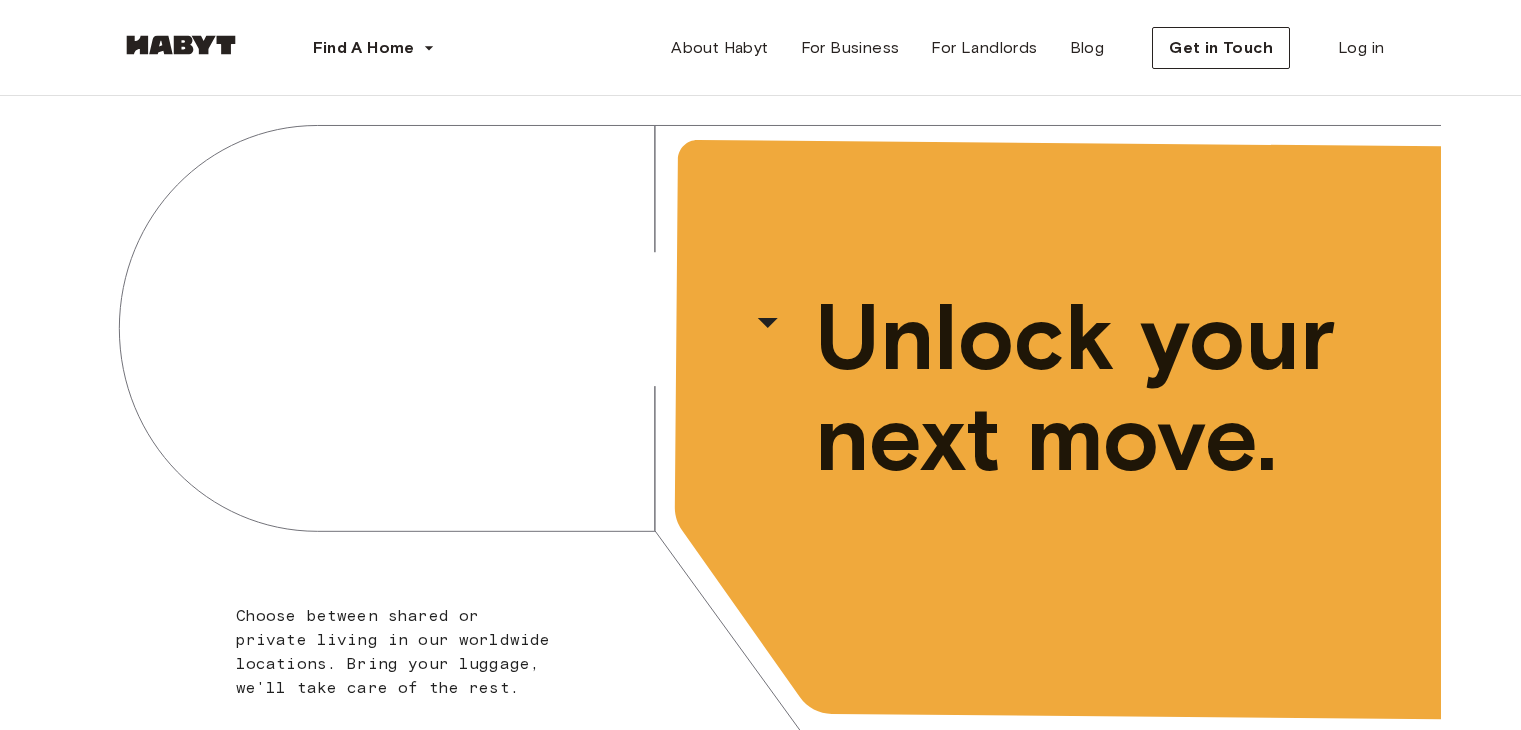 scroll, scrollTop: 0, scrollLeft: 0, axis: both 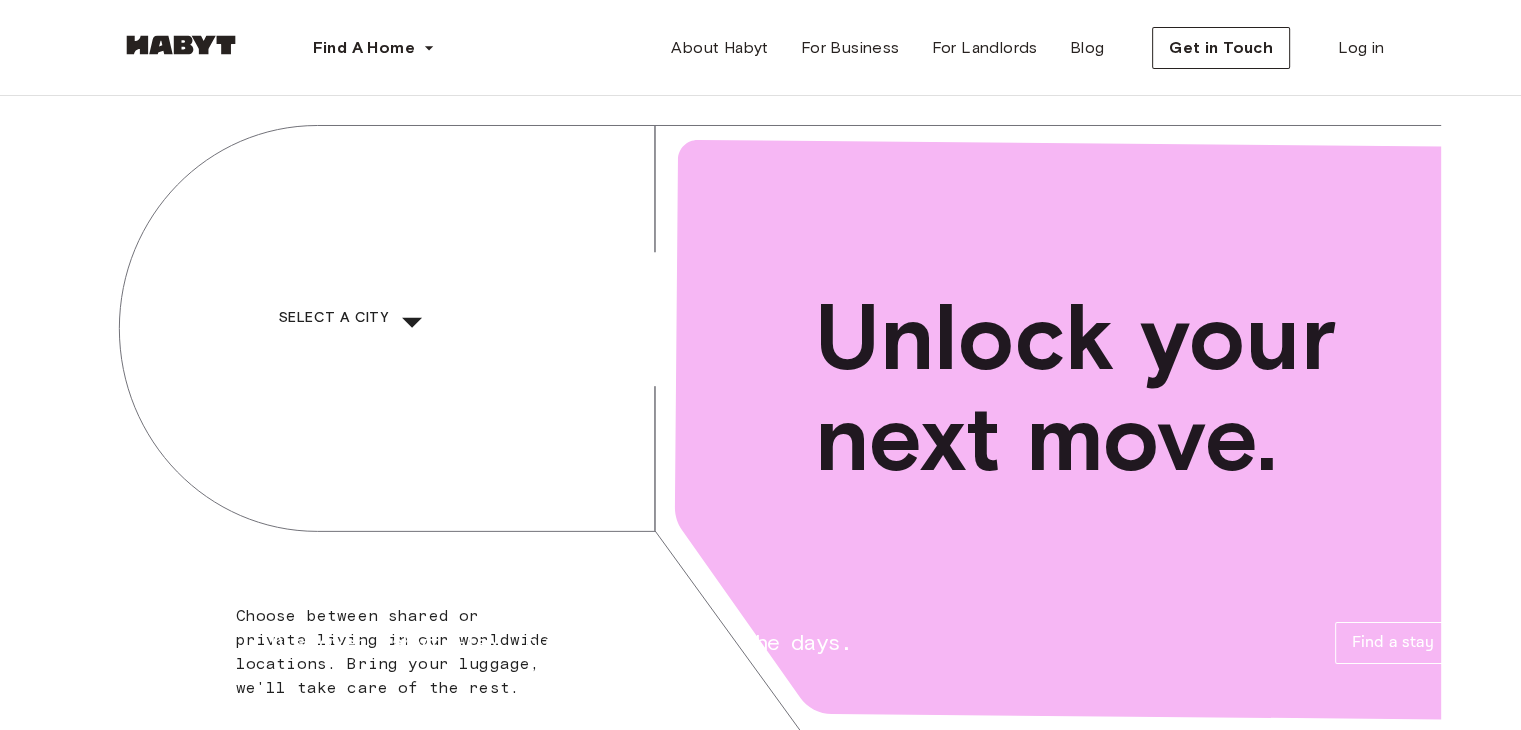 click on "​" at bounding box center (439, 338) 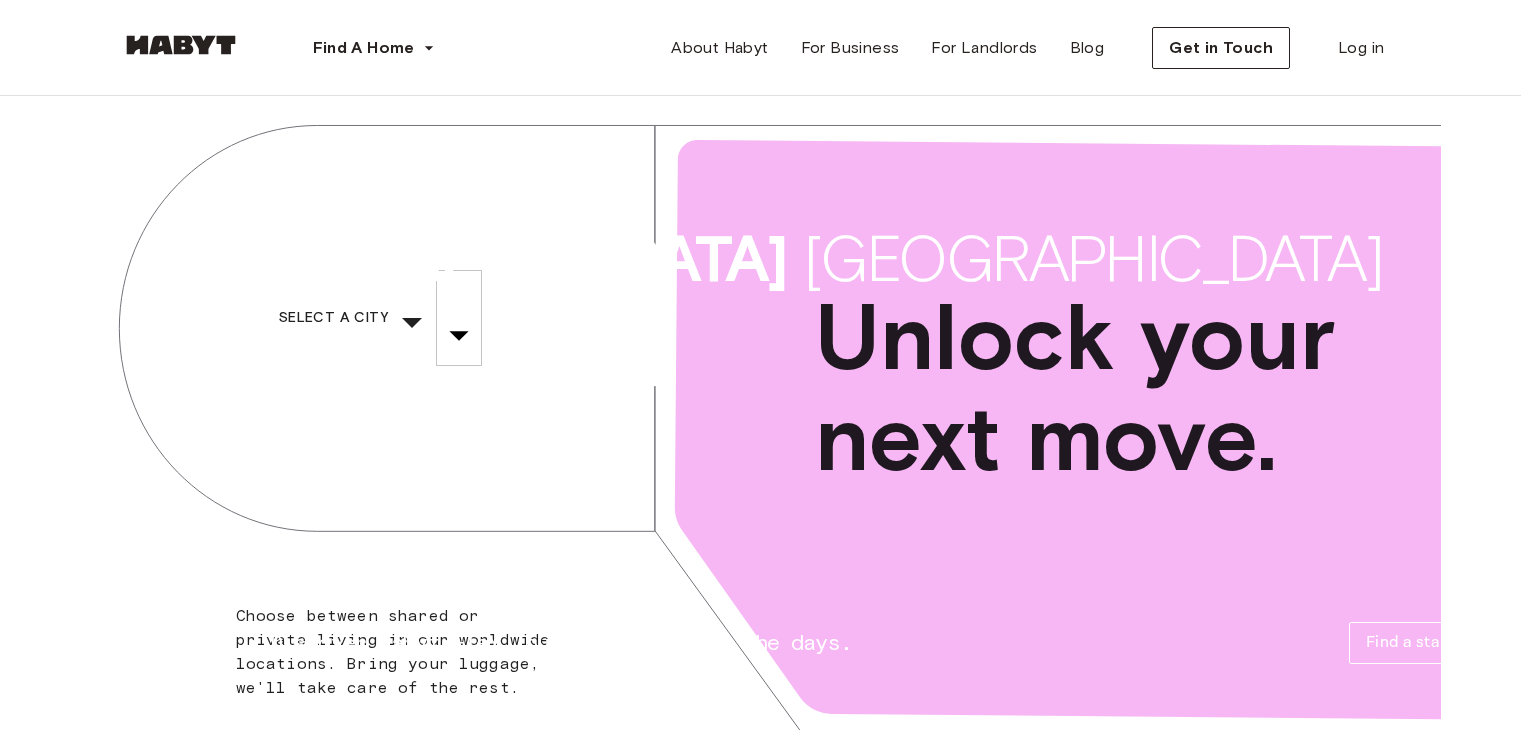 click on "[GEOGRAPHIC_DATA]" at bounding box center (132, 5582) 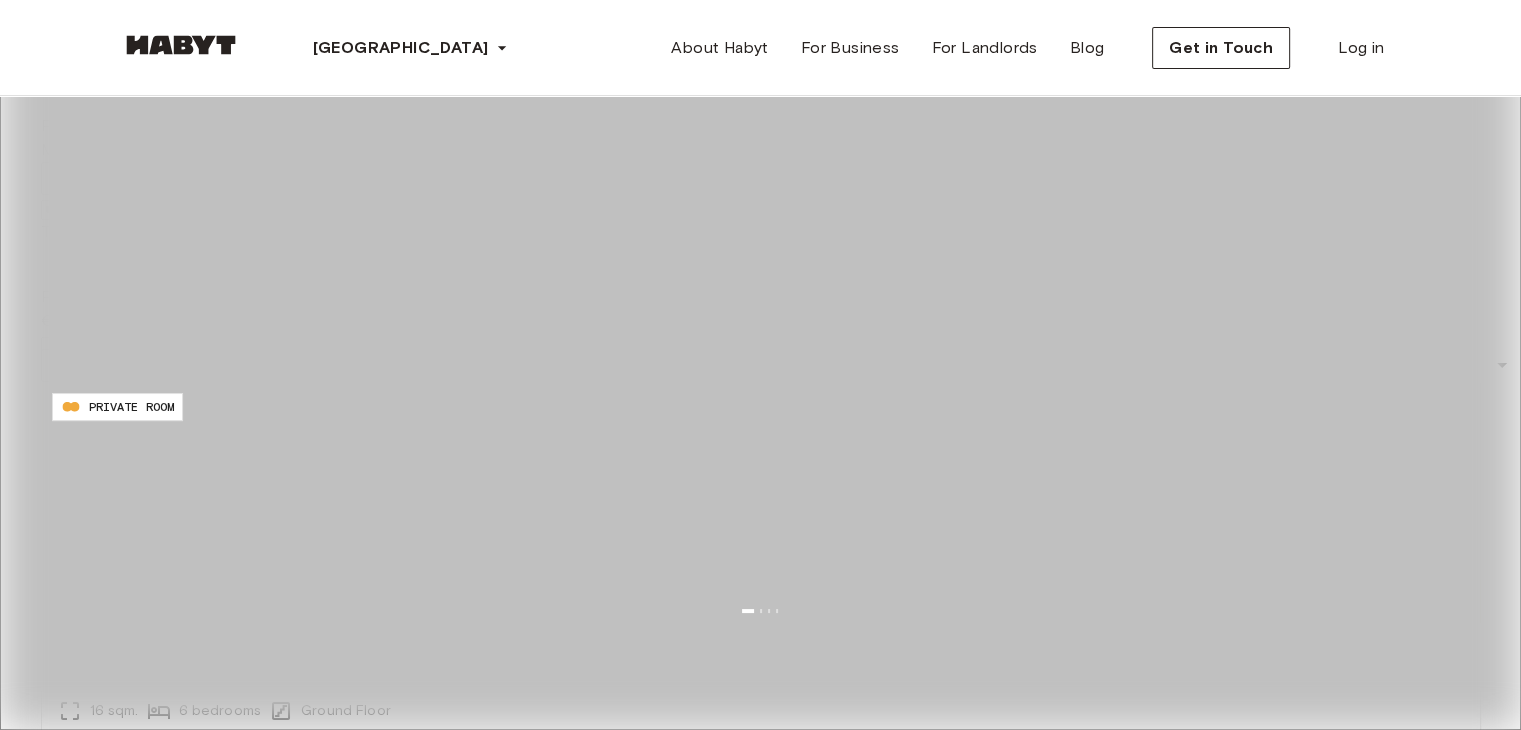 click on "Price" at bounding box center (112, 347) 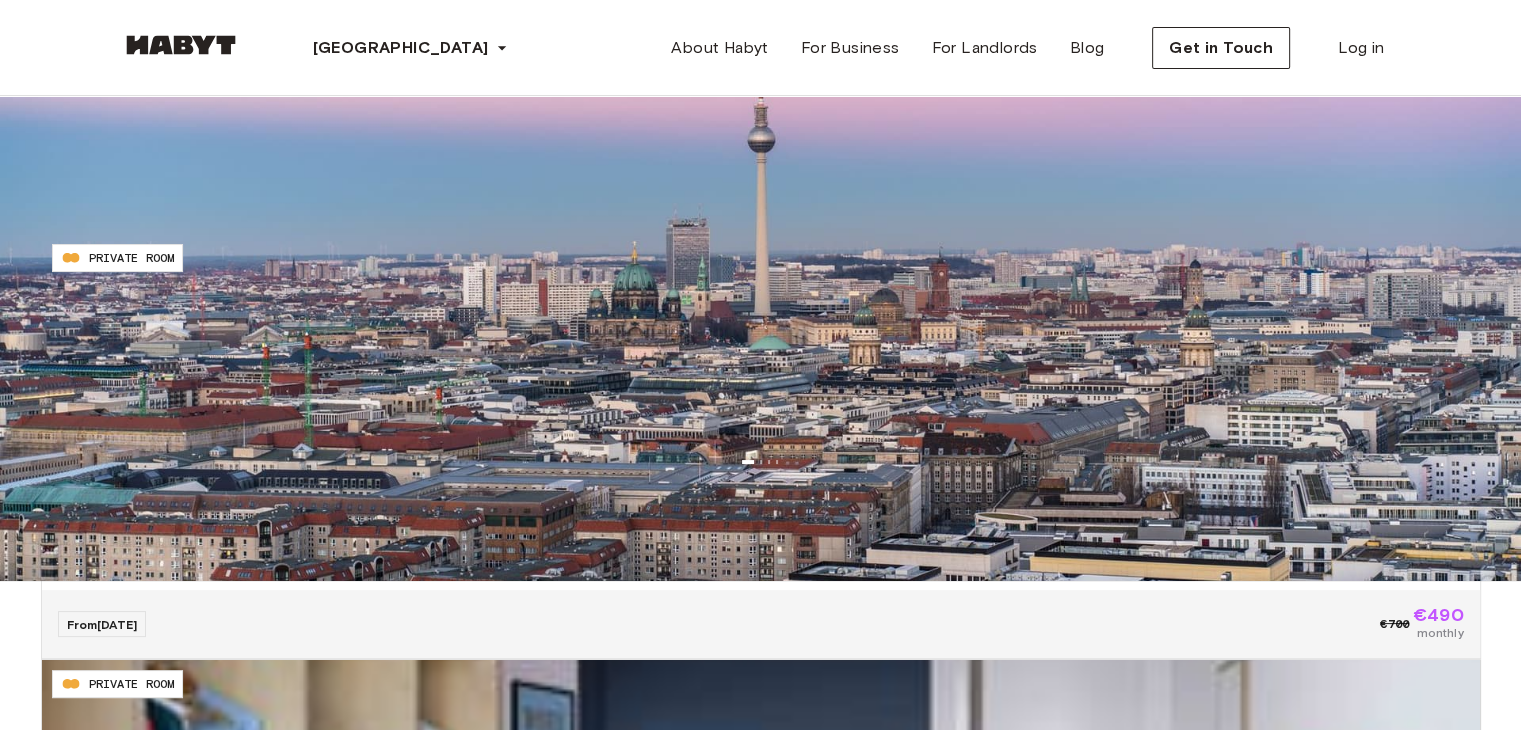 scroll, scrollTop: 0, scrollLeft: 0, axis: both 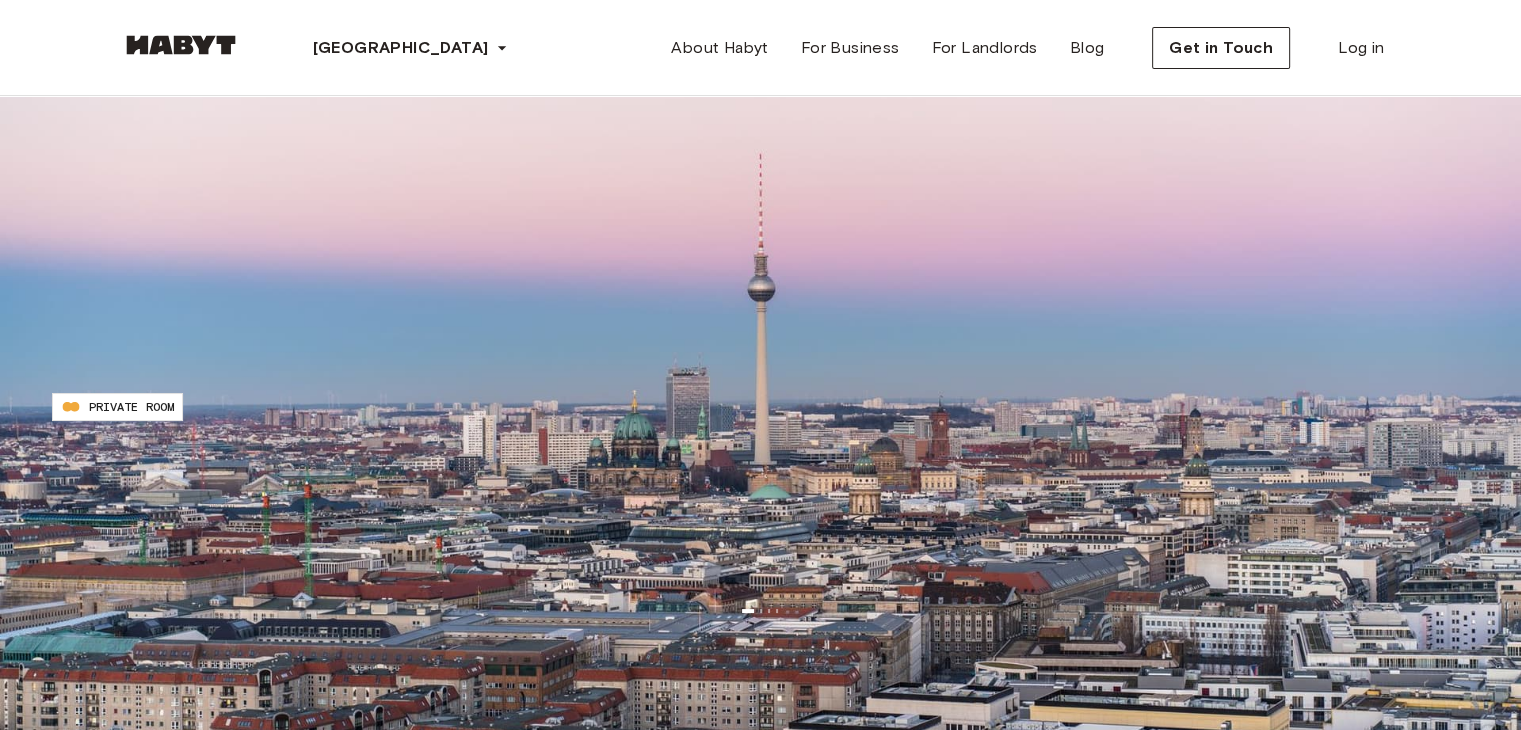 click at bounding box center [1456, 8968] 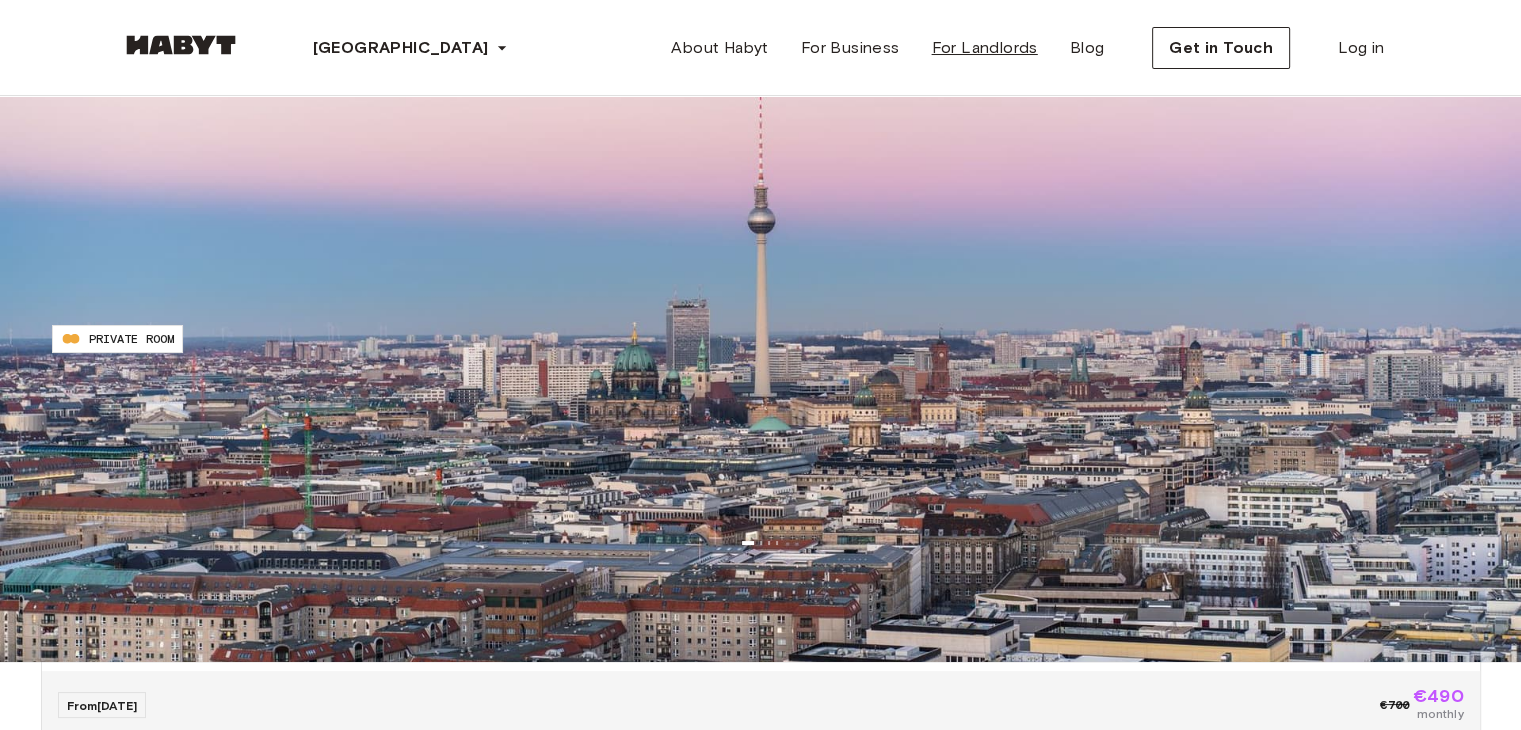 scroll, scrollTop: 100, scrollLeft: 0, axis: vertical 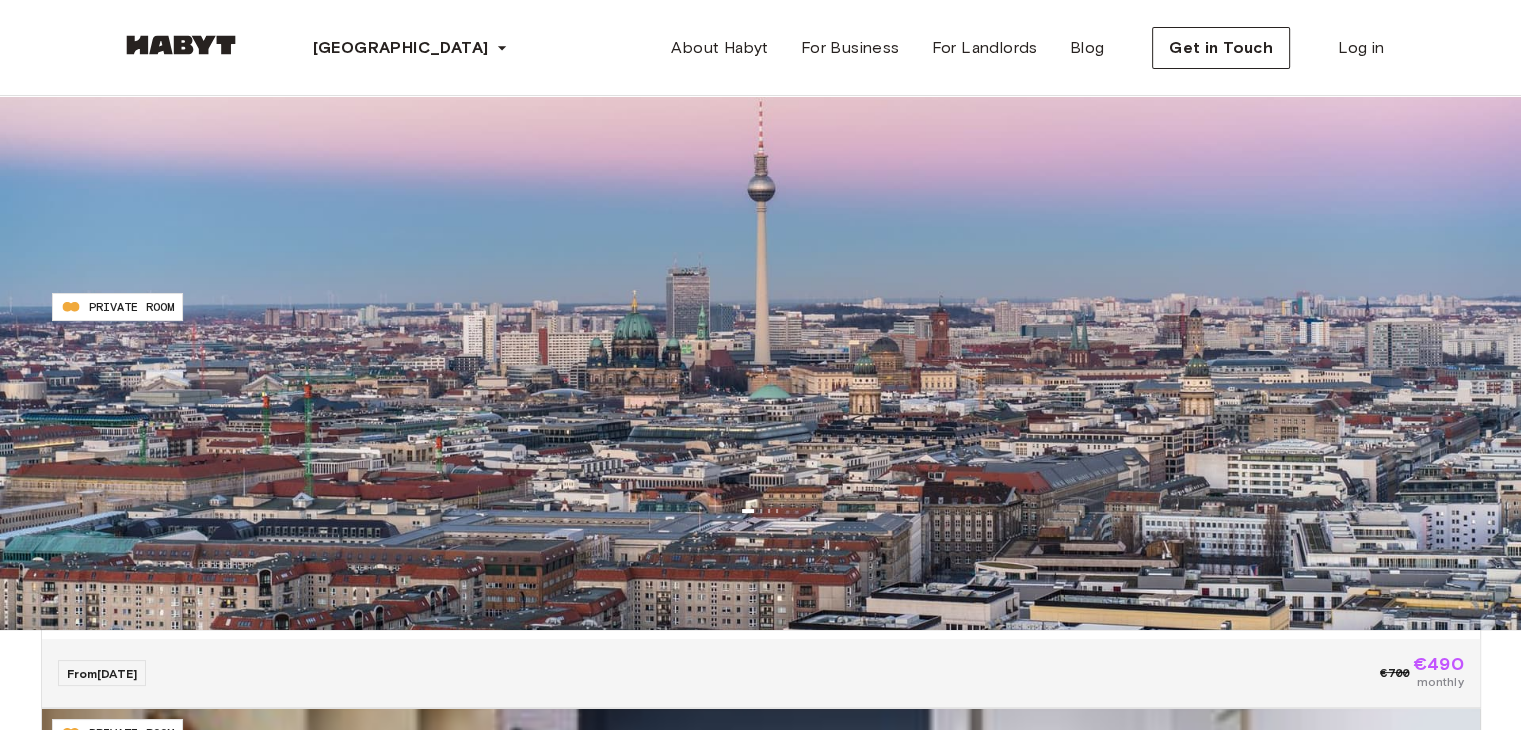 click at bounding box center [1456, 8898] 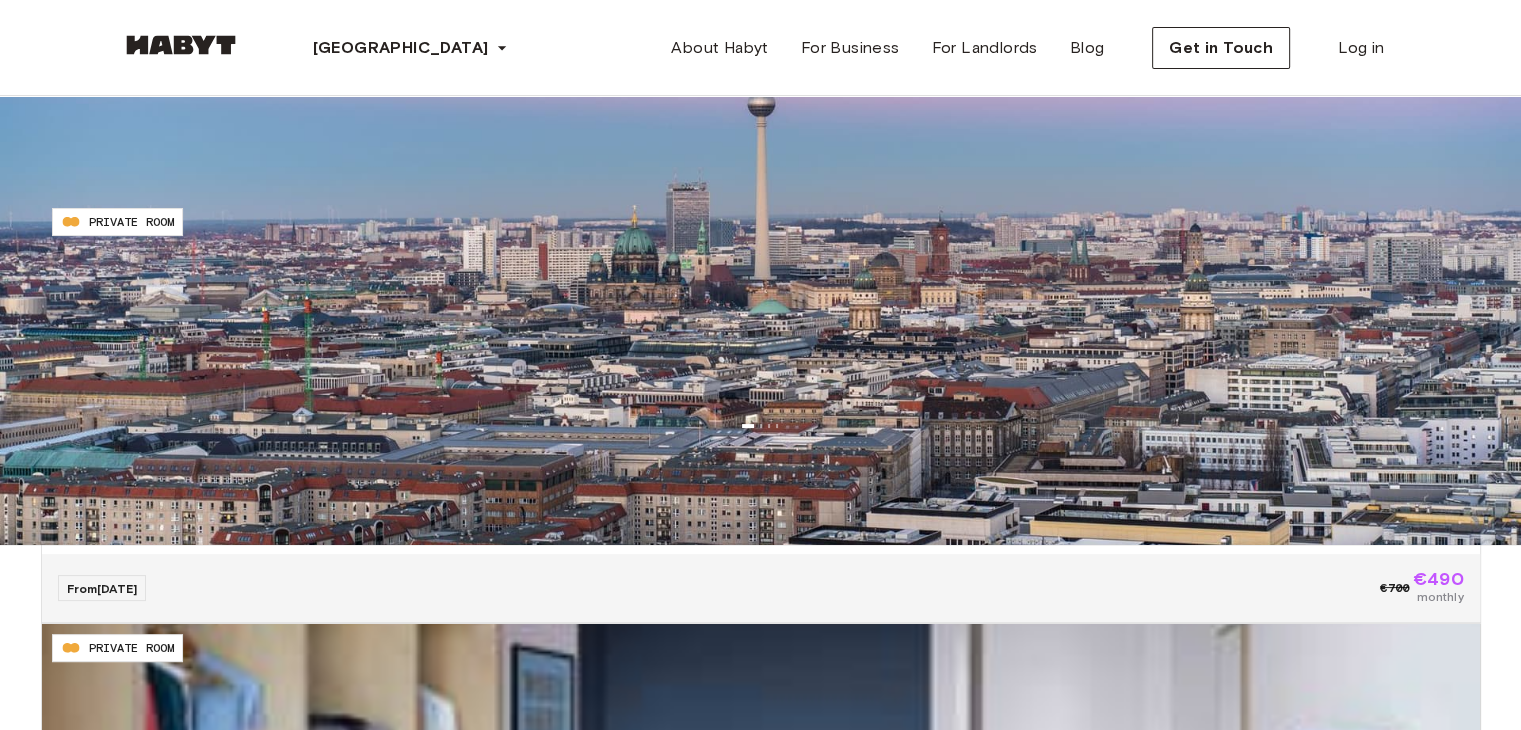 scroll, scrollTop: 300, scrollLeft: 0, axis: vertical 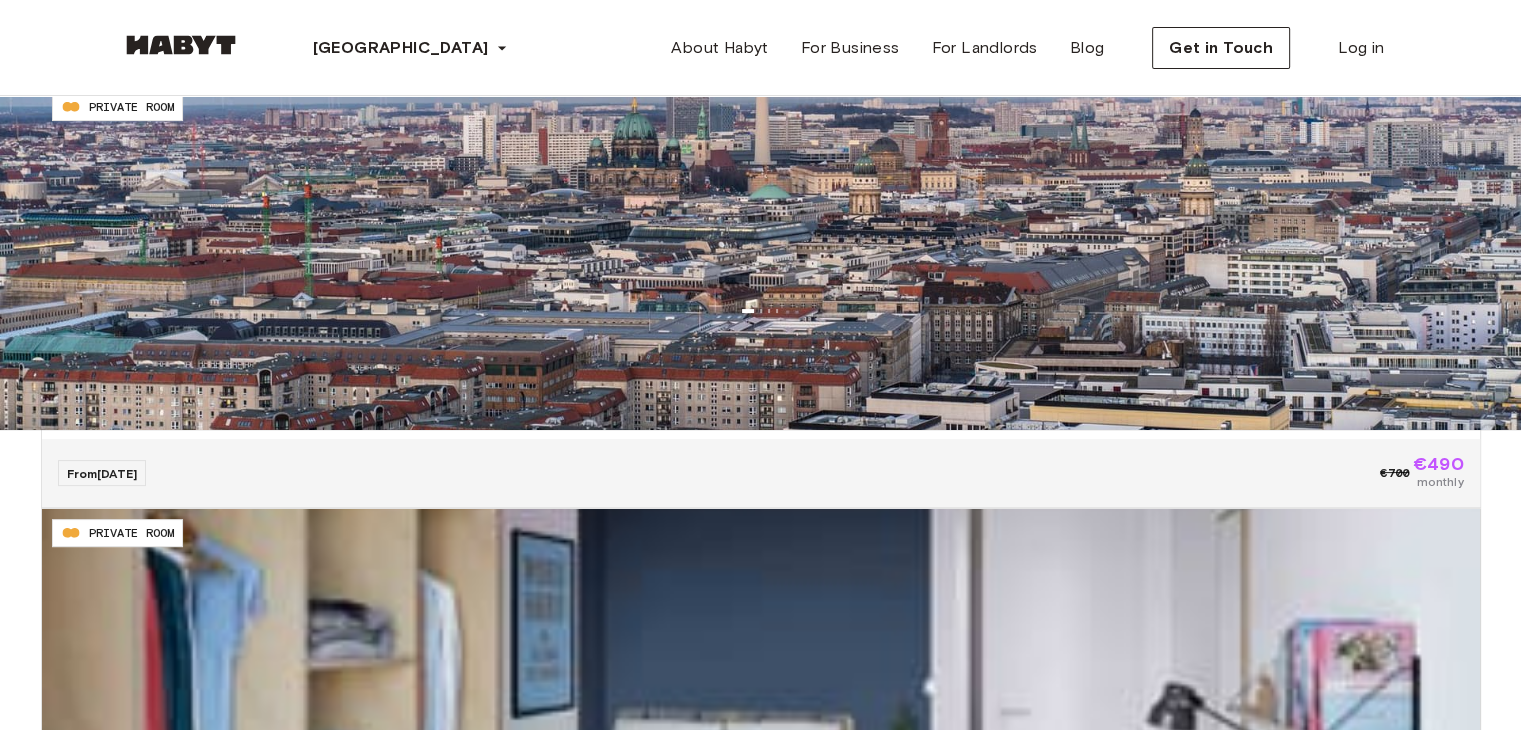 click 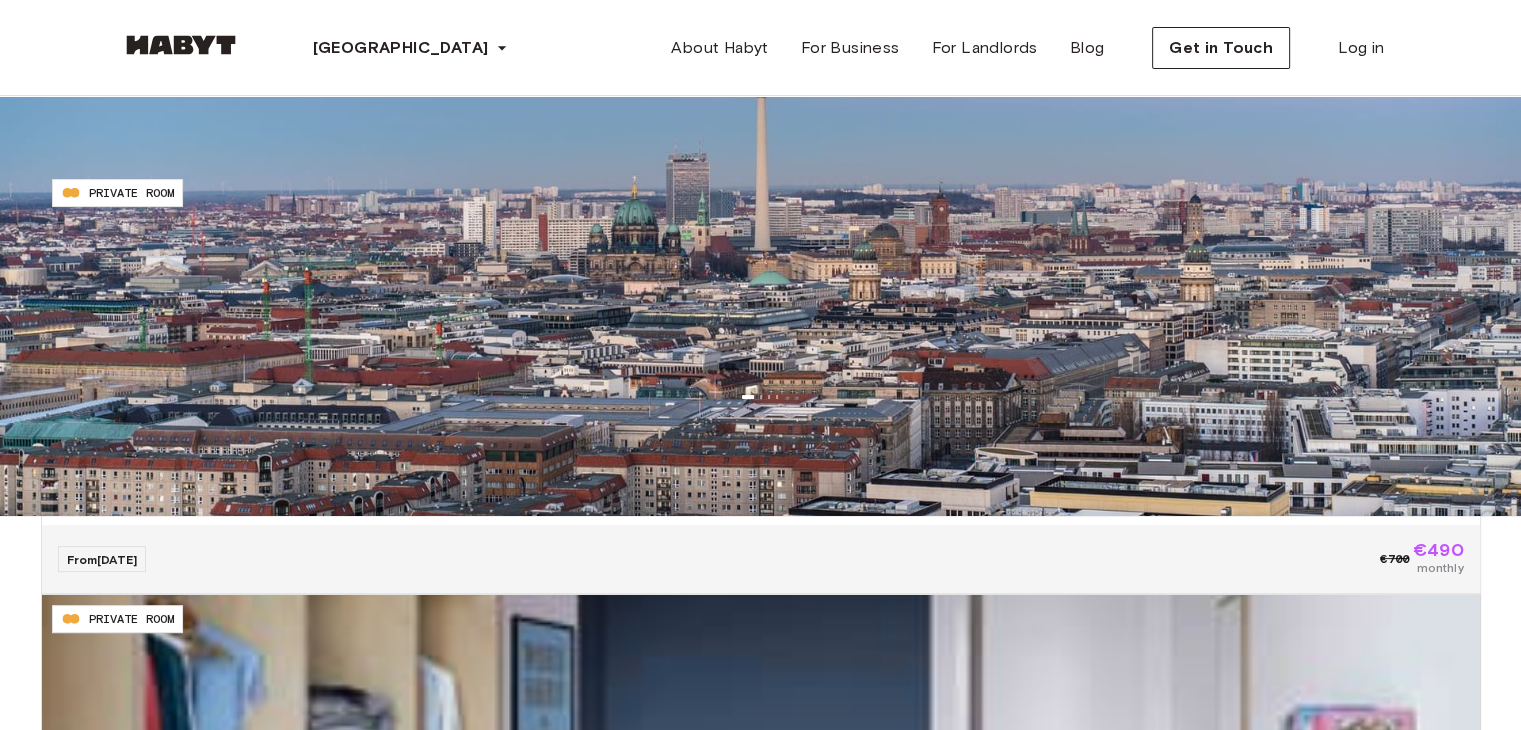 scroll, scrollTop: 200, scrollLeft: 0, axis: vertical 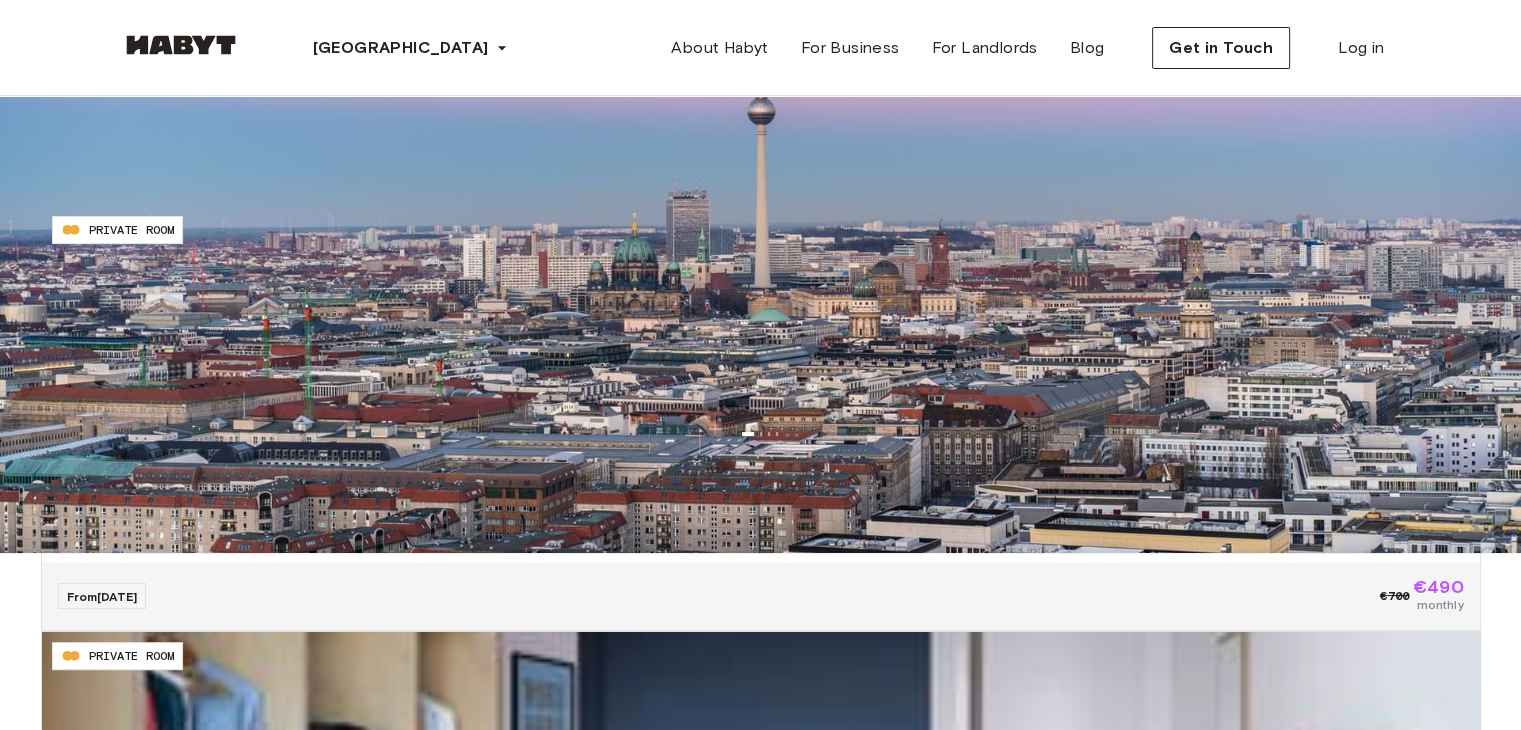 click at bounding box center (1456, 8791) 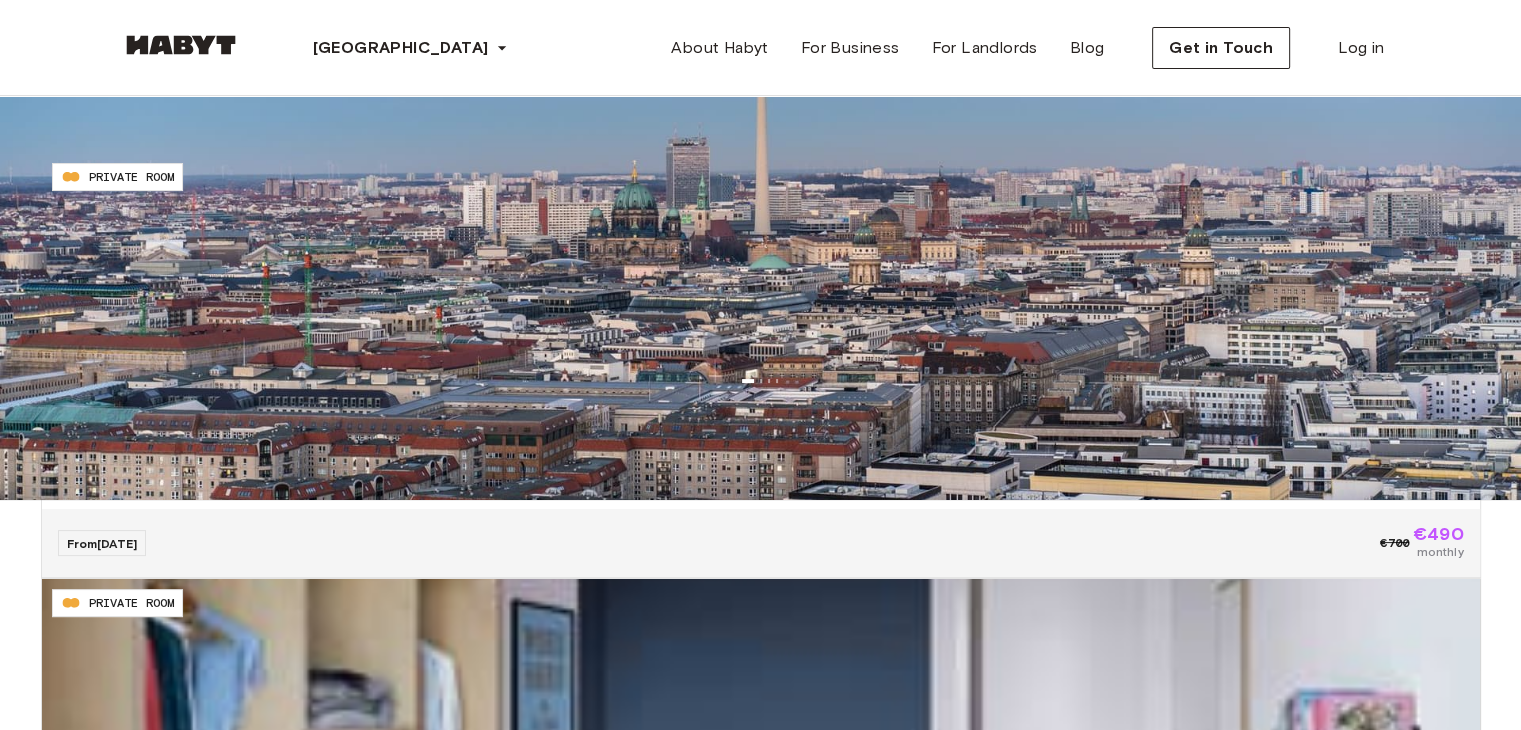 scroll, scrollTop: 177, scrollLeft: 0, axis: vertical 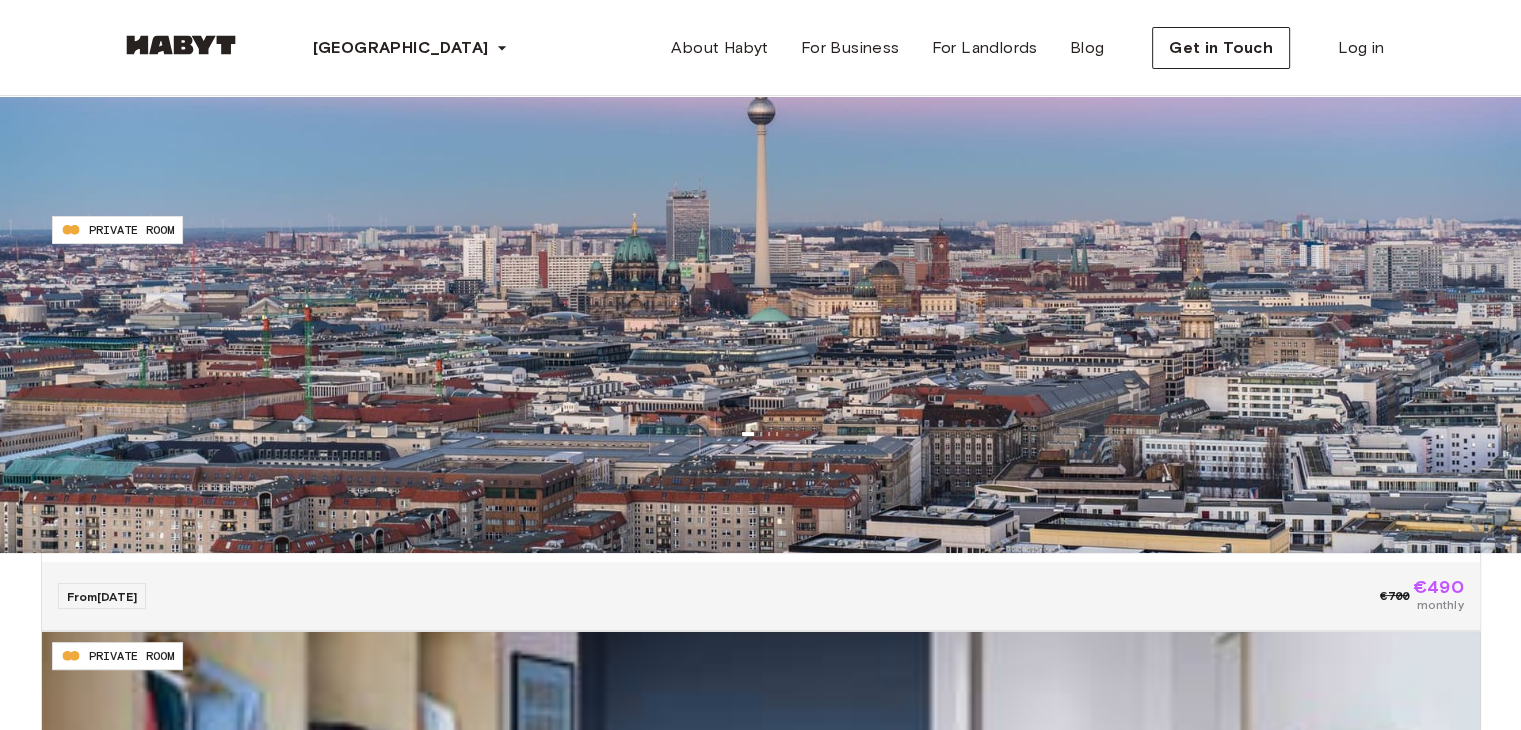 click 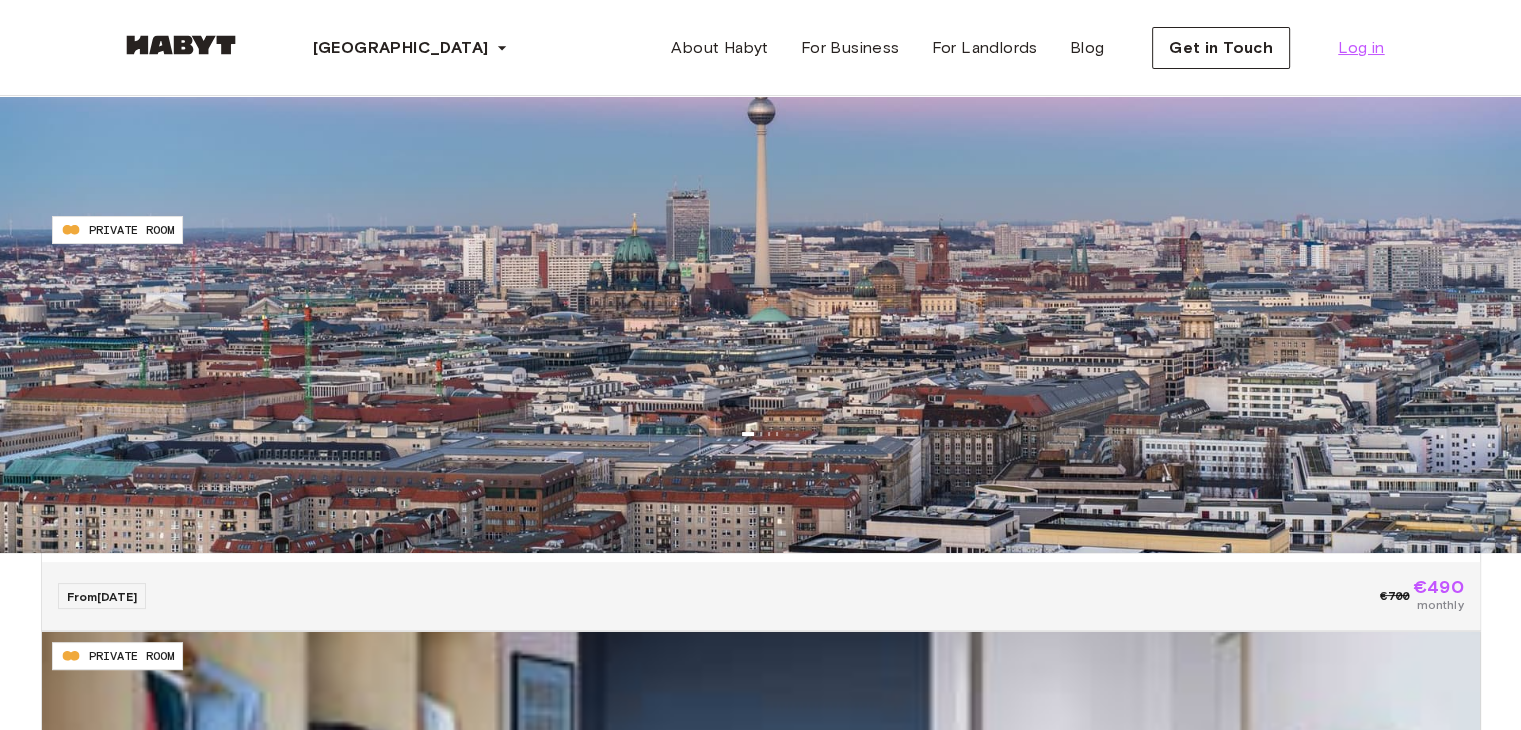 click on "Log in" at bounding box center [1361, 48] 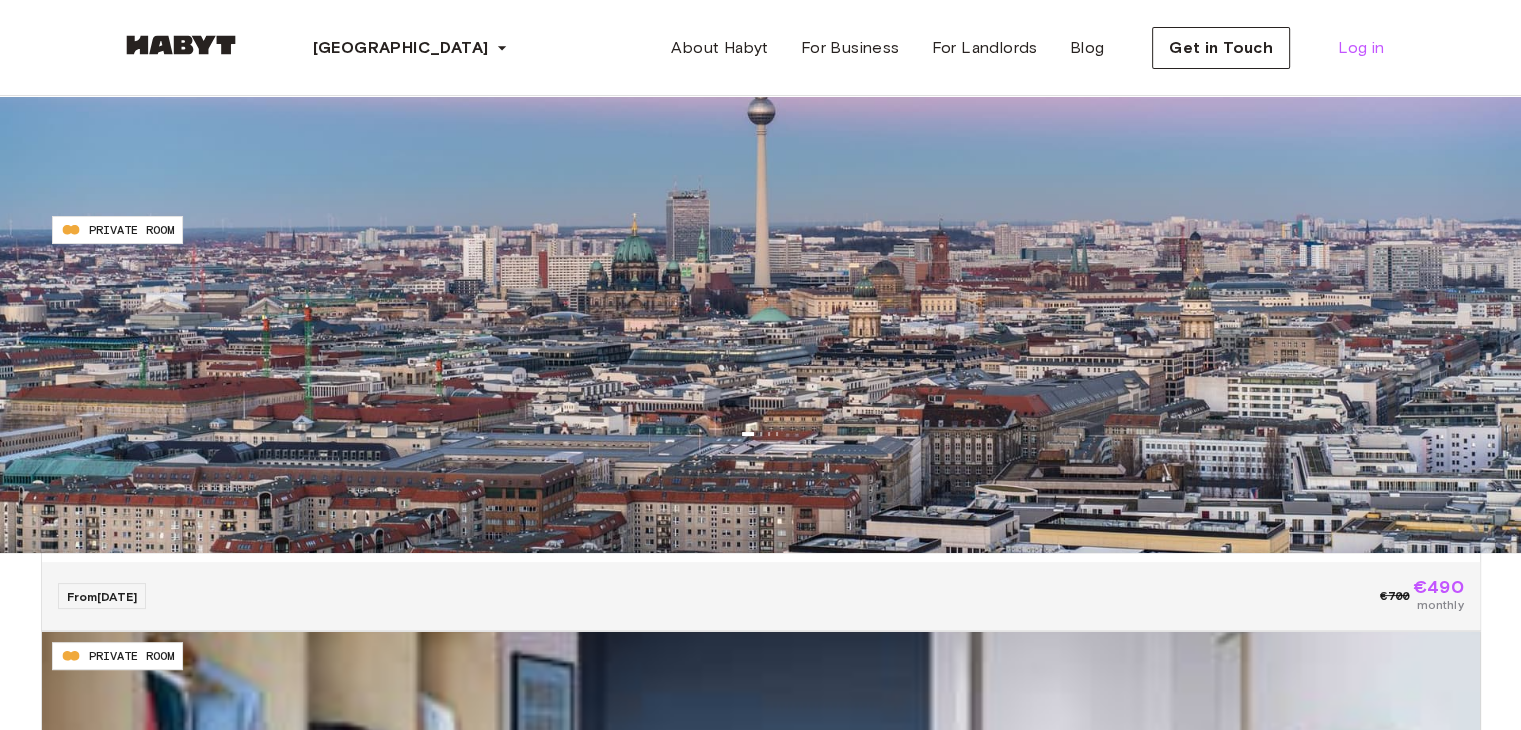 scroll, scrollTop: 0, scrollLeft: 0, axis: both 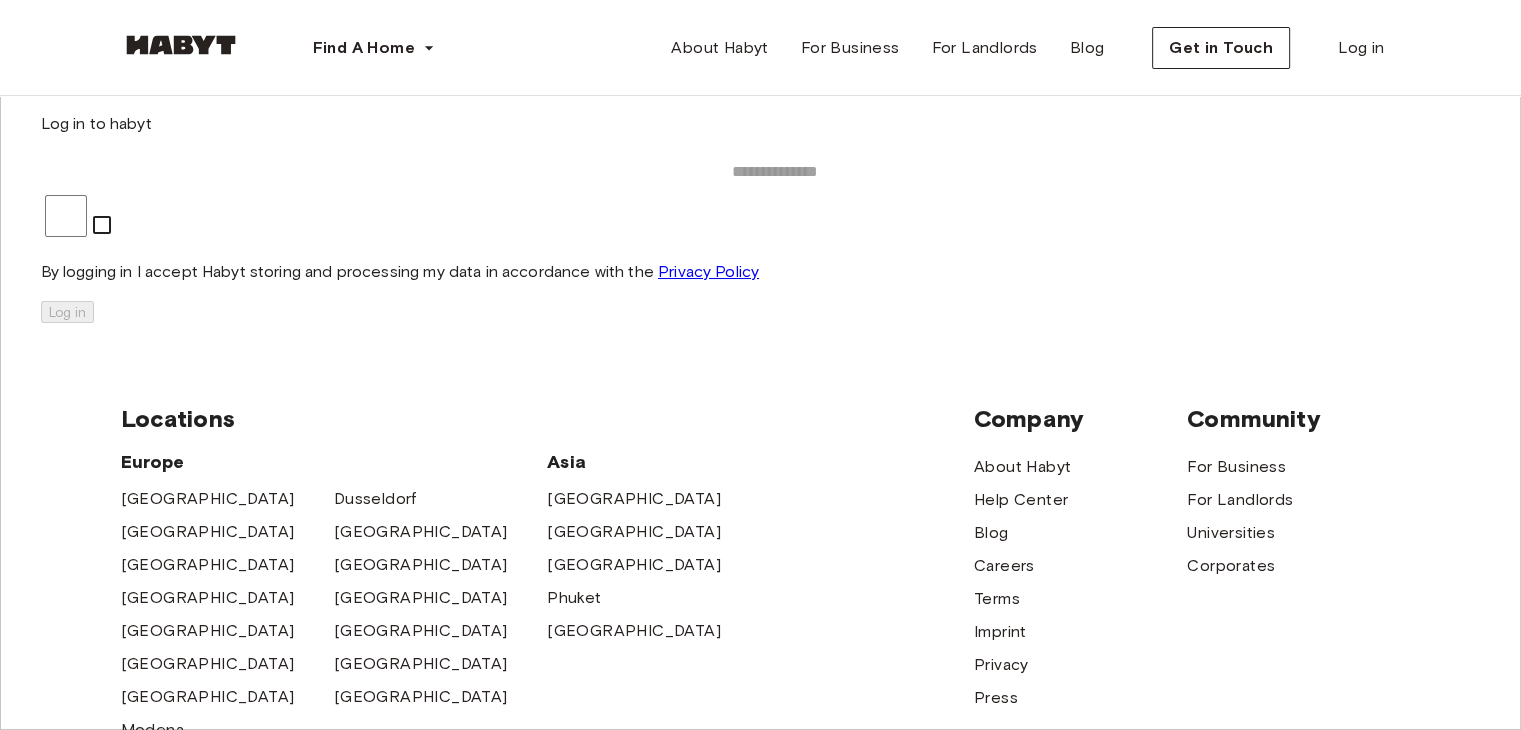 click at bounding box center (775, 172) 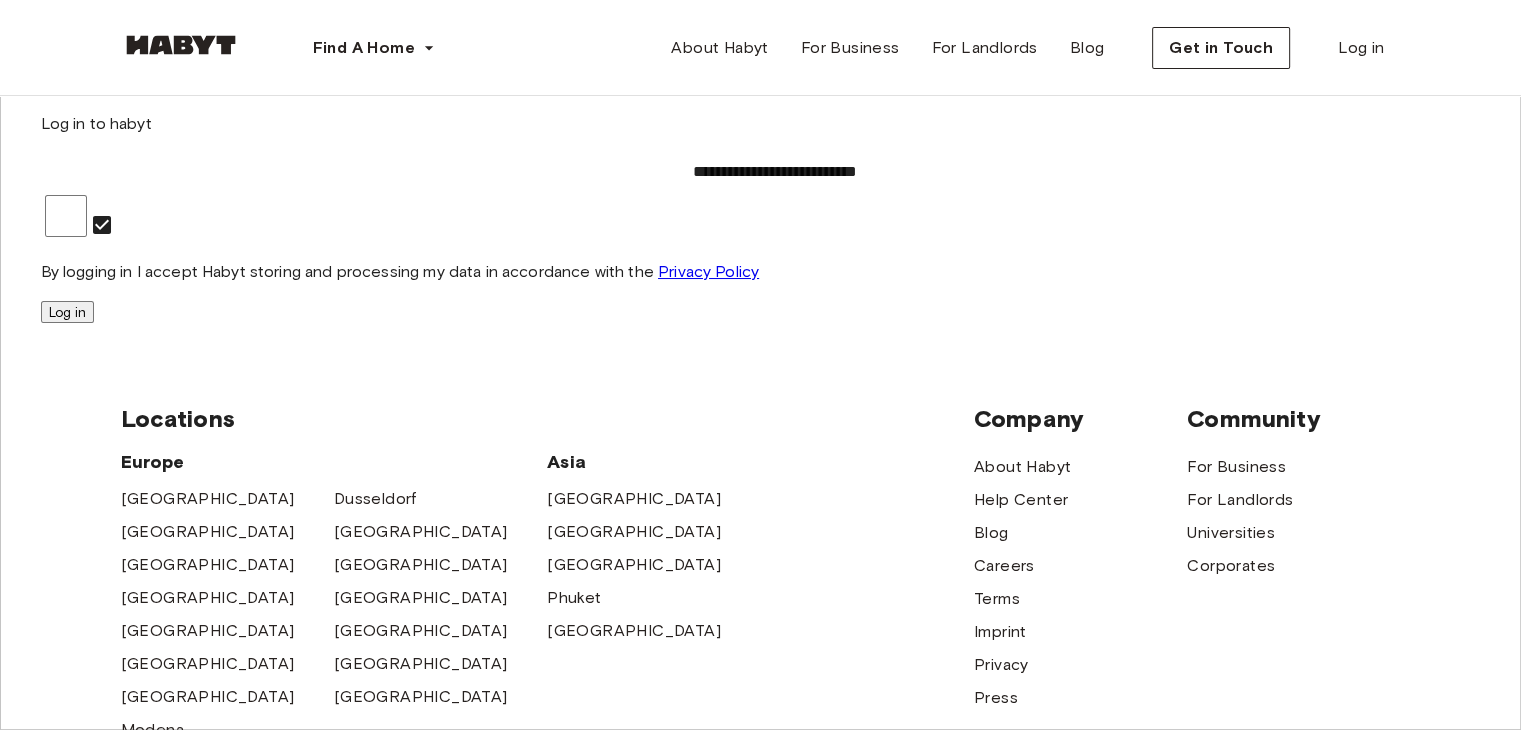 click on "Log in" at bounding box center (67, 312) 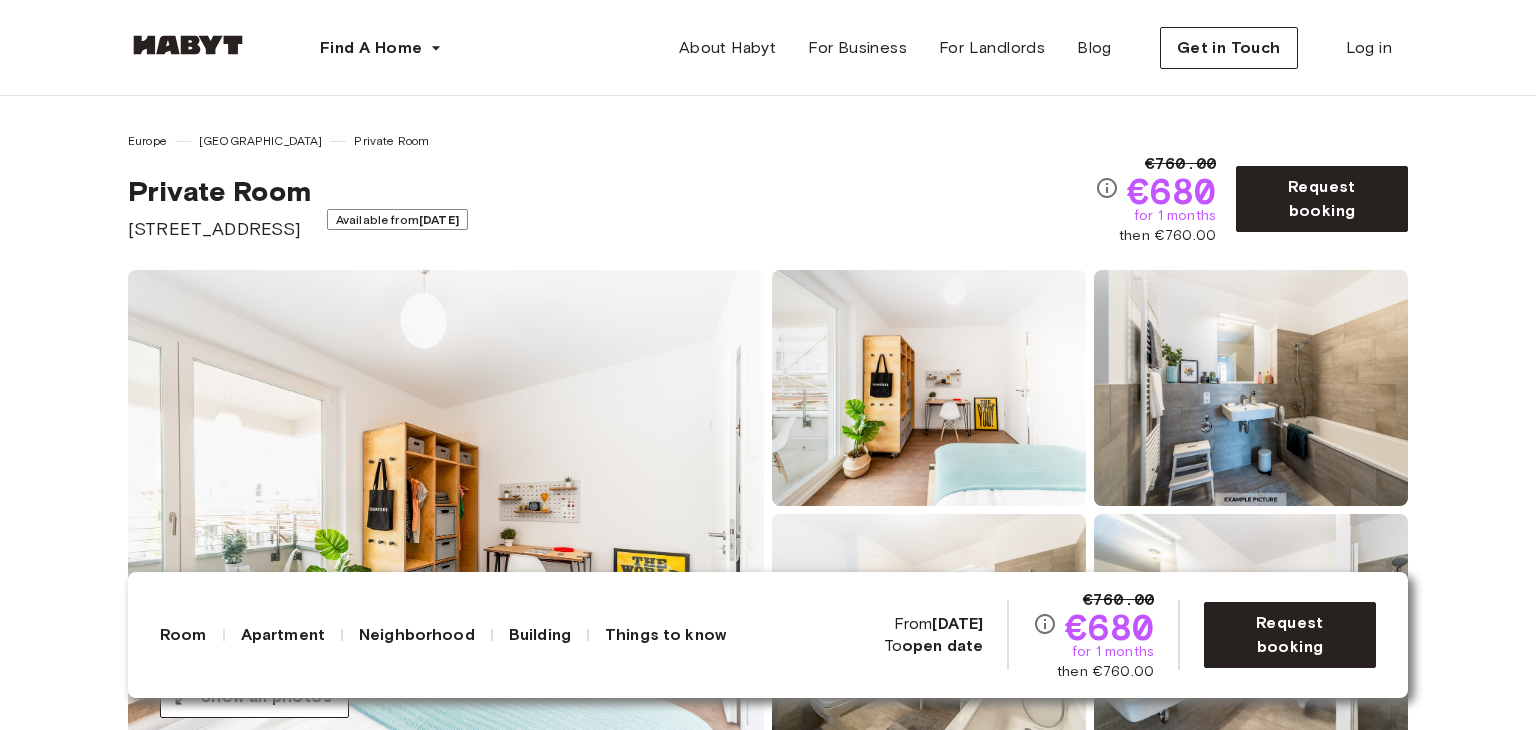 scroll, scrollTop: 0, scrollLeft: 0, axis: both 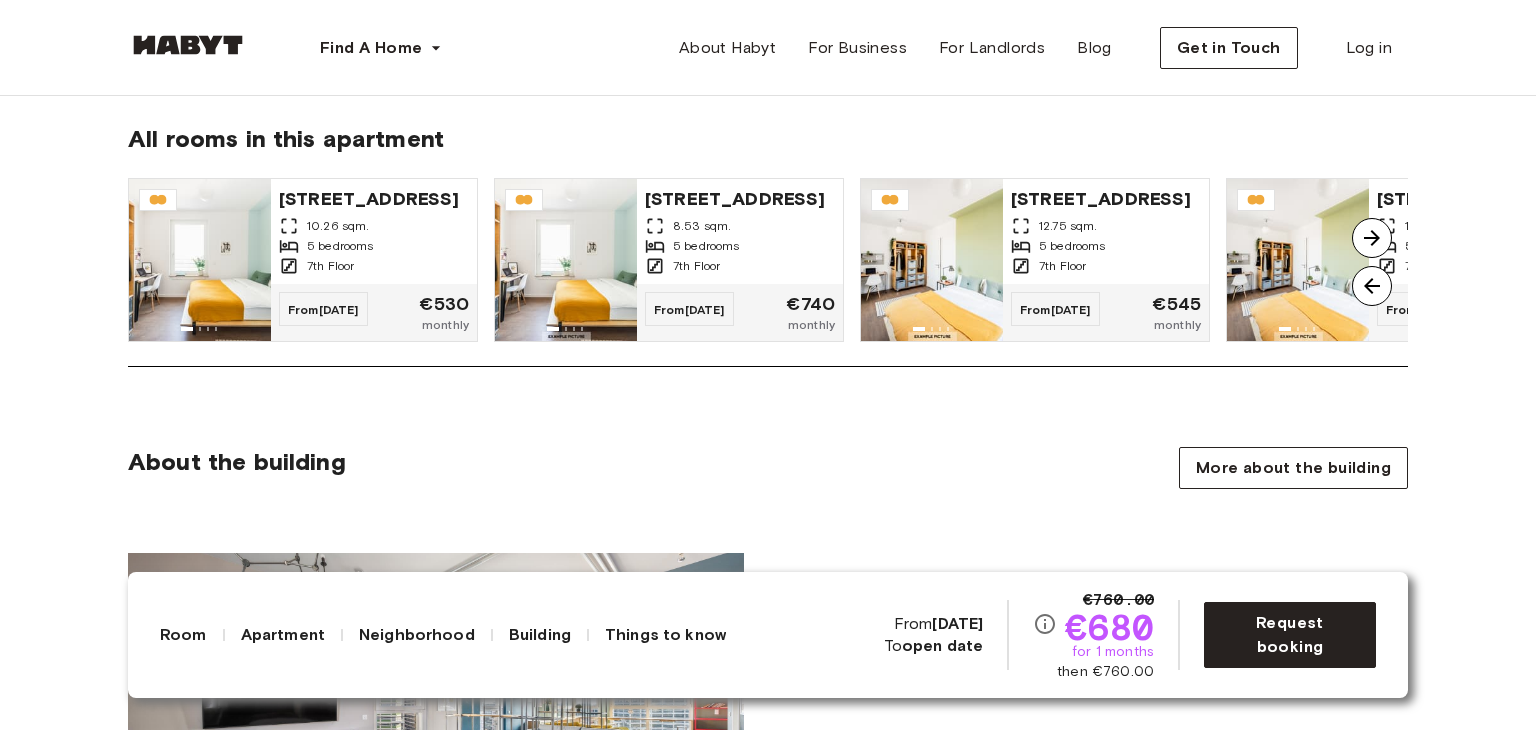 click at bounding box center (1372, 238) 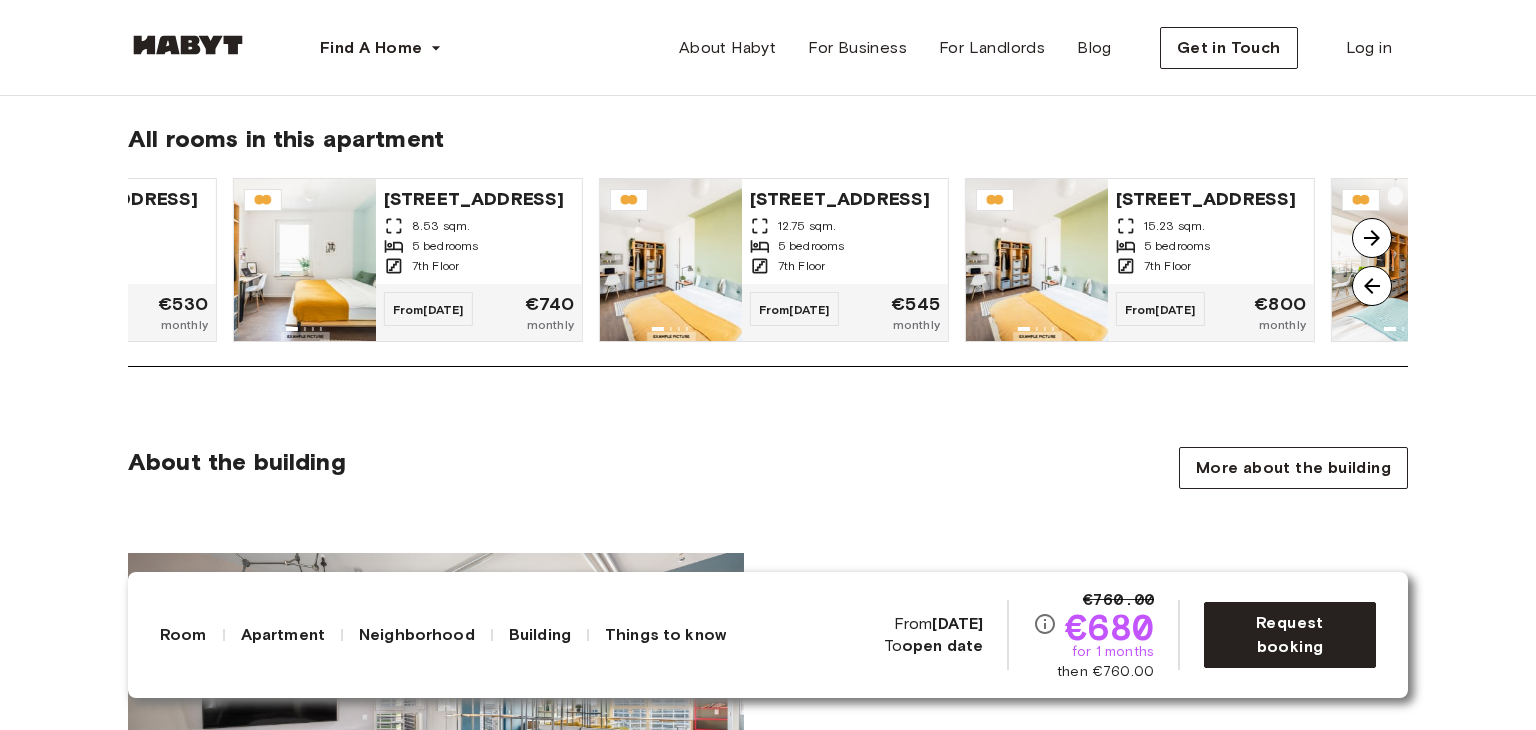 click at bounding box center [1372, 238] 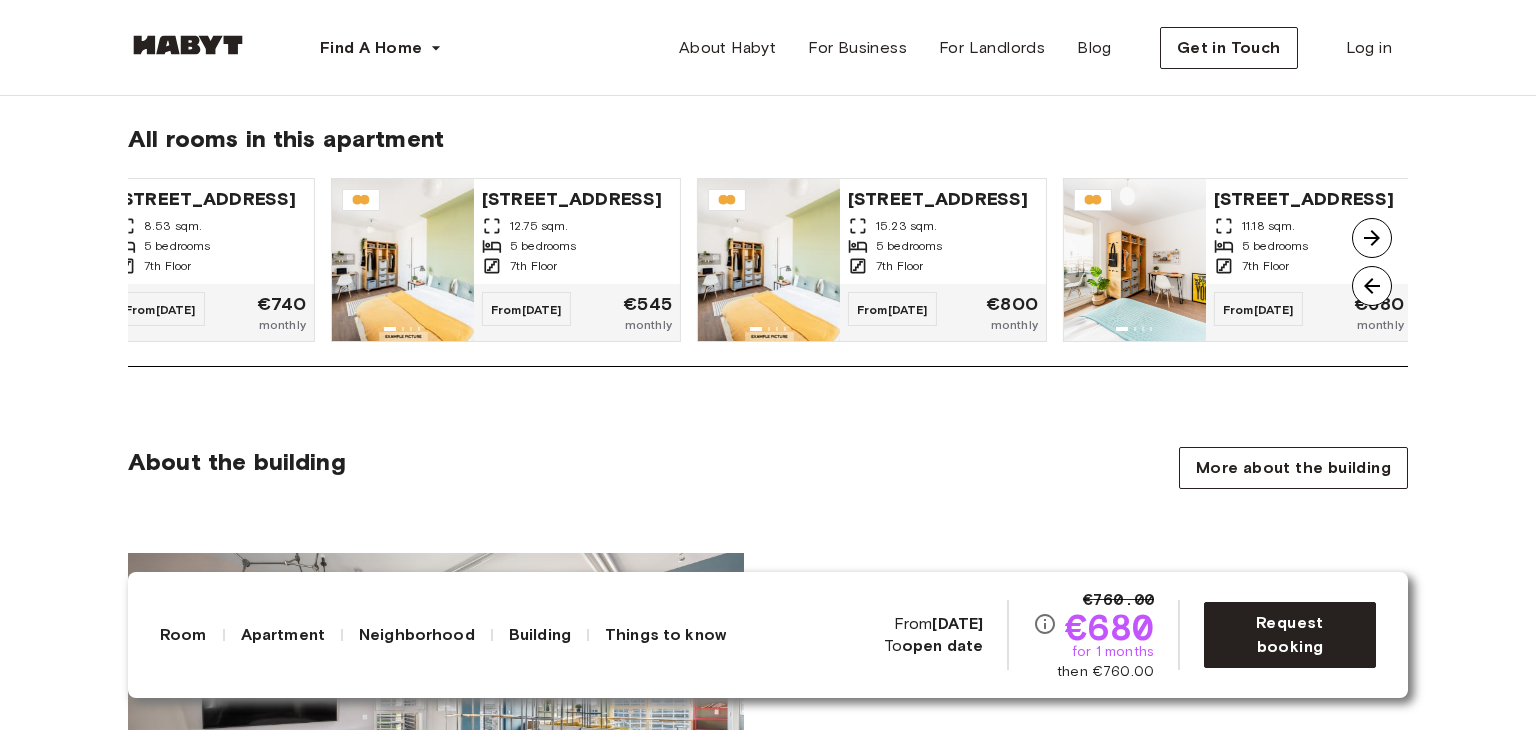 click at bounding box center [1372, 238] 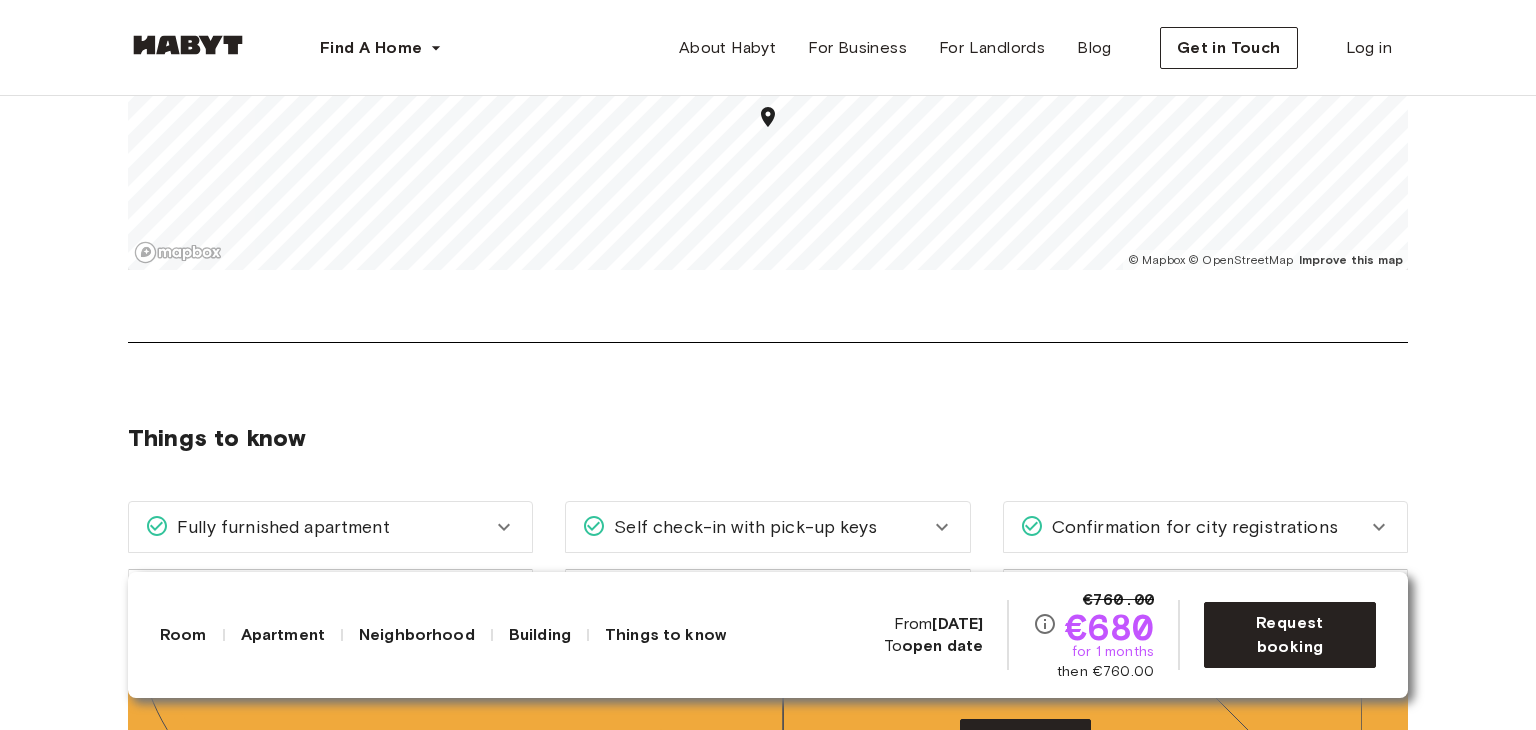 scroll, scrollTop: 2700, scrollLeft: 0, axis: vertical 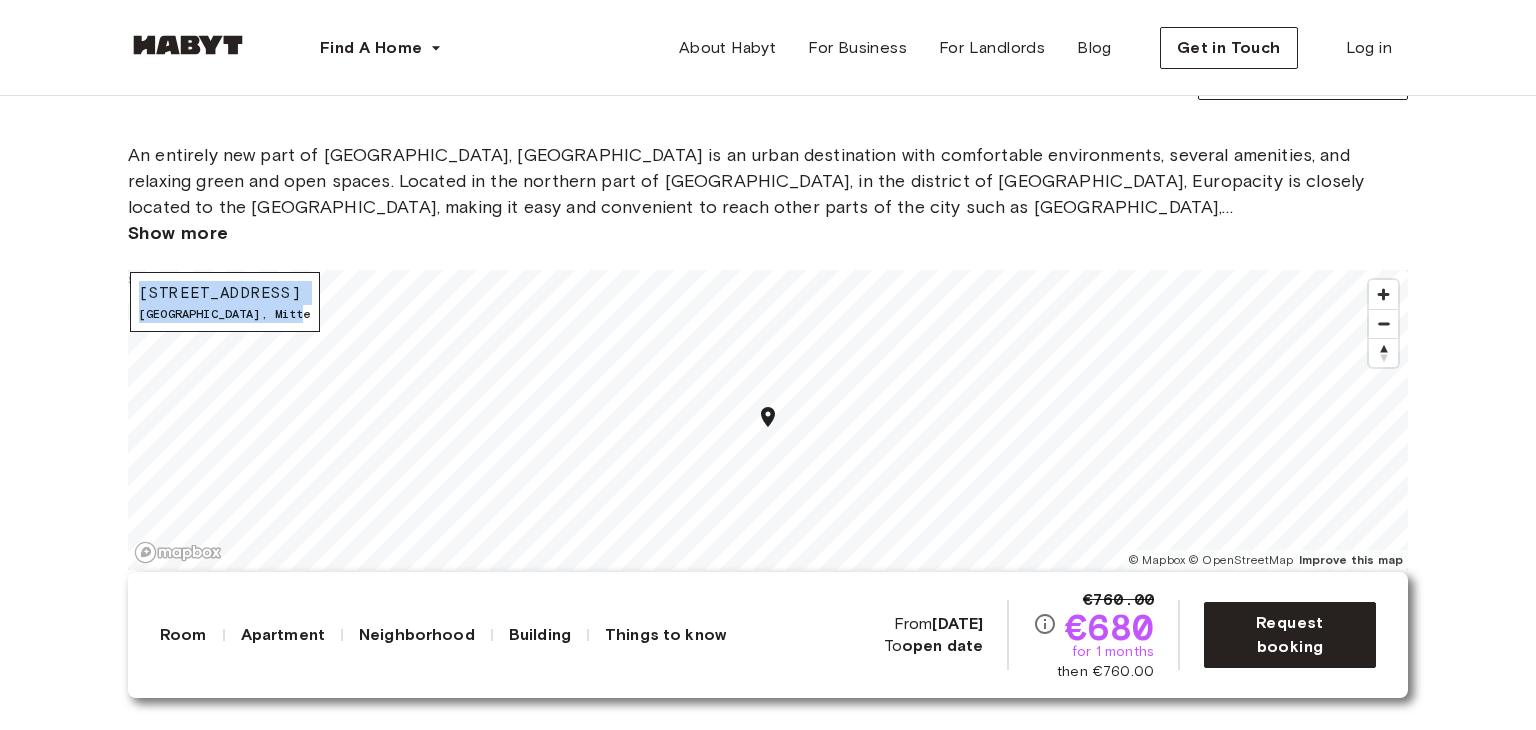 drag, startPoint x: 141, startPoint y: 315, endPoint x: 226, endPoint y: 327, distance: 85.84288 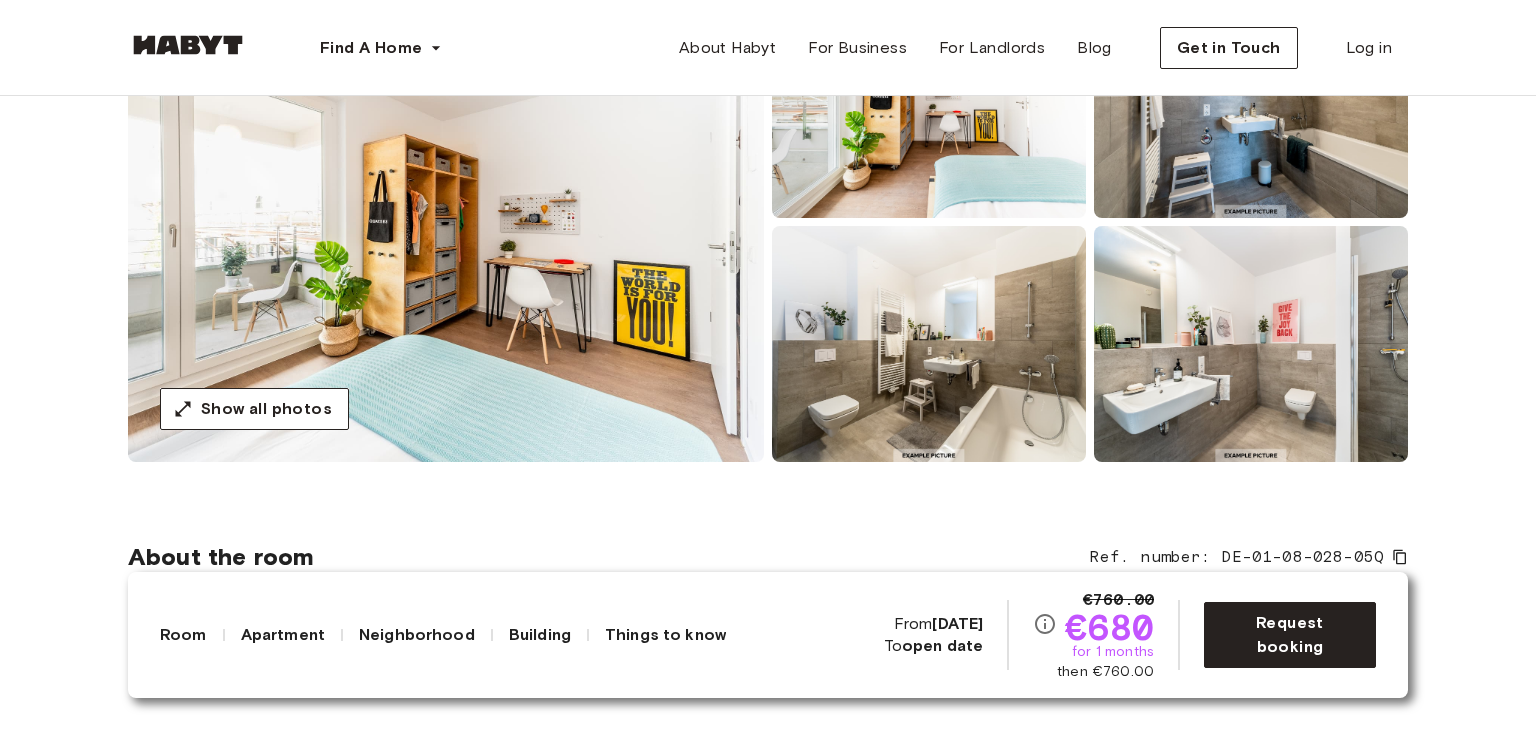 scroll, scrollTop: 300, scrollLeft: 0, axis: vertical 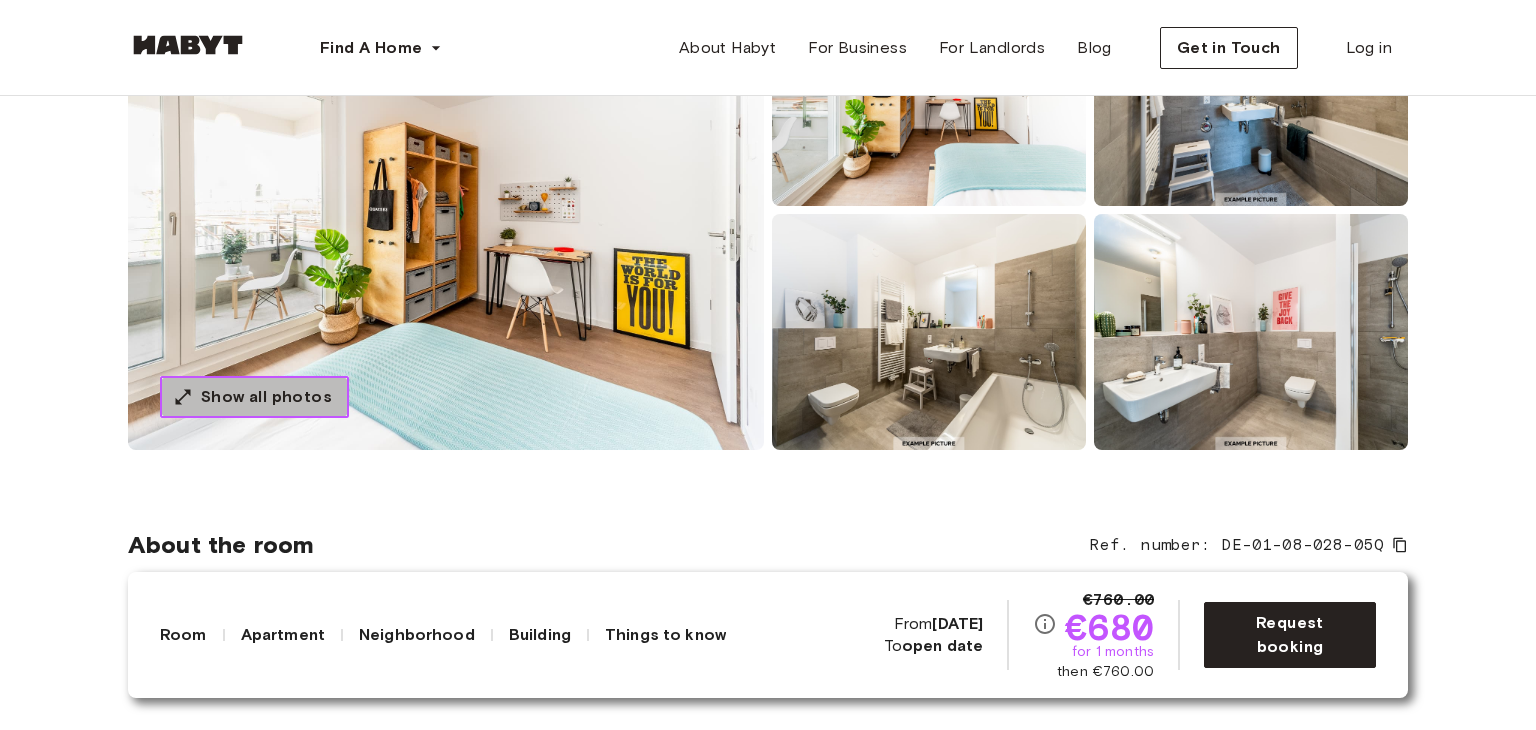 click on "Show all photos" at bounding box center (254, 397) 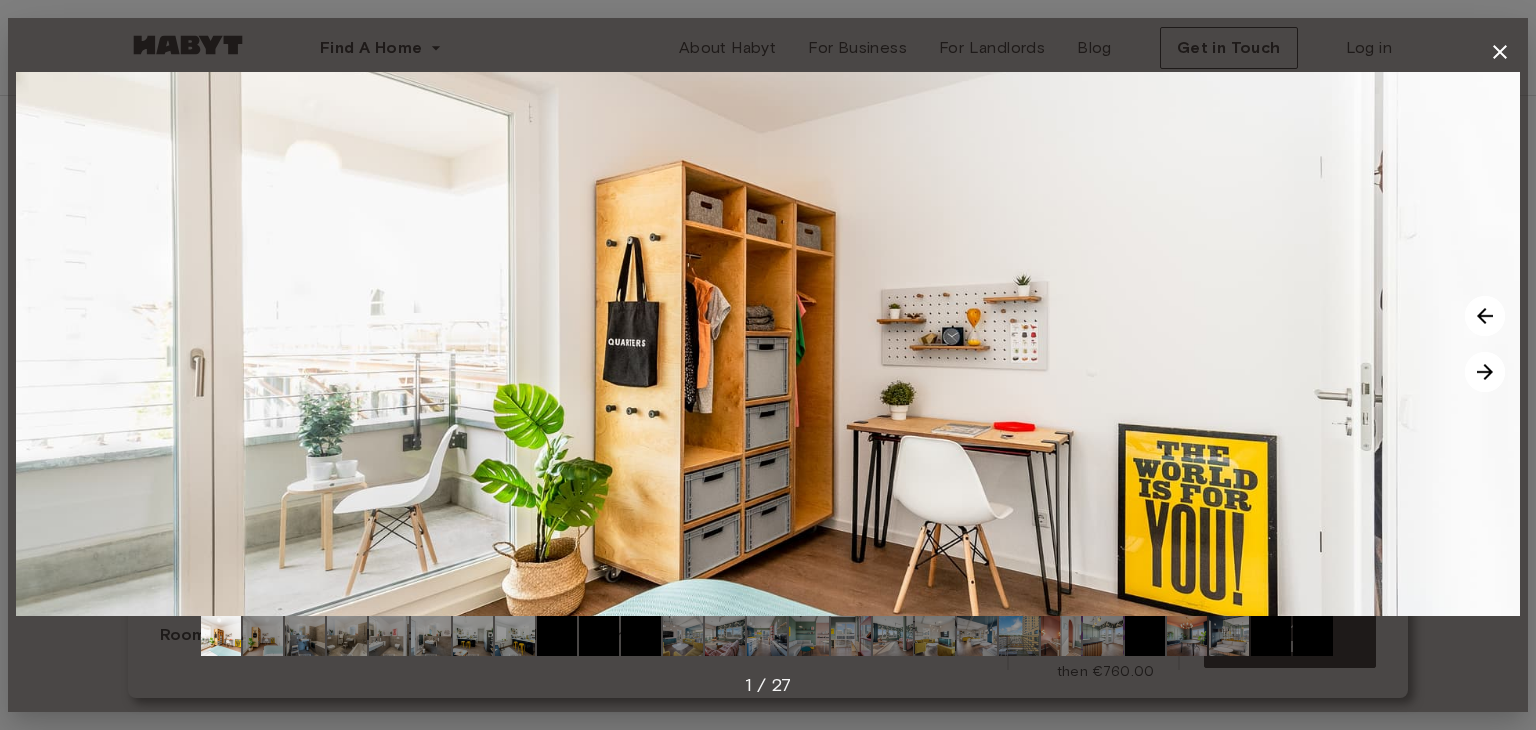 click at bounding box center [1485, 372] 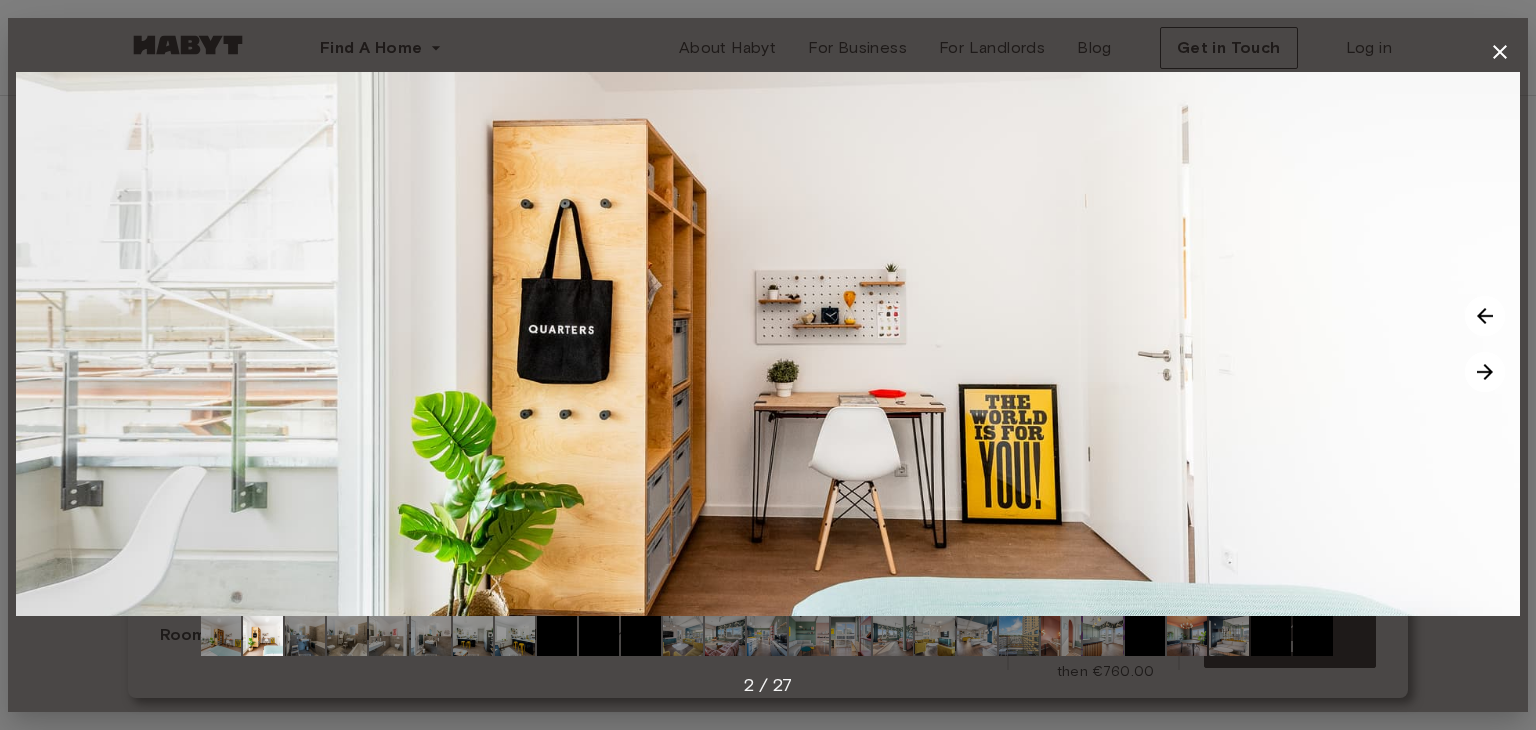 click at bounding box center (1485, 372) 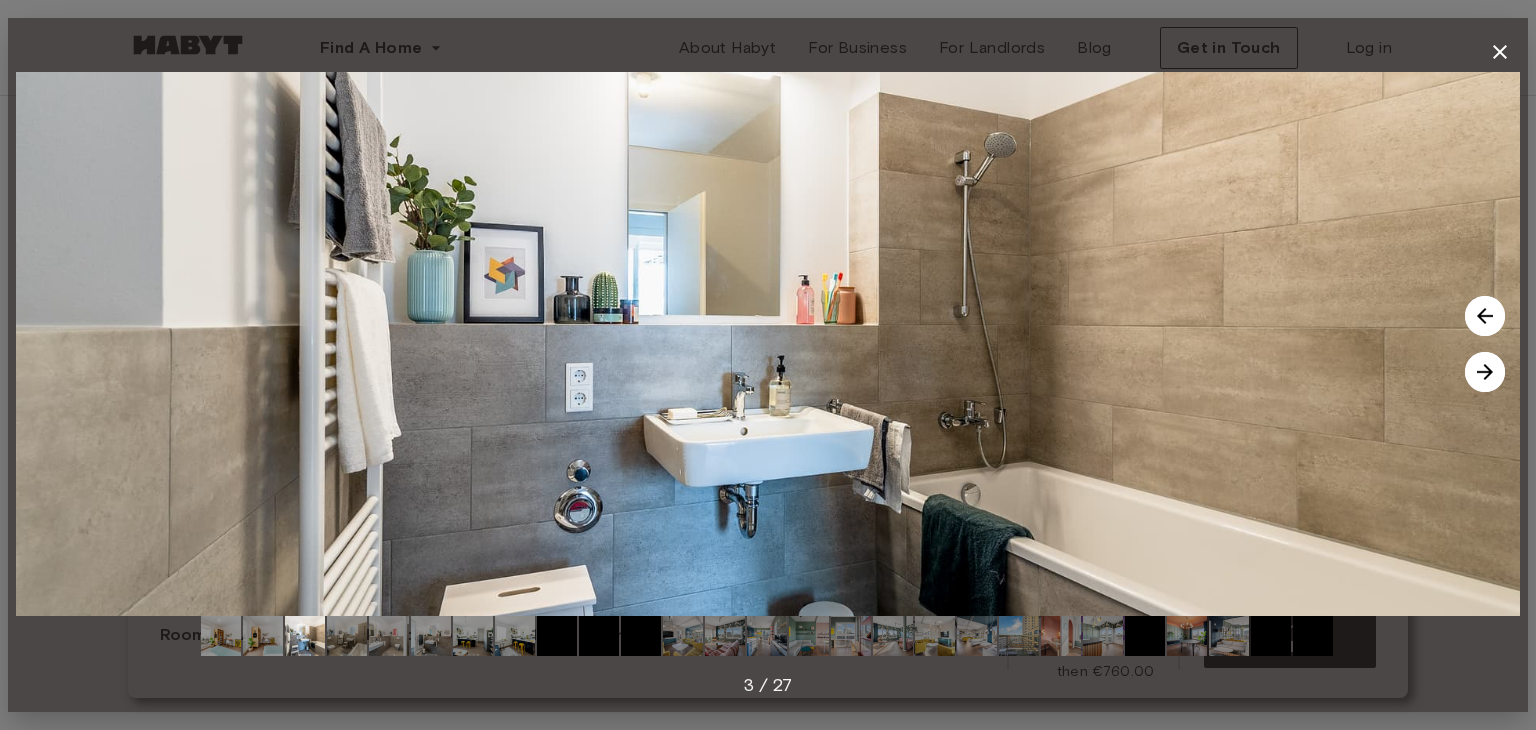 click at bounding box center (1485, 372) 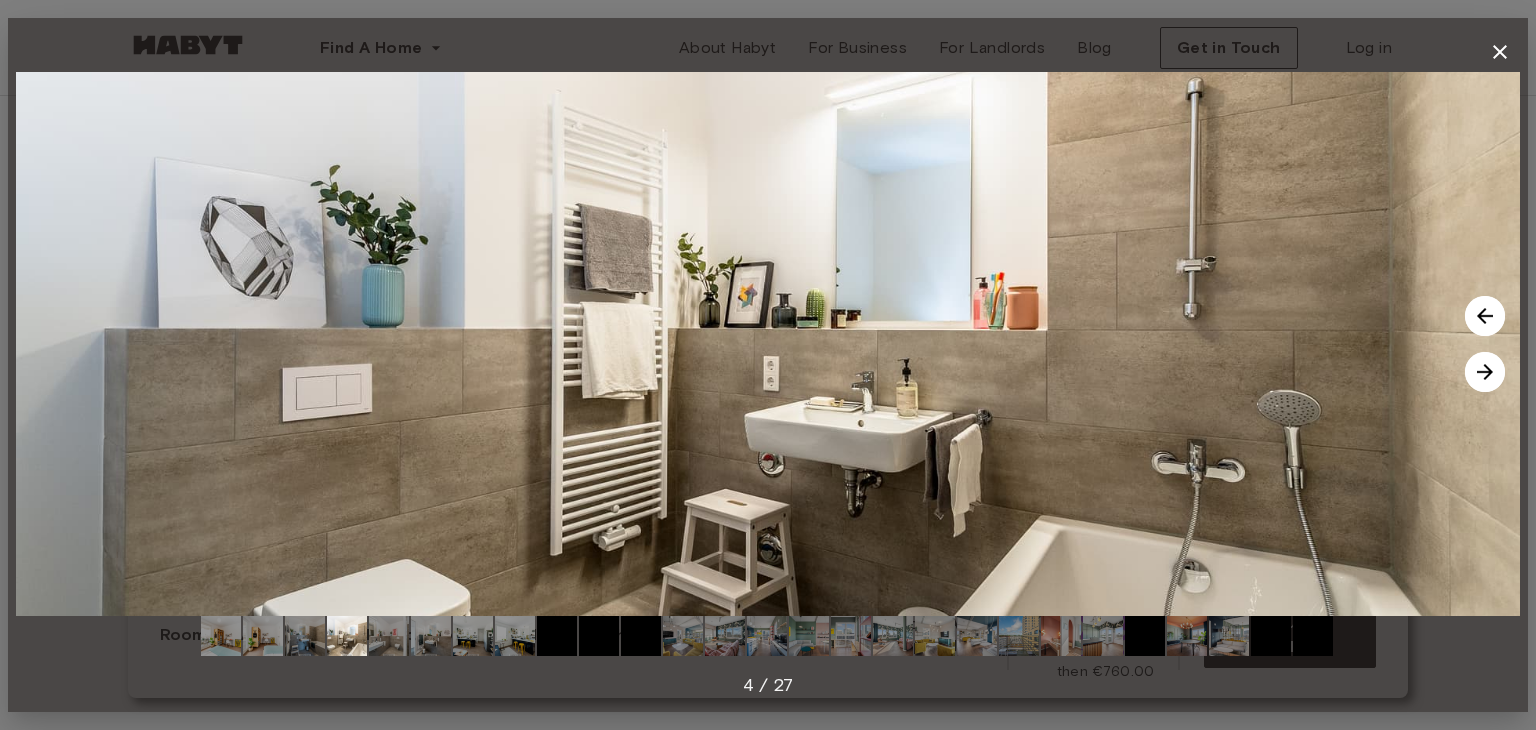 click at bounding box center [1485, 372] 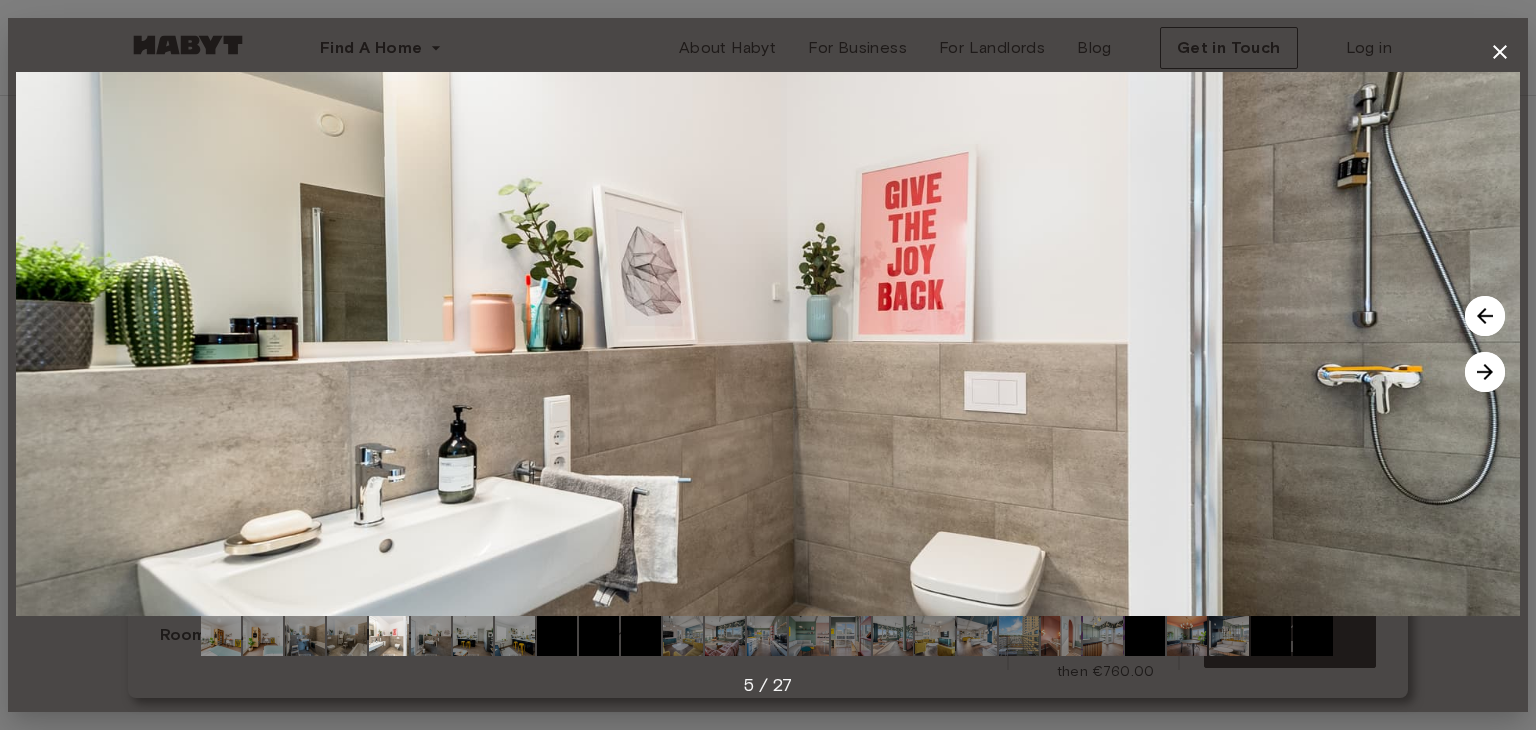 click at bounding box center (1485, 372) 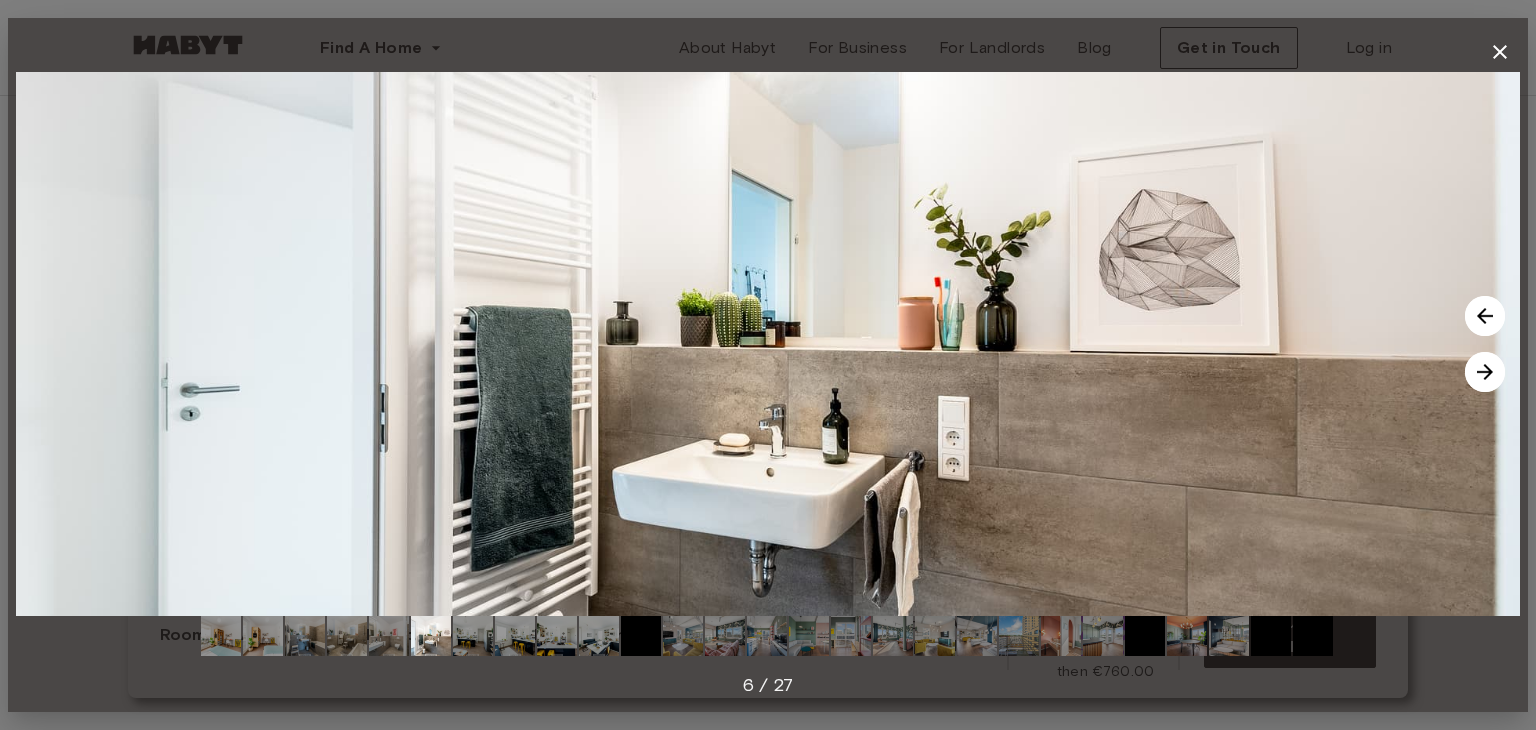click at bounding box center (1485, 372) 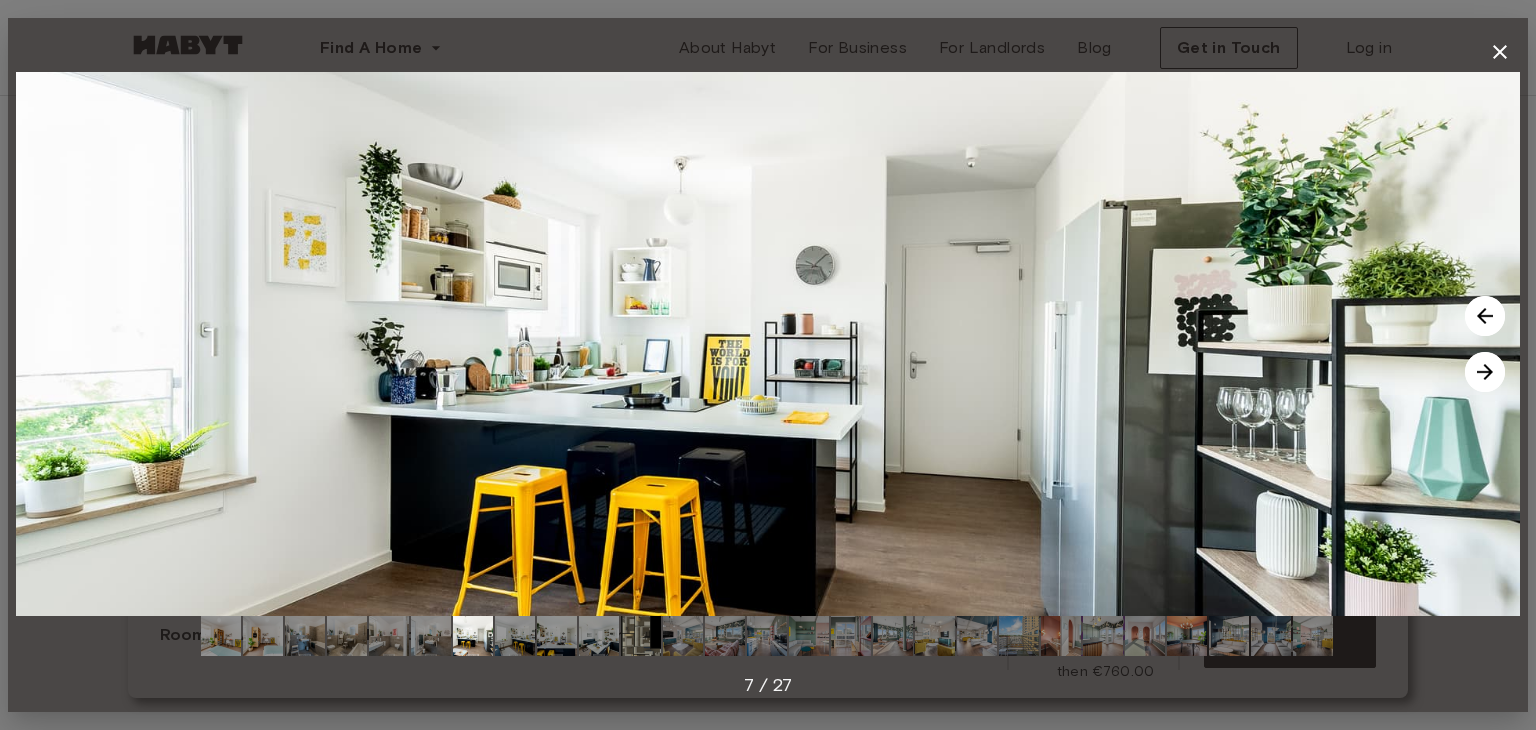 click at bounding box center (1485, 372) 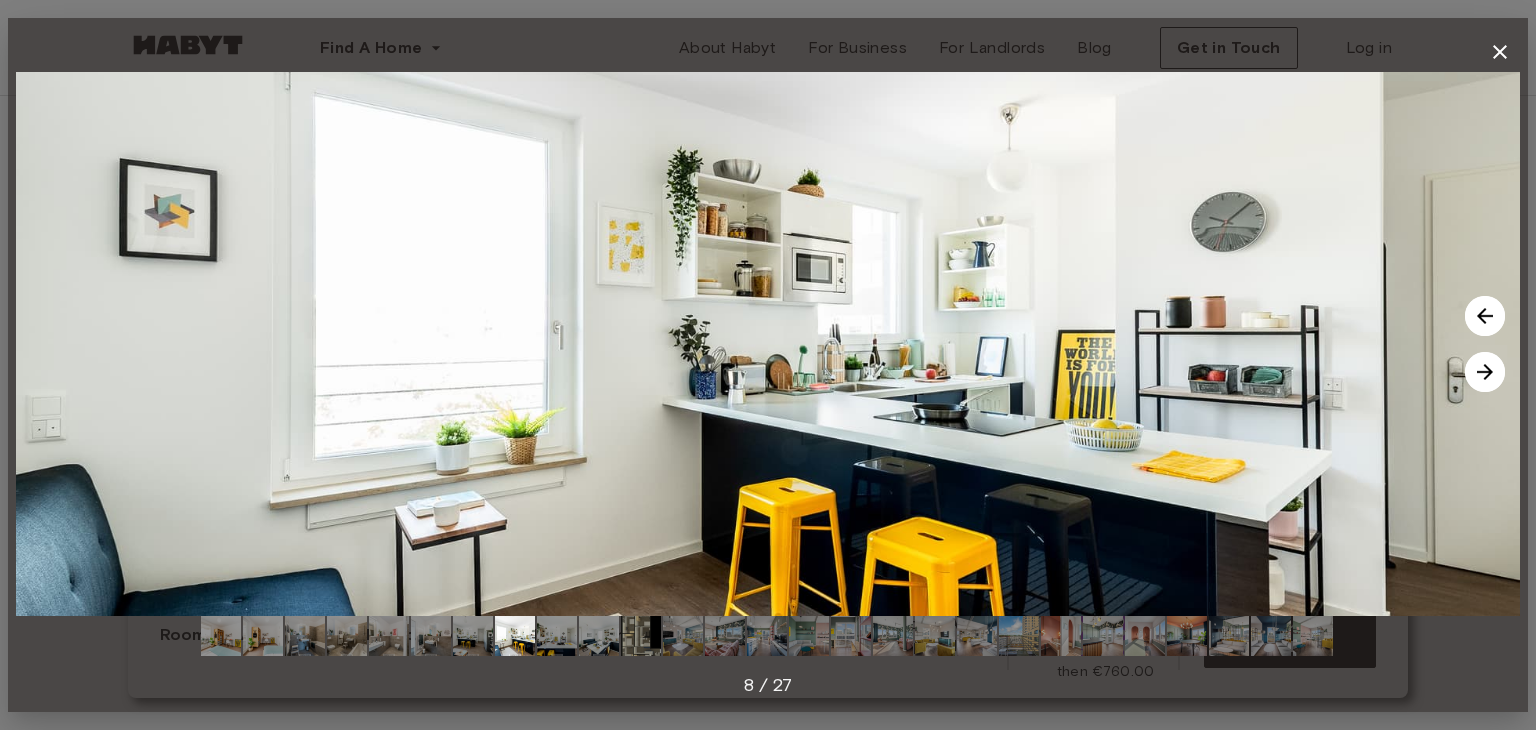 click at bounding box center [1485, 372] 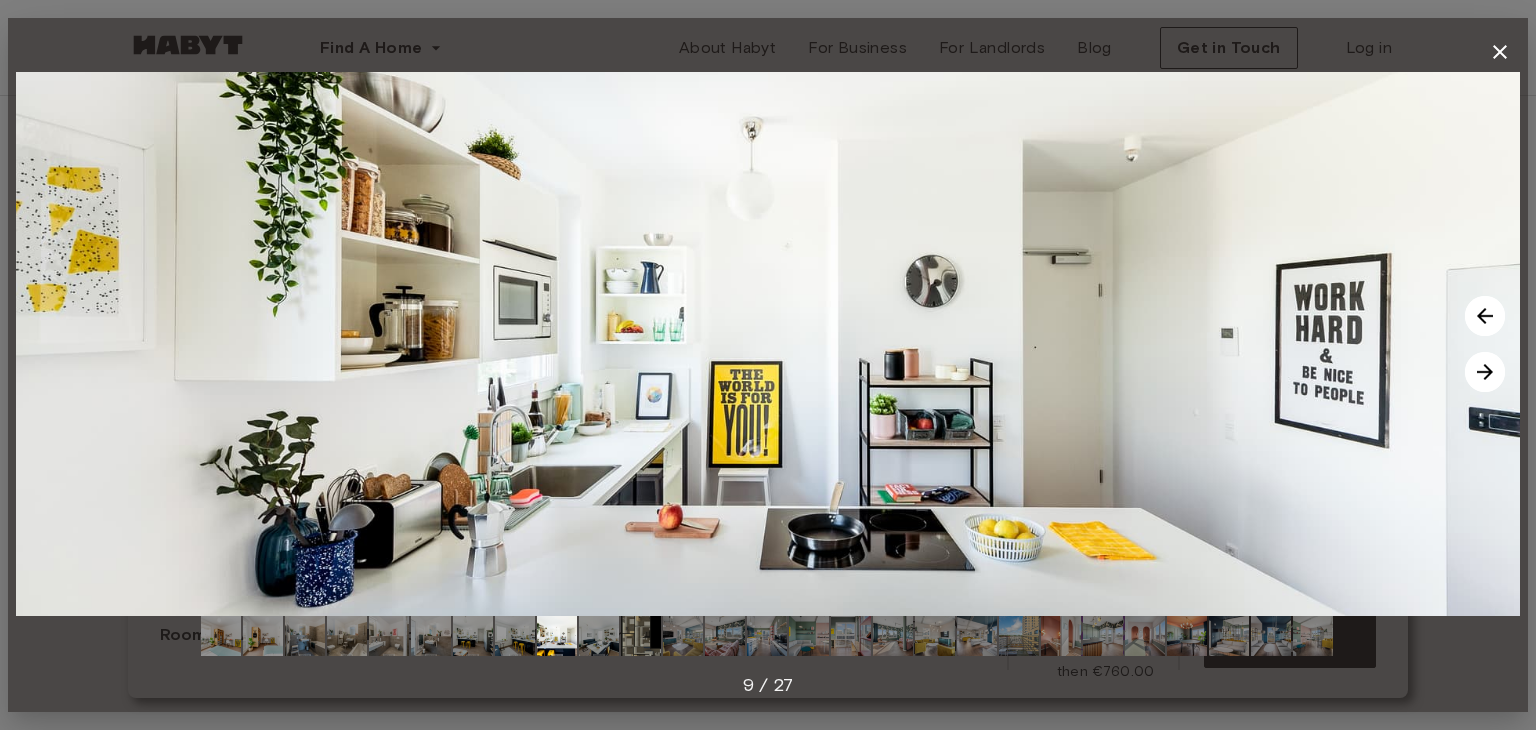 click at bounding box center (1485, 372) 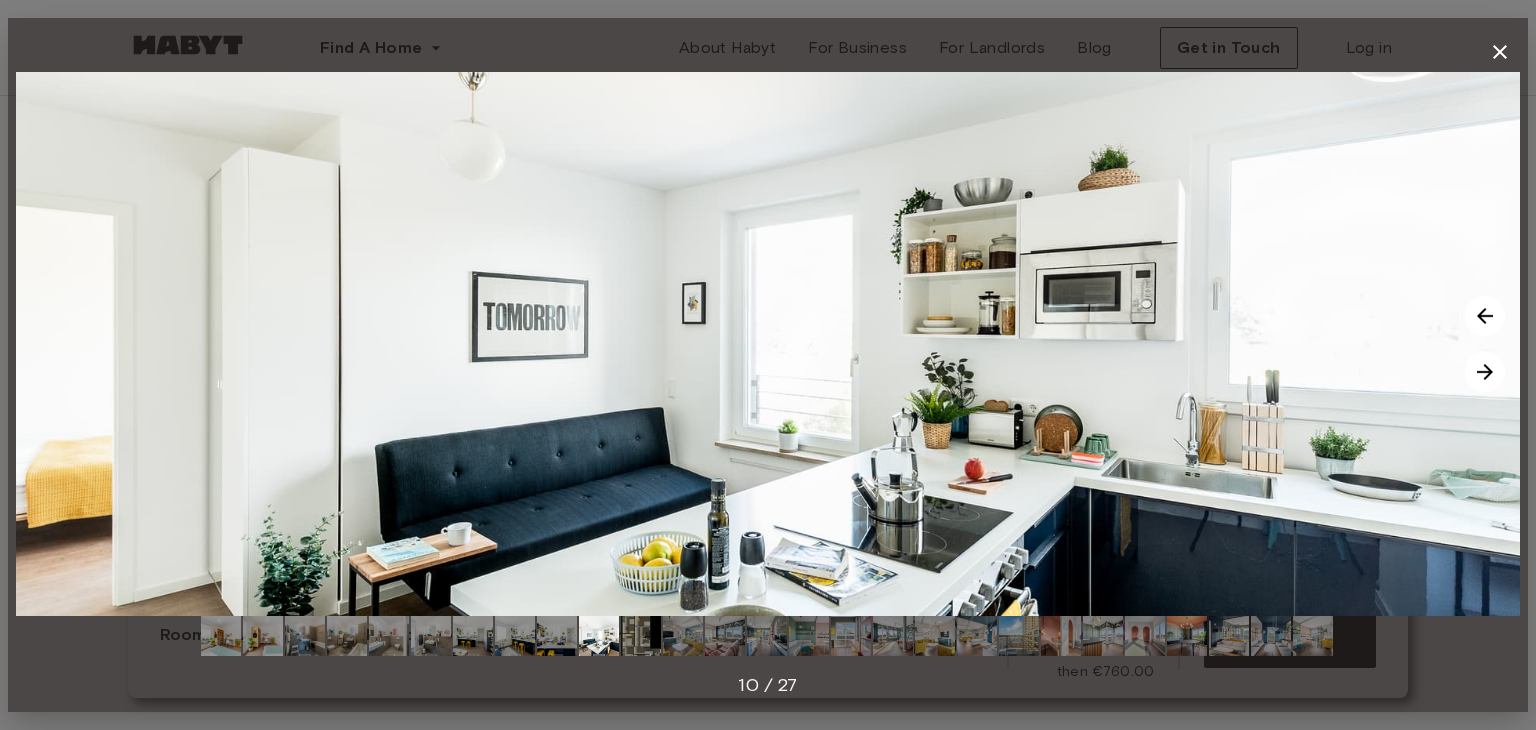 click at bounding box center (1485, 372) 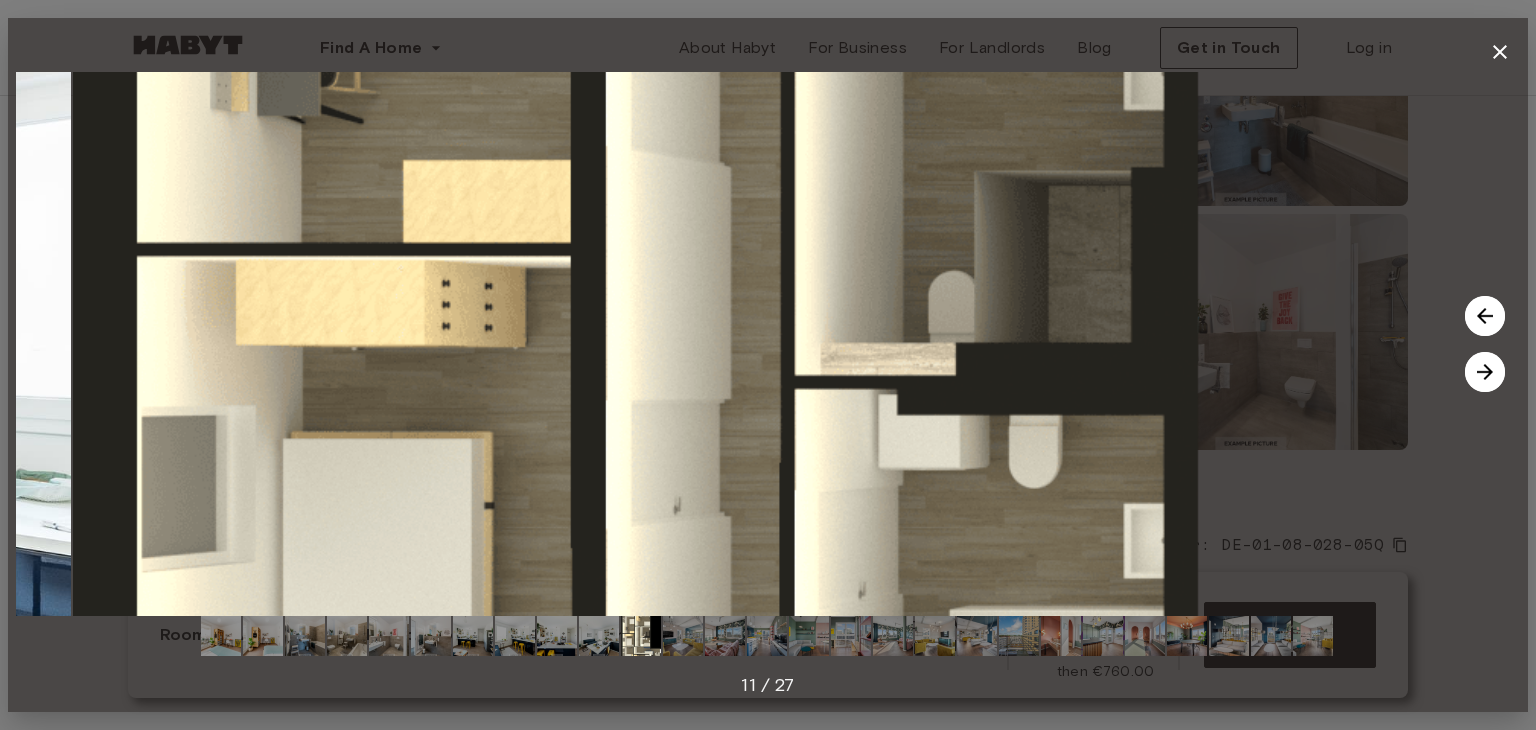 drag, startPoint x: 916, startPoint y: 305, endPoint x: 976, endPoint y: 357, distance: 79.397736 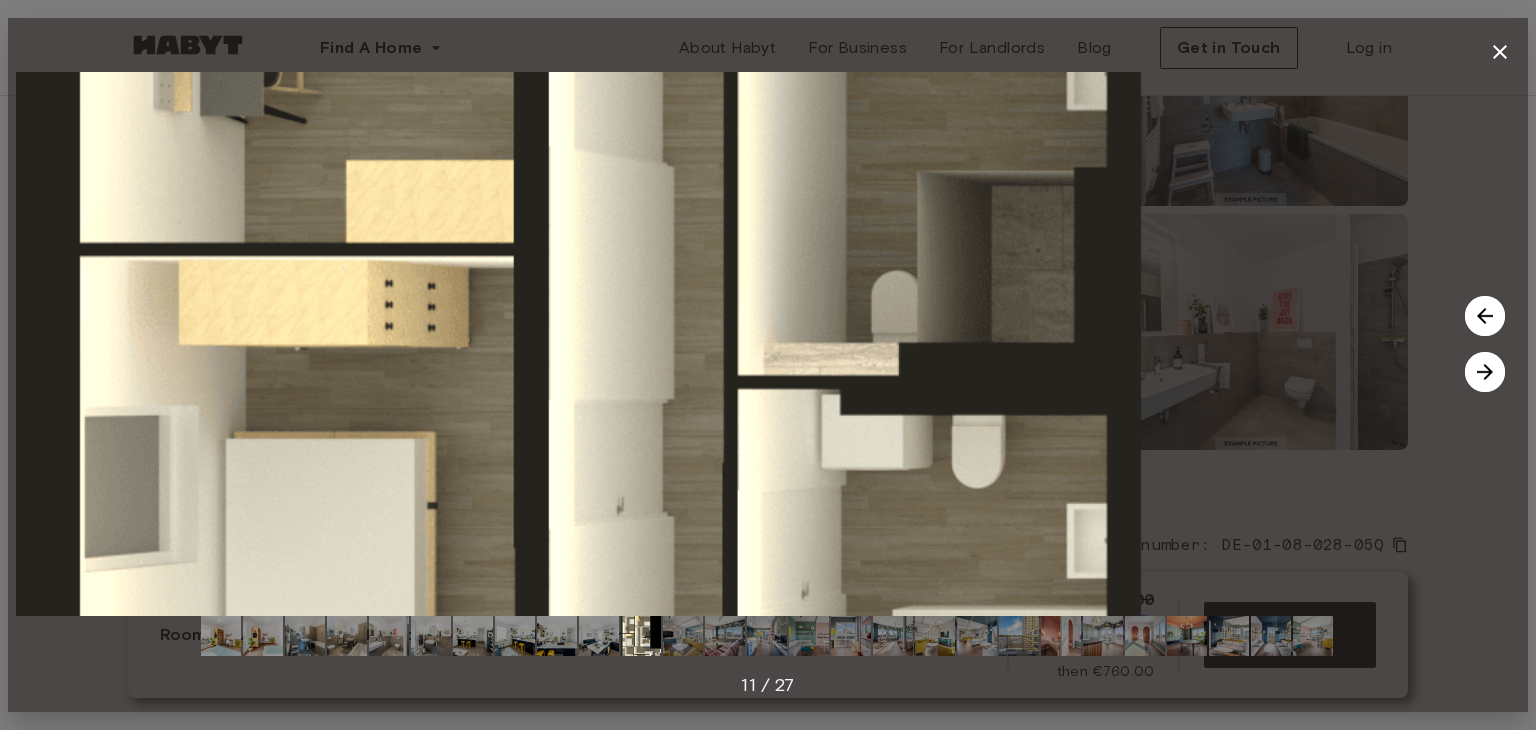 click at bounding box center (1485, 372) 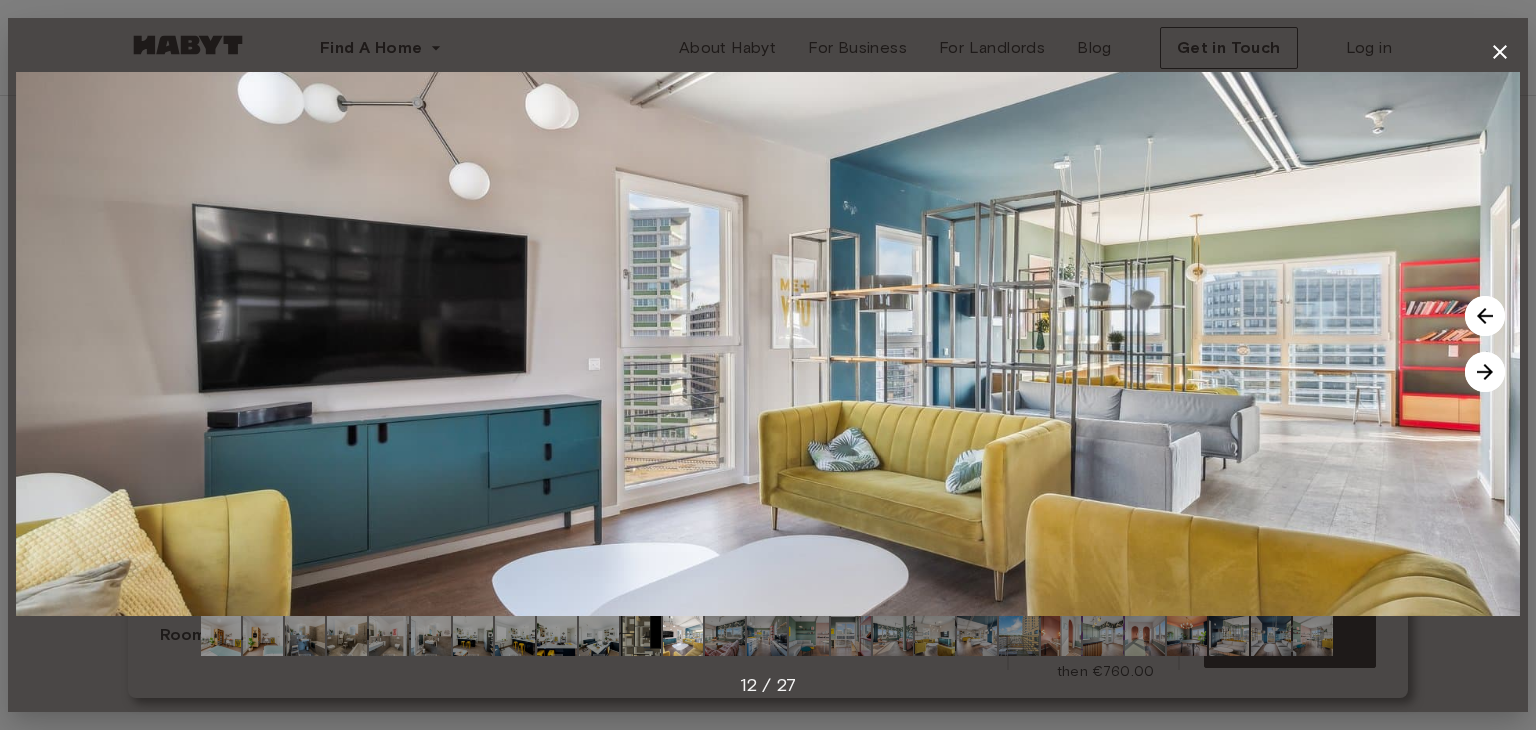 click at bounding box center (1485, 372) 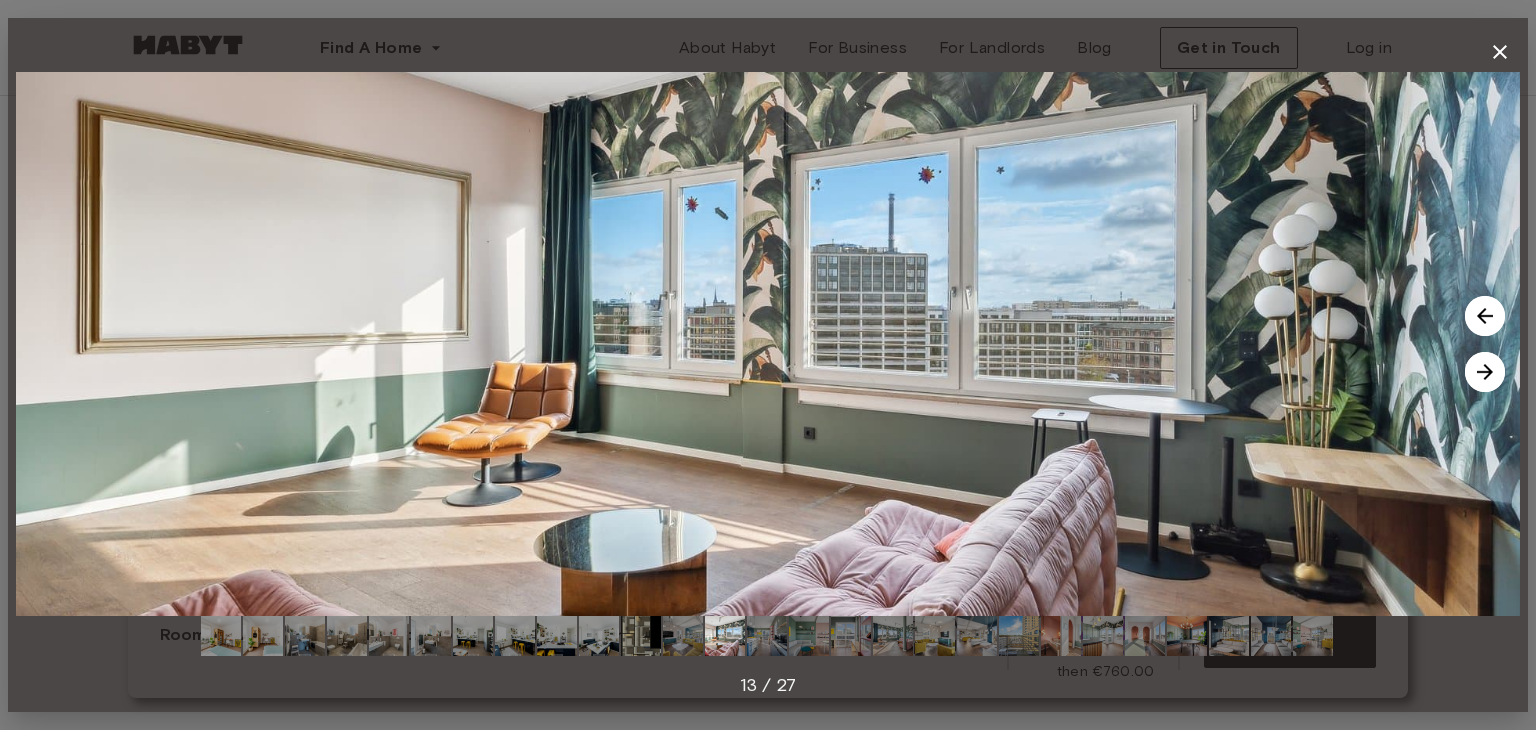 click at bounding box center [1485, 372] 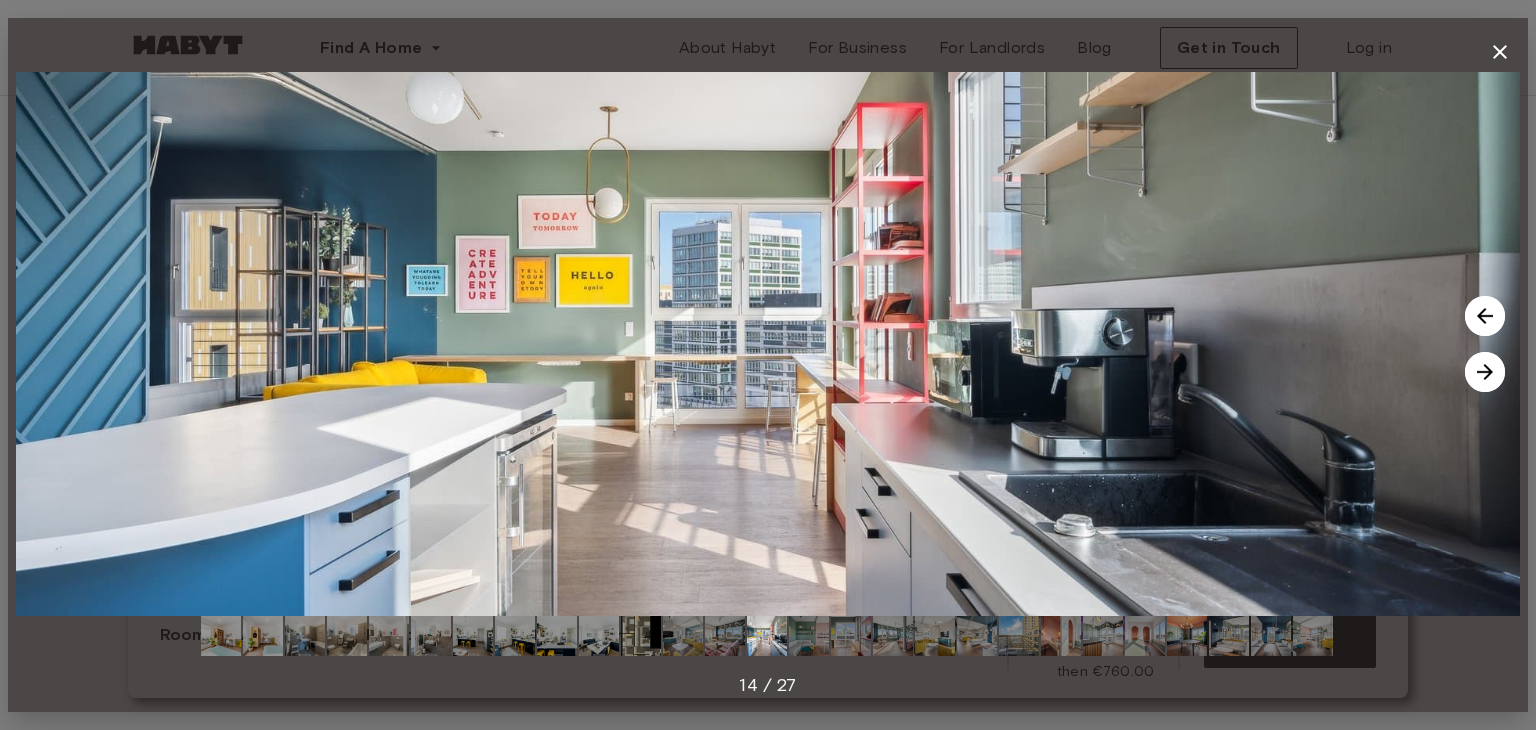 click at bounding box center [1485, 372] 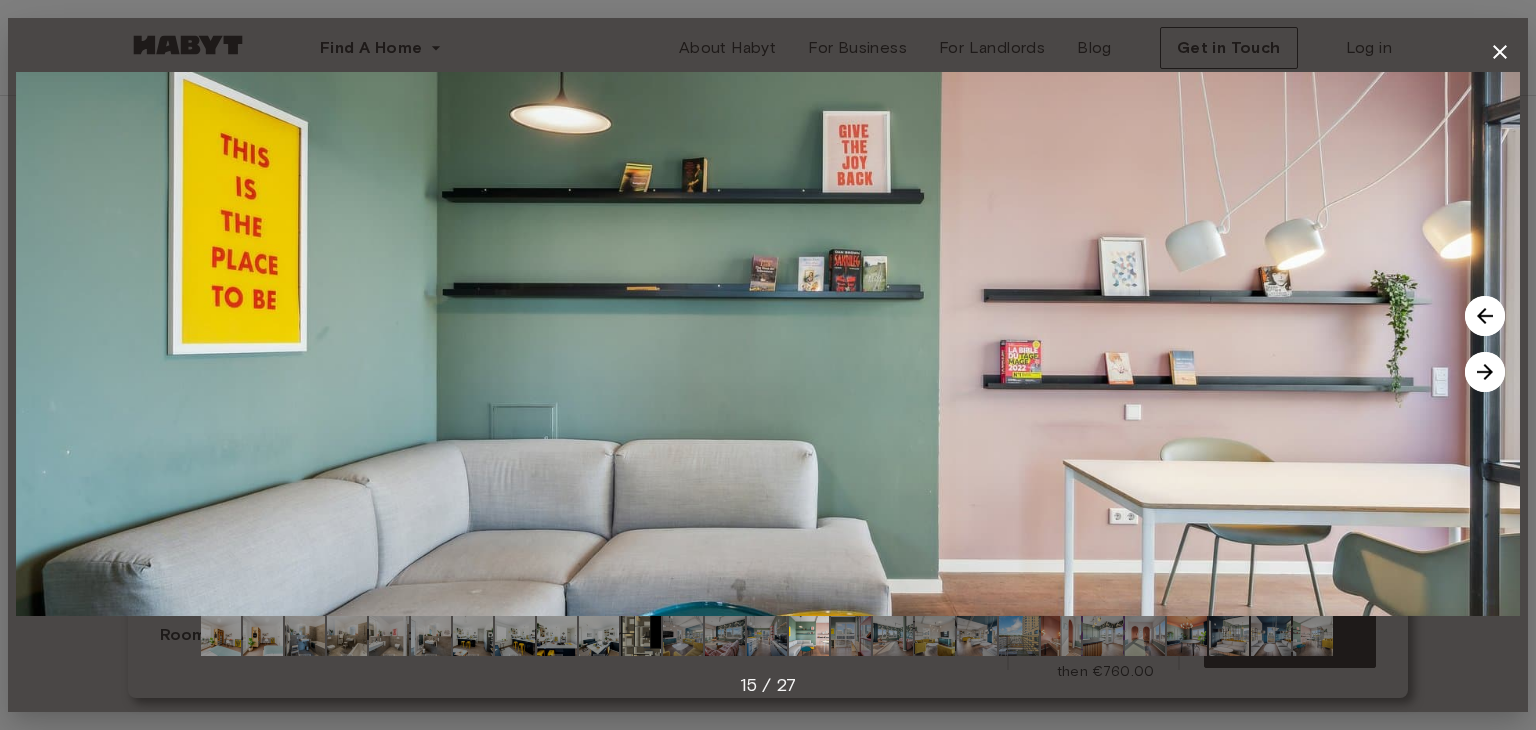 click at bounding box center (1485, 372) 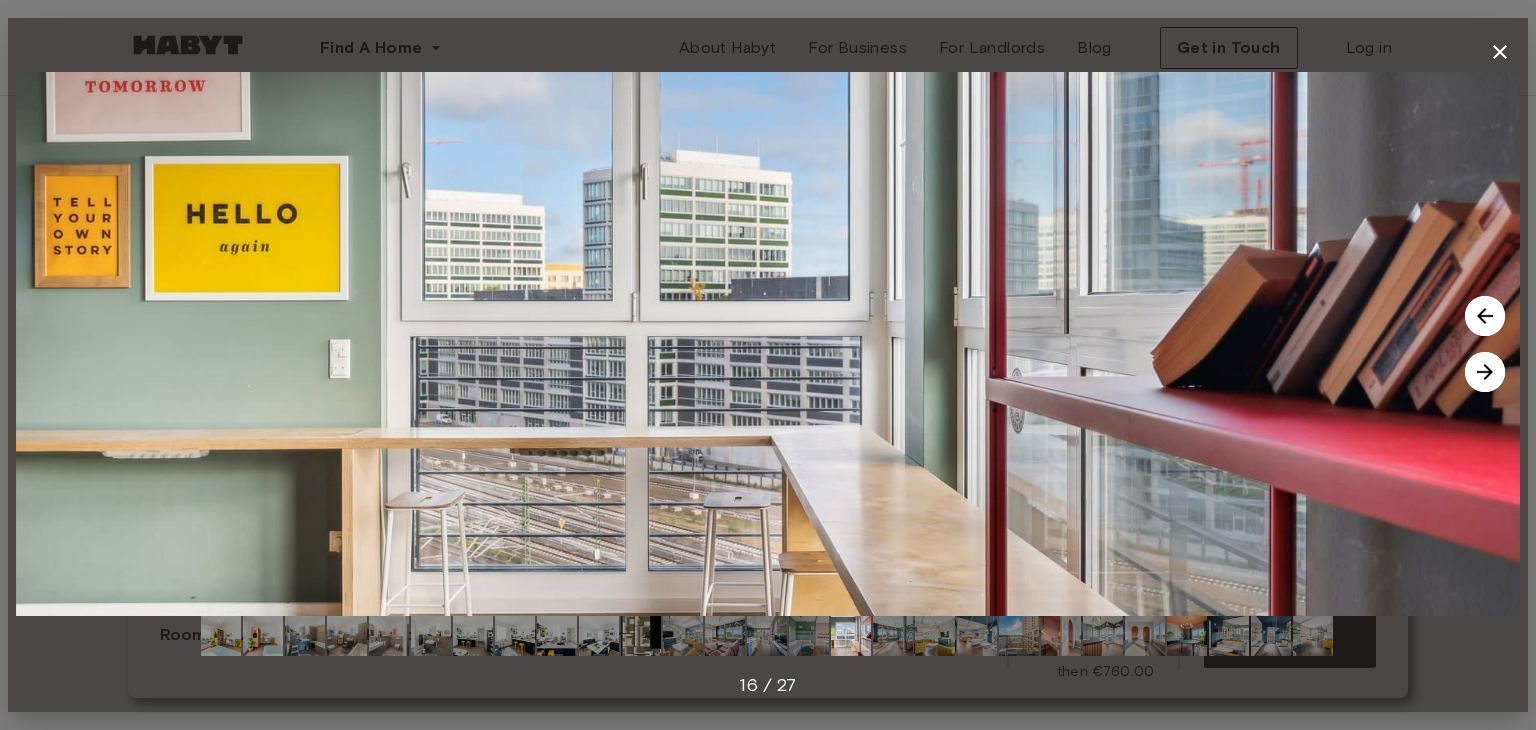 click at bounding box center [1485, 372] 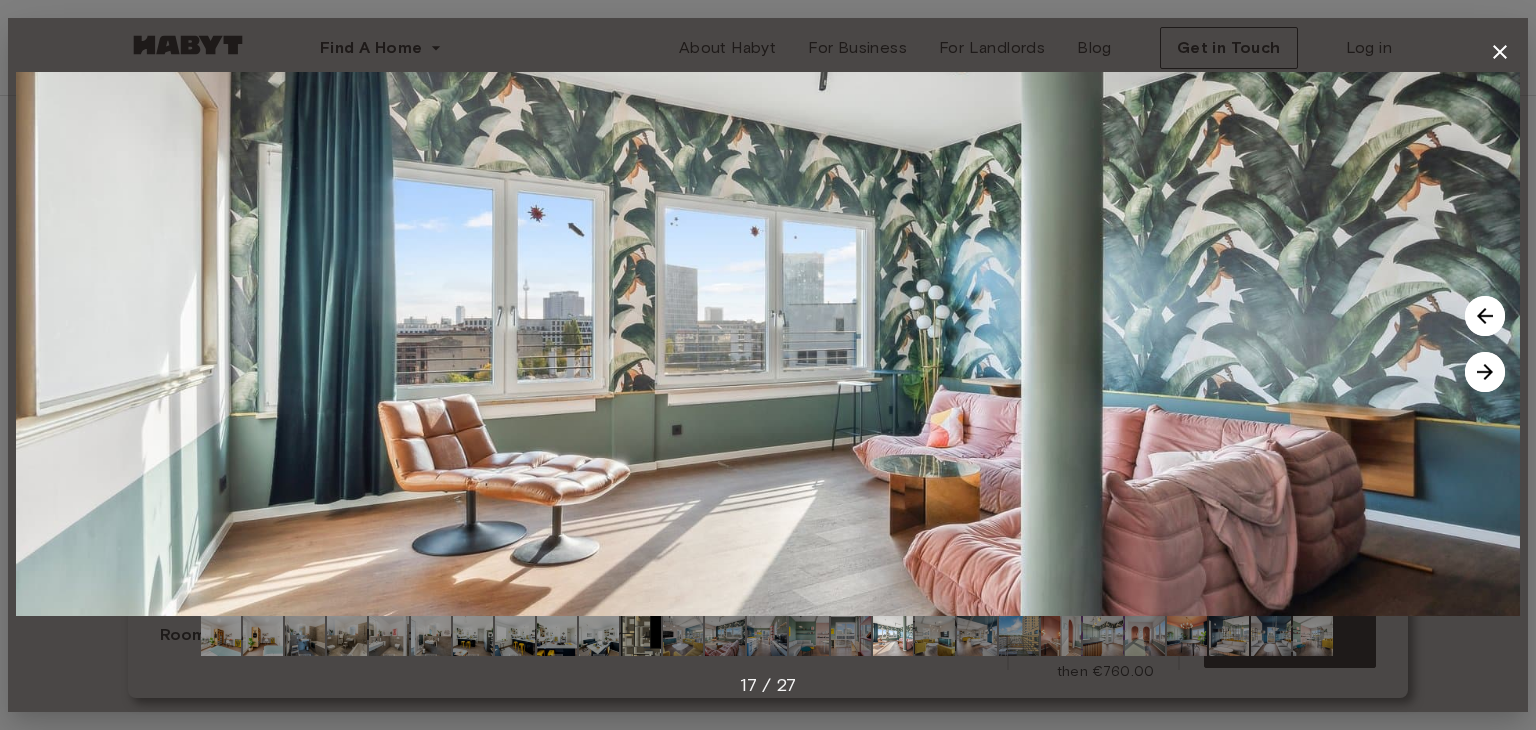 click at bounding box center [1485, 372] 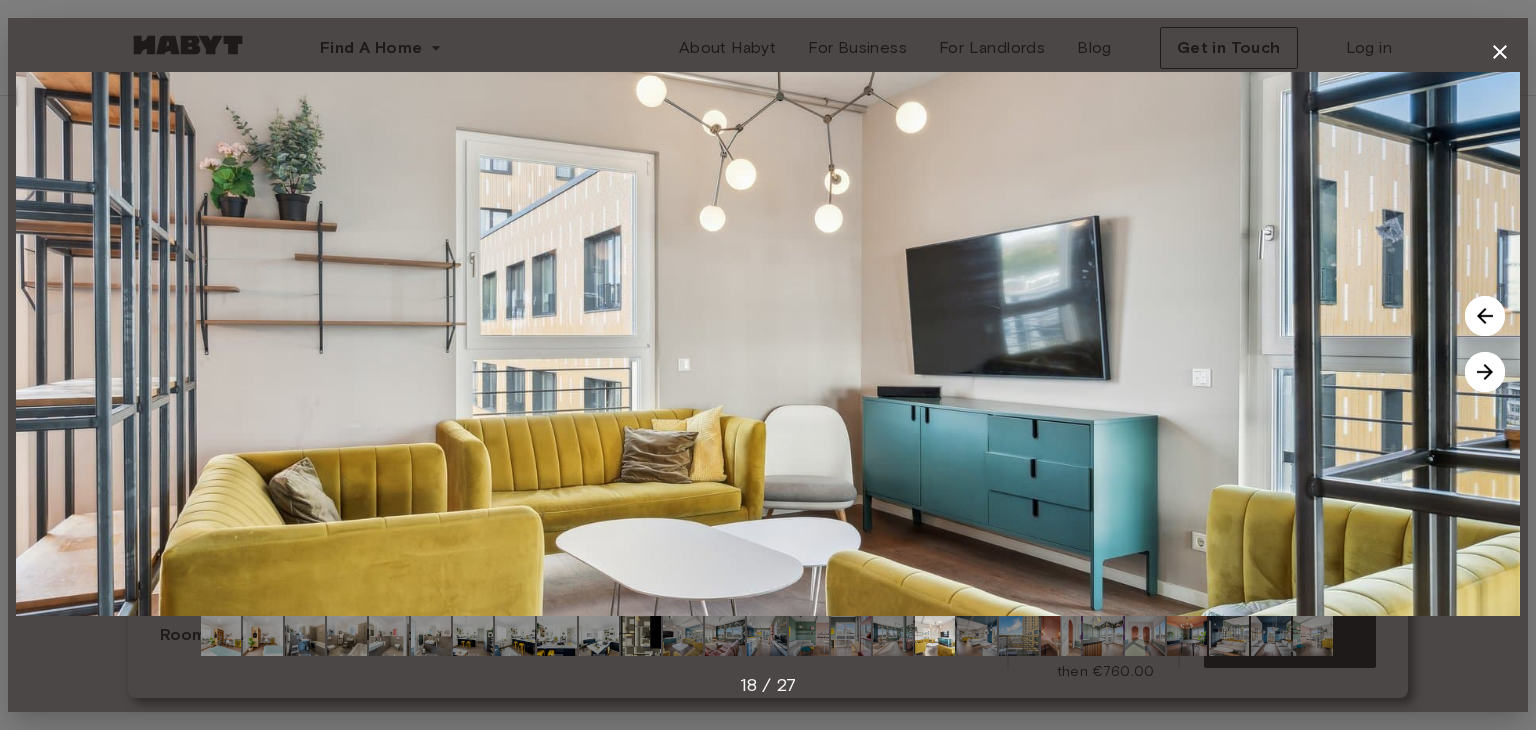 click at bounding box center (1485, 372) 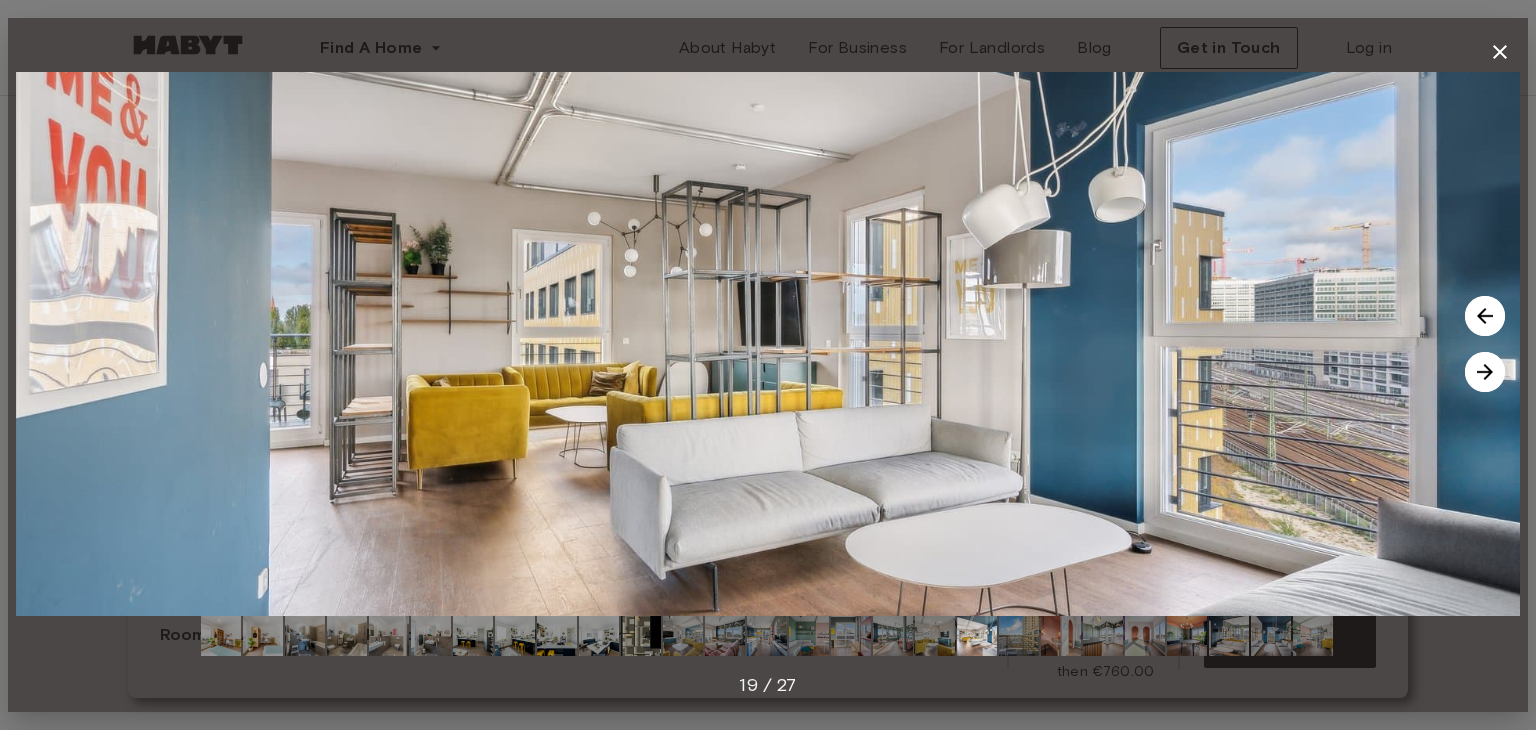 click at bounding box center (1485, 372) 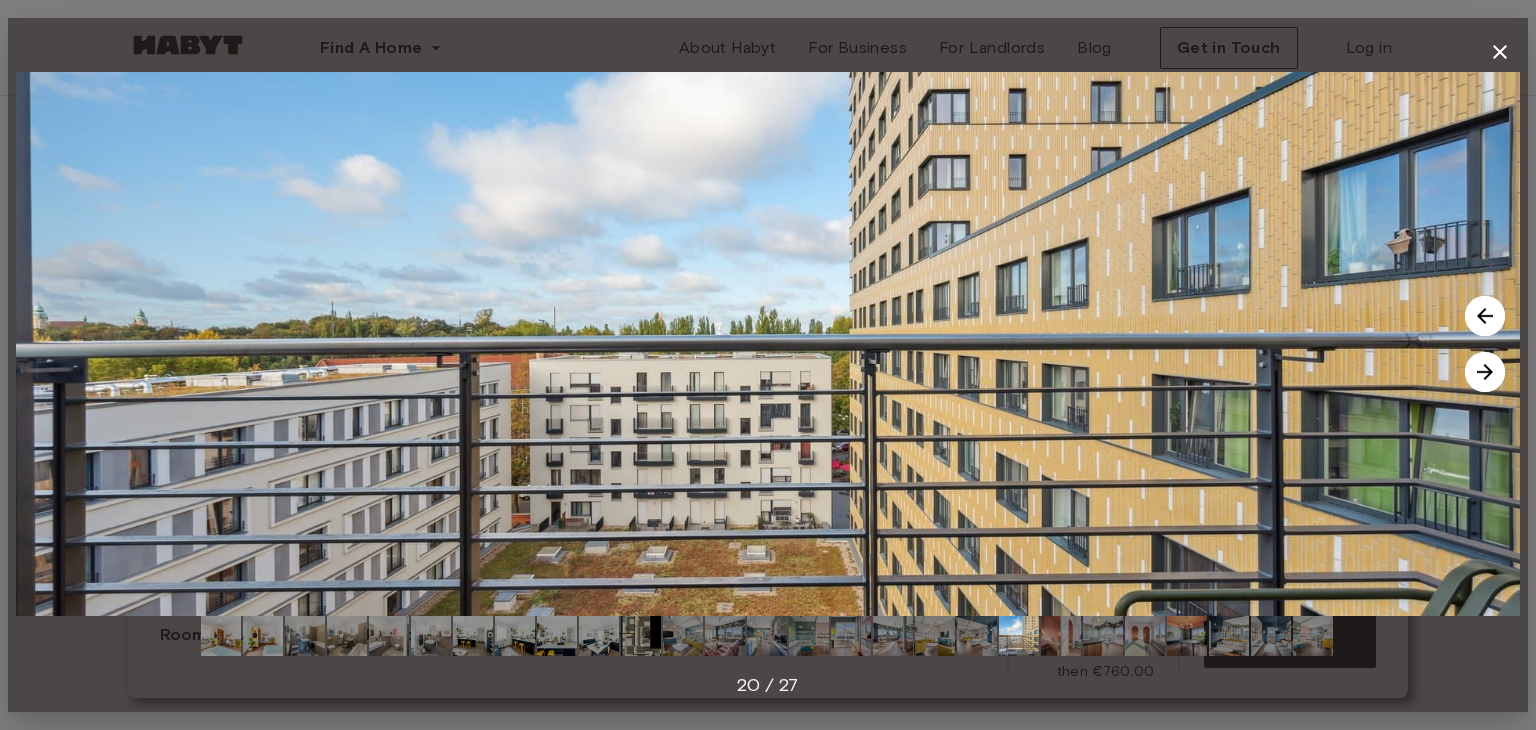 click at bounding box center [1485, 372] 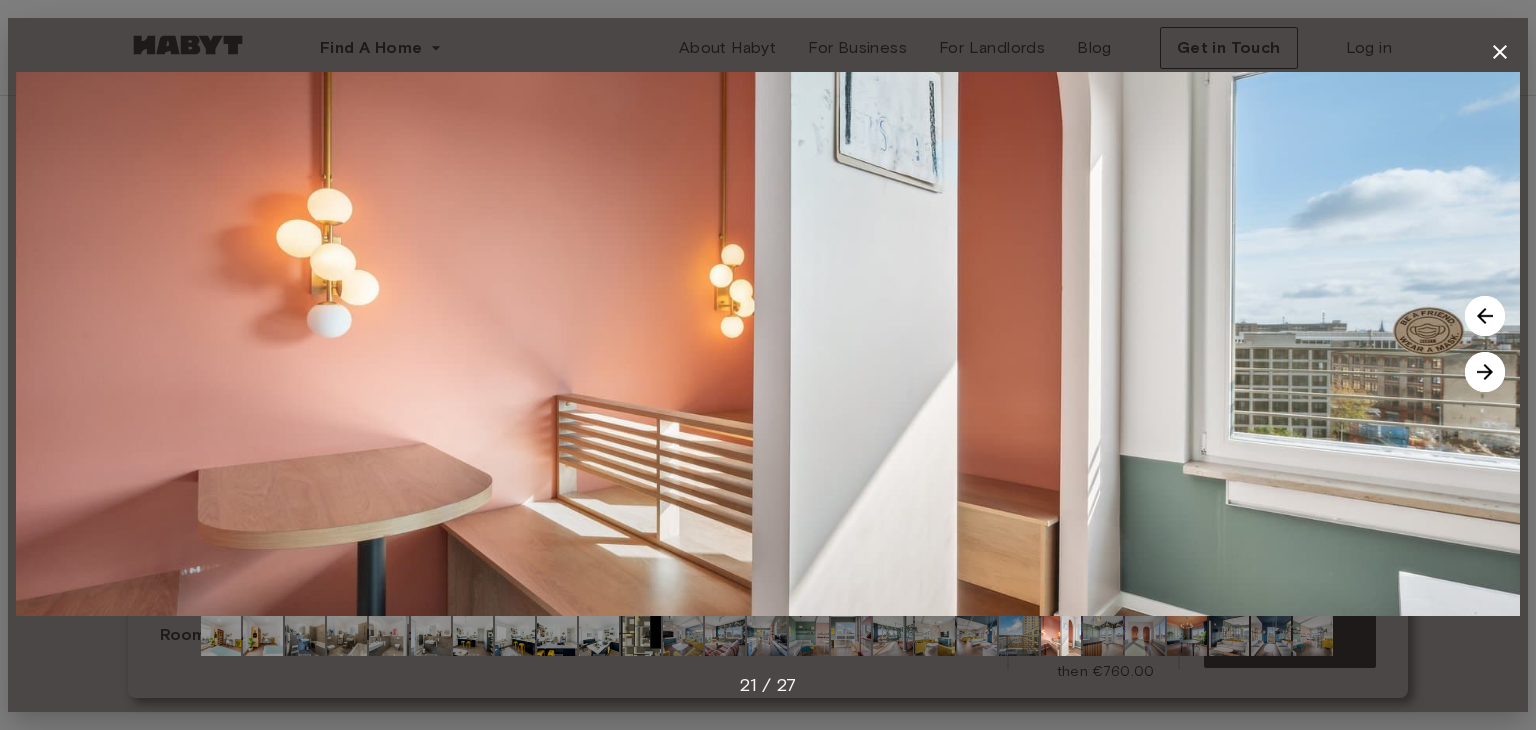 click at bounding box center [1485, 372] 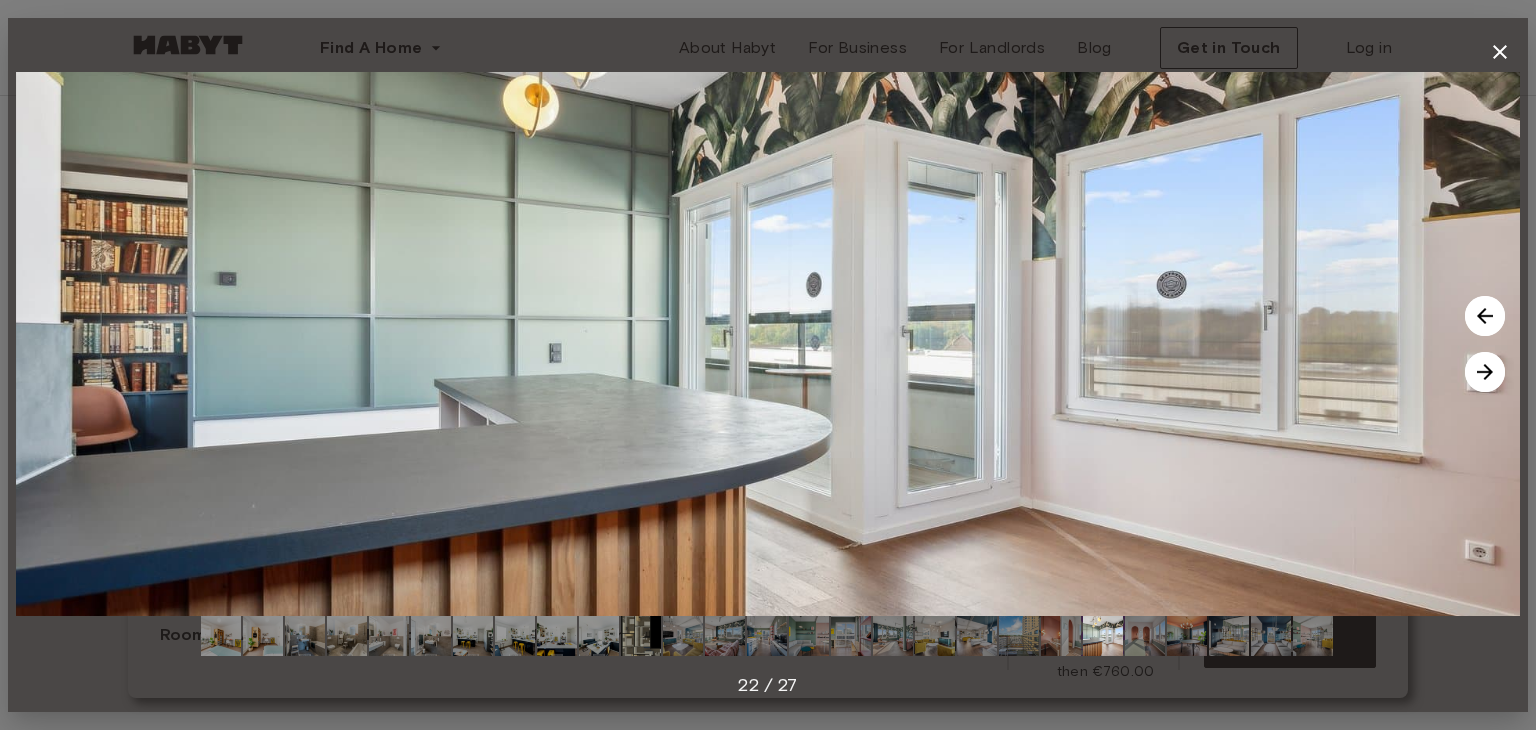 click at bounding box center (1485, 372) 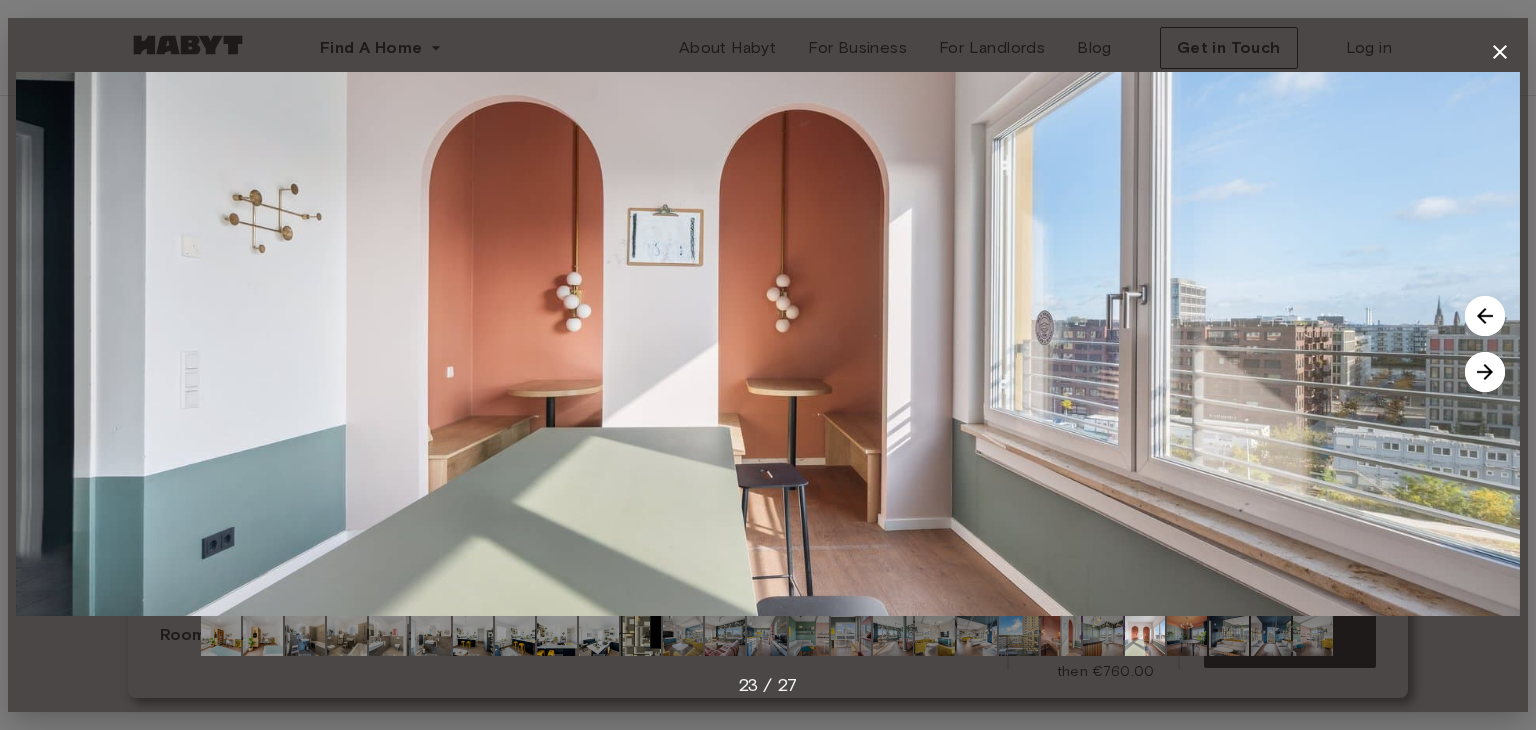 click at bounding box center (1485, 372) 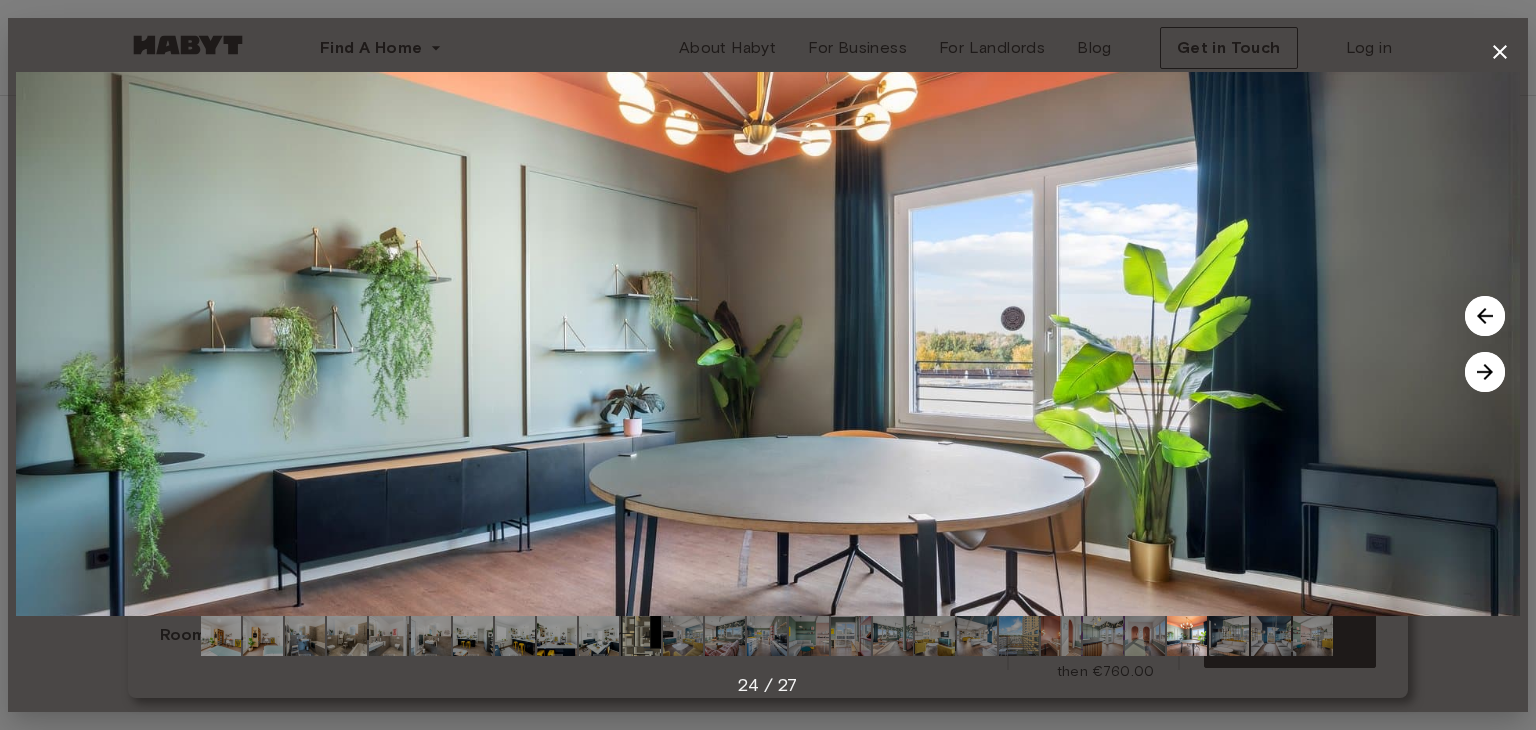click at bounding box center [1485, 372] 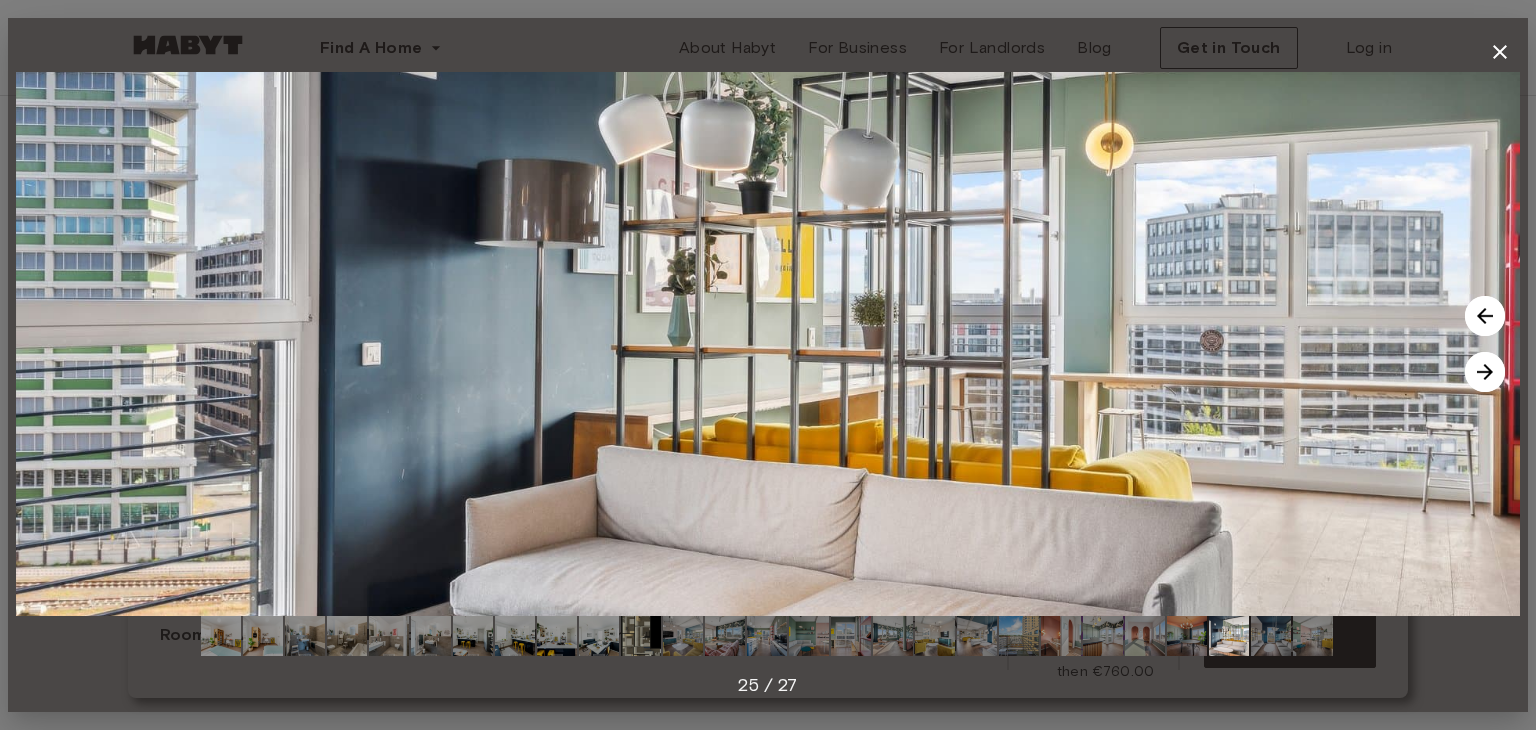 click at bounding box center [1485, 372] 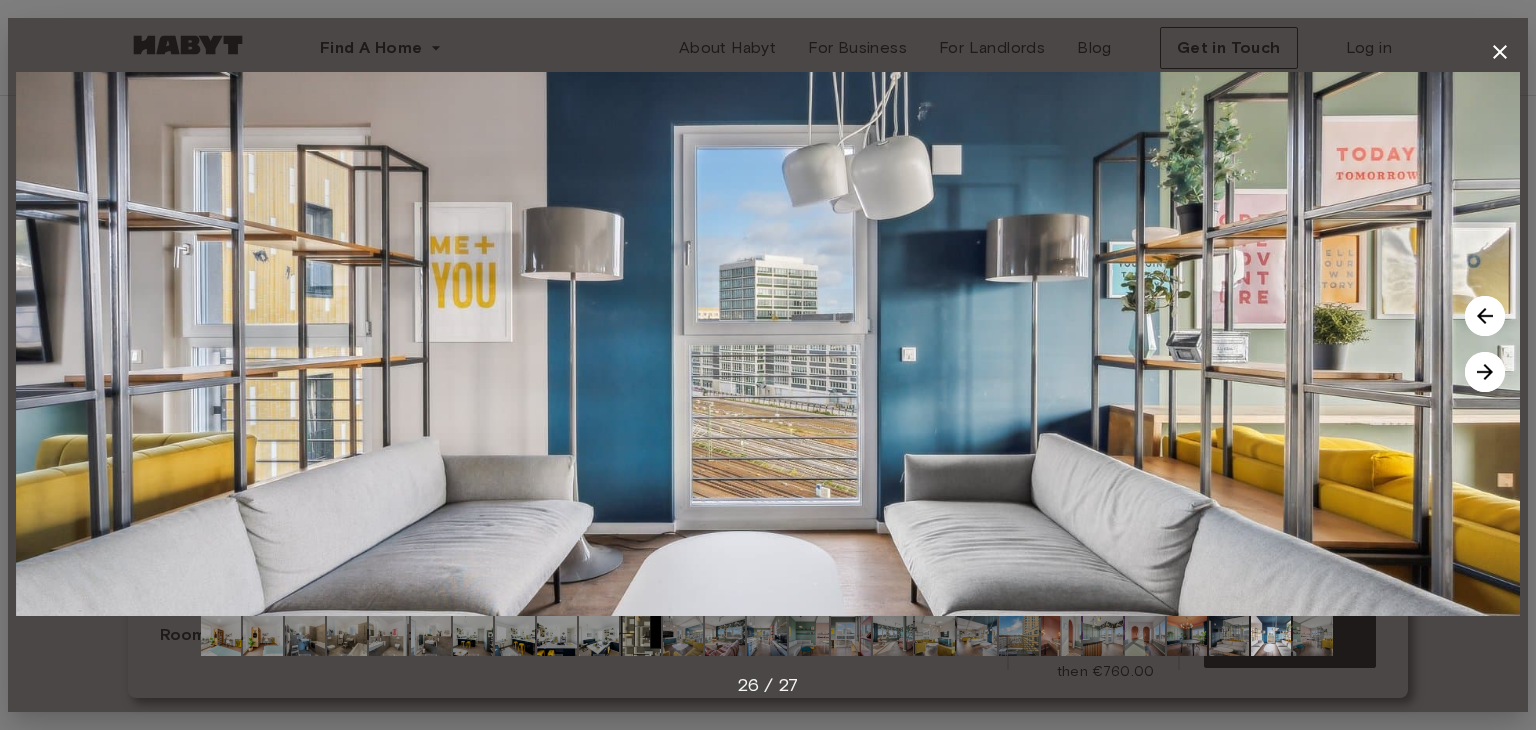 click at bounding box center (1485, 372) 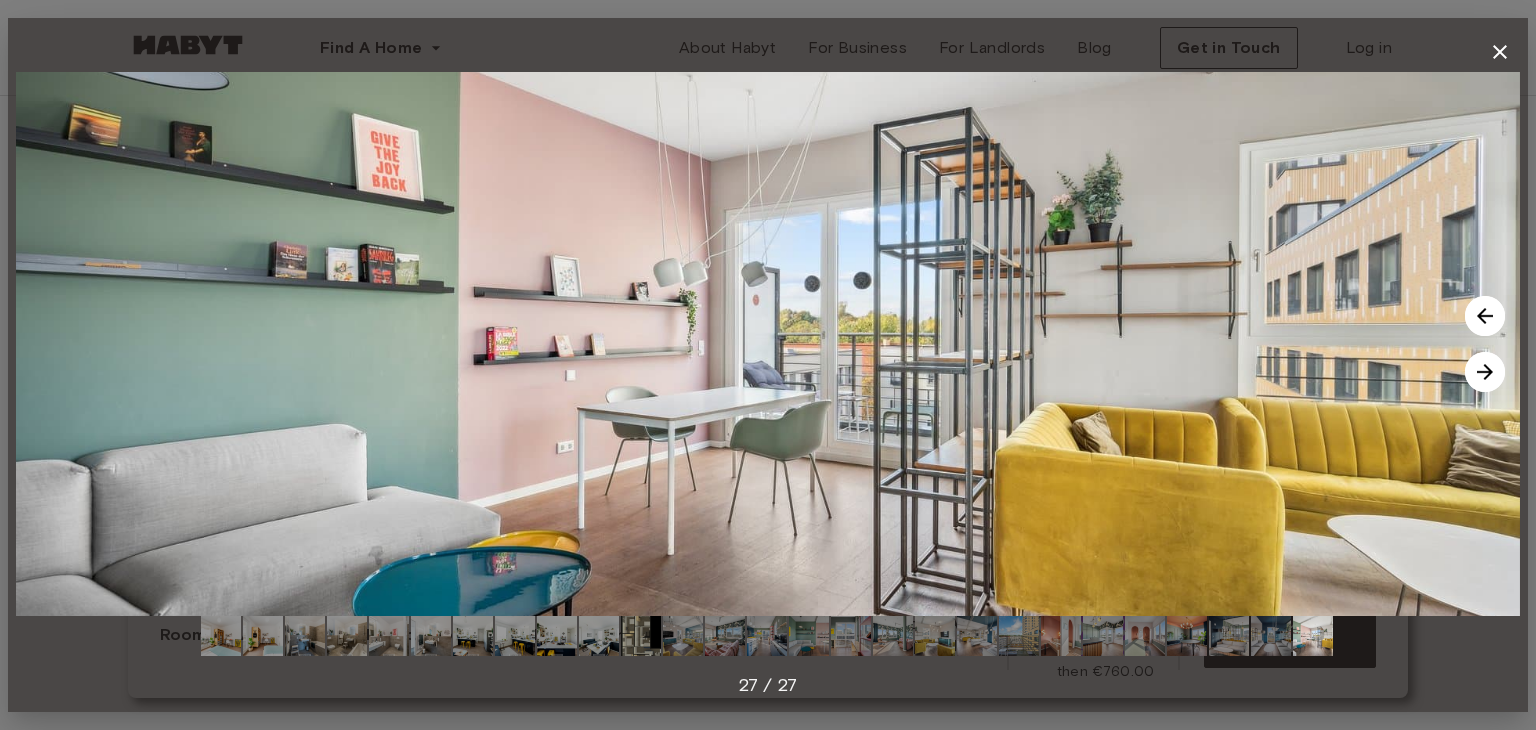 click at bounding box center [1485, 372] 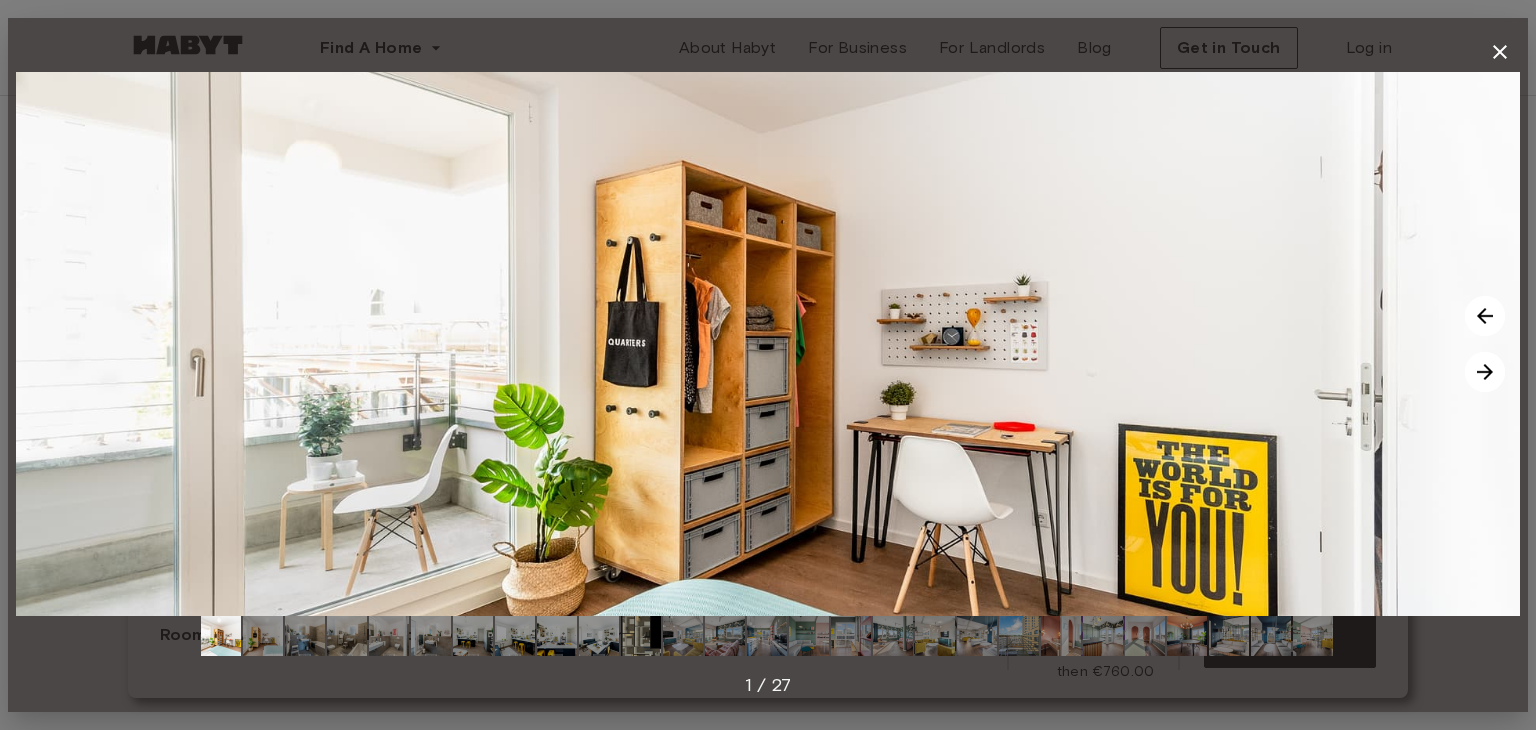 click 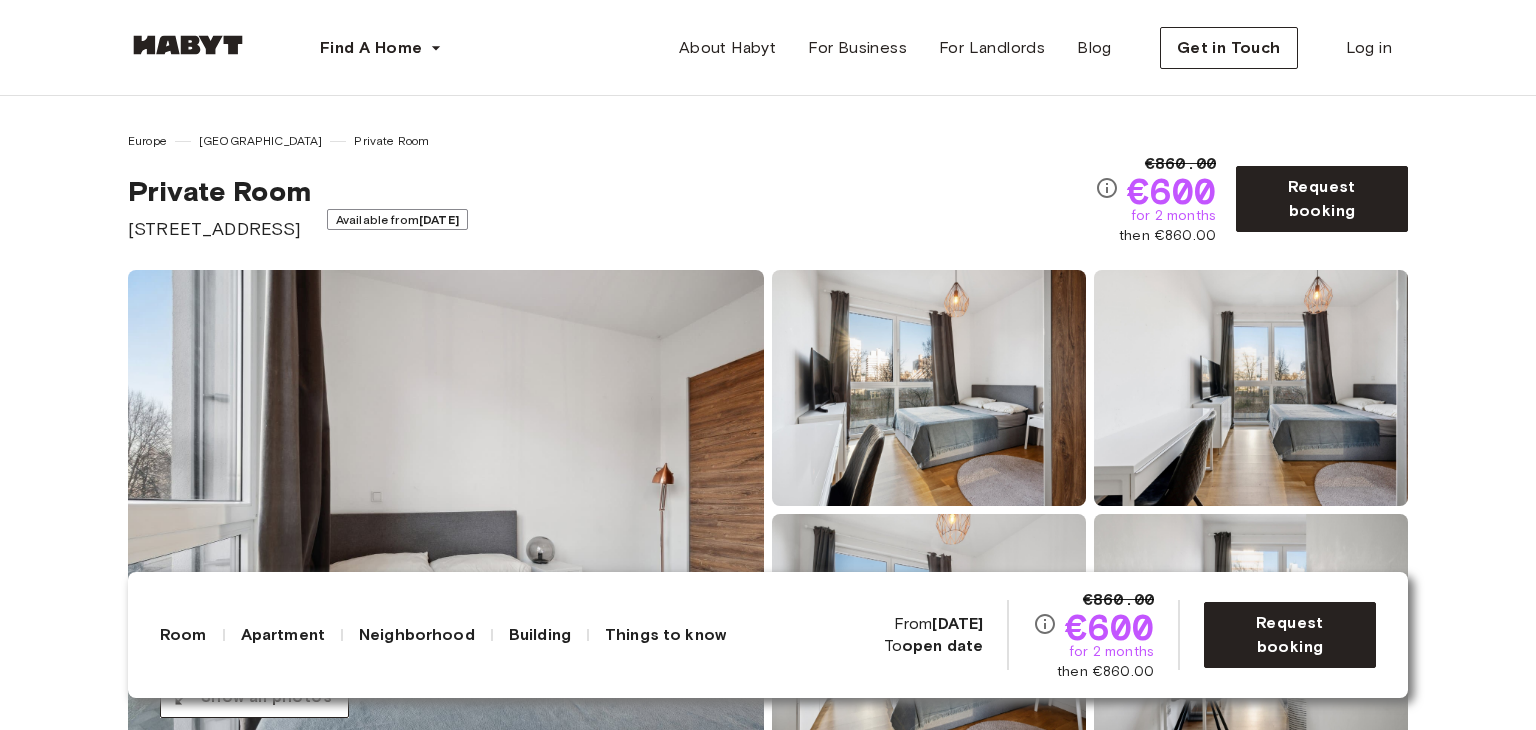 scroll, scrollTop: 137, scrollLeft: 0, axis: vertical 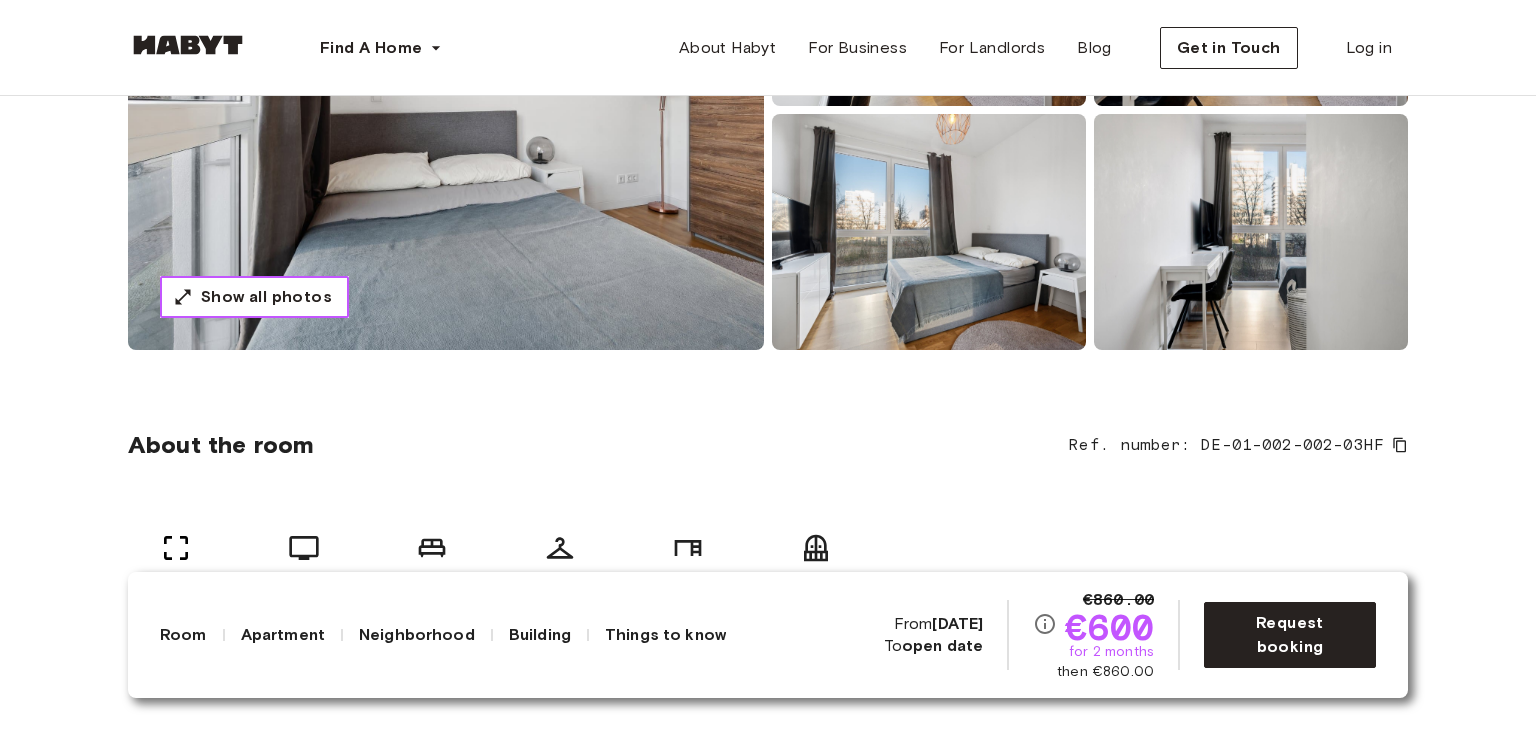 click on "Show all photos" at bounding box center [266, 297] 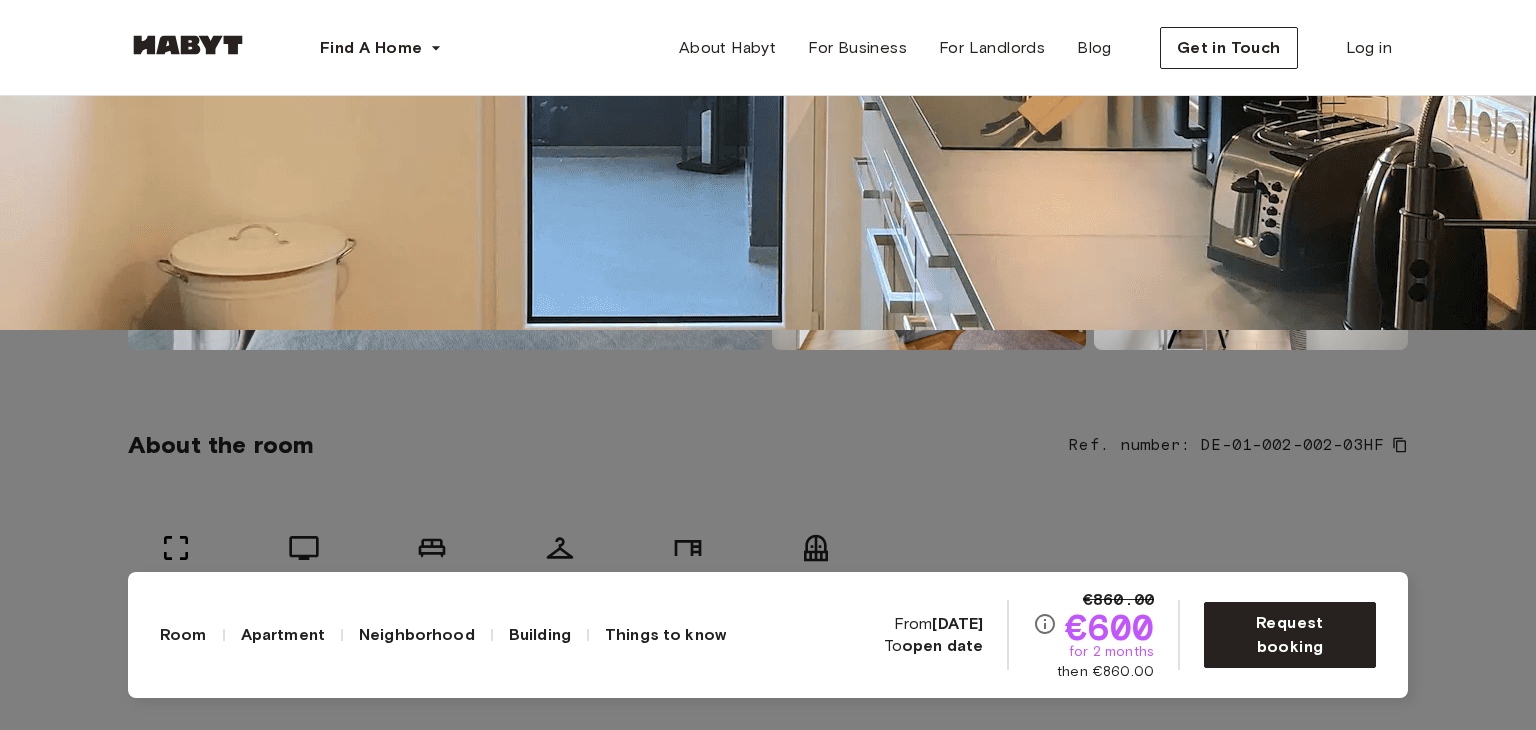 click at bounding box center (768, -35) 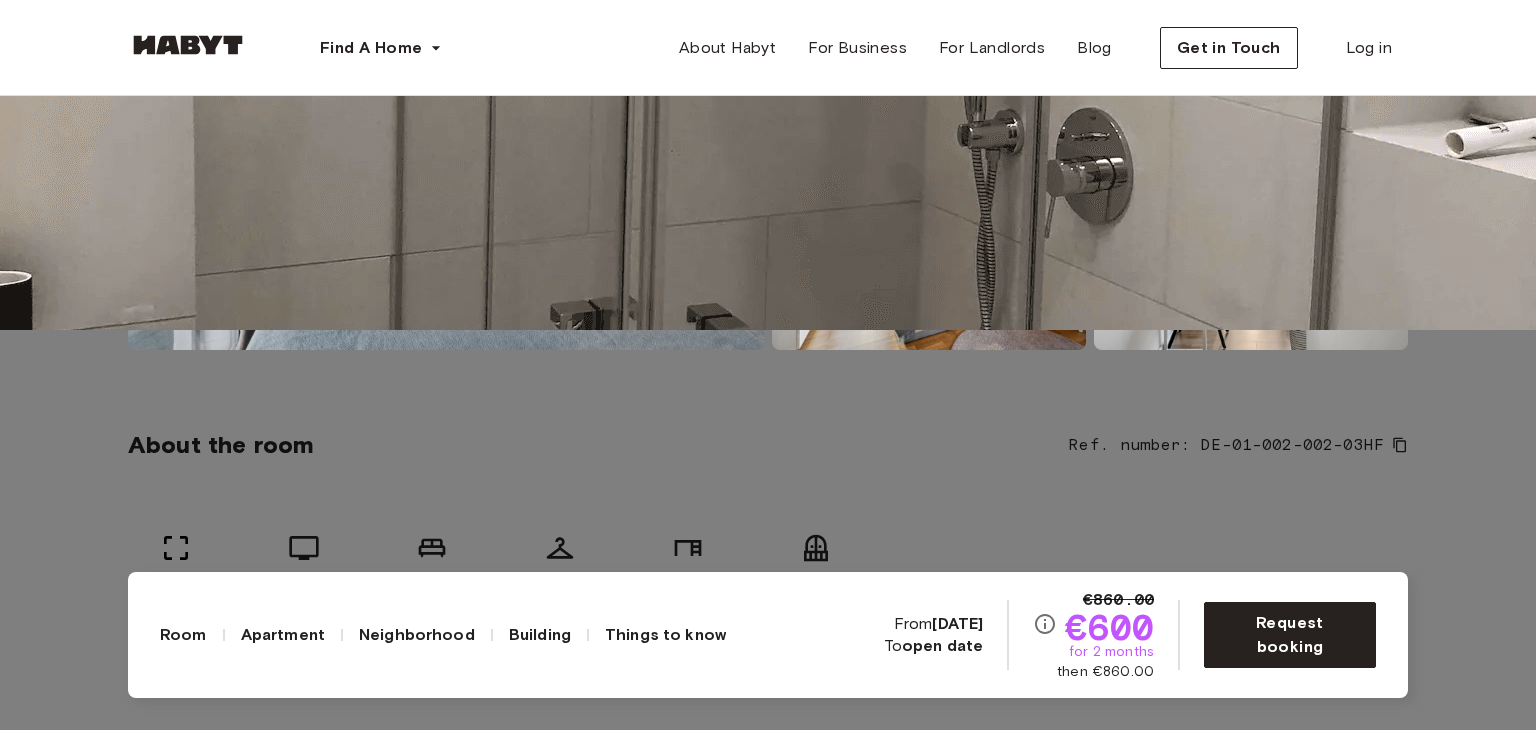 click at bounding box center [768, -35] 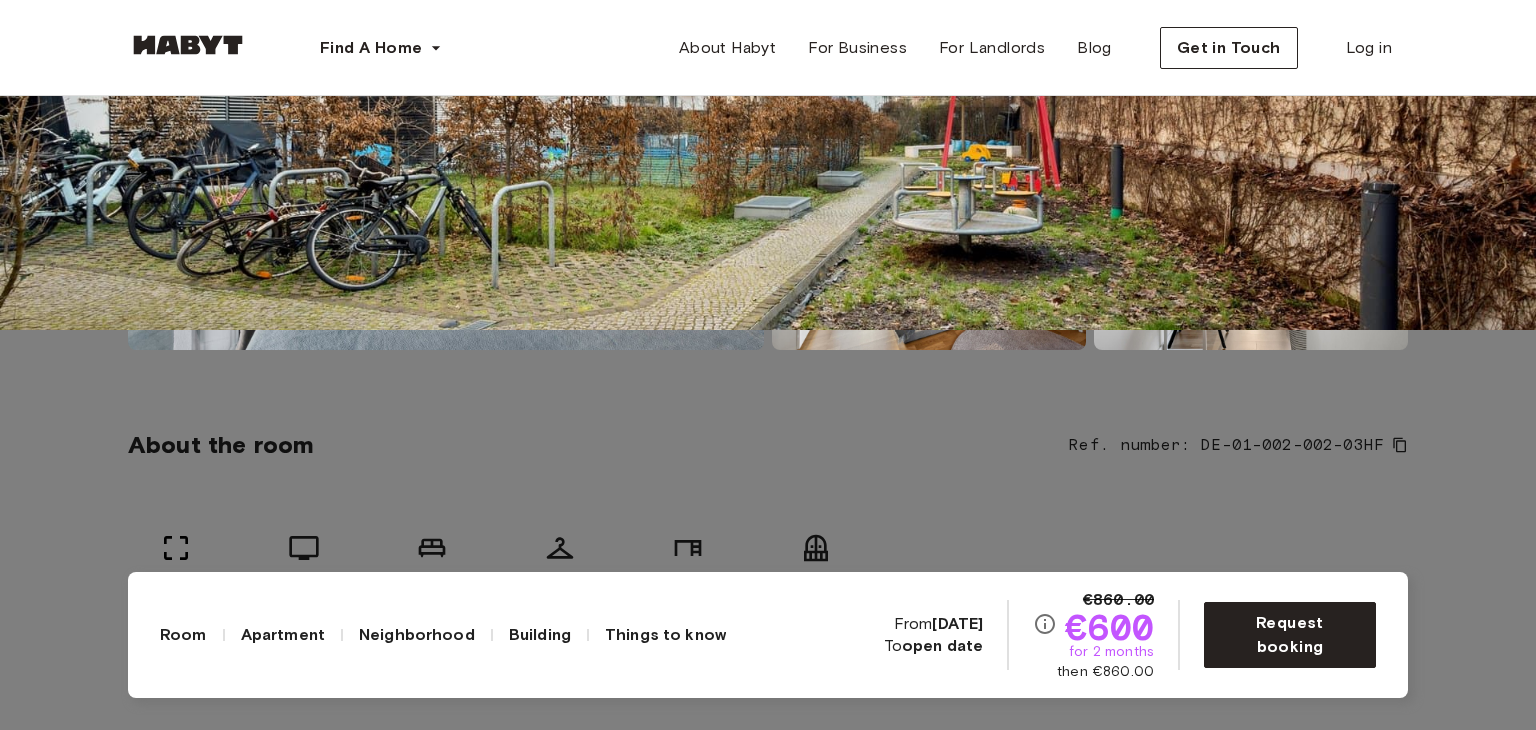 click at bounding box center [768, -35] 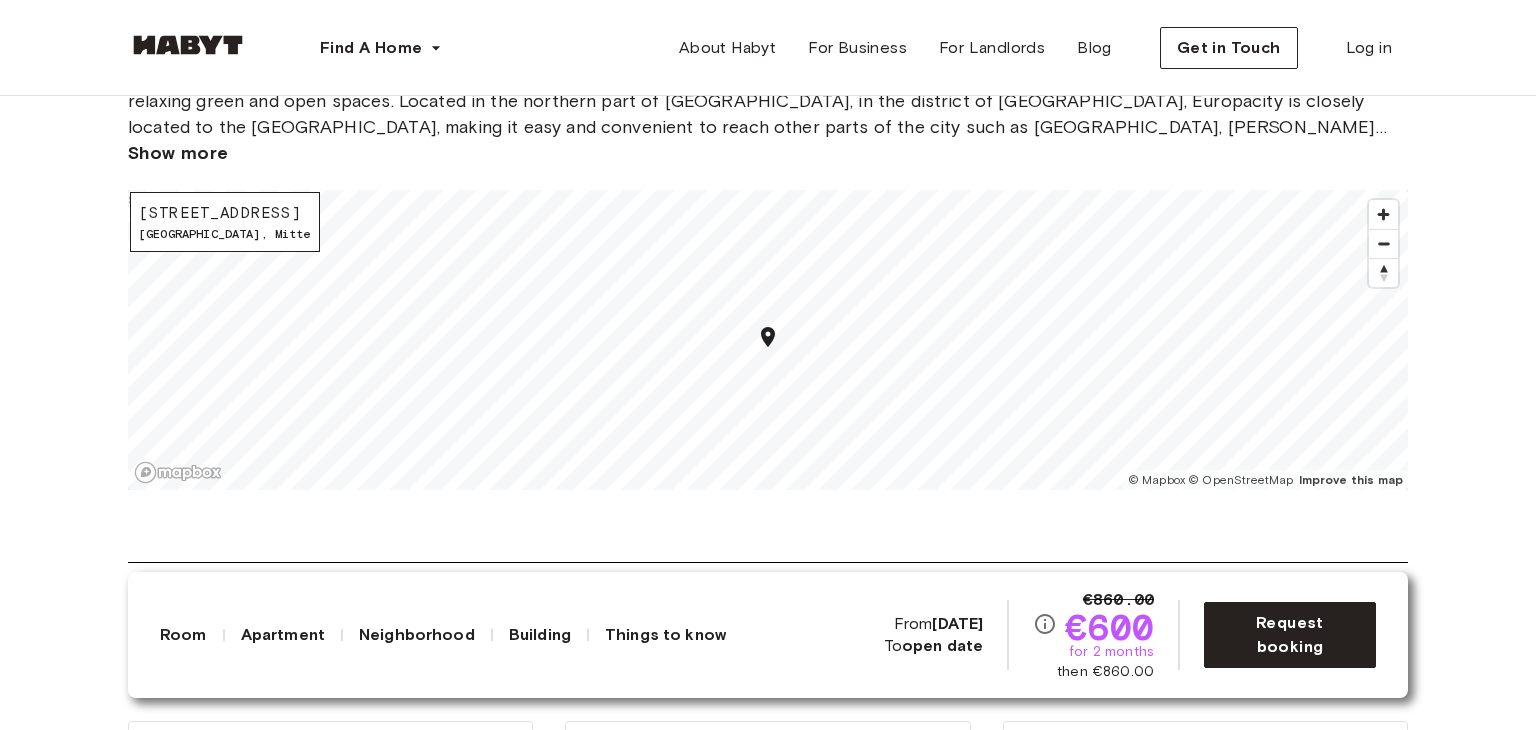 scroll, scrollTop: 2500, scrollLeft: 0, axis: vertical 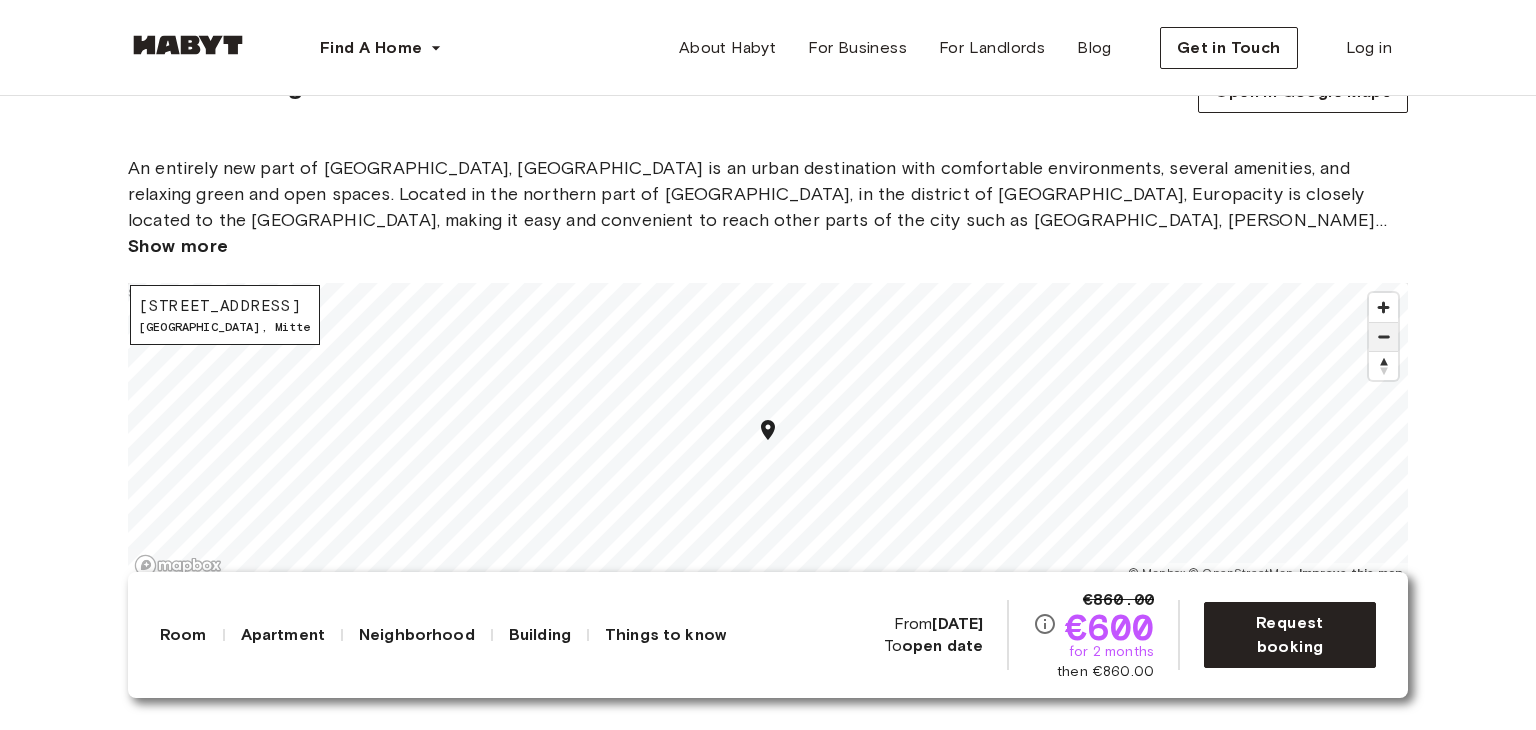 click at bounding box center (1383, 337) 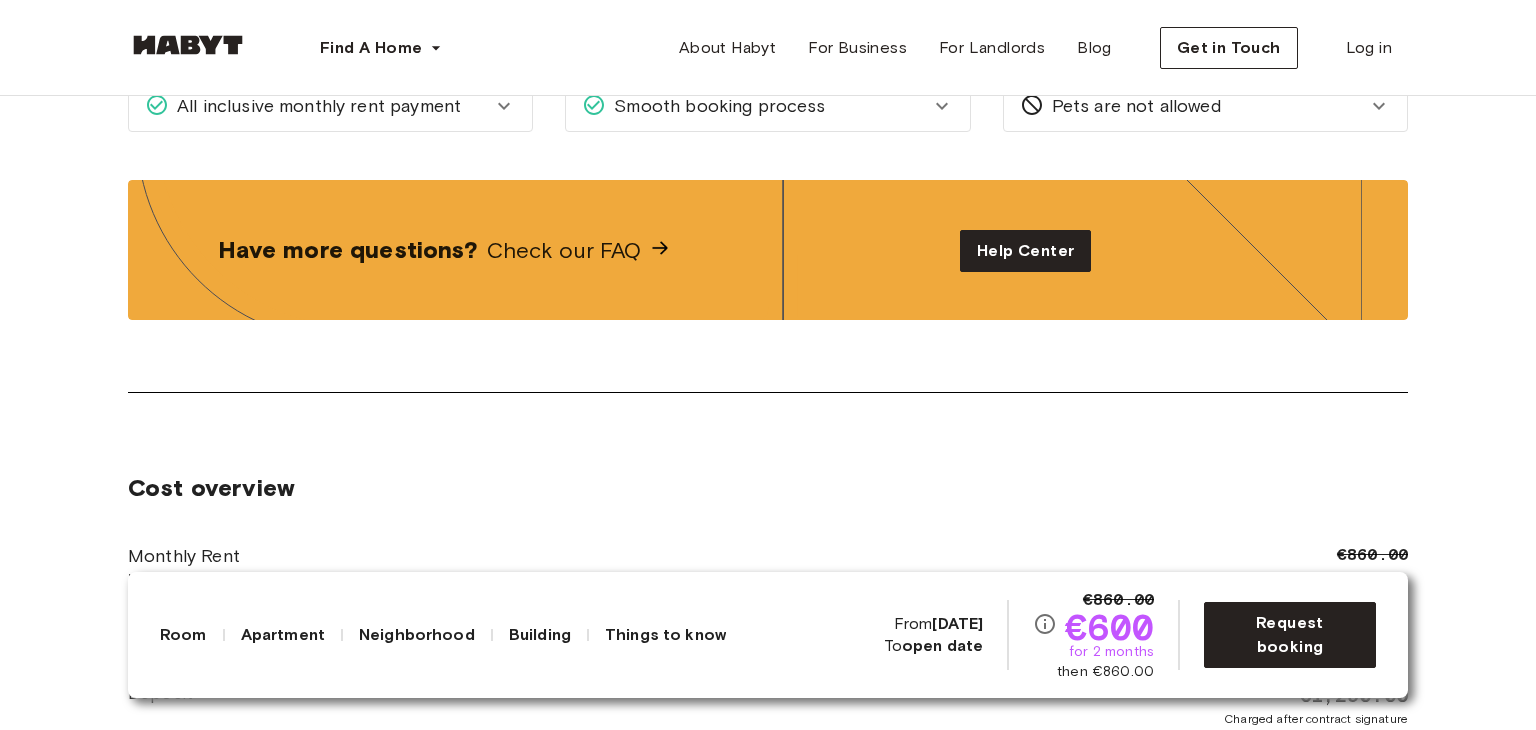 scroll, scrollTop: 3400, scrollLeft: 0, axis: vertical 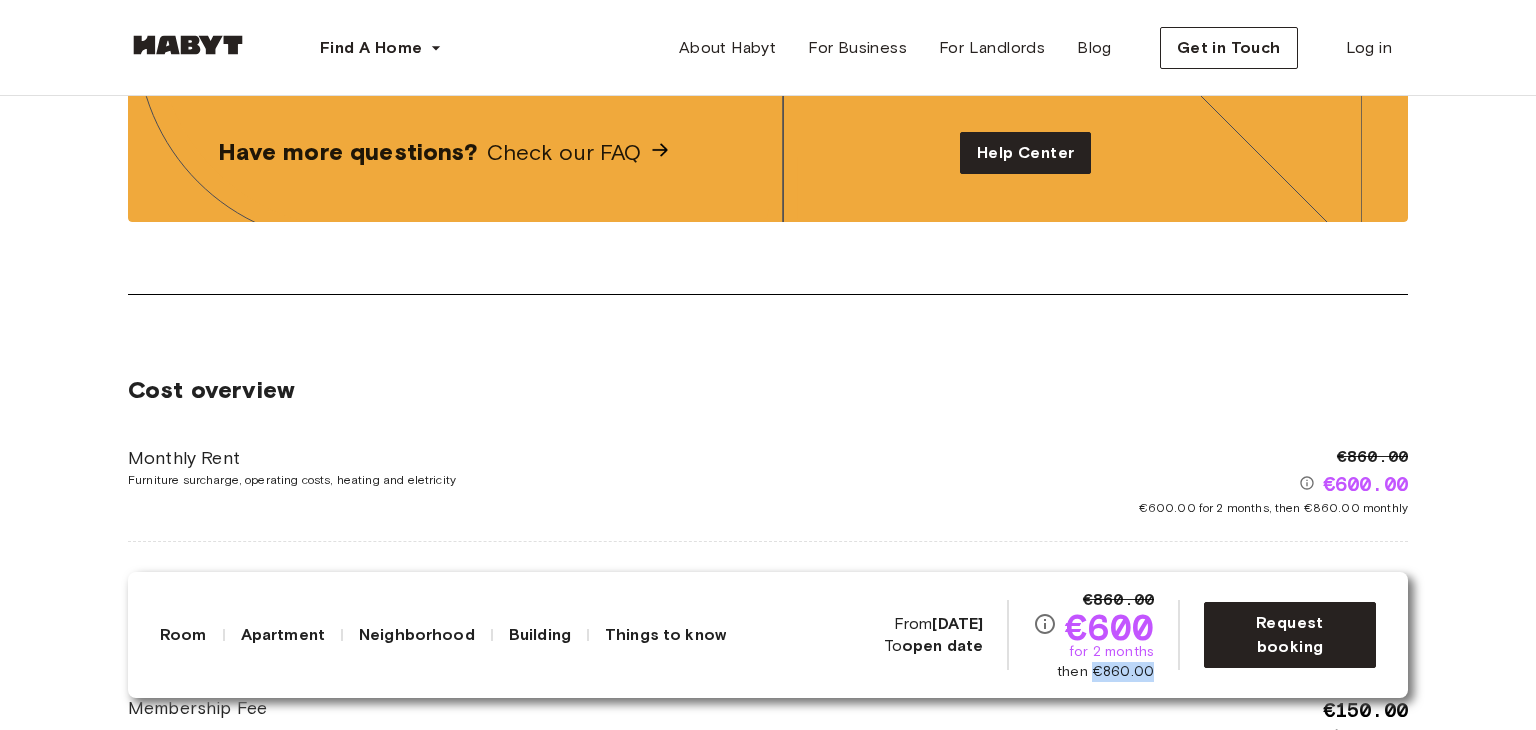 drag, startPoint x: 1096, startPoint y: 673, endPoint x: 1167, endPoint y: 686, distance: 72.18033 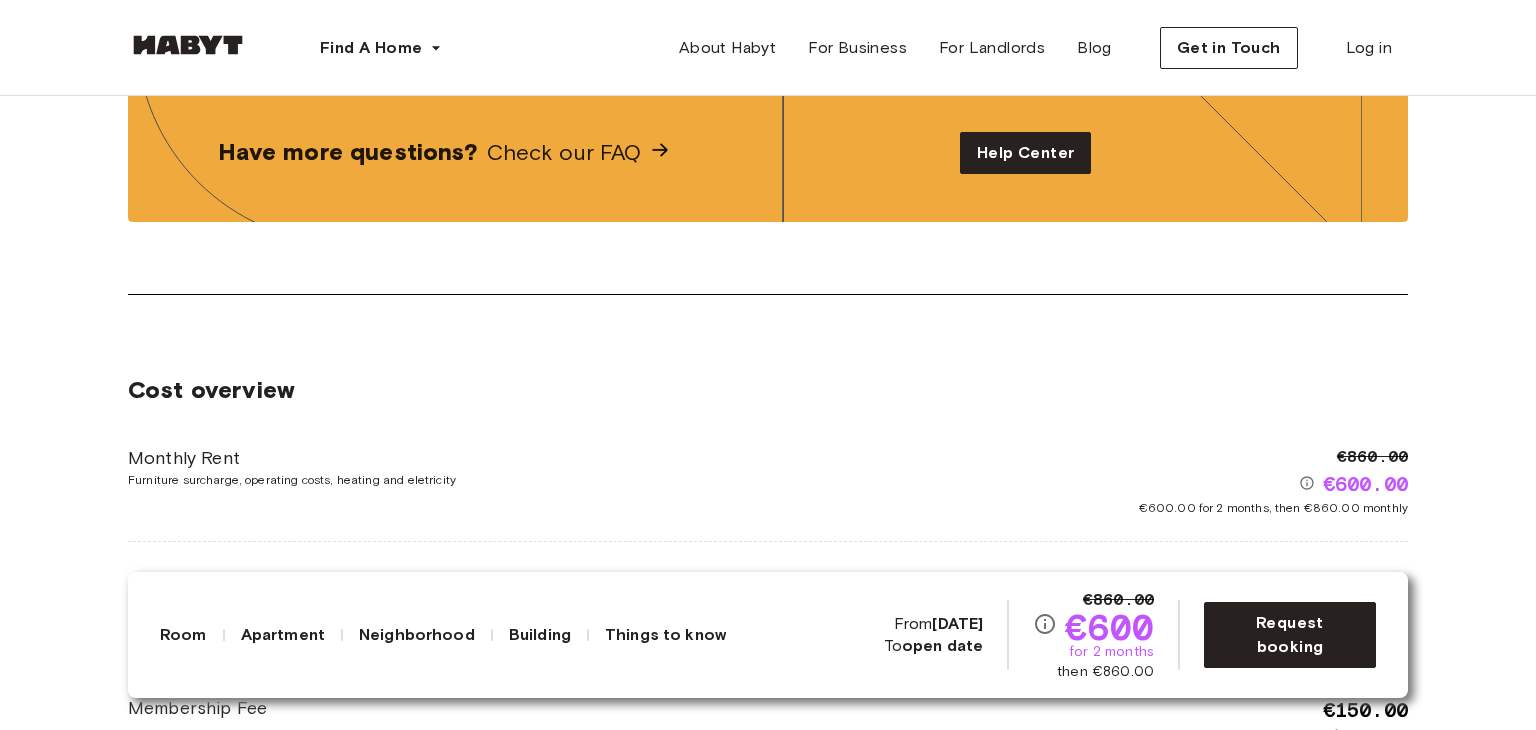 click on "Europe Berlin Private Room Private Room Boyenstraße 31 Available from  Jul 13 €860.00 €600 for 2 months then €860.00 Request booking Show all photos About the room Ref. number:   DE-01-002-002-03HF 20 sqm. Smart TV 140 x 200cm mattress Wardrobe Desk and chair Private balcony About the apartment The district „Mitte“ in Berlin is probably the most interesting place in whole Europe when it comes to recent history. If you are interested in shopping, you will find the most trendy and coolest brands and shops around here. Most of Berlin’s fast growing start-up scene is located here, as well. 116 sqm. 2nd Floor 4 bedrooms Shared balcony 1 shared bathroom Kitchen utensils Dining room WiFi Fully-equipped kitchen Washing Machine All rooms in this apartment Boyenstraße 31 10 sqm. 4 bedrooms 2nd Floor From  Jul 12 €540 monthly Boyenstraße 31 14 sqm. 4 bedrooms 2nd Floor From  Sep 03 €645 monthly Boyenstraße 31 20 sqm. 4 bedrooms 2nd Floor From  Jul 12 €600 monthly Boyenstraße 31 15 sqm. 4 bedrooms" at bounding box center (768, -232) 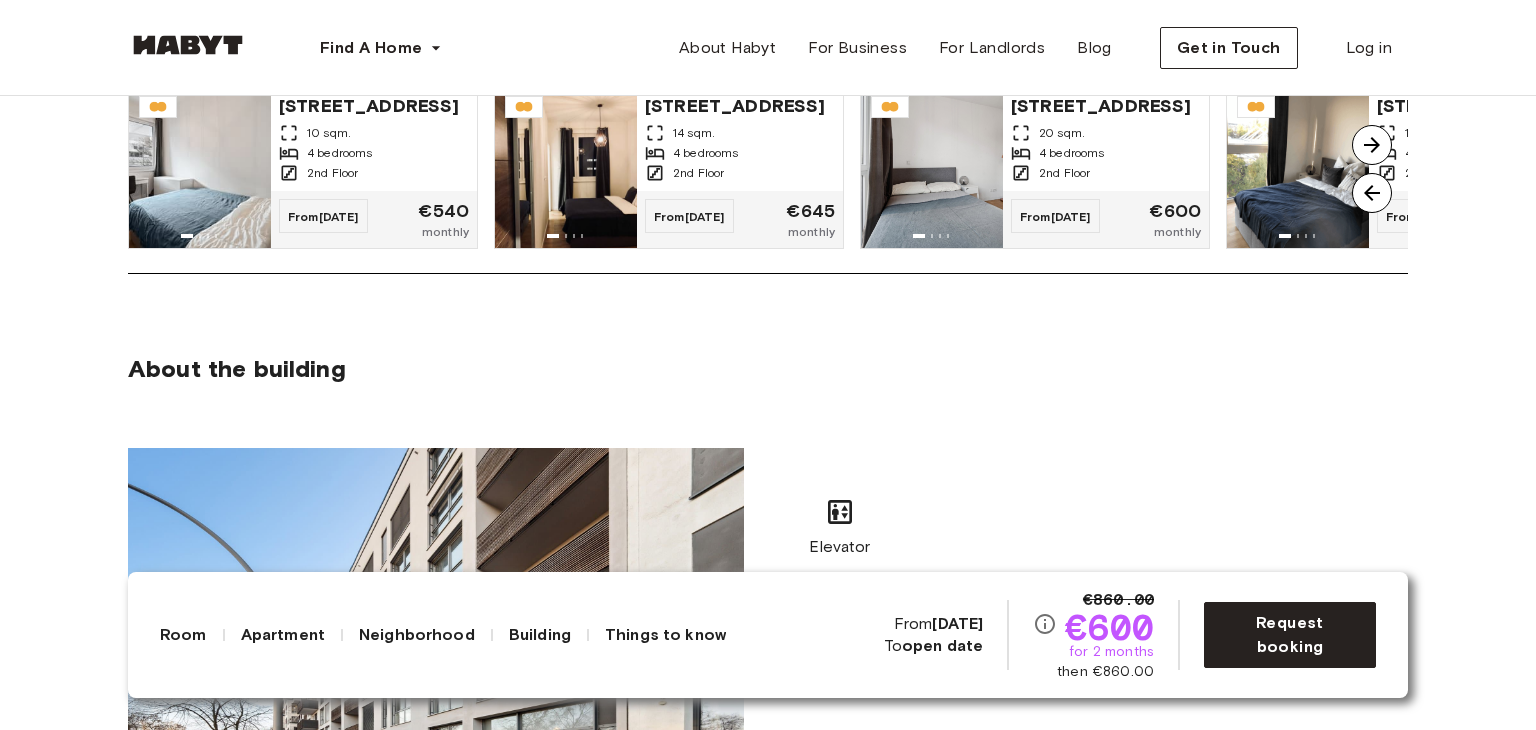 scroll, scrollTop: 1500, scrollLeft: 0, axis: vertical 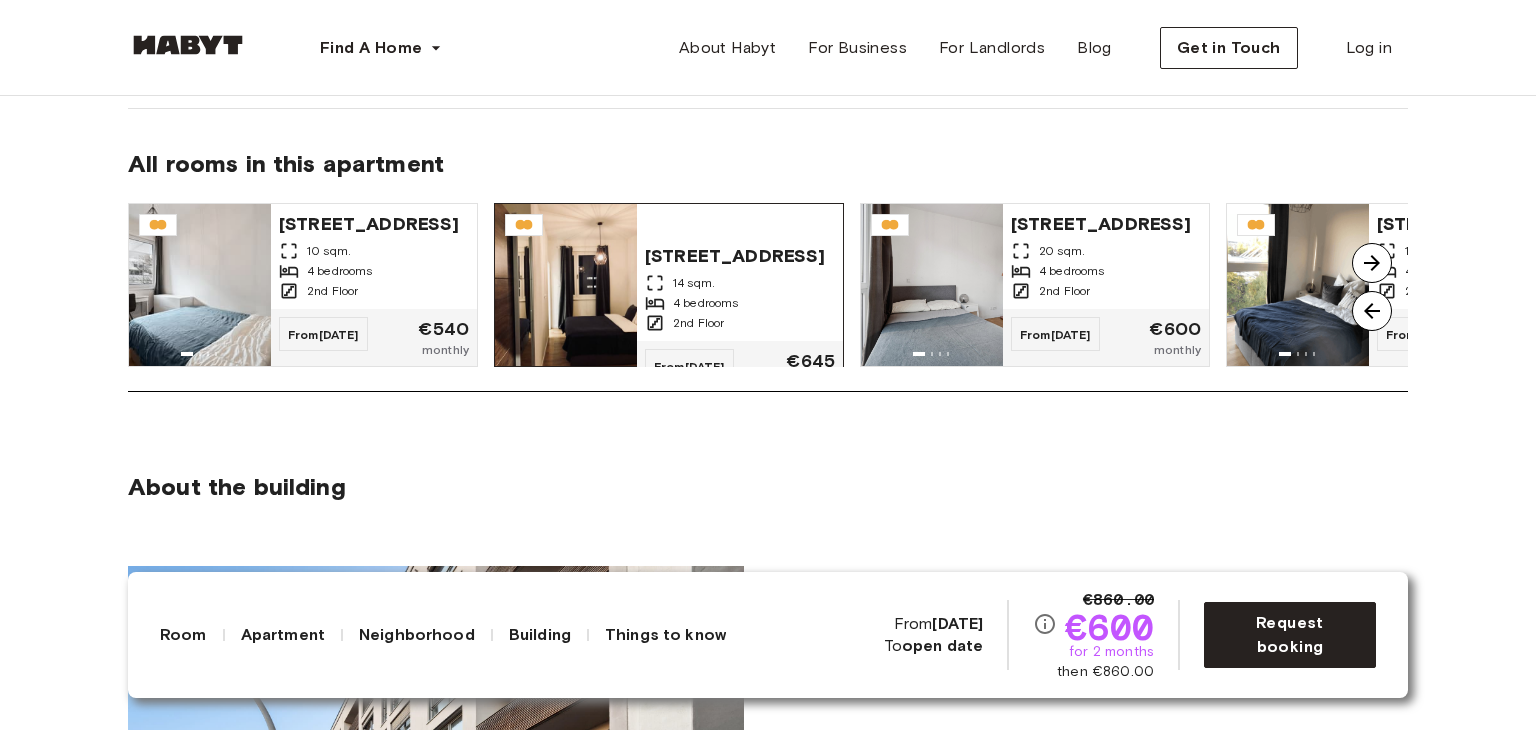 click 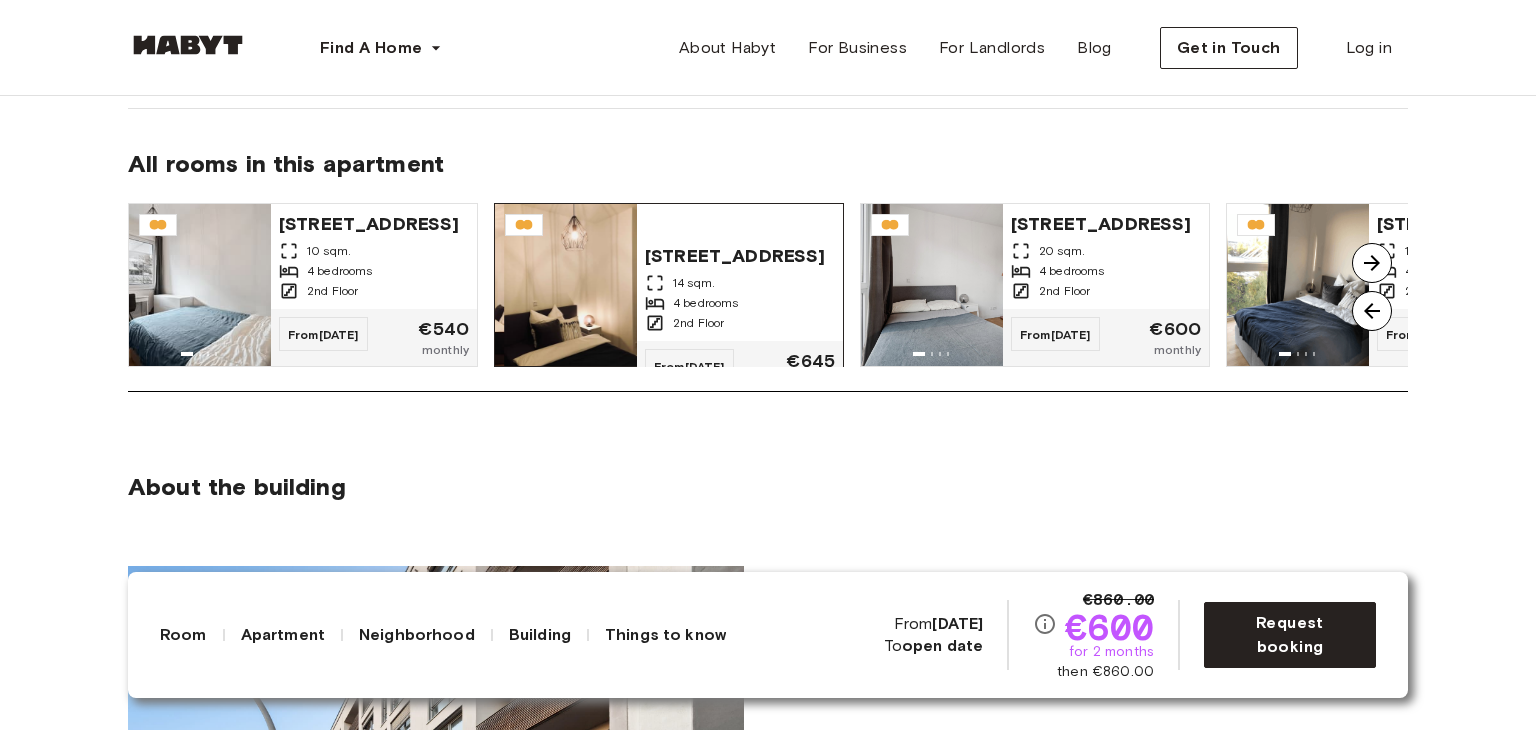 click 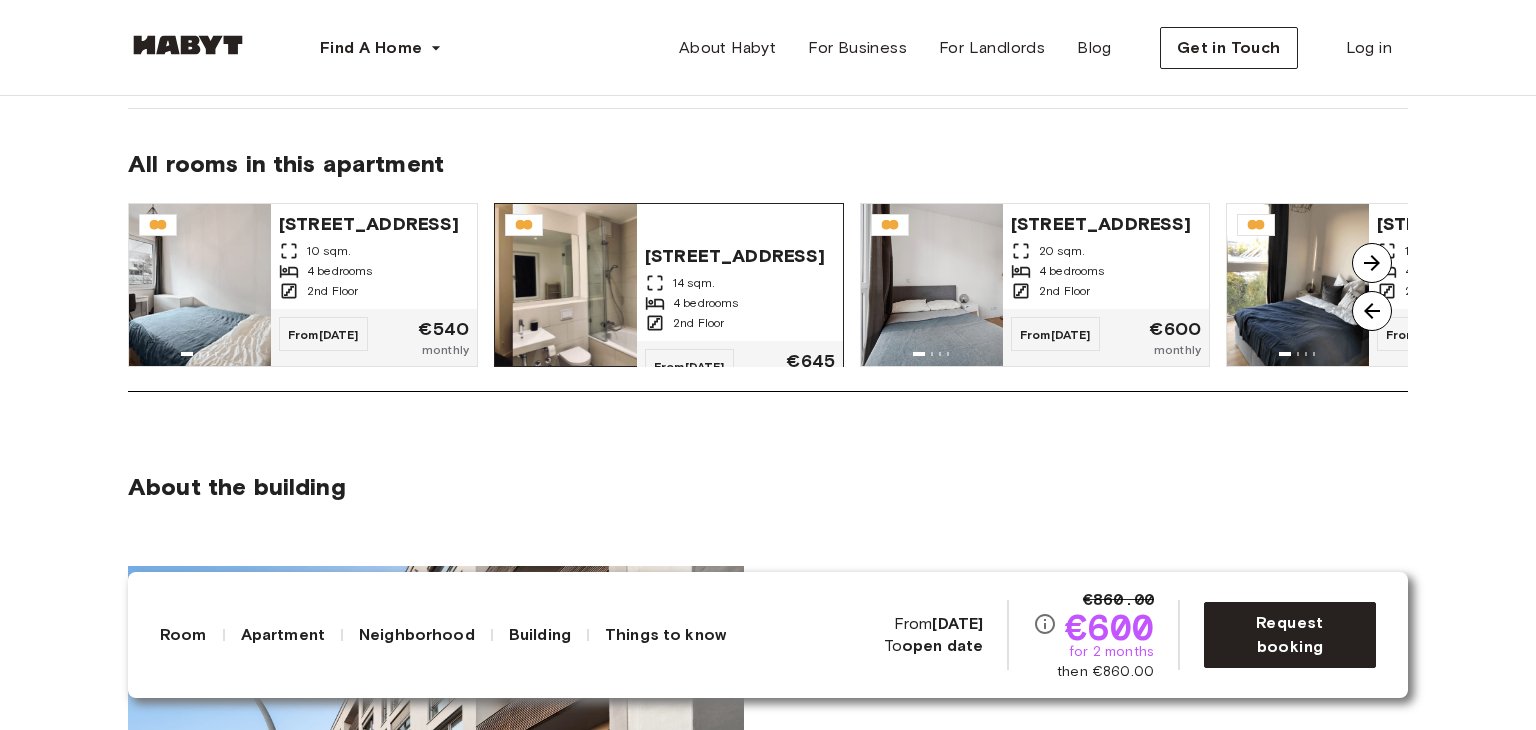 click 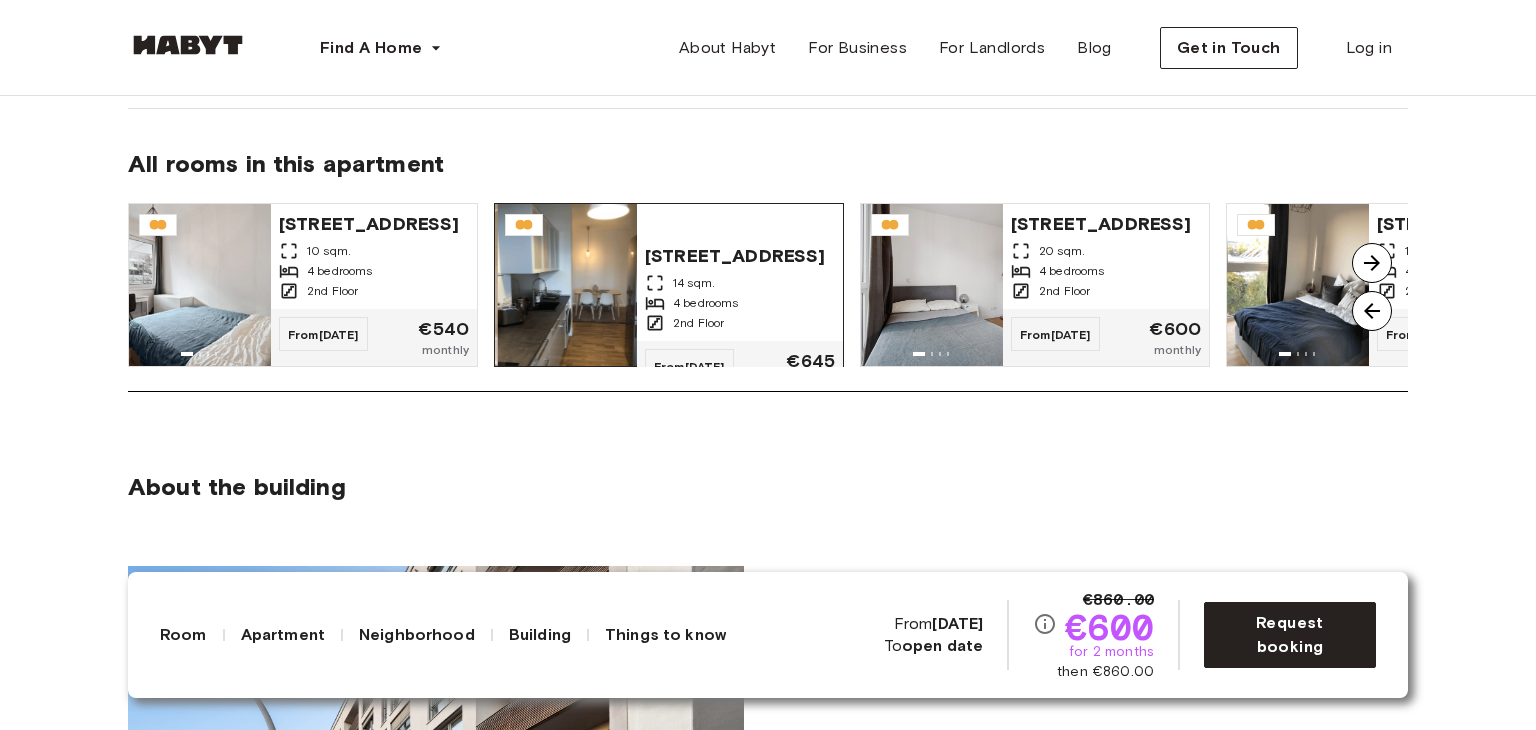 click 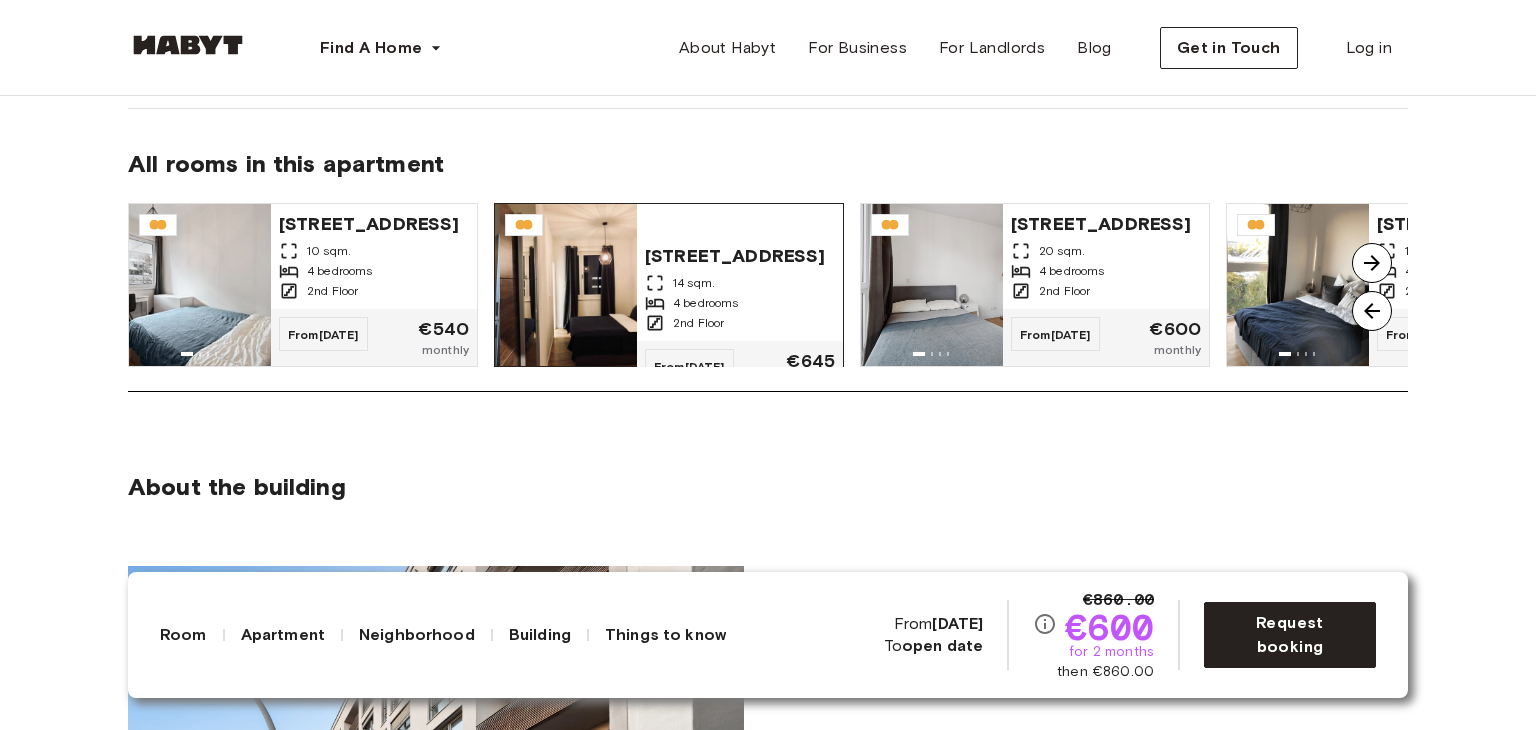 click 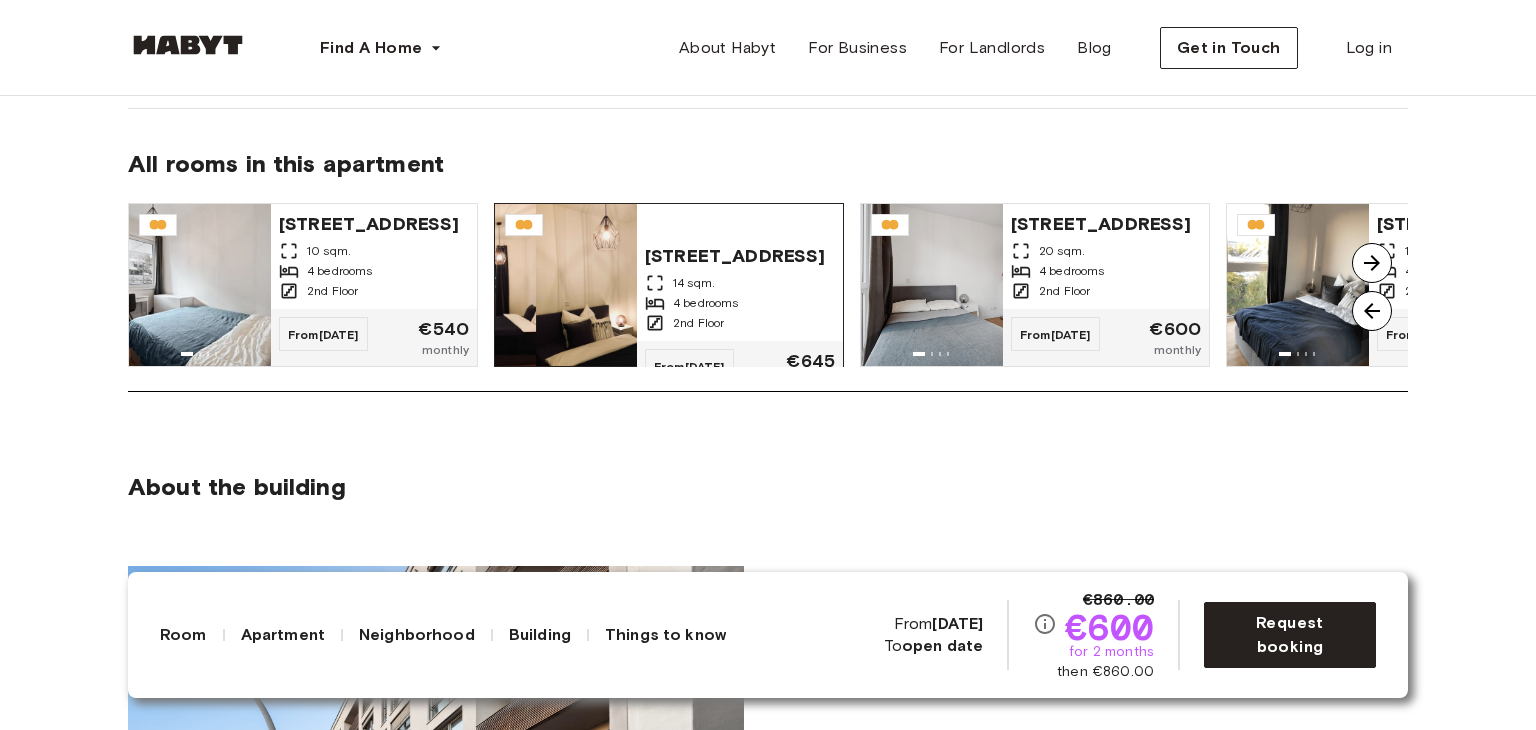 click 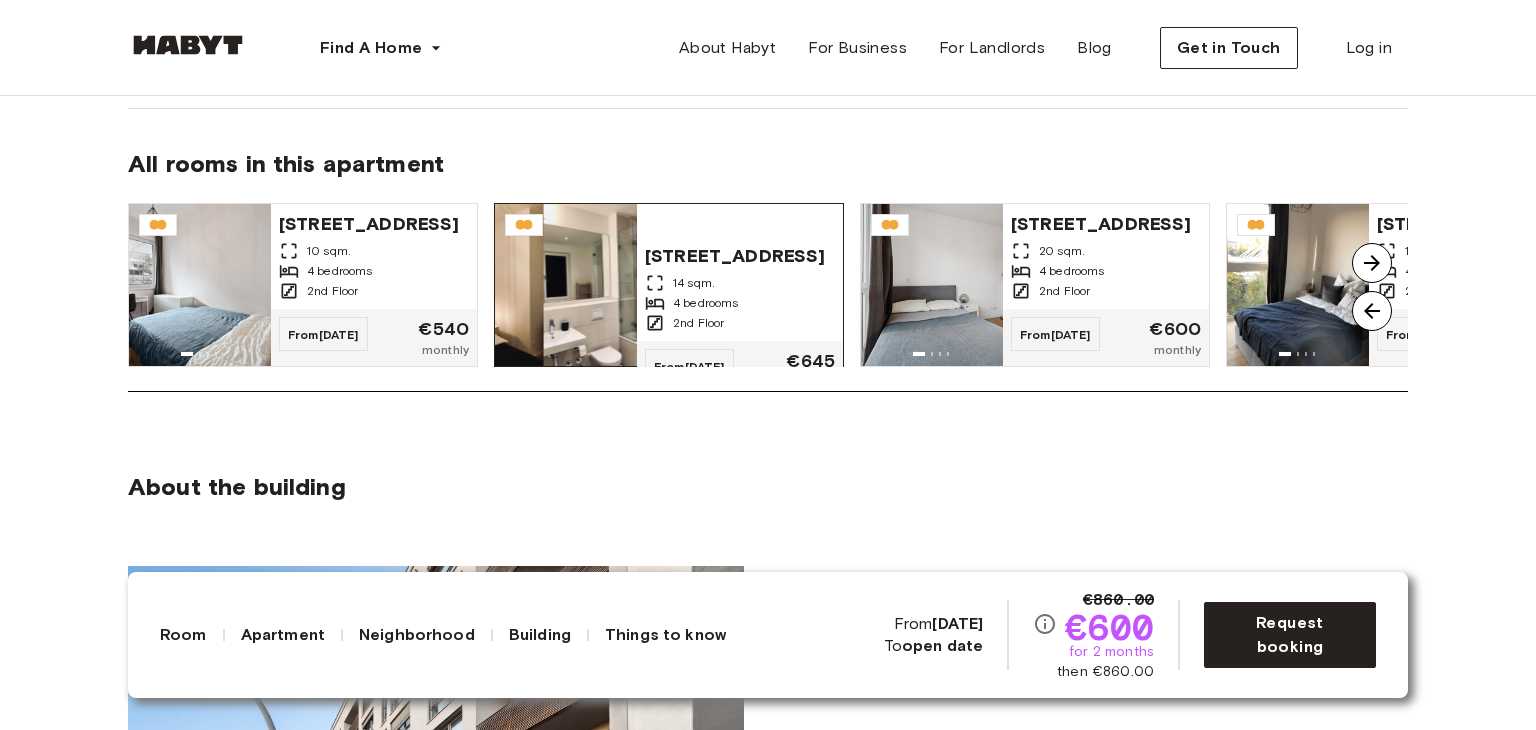 click 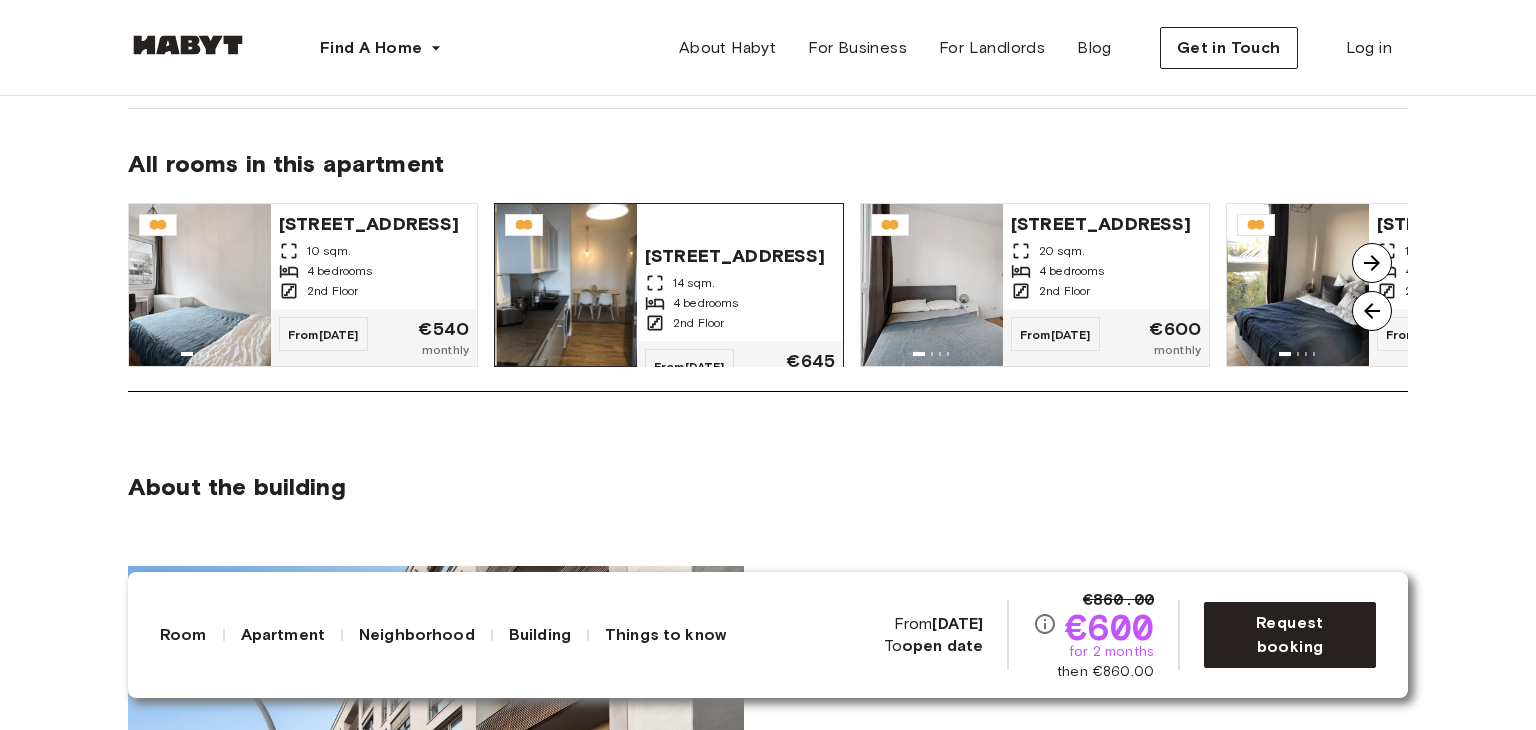 click at bounding box center [568, 285] 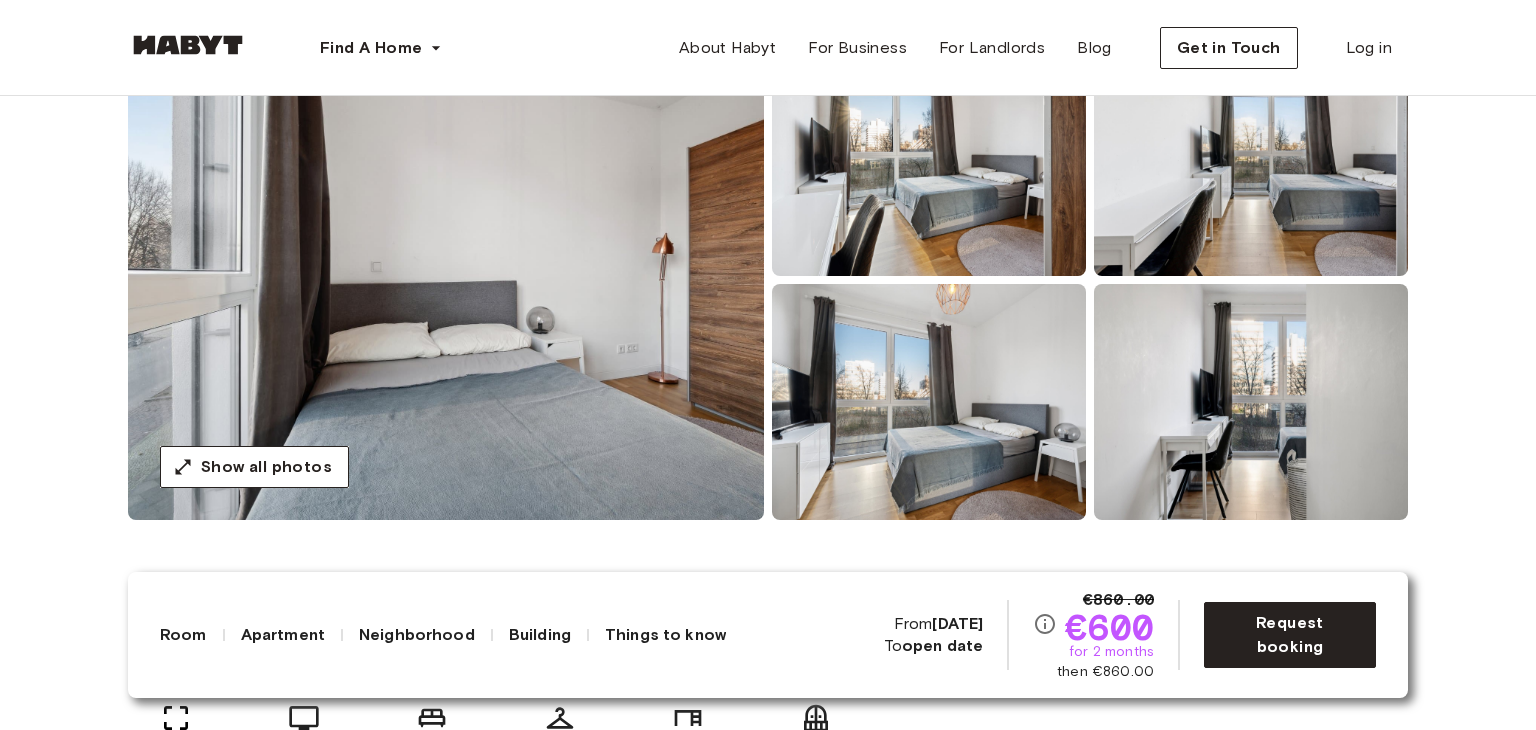 scroll, scrollTop: 0, scrollLeft: 0, axis: both 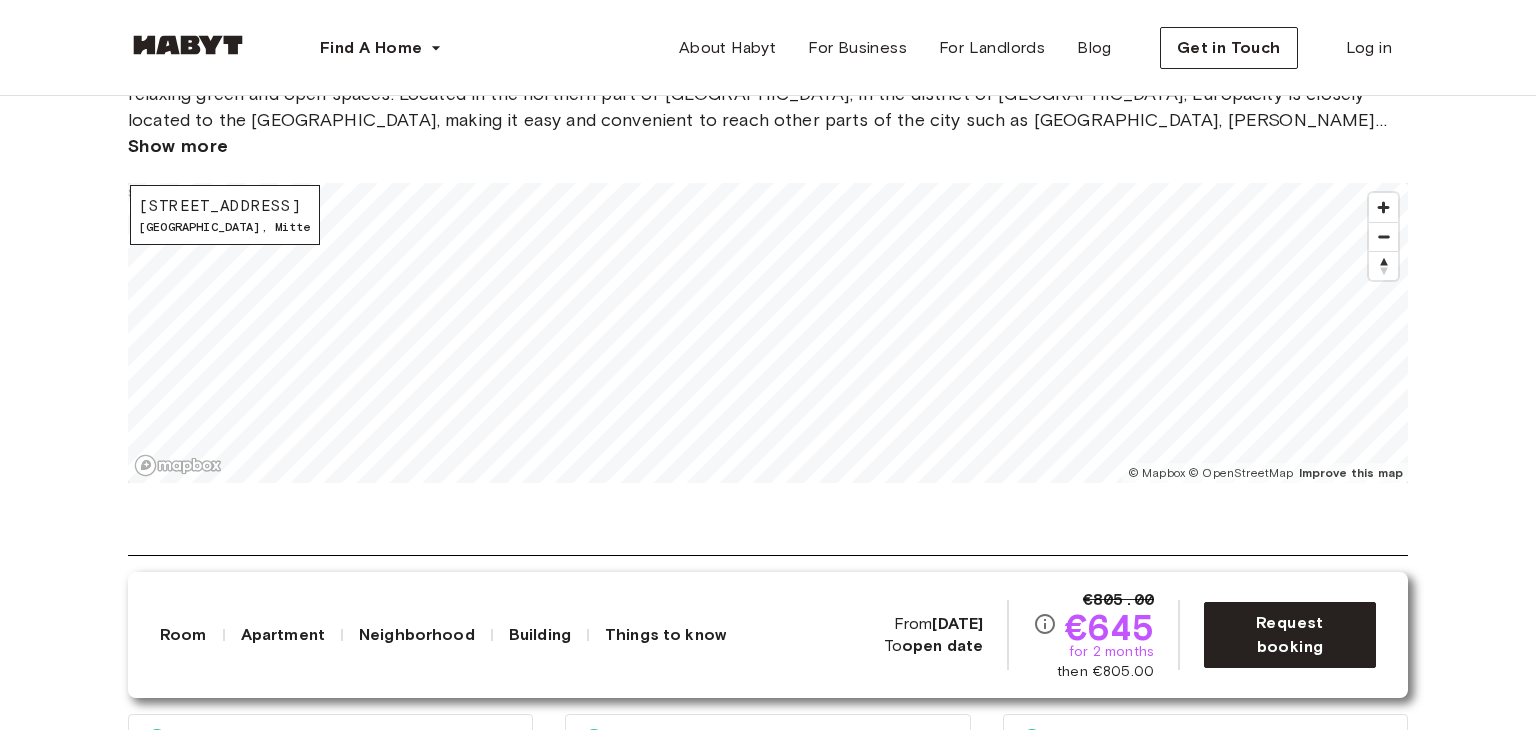 click on "About the neighborhood Open in Google Maps An entirely new part of [GEOGRAPHIC_DATA], [GEOGRAPHIC_DATA] is an urban destination with comfortable environments, several amenities, and relaxing green and open spaces. Located in the northern part of [GEOGRAPHIC_DATA], in the district of [GEOGRAPHIC_DATA], Europacity is closely located to the [GEOGRAPHIC_DATA], making it easy and convenient to reach other parts of the city such as [GEOGRAPHIC_DATA], [PERSON_NAME][GEOGRAPHIC_DATA] and [GEOGRAPHIC_DATA] in less than 20 minutes. With an area of approximately 61 hectare, Europacity offers all the amenities you’d expect from the city center, in addition to relaxing green and open spaces.  Show more [STREET_ADDRESS] © Mapbox   © OpenStreetMap   Improve this map $" at bounding box center [768, 263] 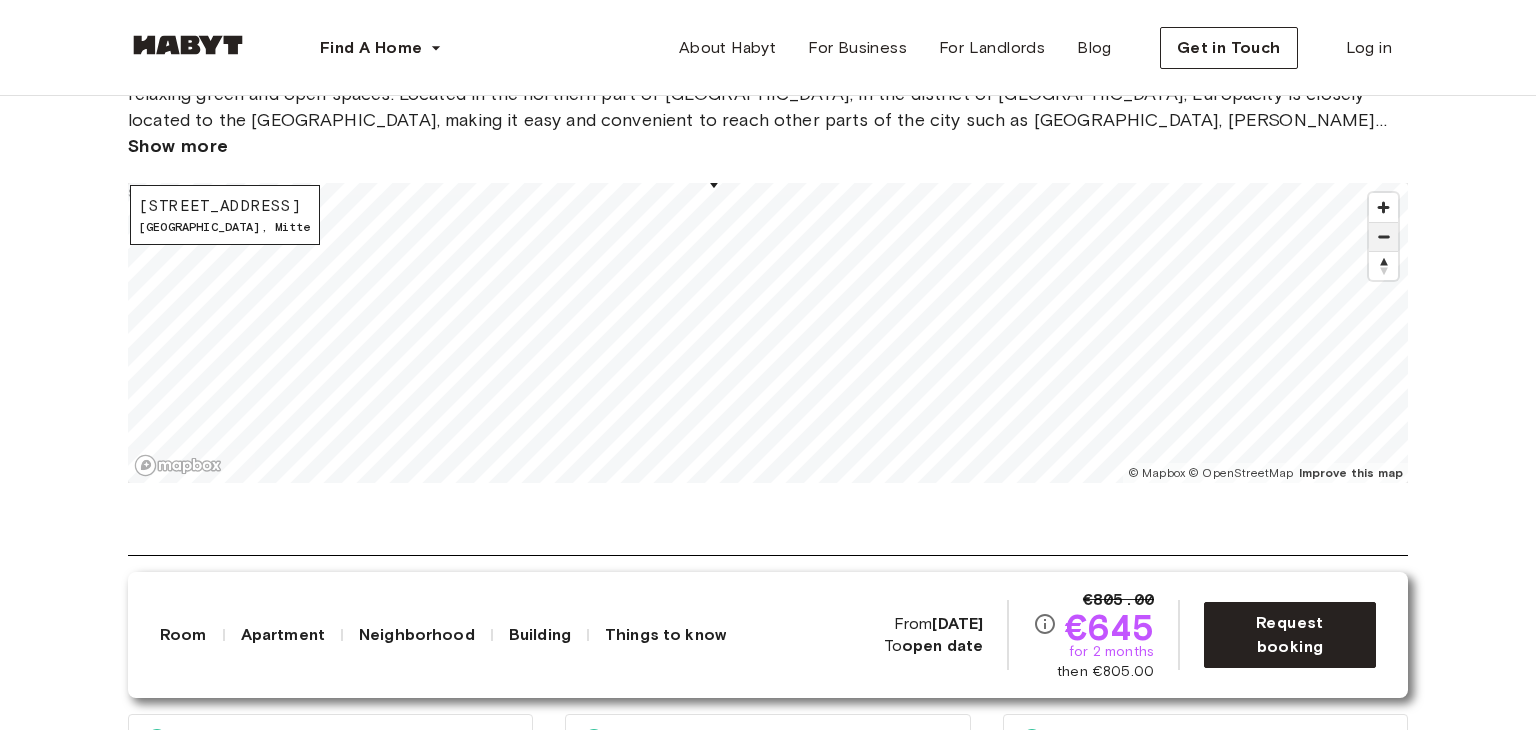 click at bounding box center (1383, 237) 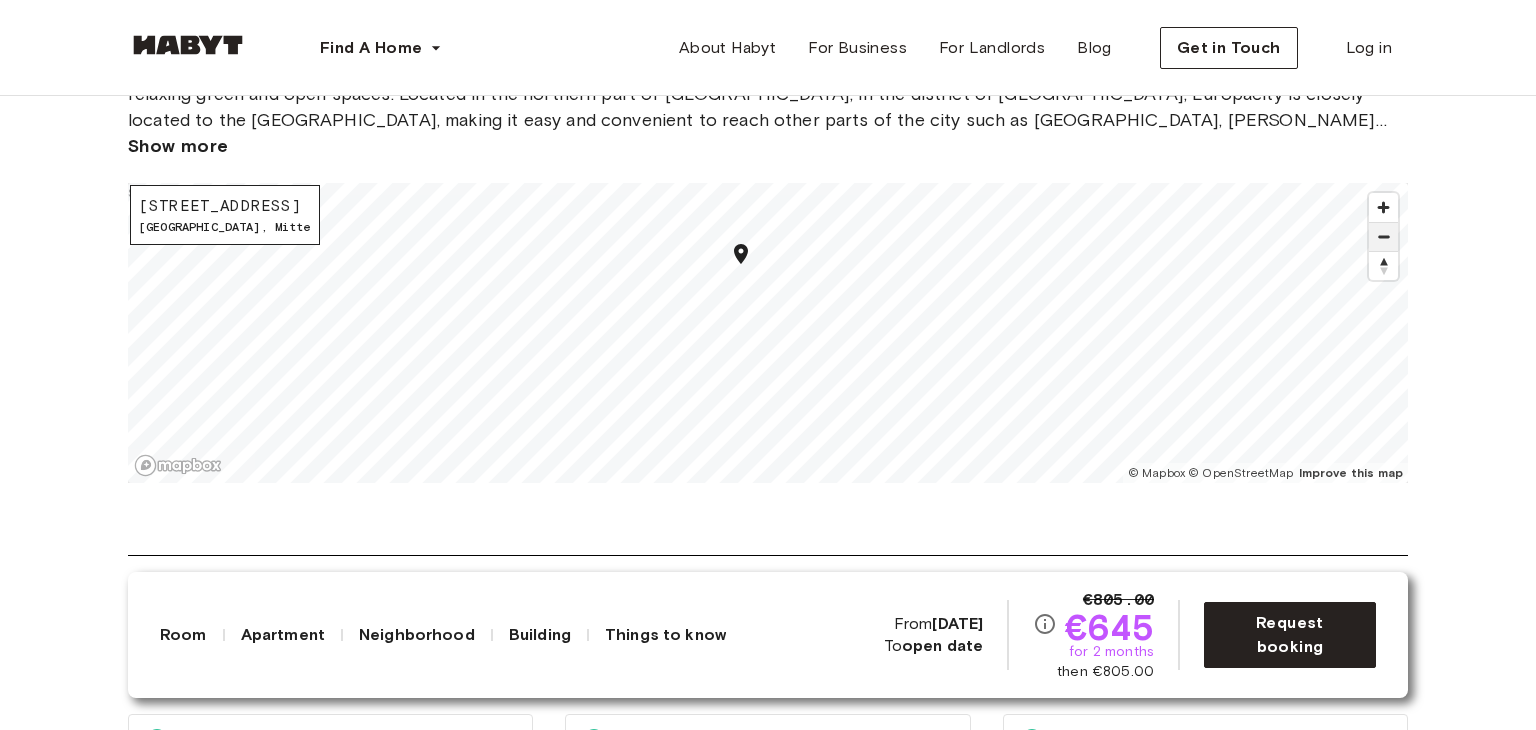 click at bounding box center (1383, 237) 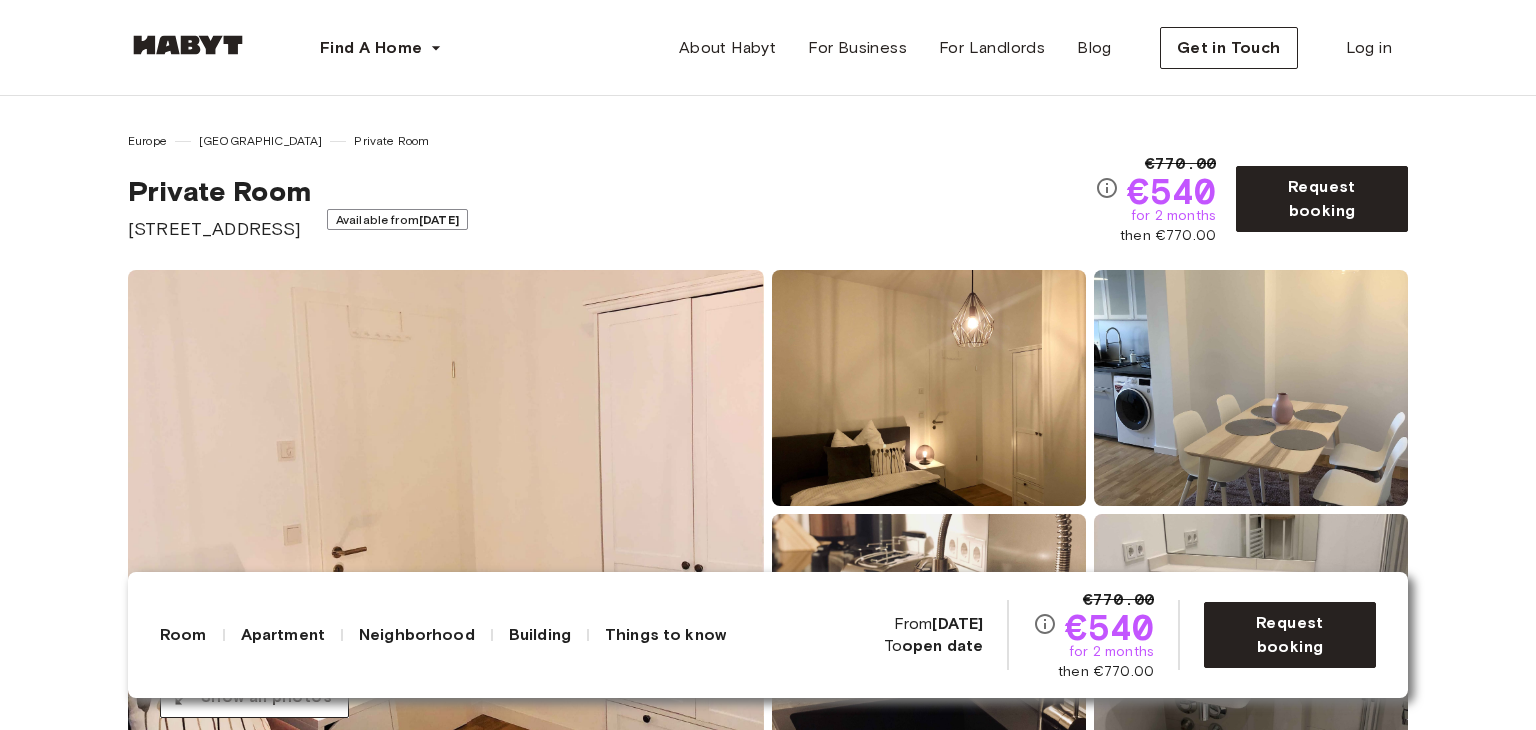 scroll, scrollTop: 0, scrollLeft: 0, axis: both 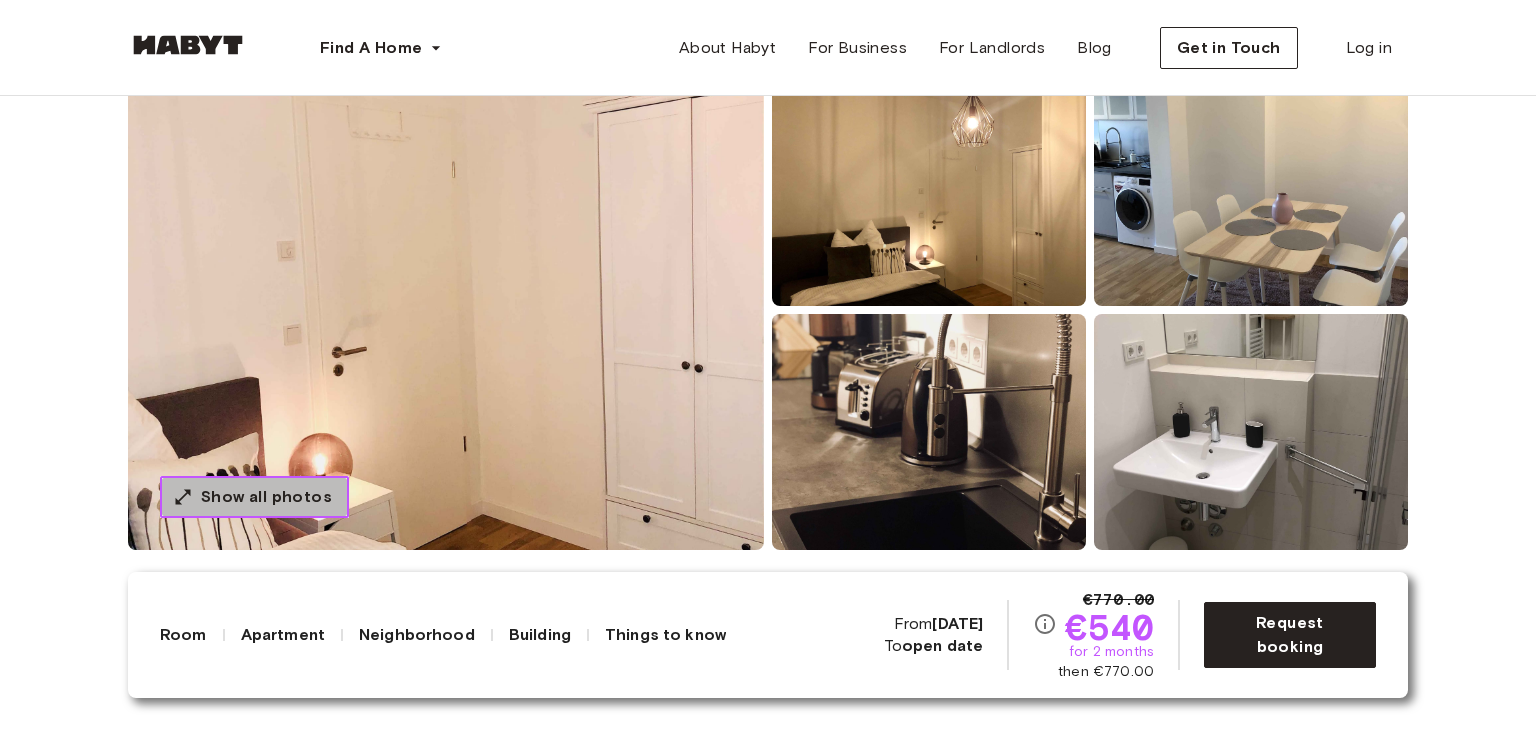 click on "Show all photos" at bounding box center [266, 497] 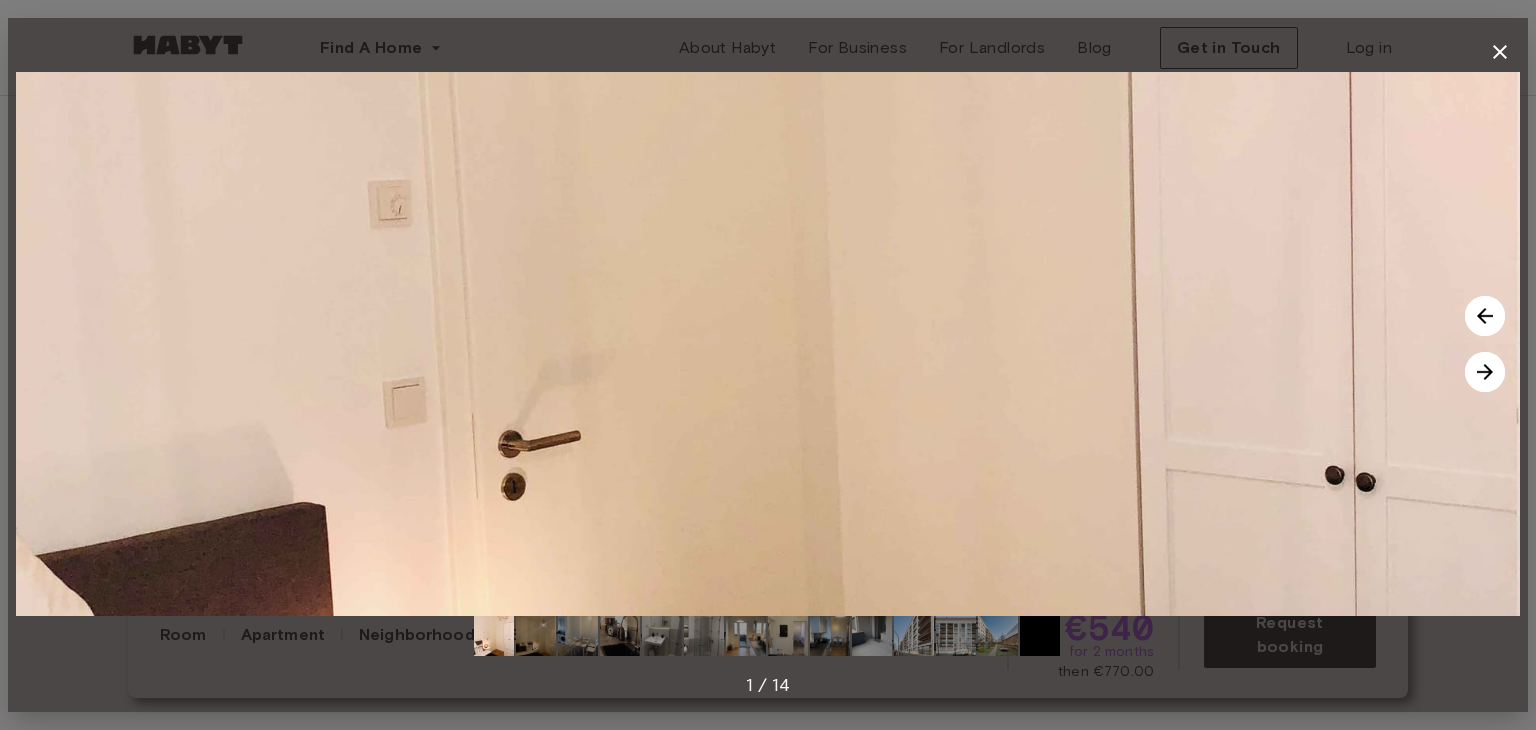 click at bounding box center [1485, 372] 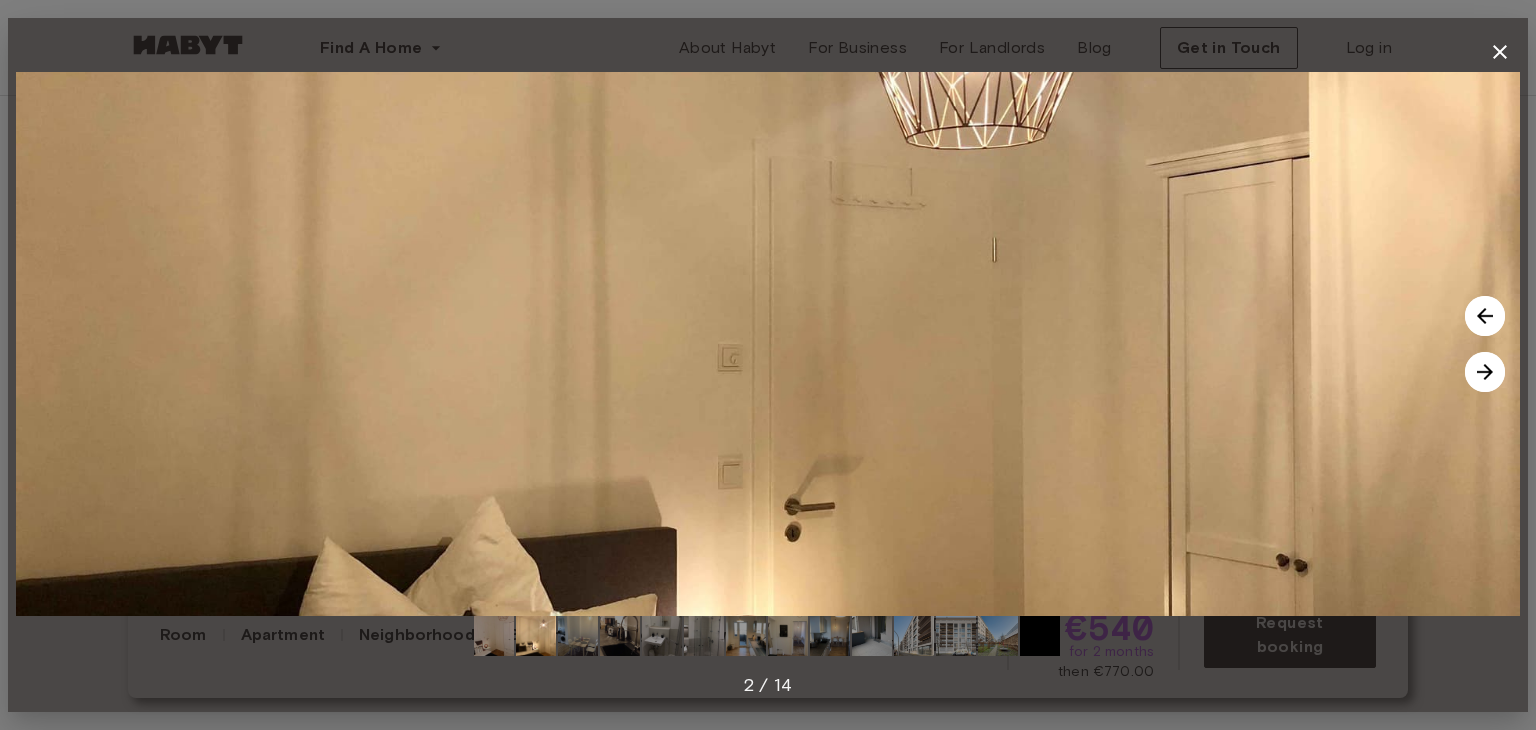 click at bounding box center [1485, 372] 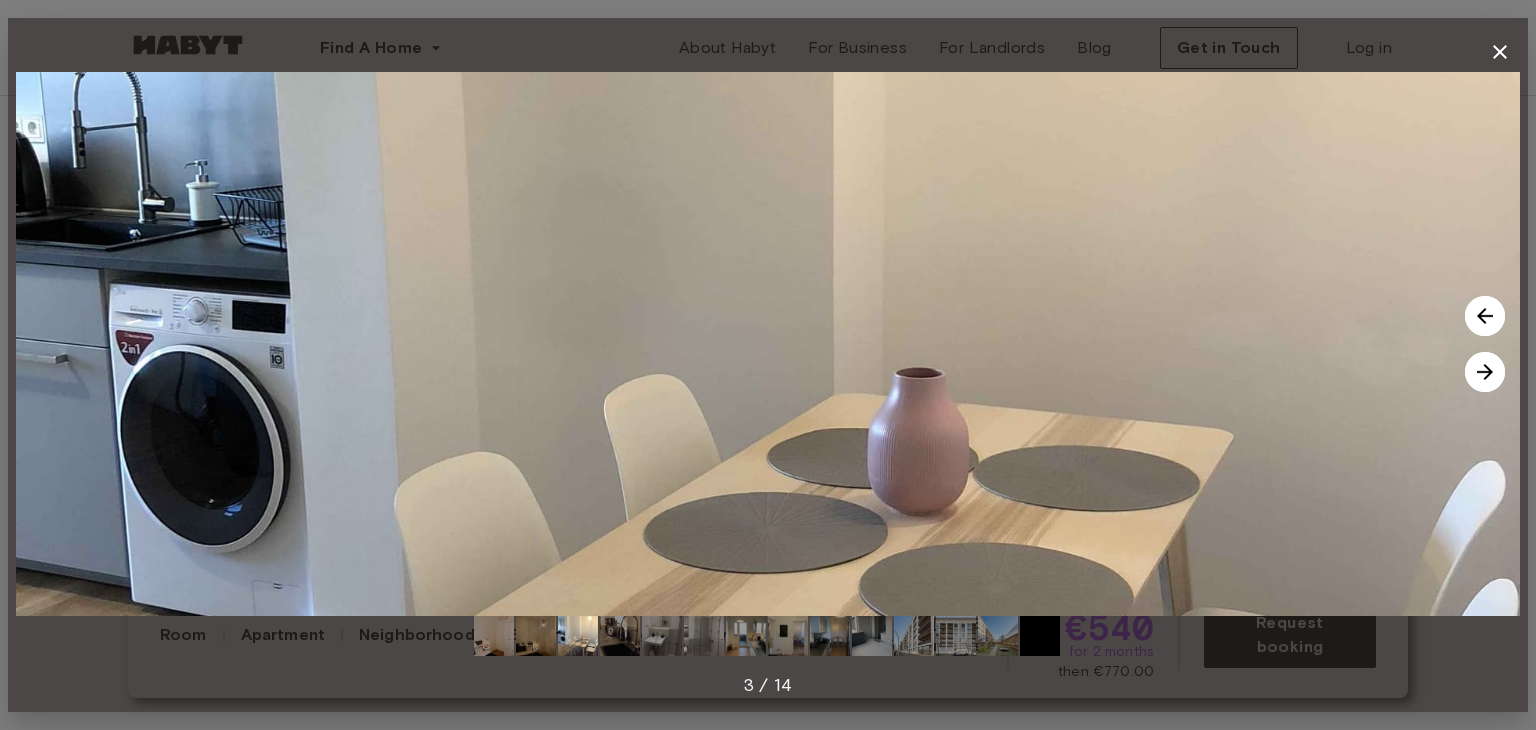 click at bounding box center [1485, 372] 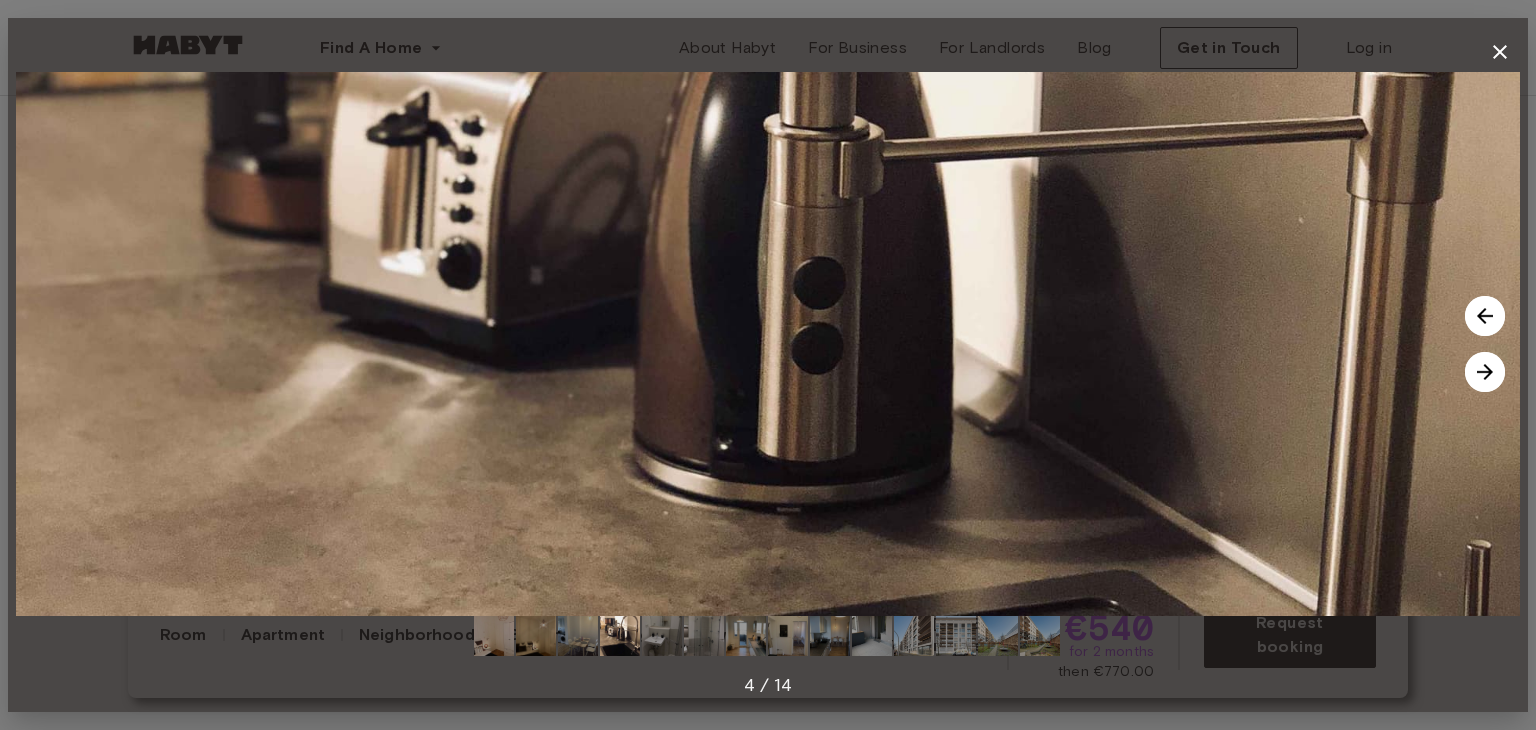 click at bounding box center [1485, 372] 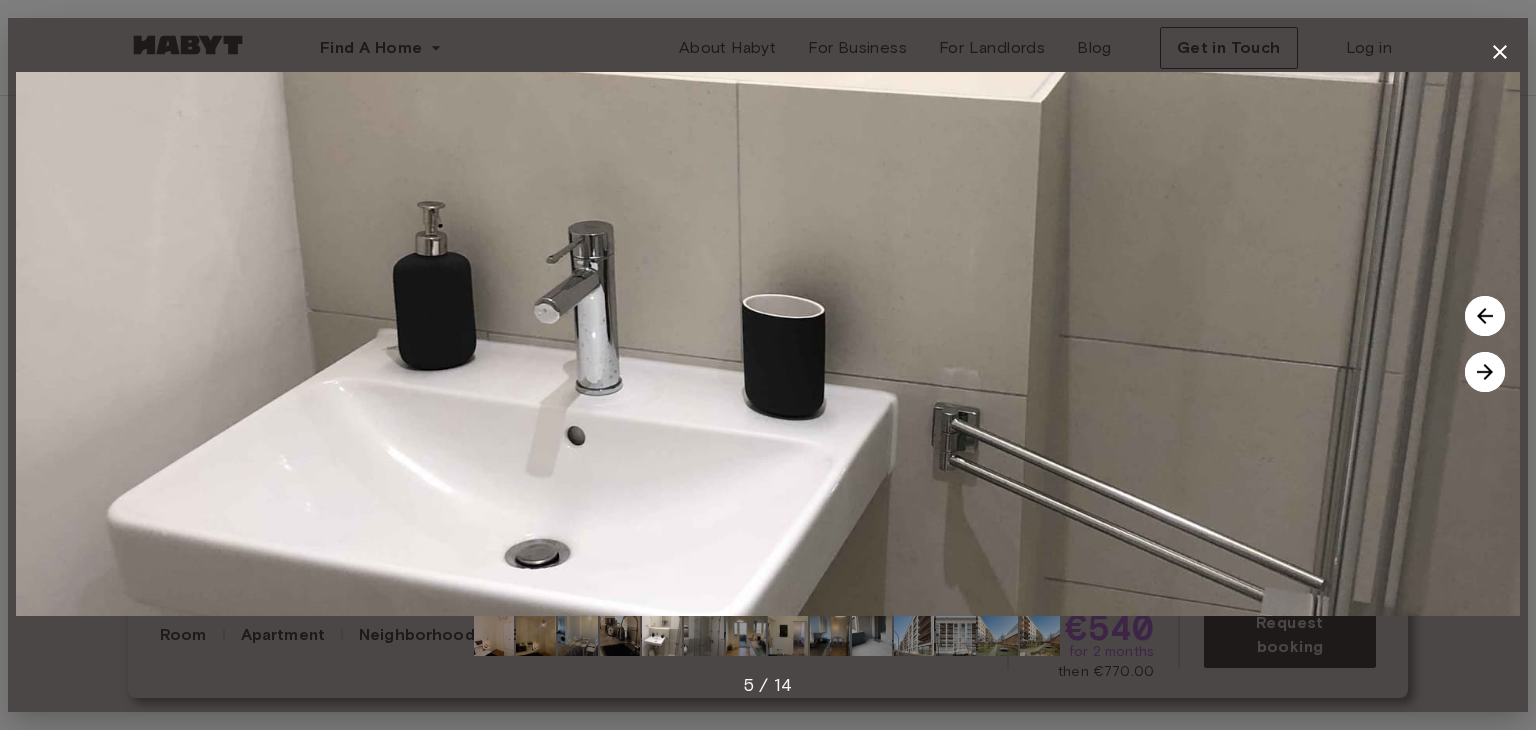 click at bounding box center (1485, 372) 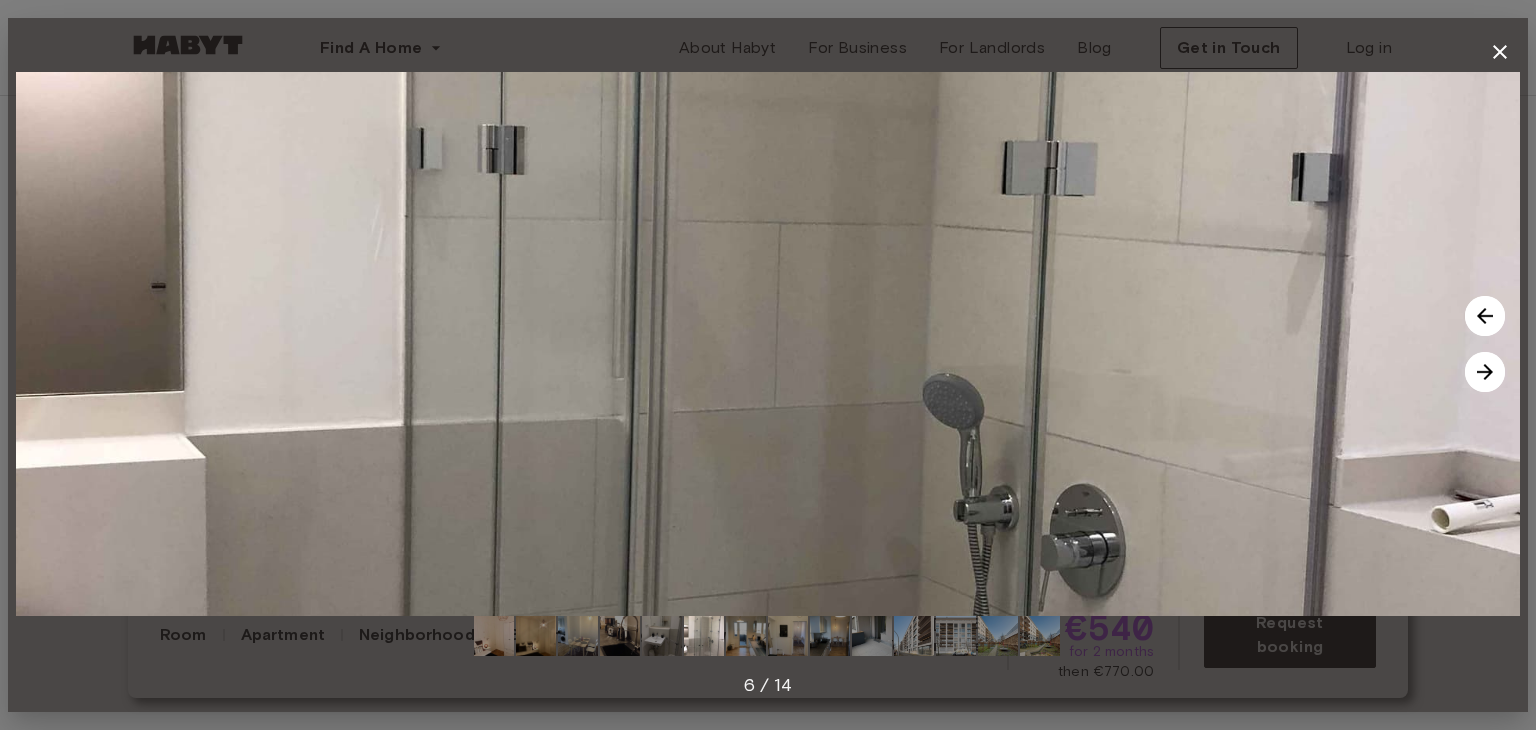click at bounding box center [1485, 372] 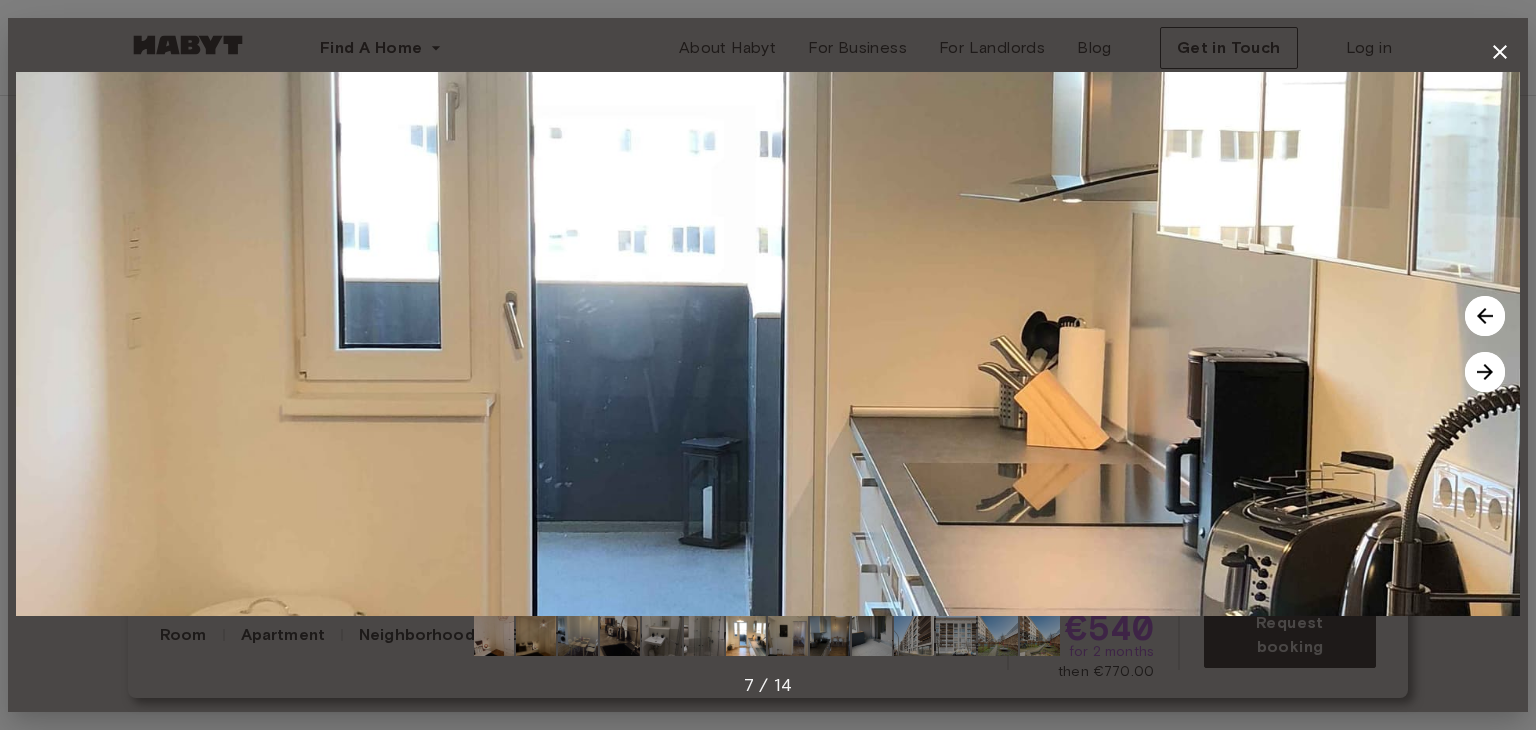 click at bounding box center (1485, 372) 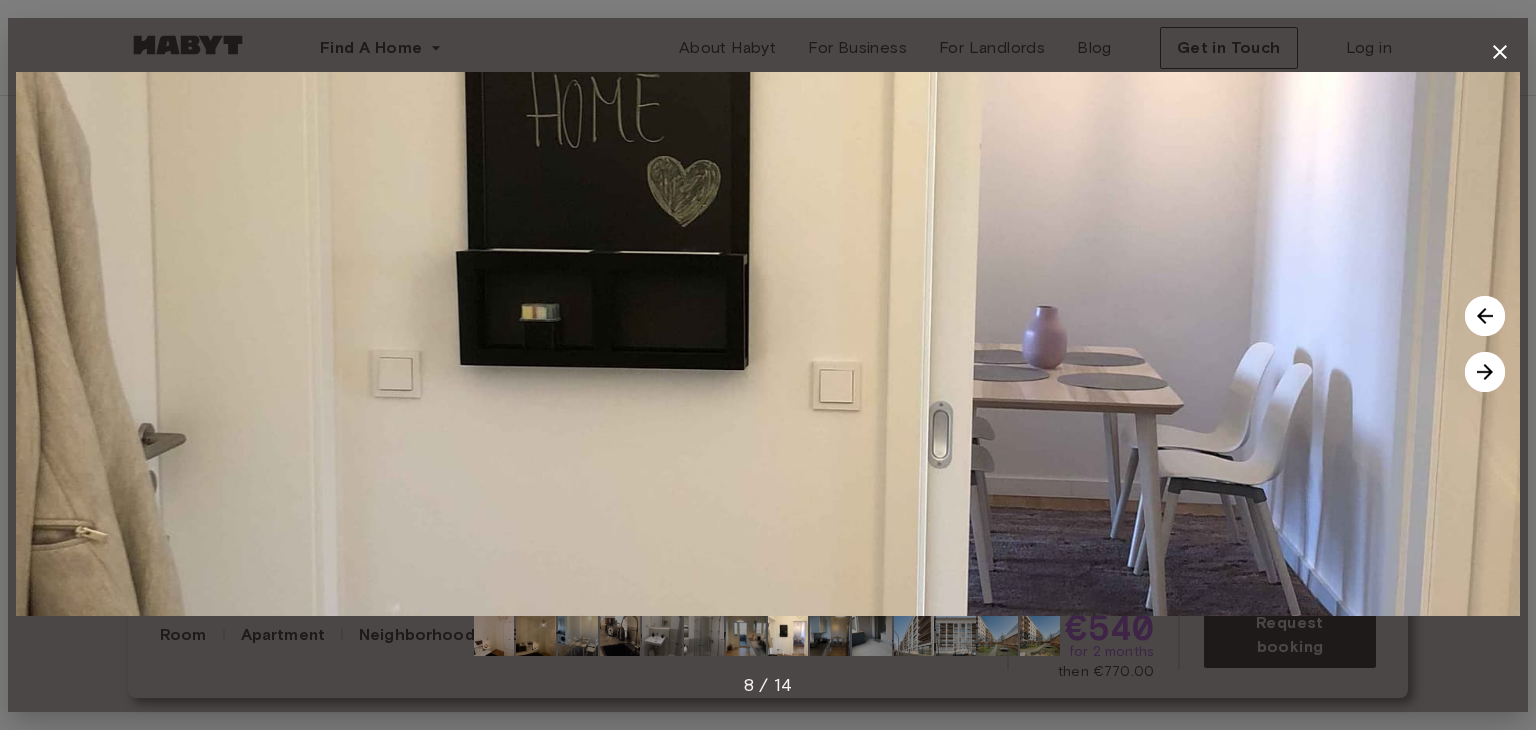 click at bounding box center (1485, 372) 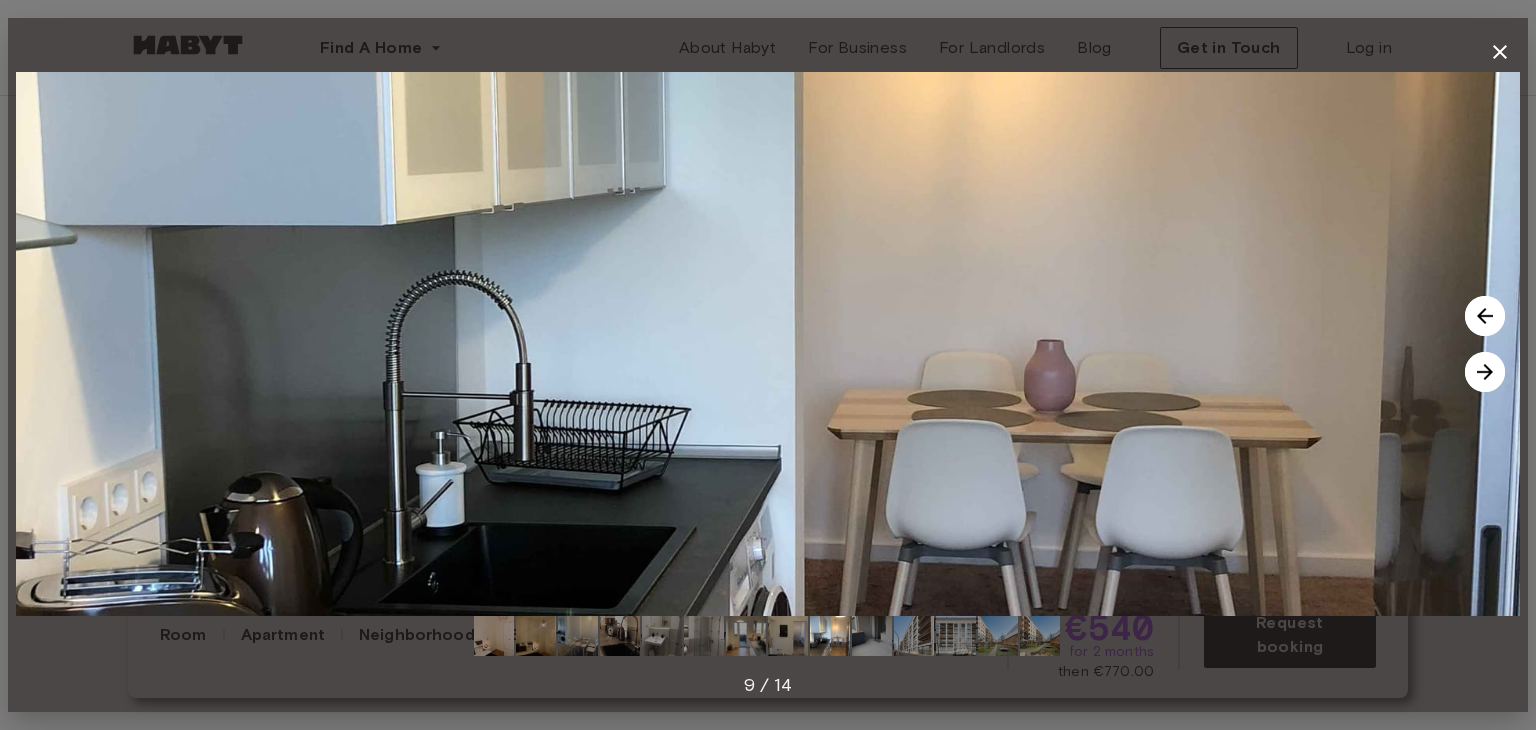 click at bounding box center (1485, 372) 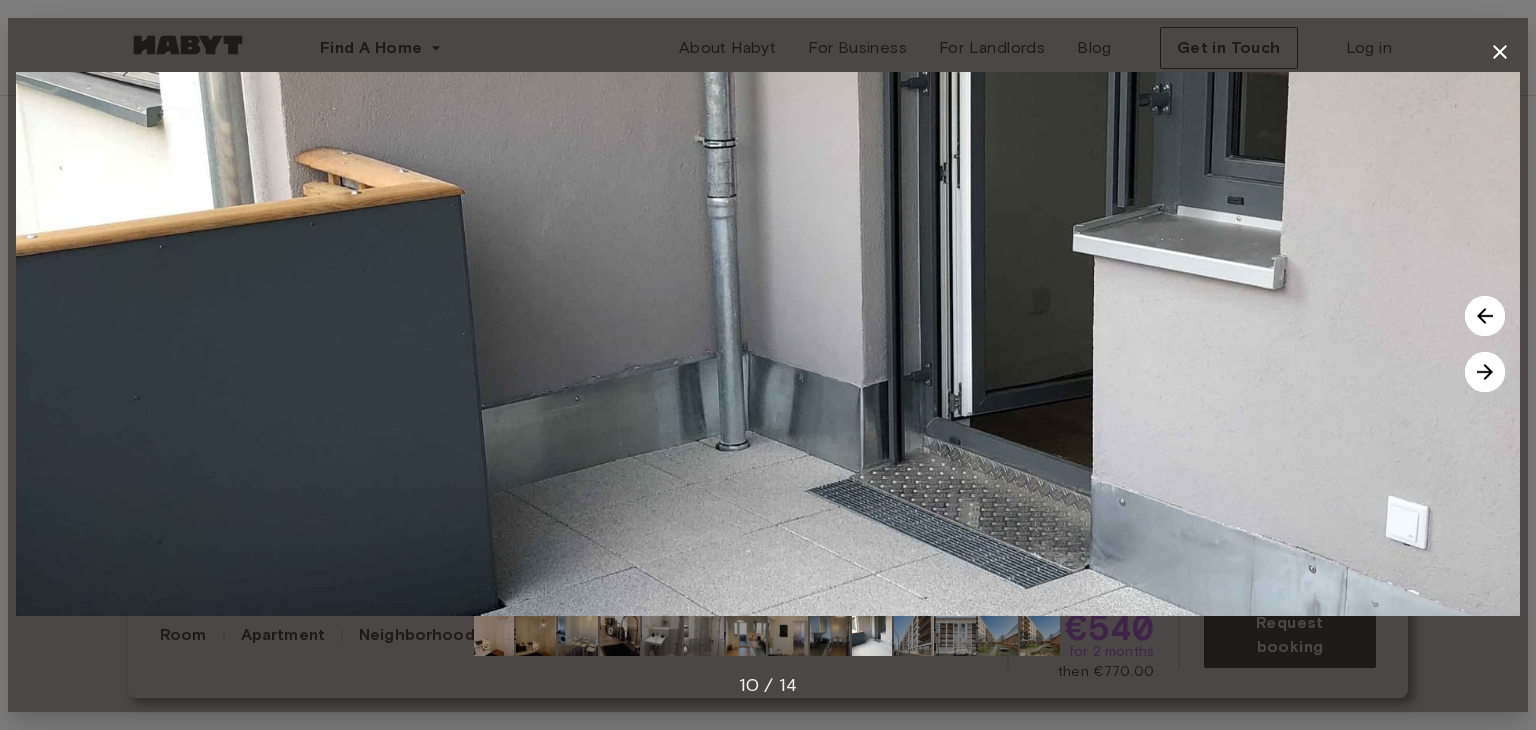 click at bounding box center [1485, 372] 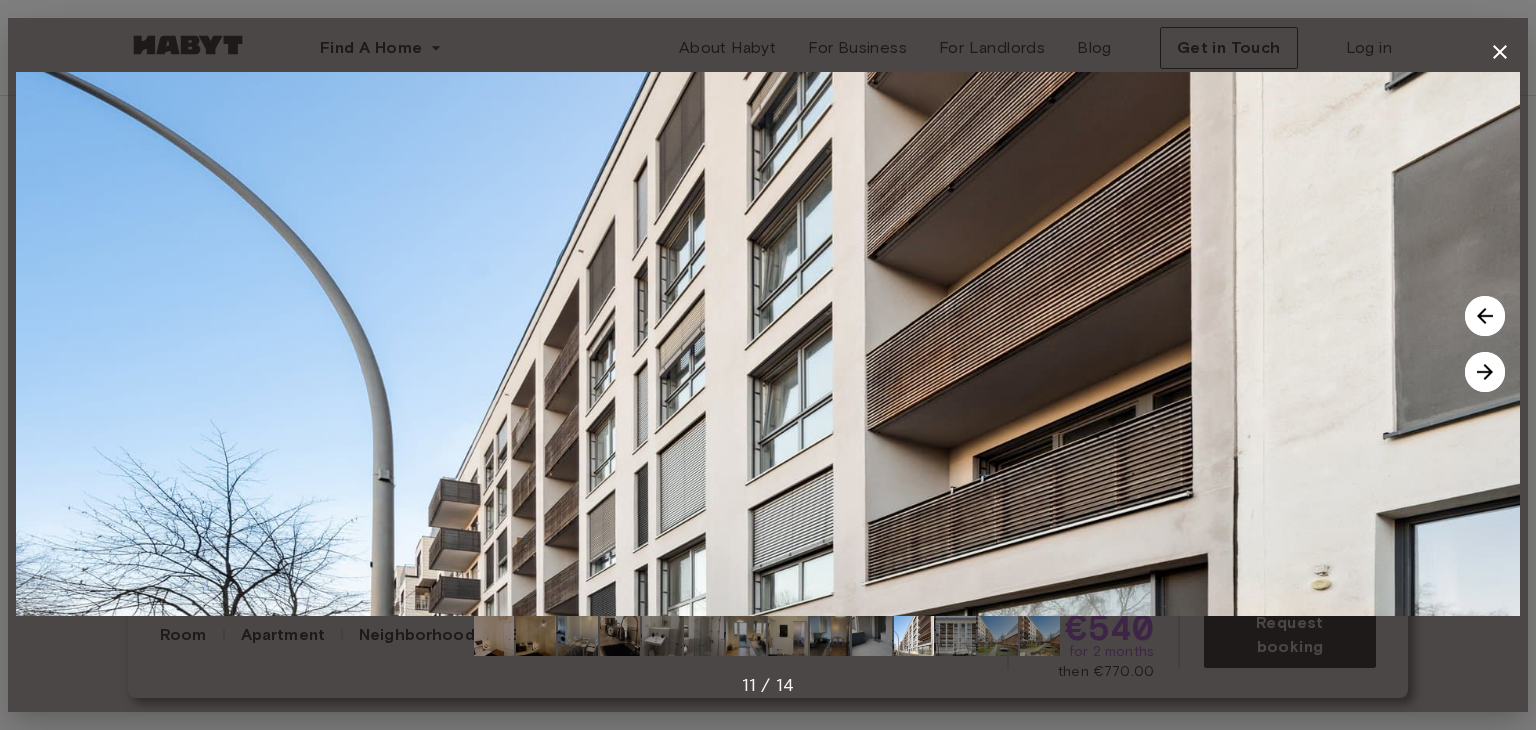click at bounding box center [1485, 372] 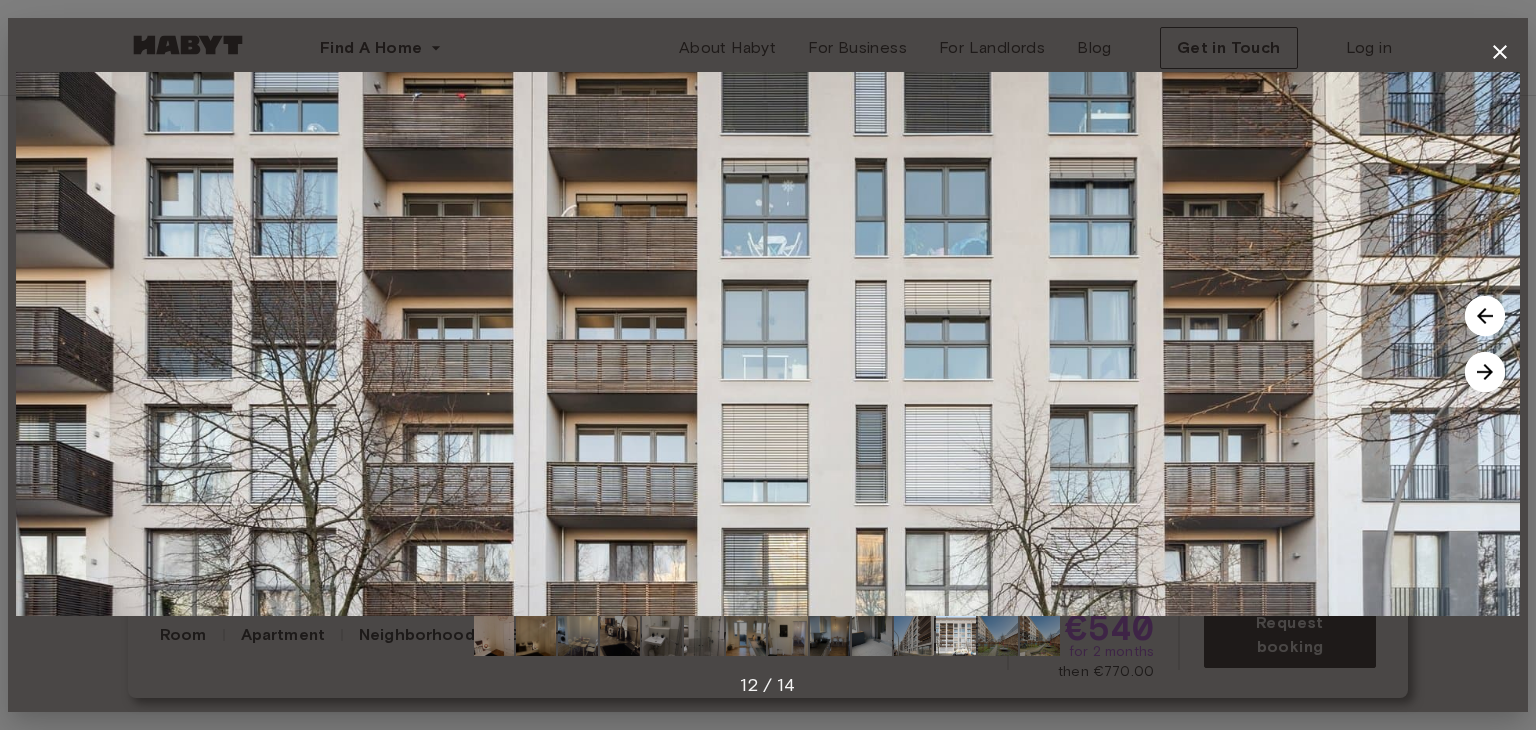 click at bounding box center [1485, 372] 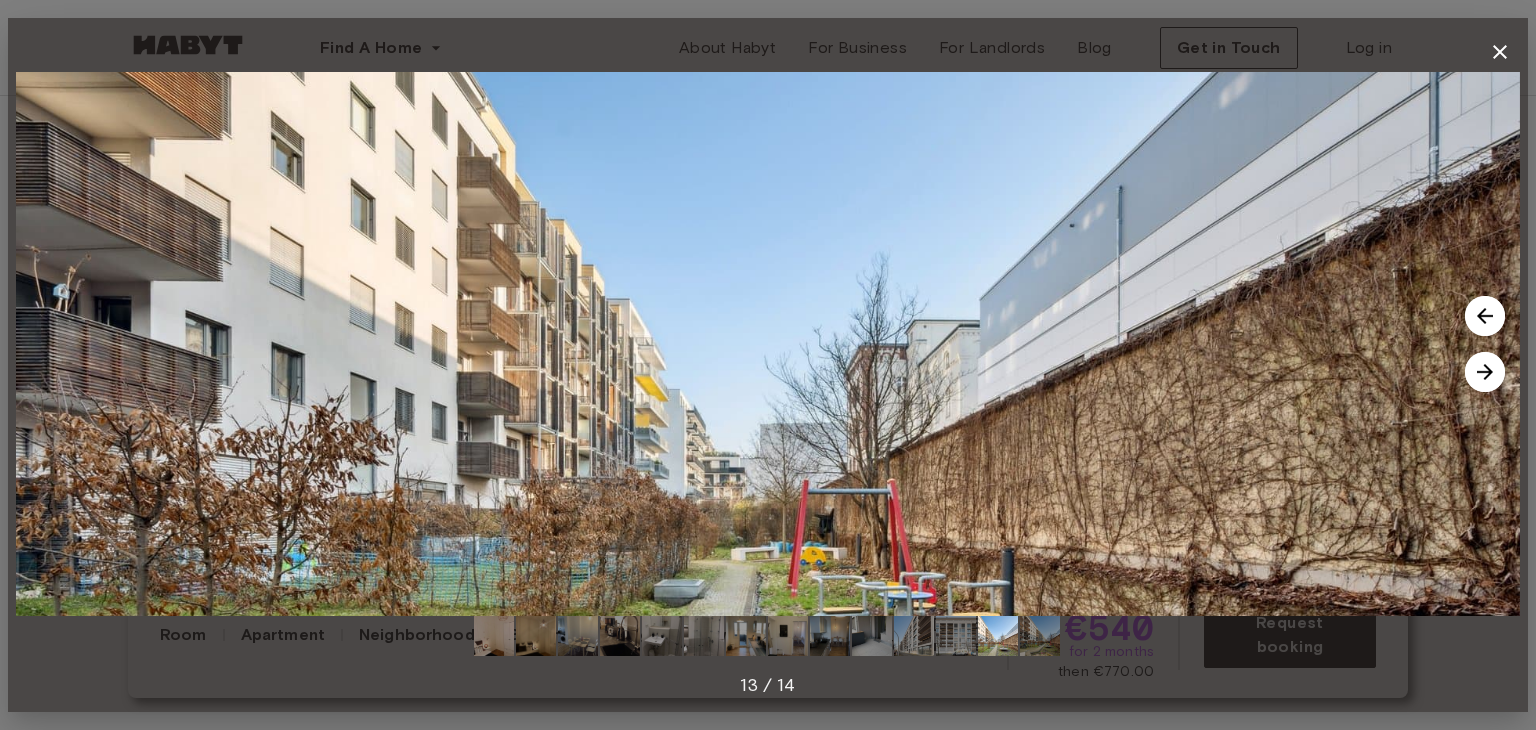 click at bounding box center [1485, 372] 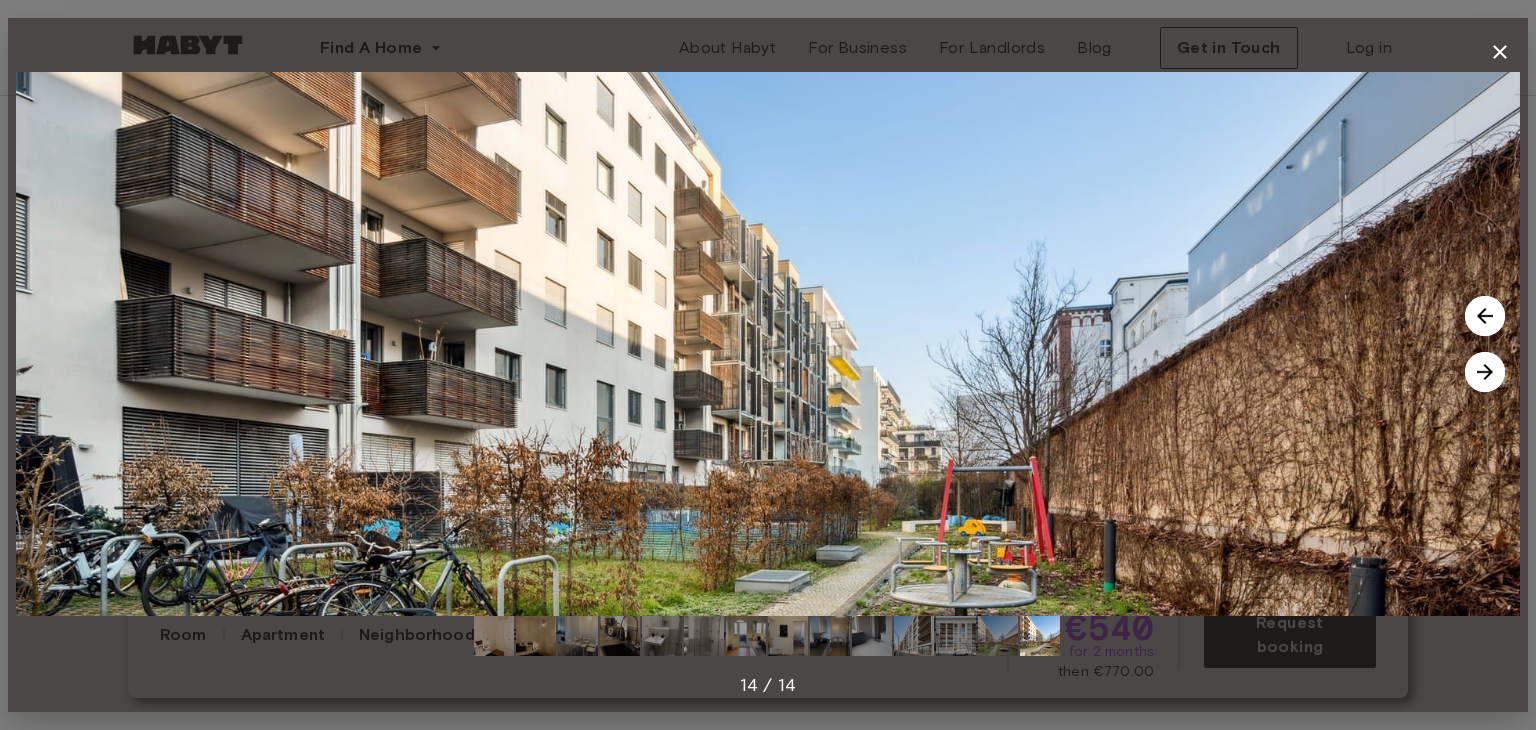 click at bounding box center [1485, 372] 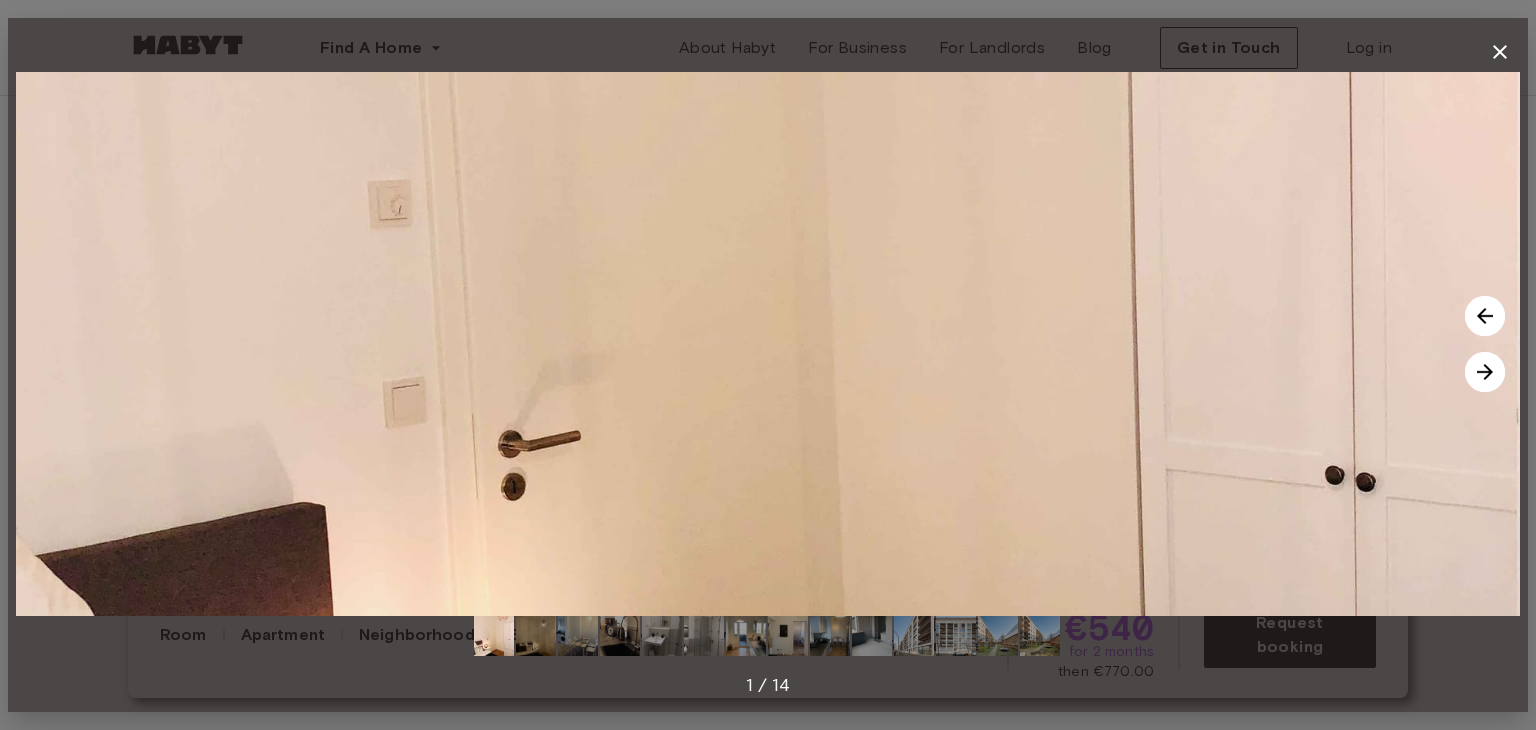 click at bounding box center (1485, 372) 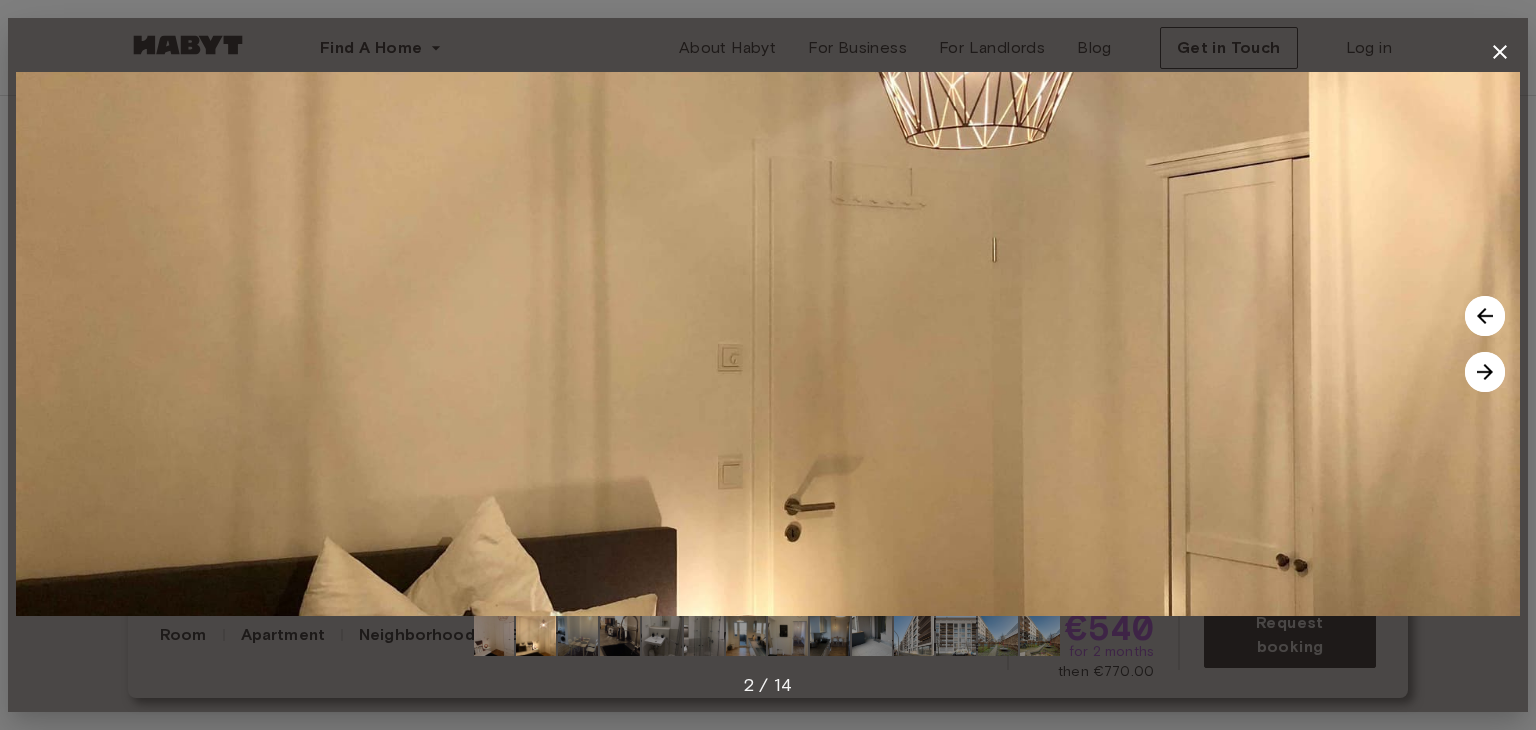 click at bounding box center [1485, 372] 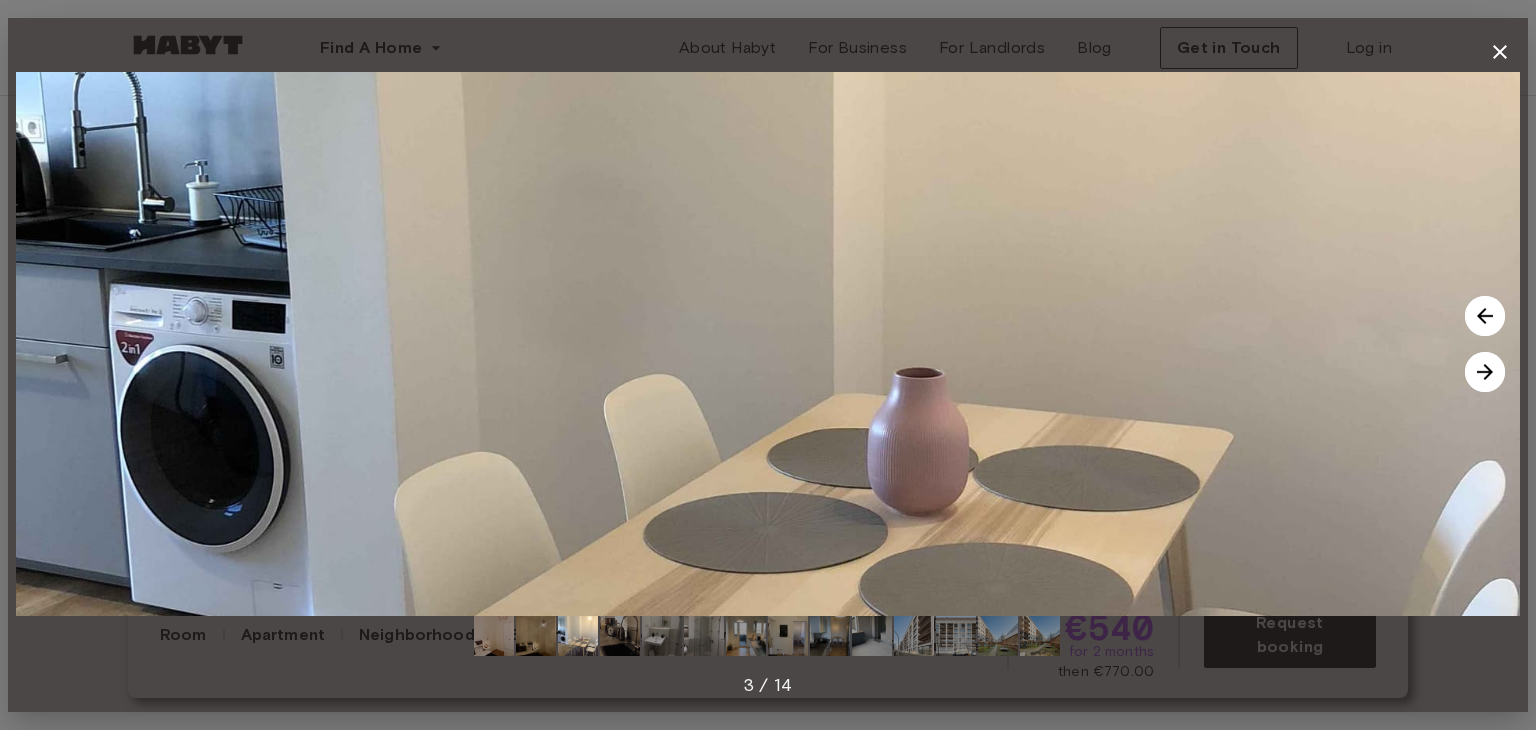 click at bounding box center [1485, 372] 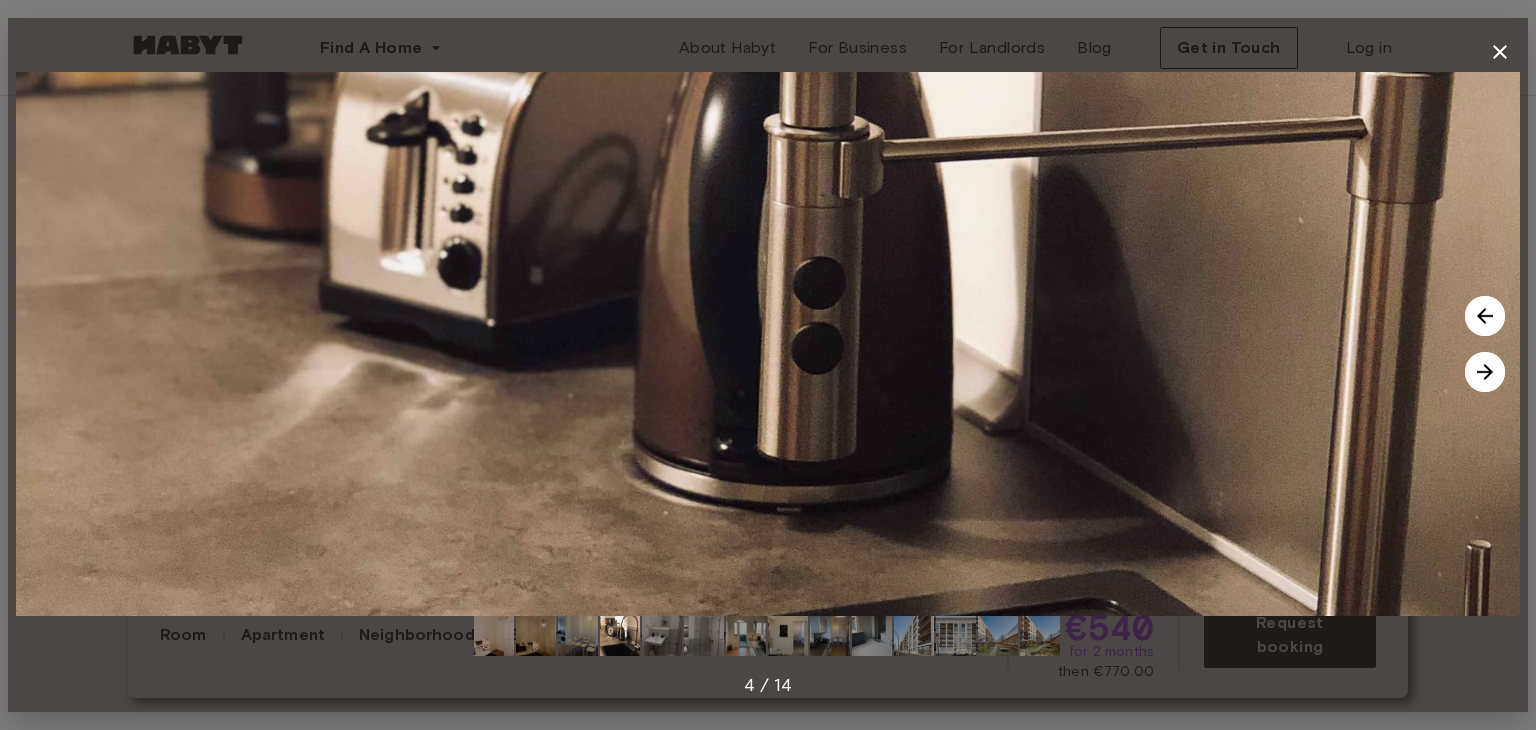 click at bounding box center (1485, 372) 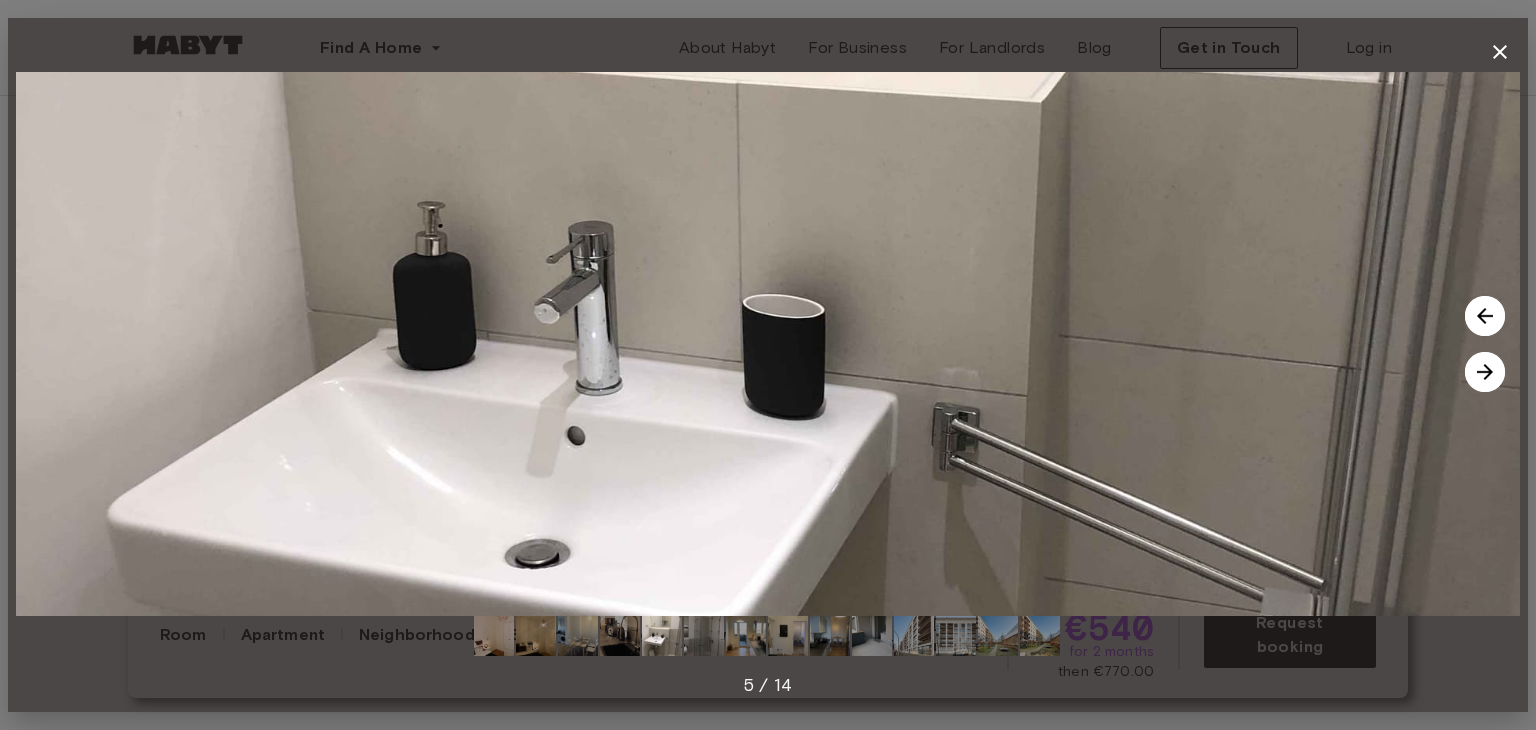 click 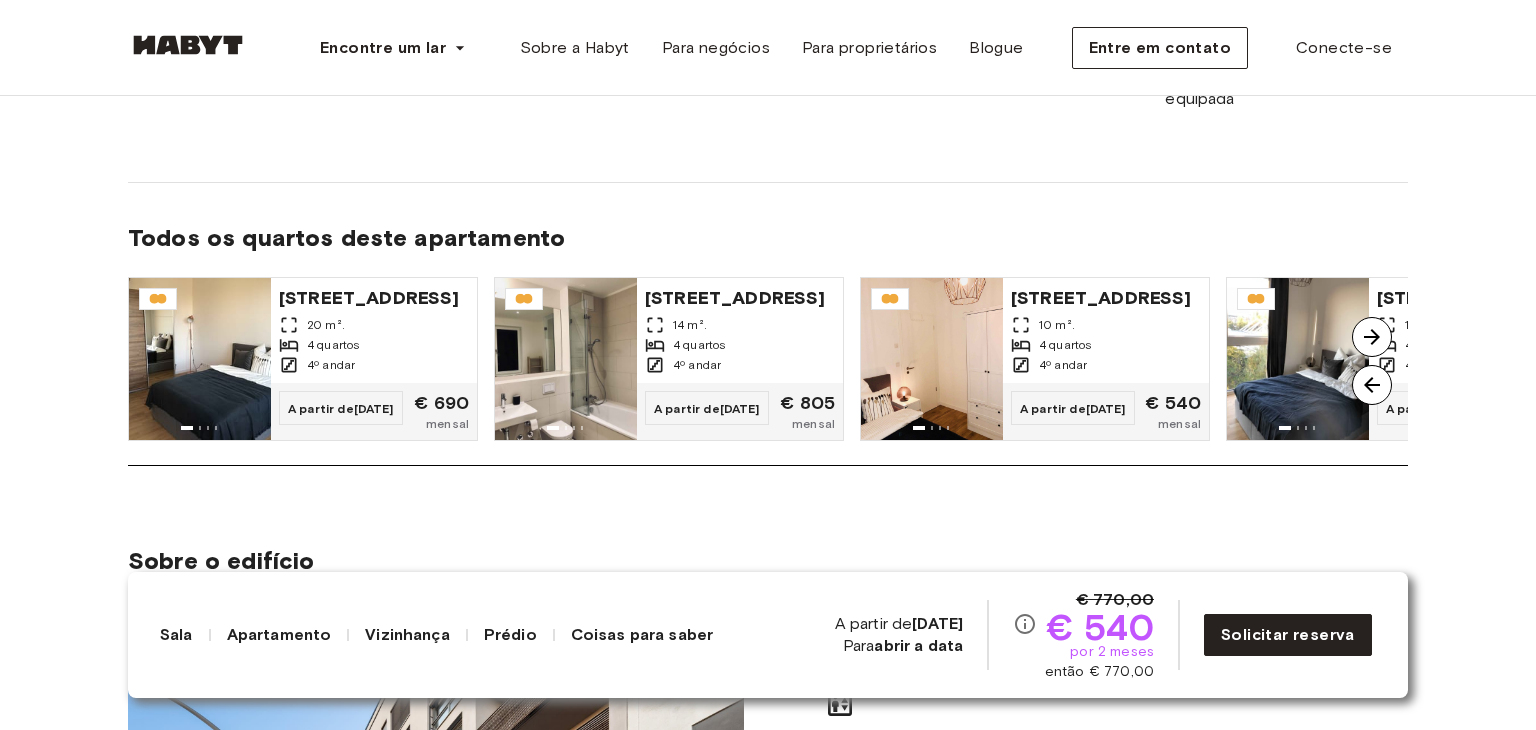 scroll, scrollTop: 1500, scrollLeft: 0, axis: vertical 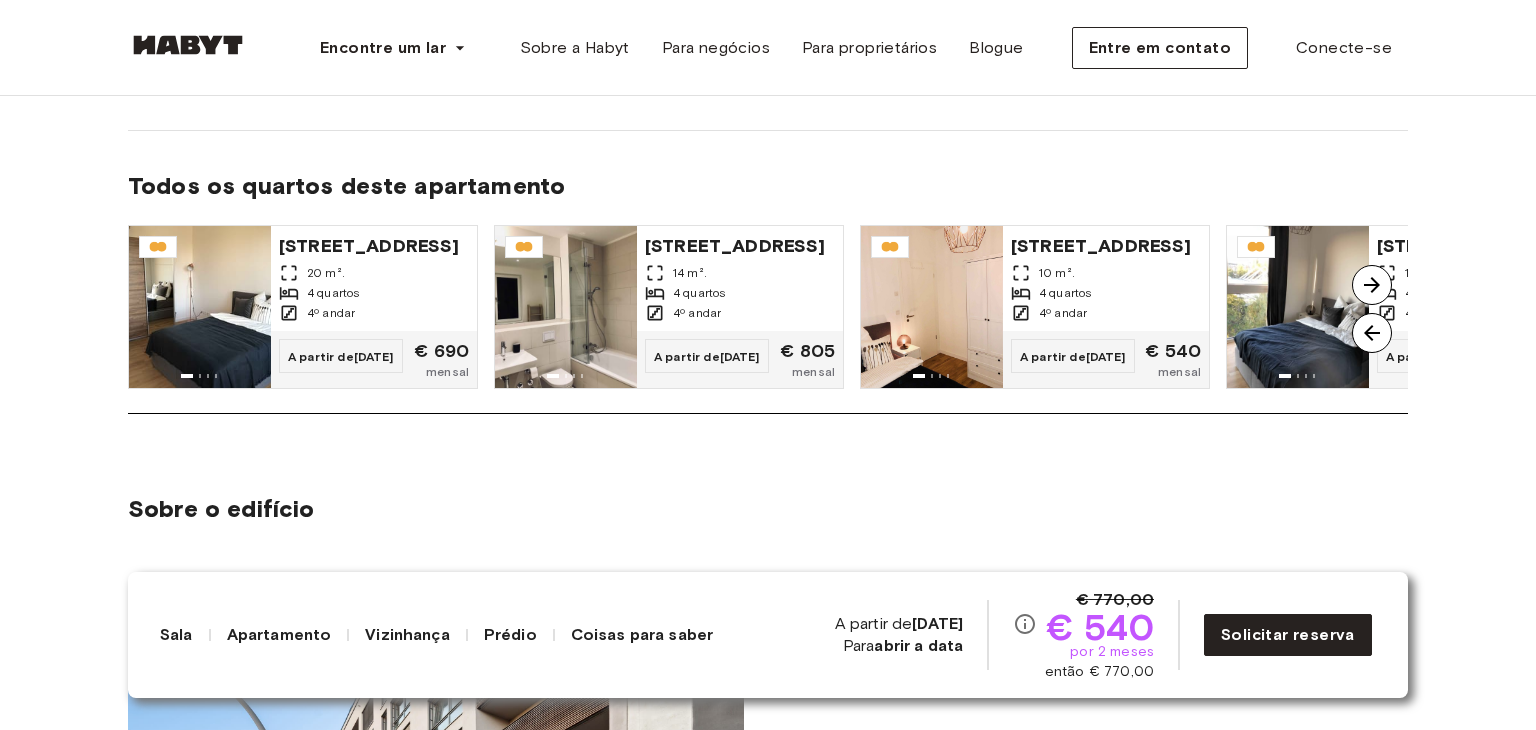 click at bounding box center [1372, 333] 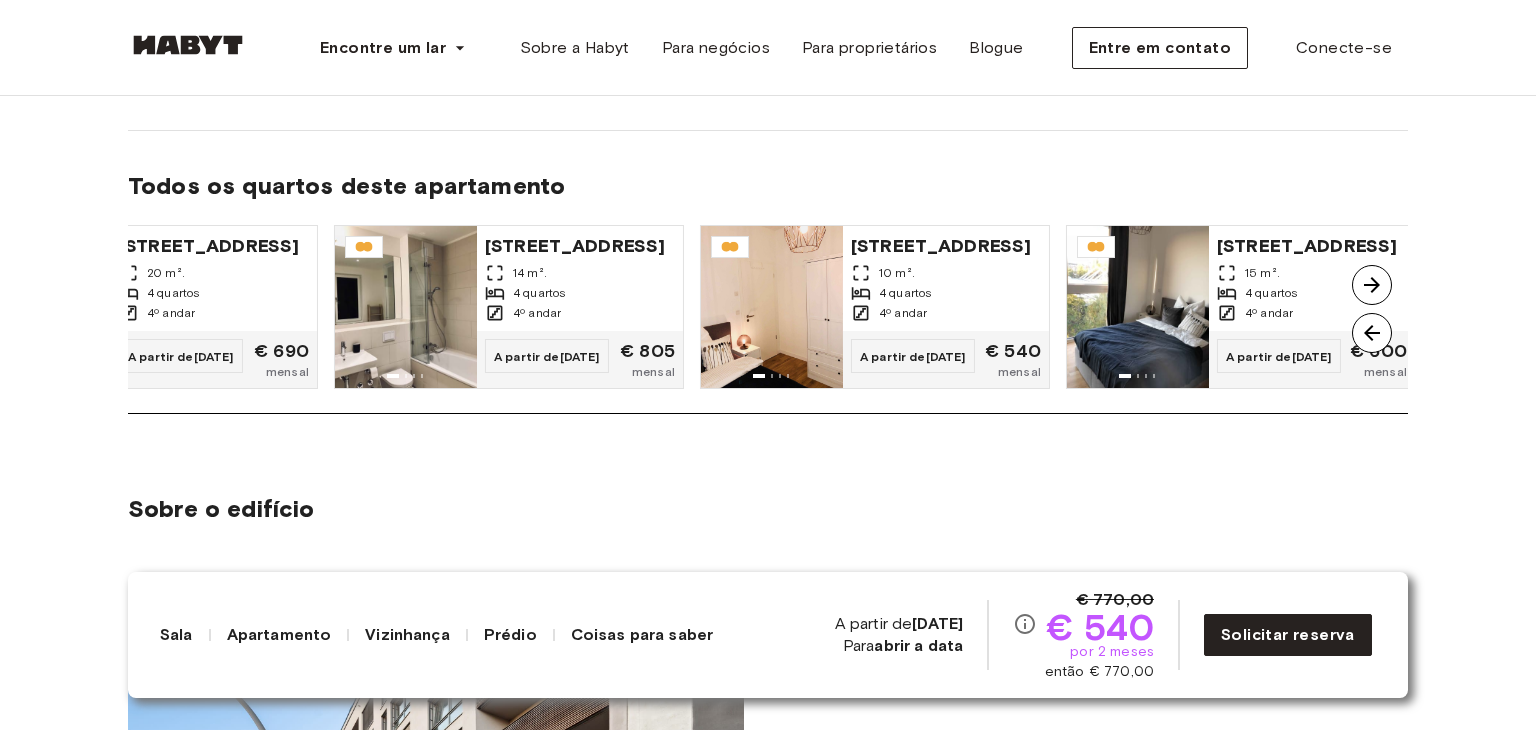 click at bounding box center [1372, 285] 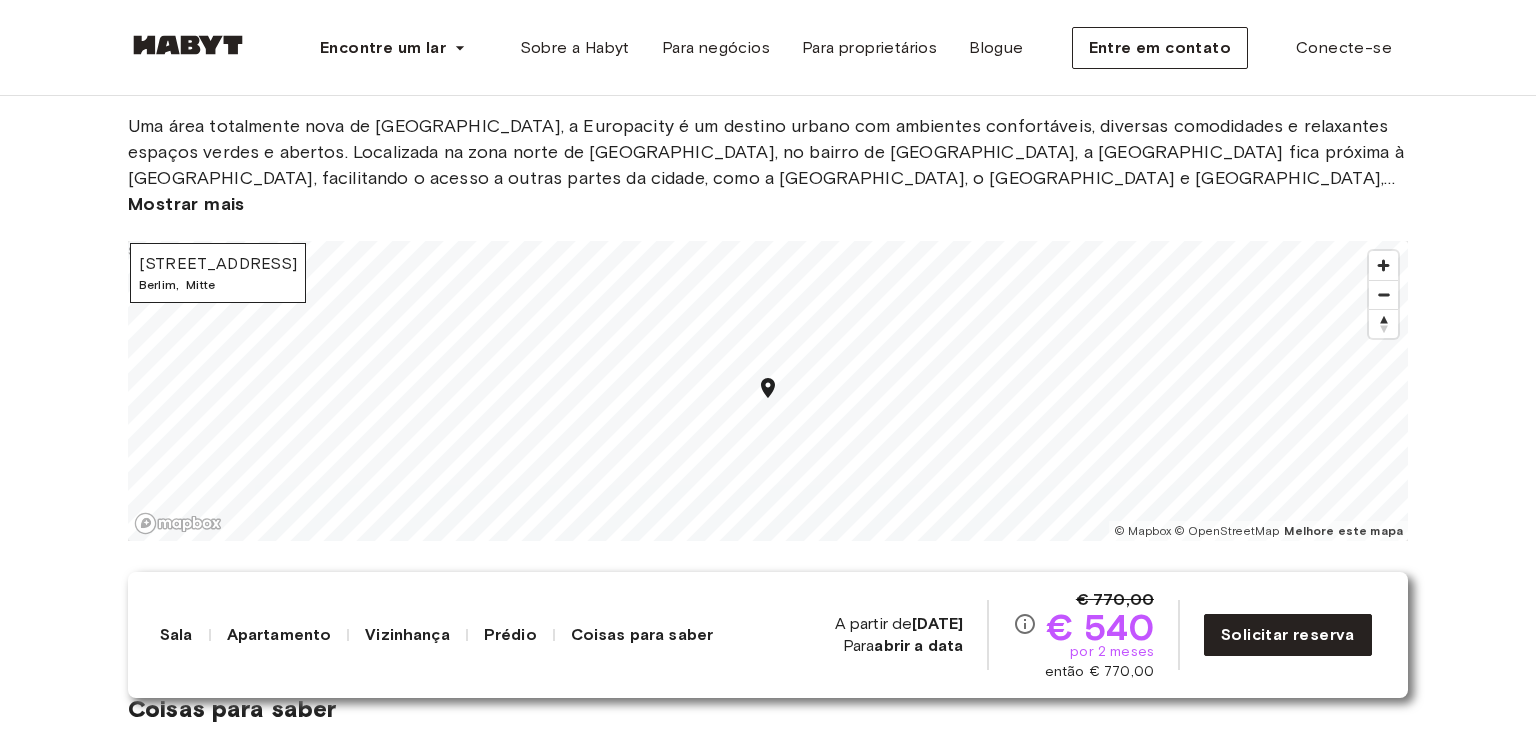 scroll, scrollTop: 2500, scrollLeft: 0, axis: vertical 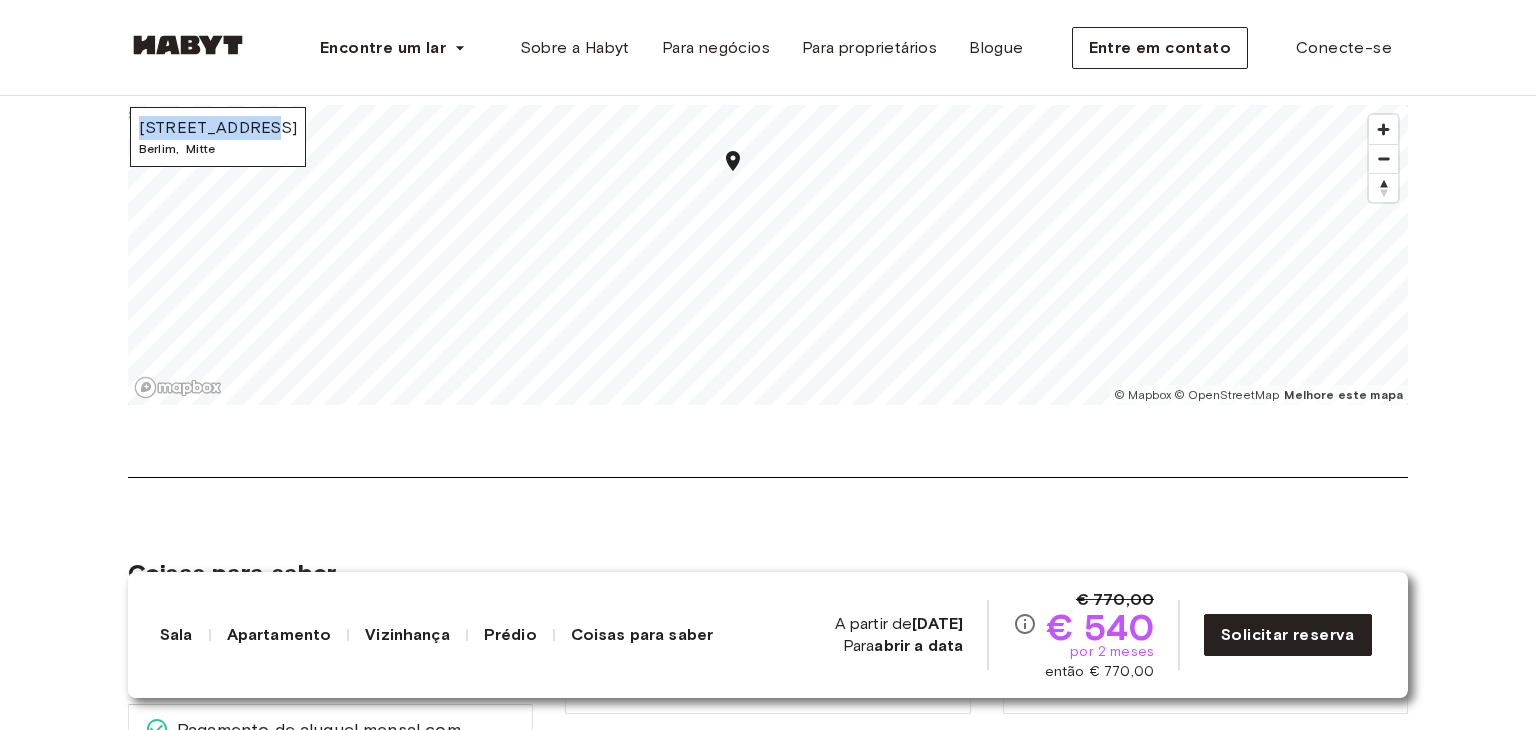 drag, startPoint x: 138, startPoint y: 126, endPoint x: 250, endPoint y: 126, distance: 112 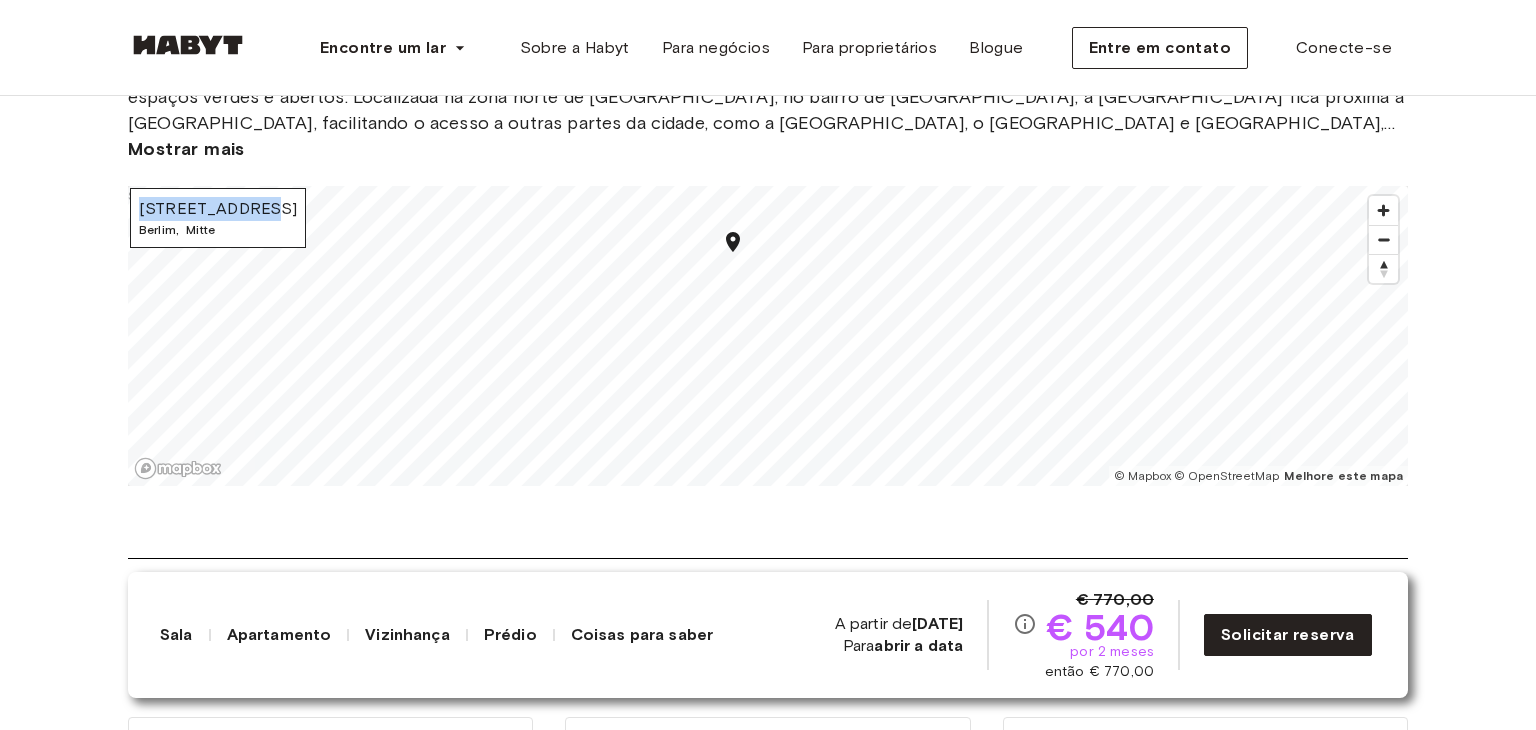 scroll, scrollTop: 2600, scrollLeft: 0, axis: vertical 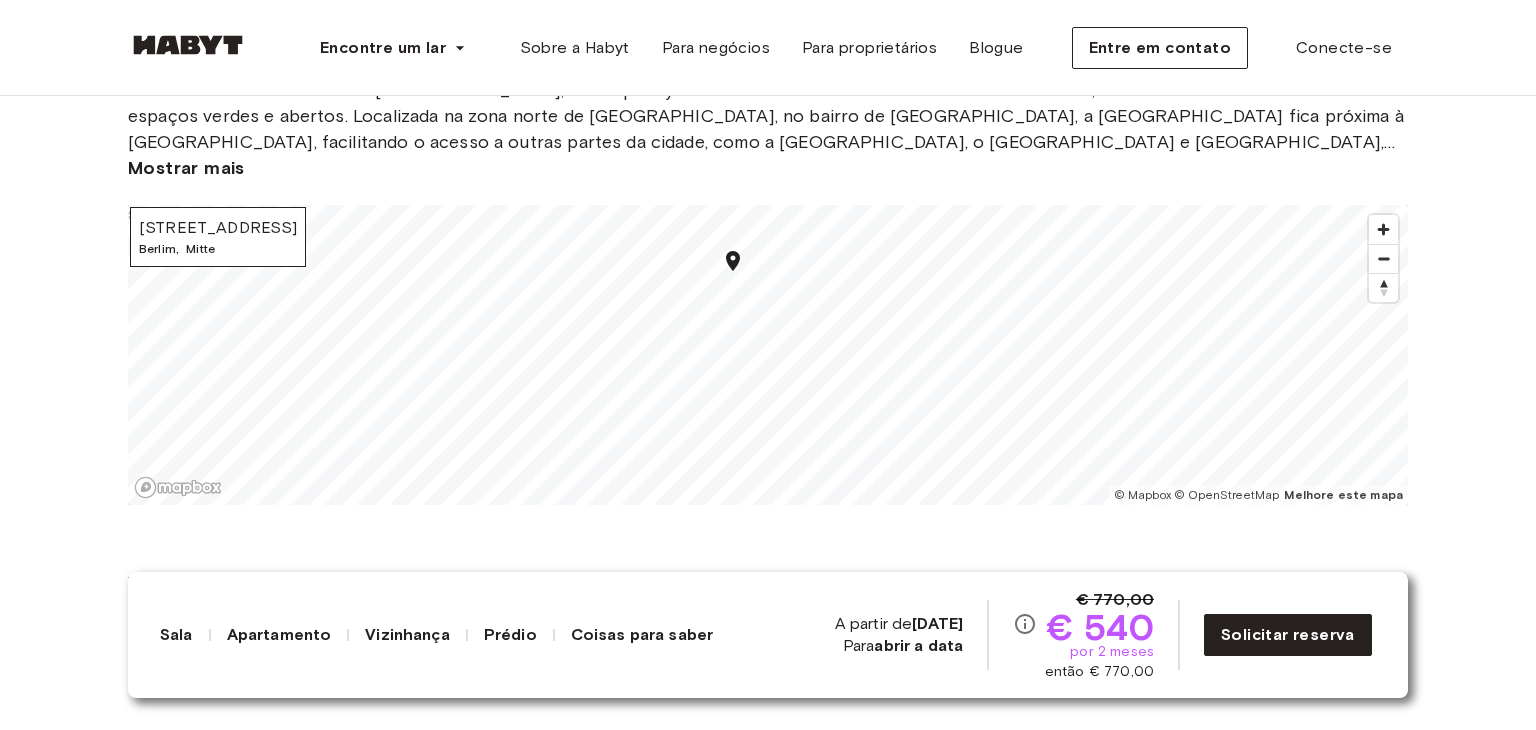 click on "Mostrar mais" at bounding box center (768, 168) 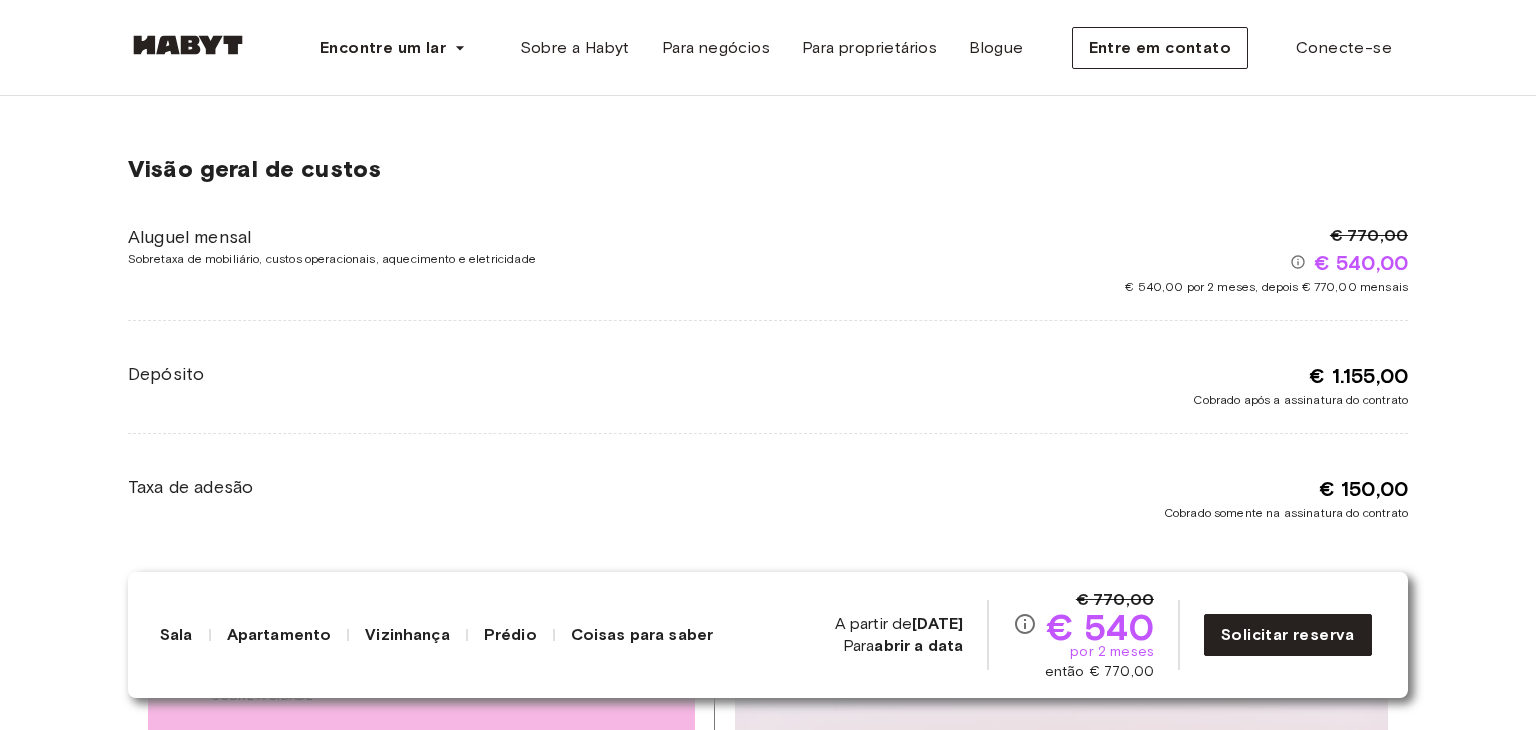 scroll, scrollTop: 3700, scrollLeft: 0, axis: vertical 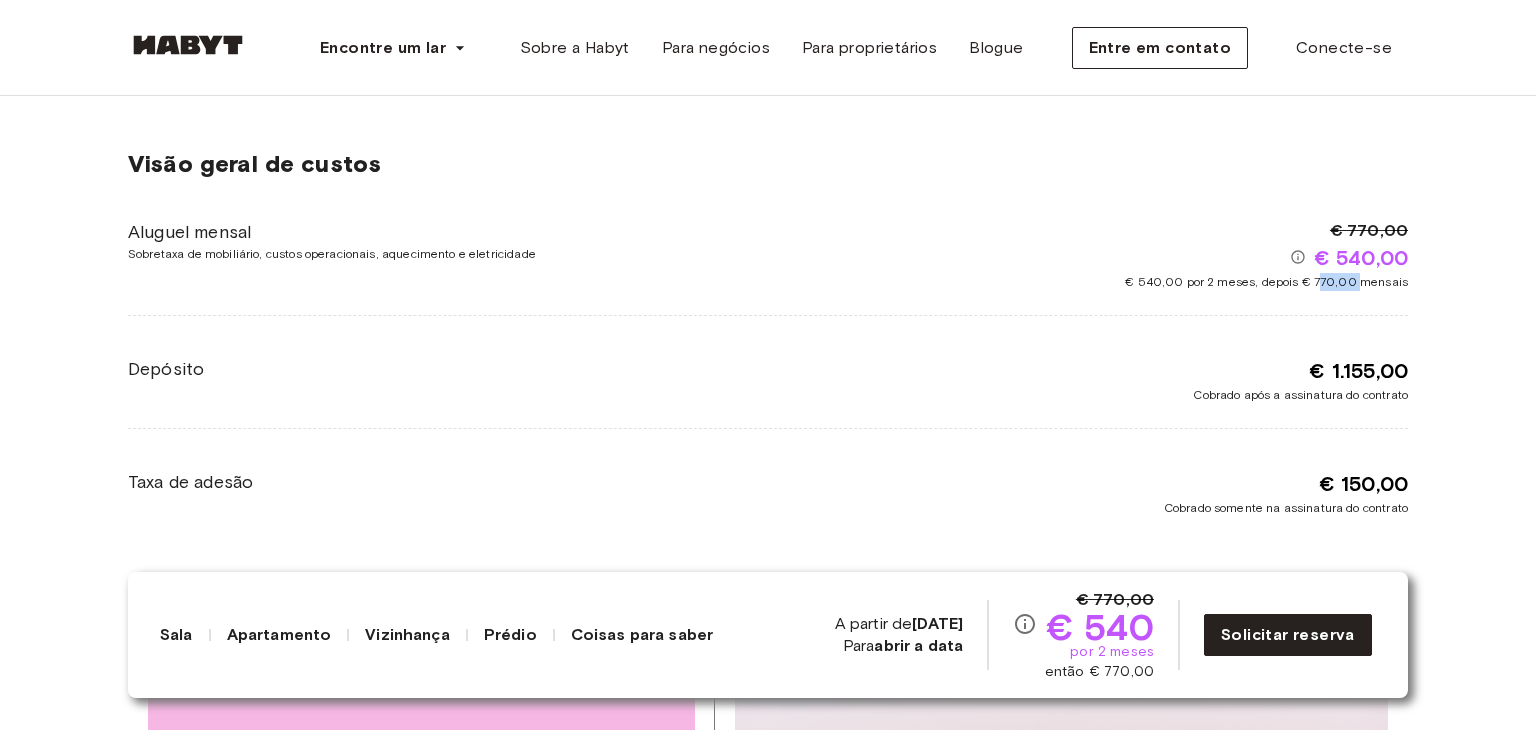 drag, startPoint x: 1325, startPoint y: 278, endPoint x: 1362, endPoint y: 285, distance: 37.65634 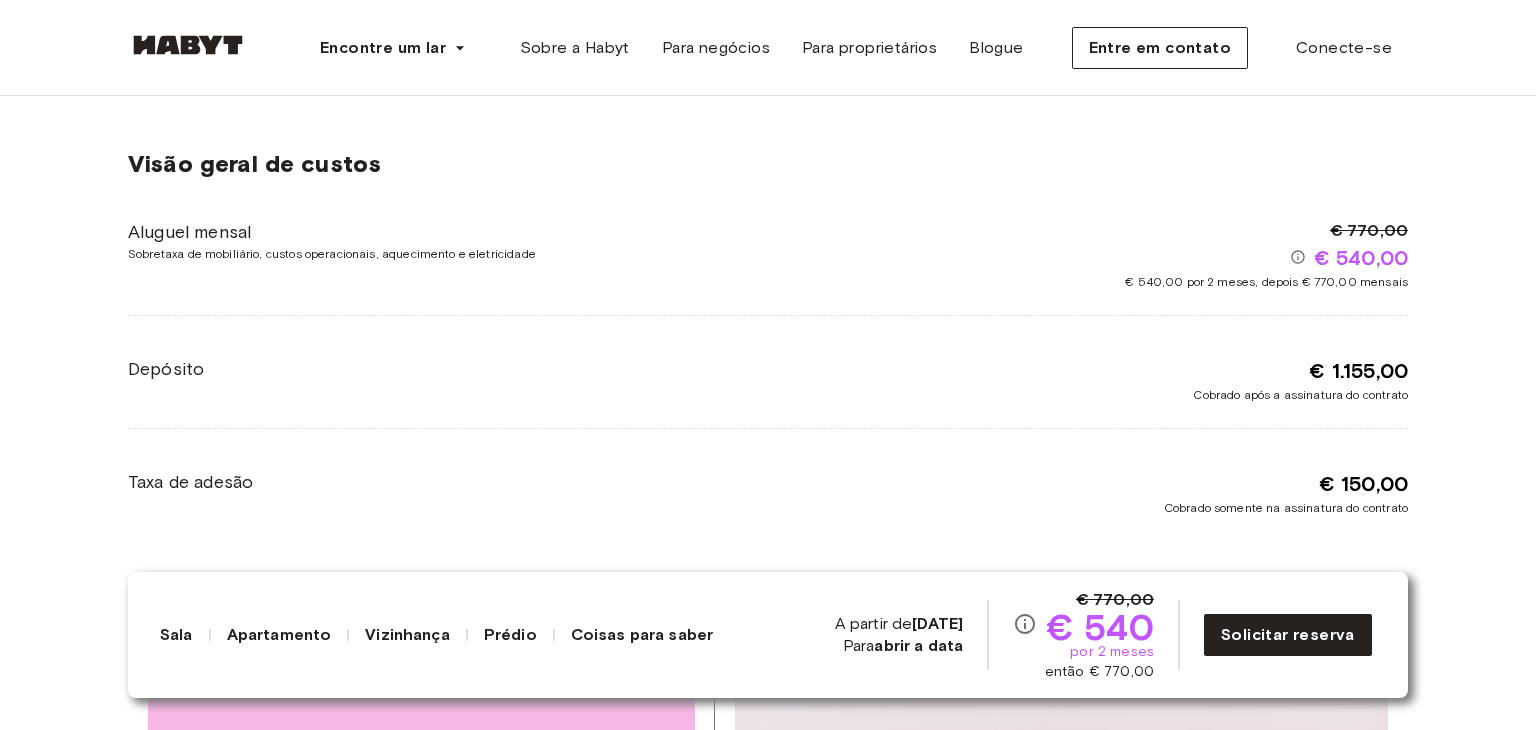 click on "Visão geral de custos Aluguel mensal Sobretaxa de mobiliário, custos operacionais, aquecimento e eletricidade € 770,00 € 540,00 € 540,00 por 2 meses, depois € 770,00 mensais Depósito € 1.155,00 Cobrado após a assinatura do contrato Taxa de adesão € 150,00 Cobrado somente na assinatura do contrato" at bounding box center [768, 333] 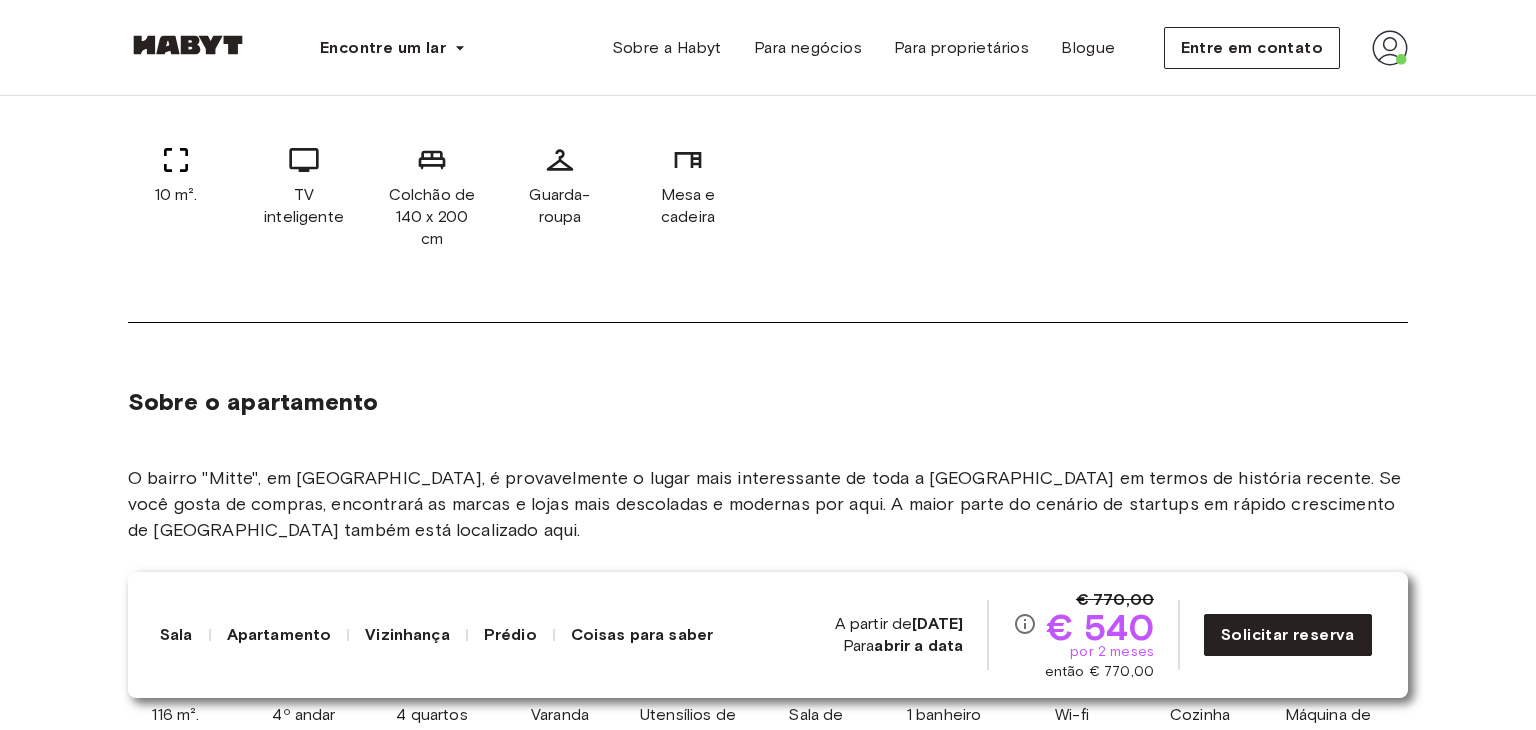 scroll, scrollTop: 800, scrollLeft: 0, axis: vertical 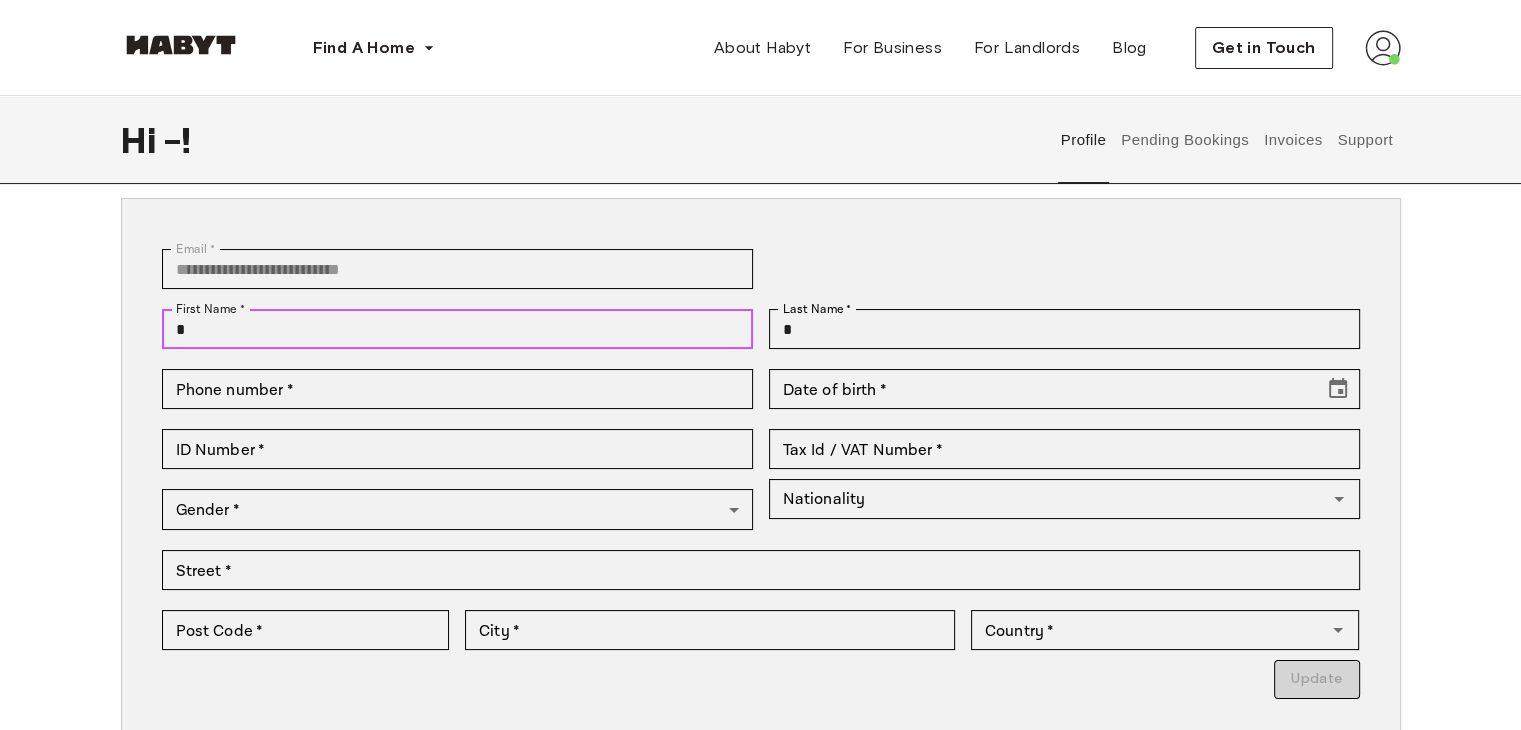 click on "*" at bounding box center [457, 329] 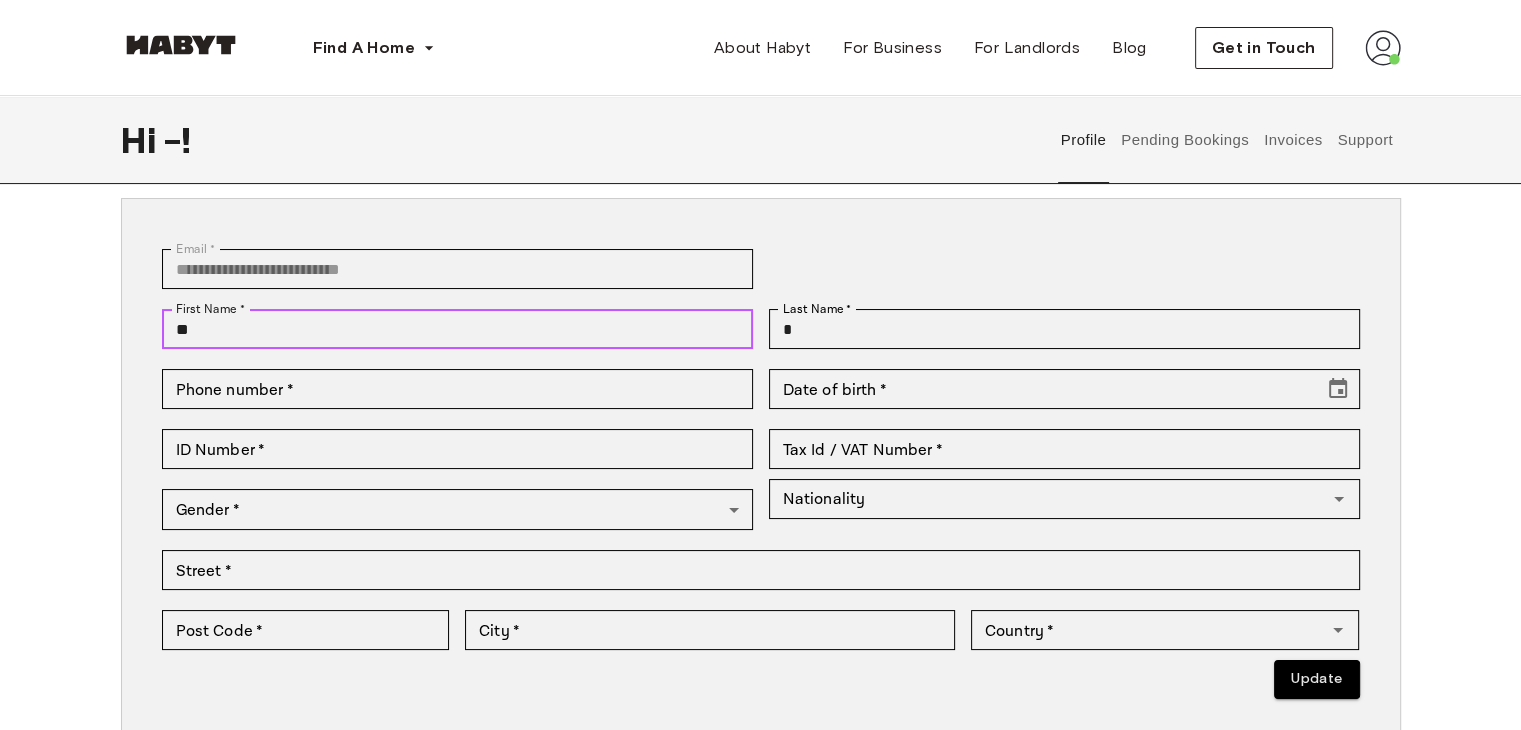 type on "*" 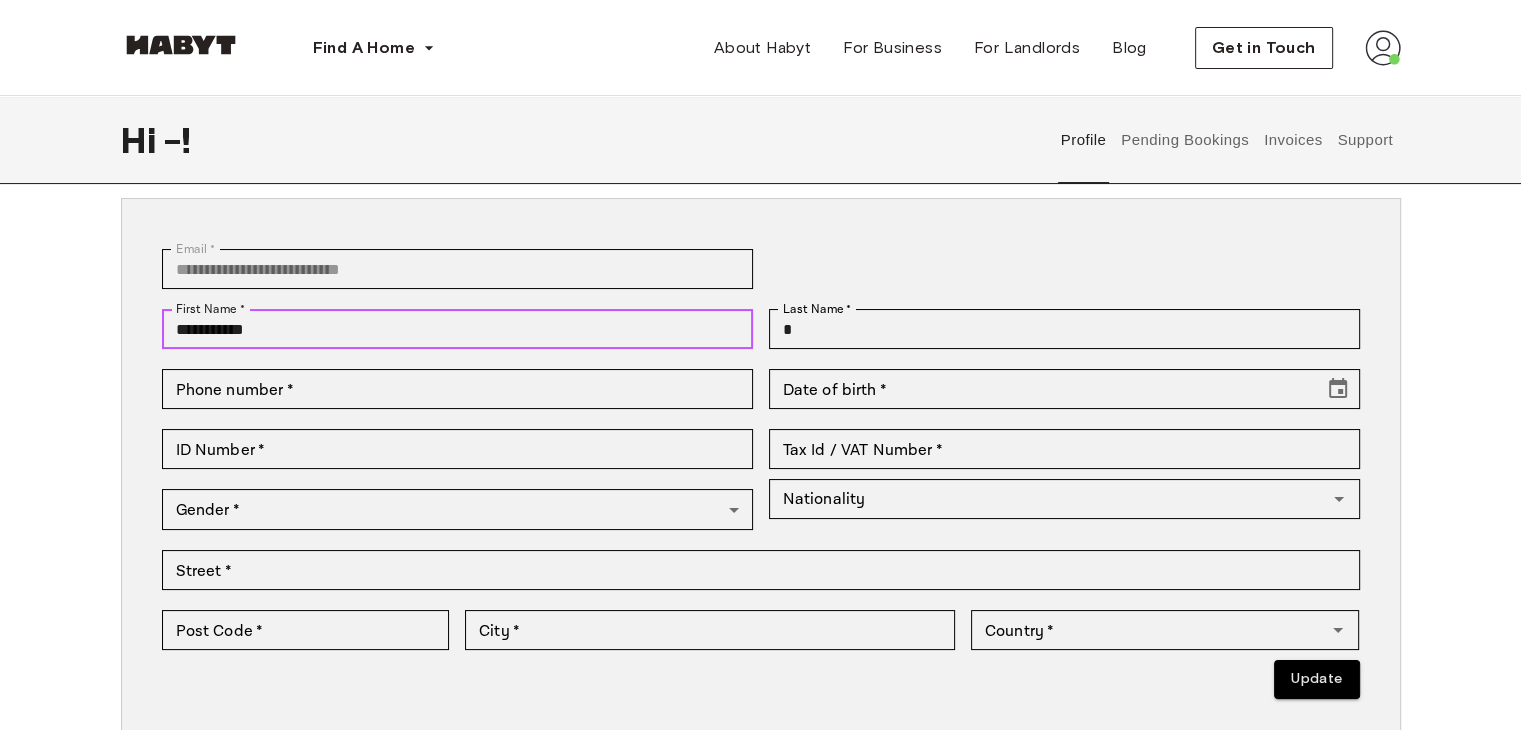 type on "**********" 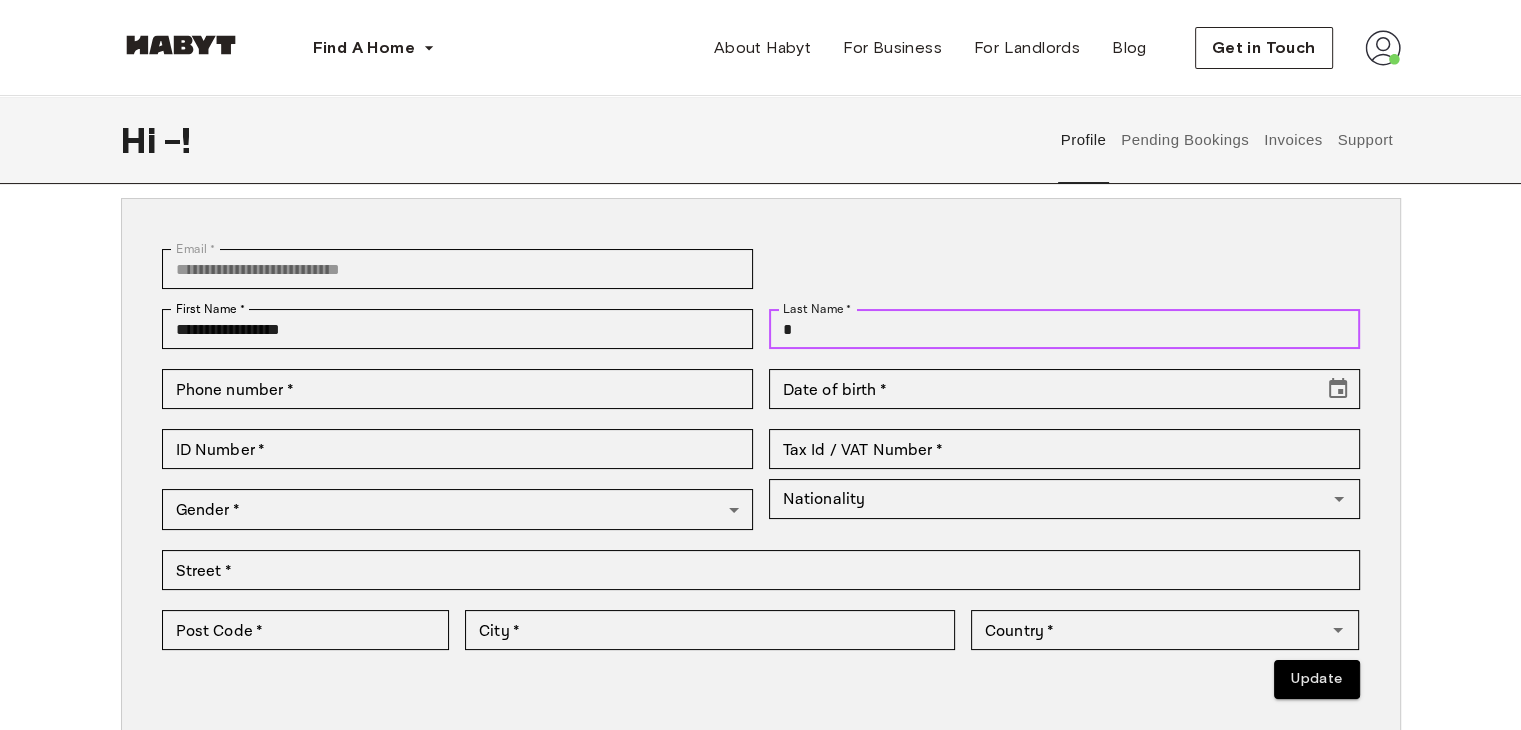 click on "*" at bounding box center [1064, 329] 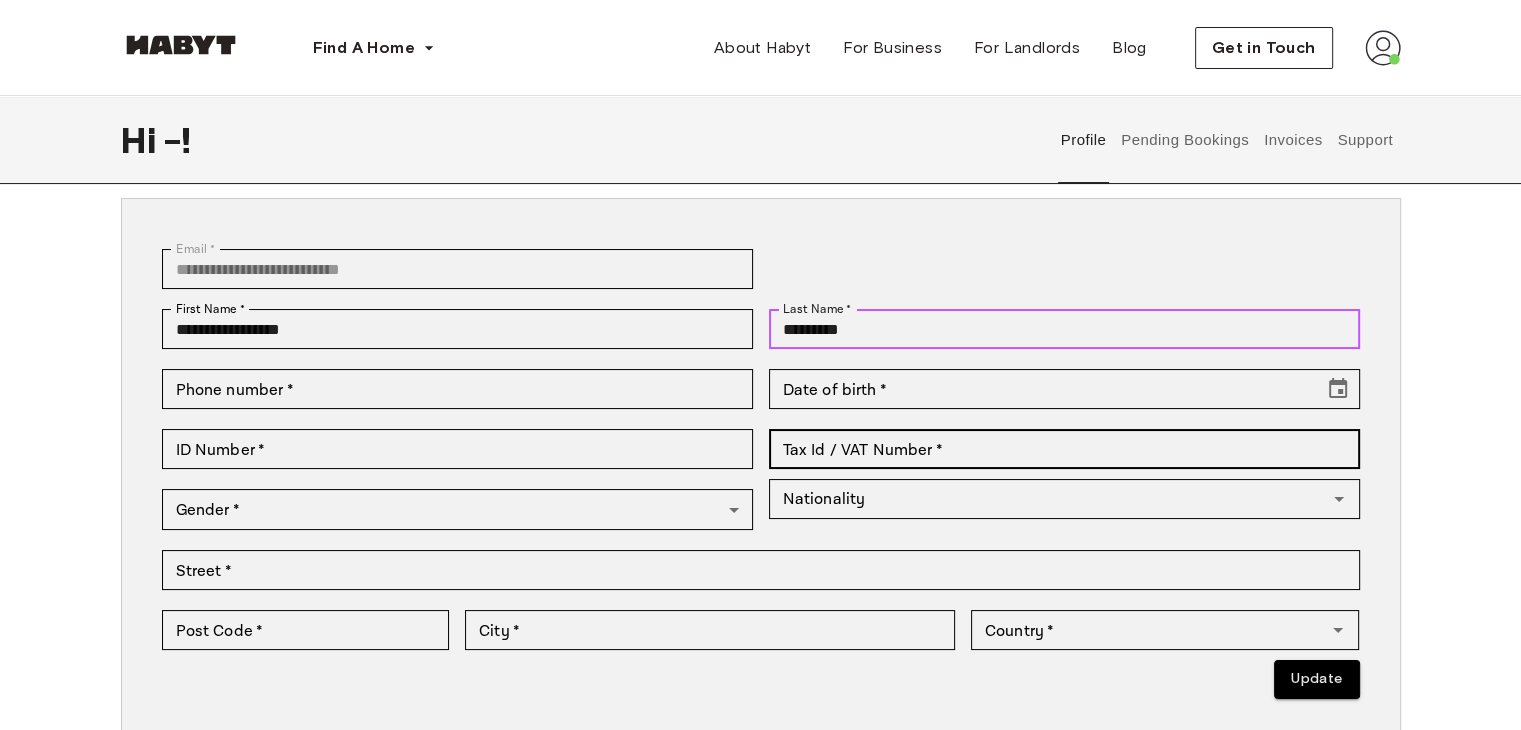 type on "**********" 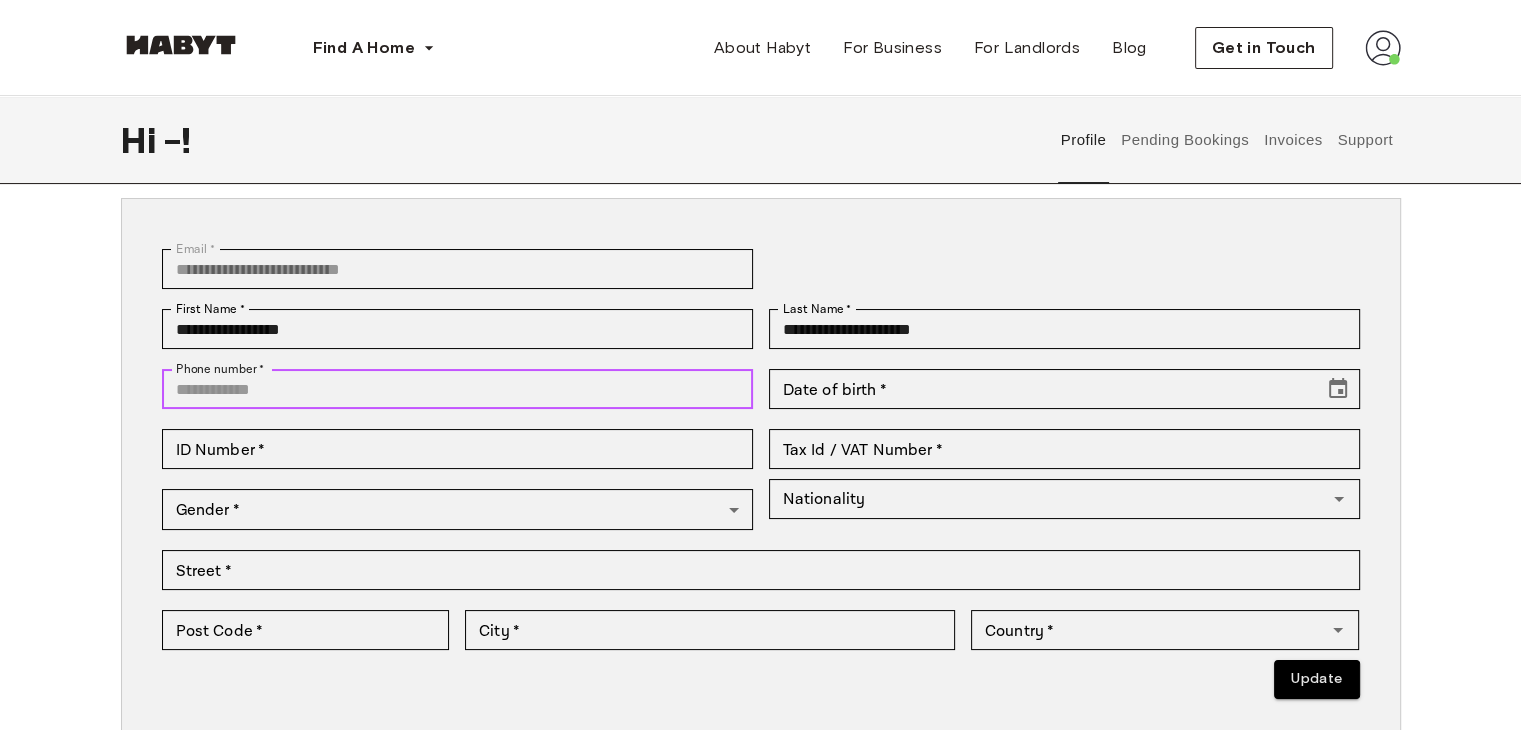click on "Phone number   *" at bounding box center (457, 389) 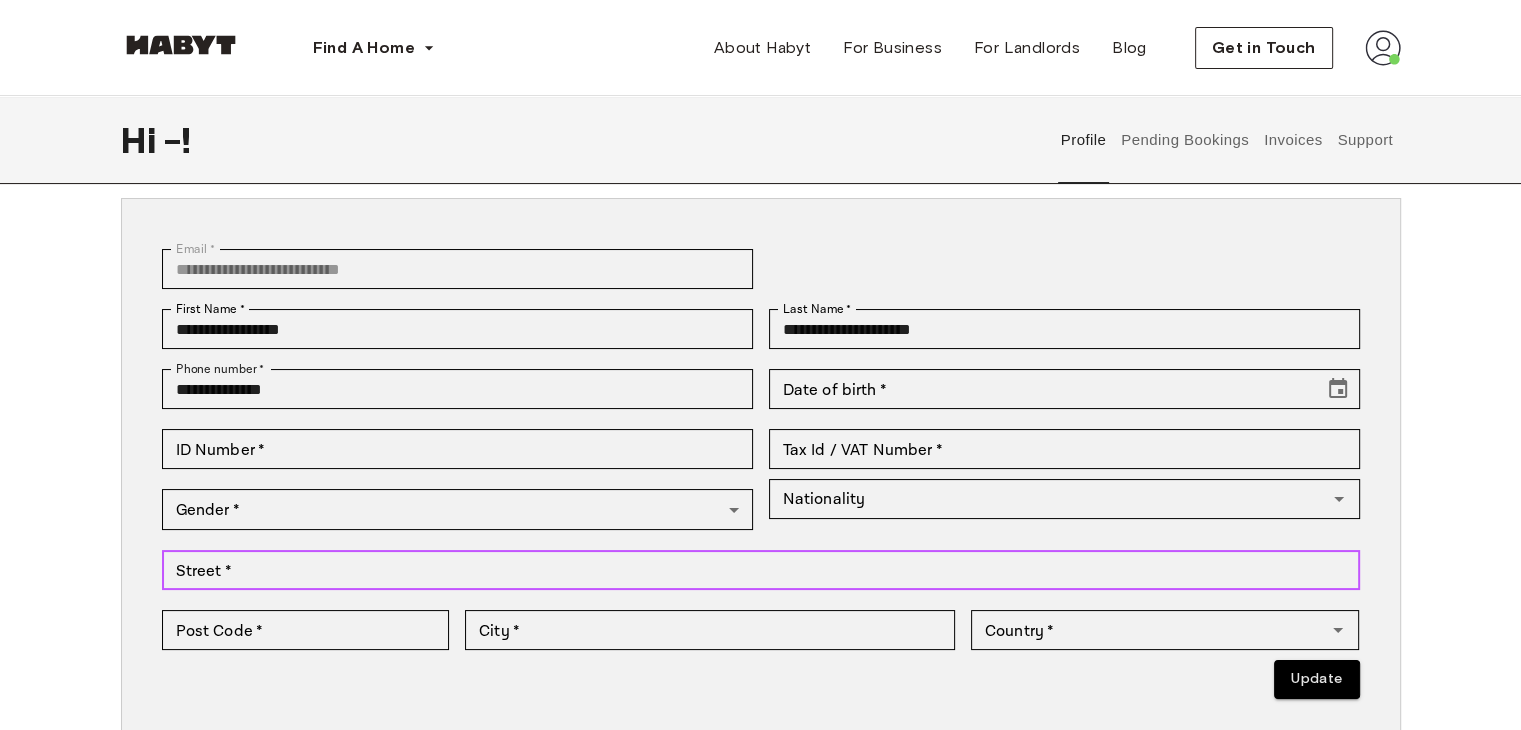 type on "**********" 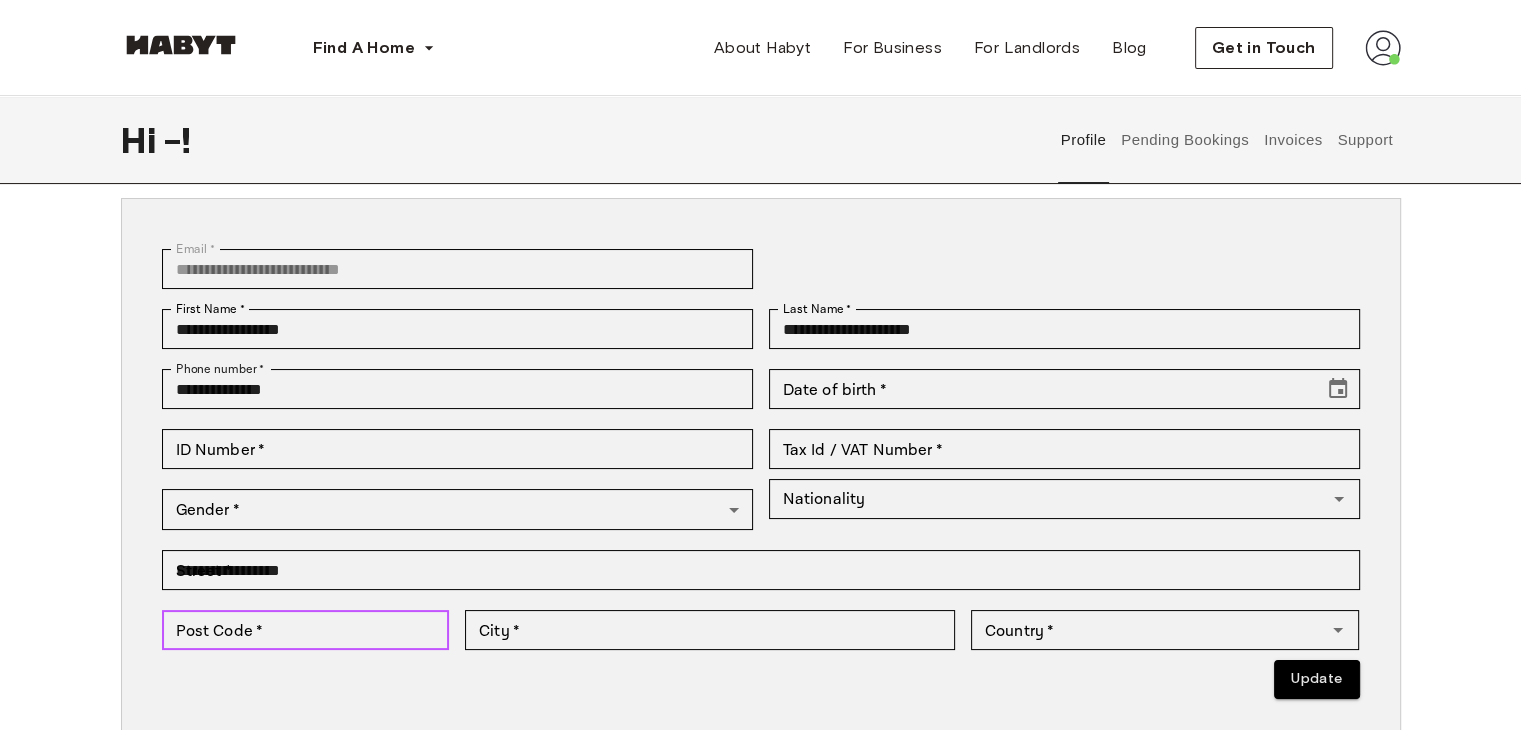 type on "**********" 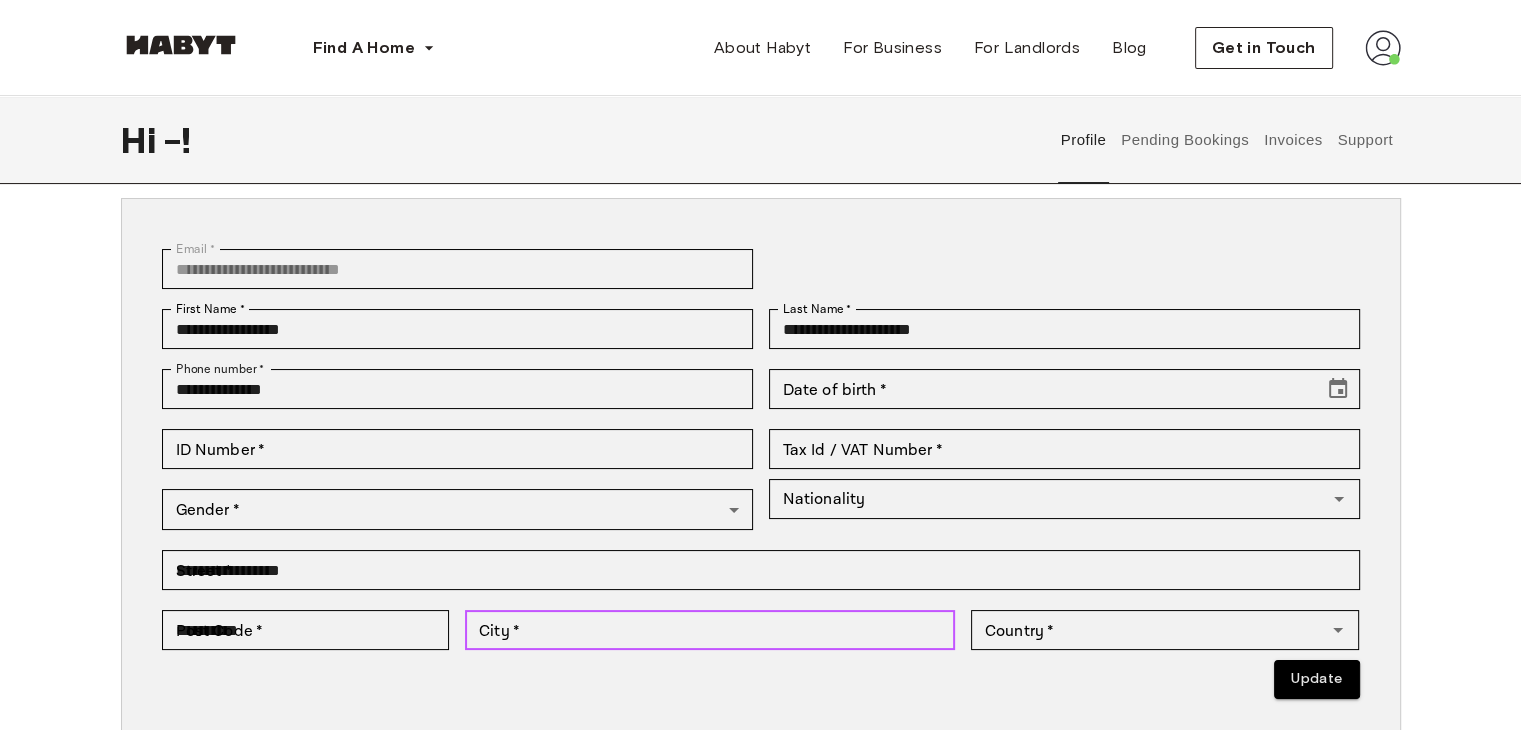 type on "**********" 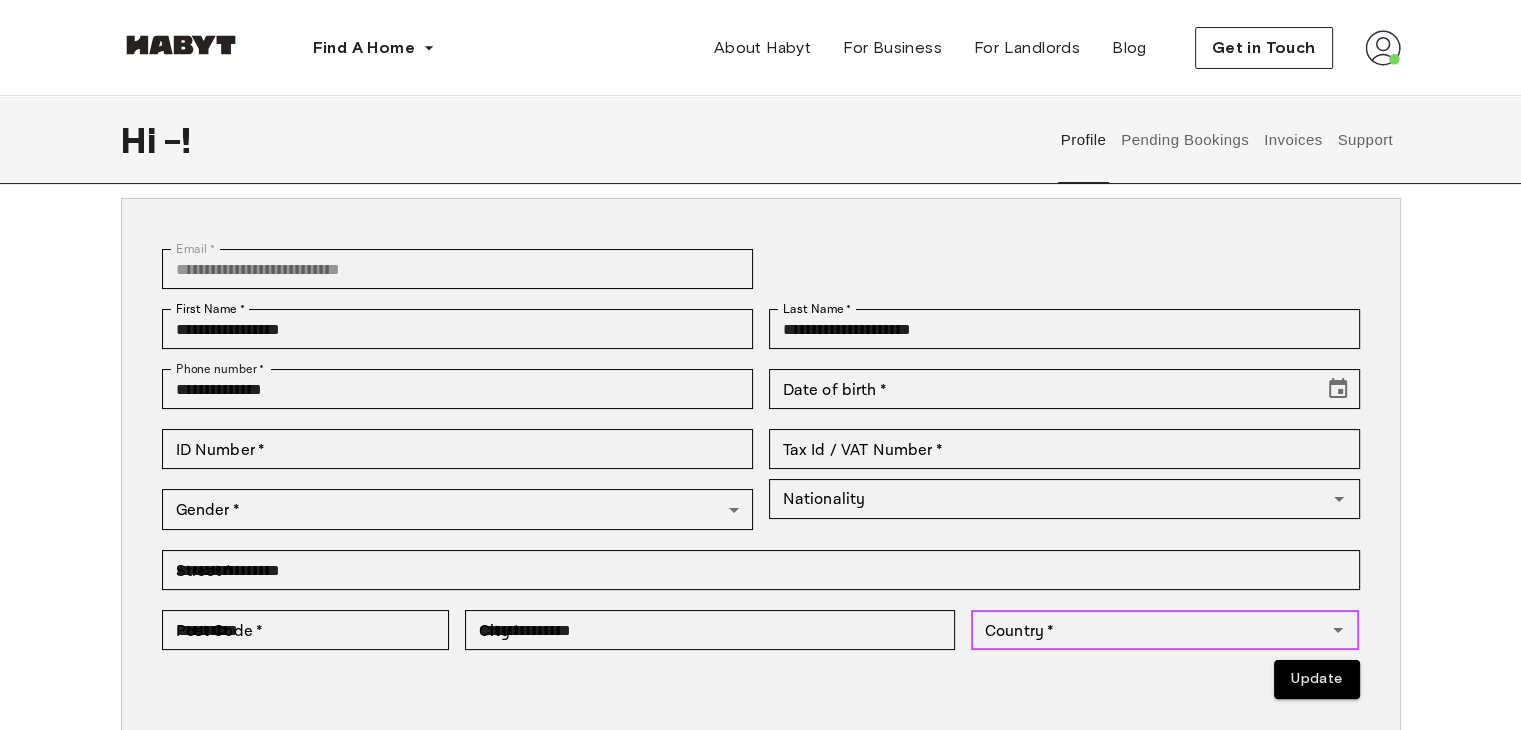 type on "******" 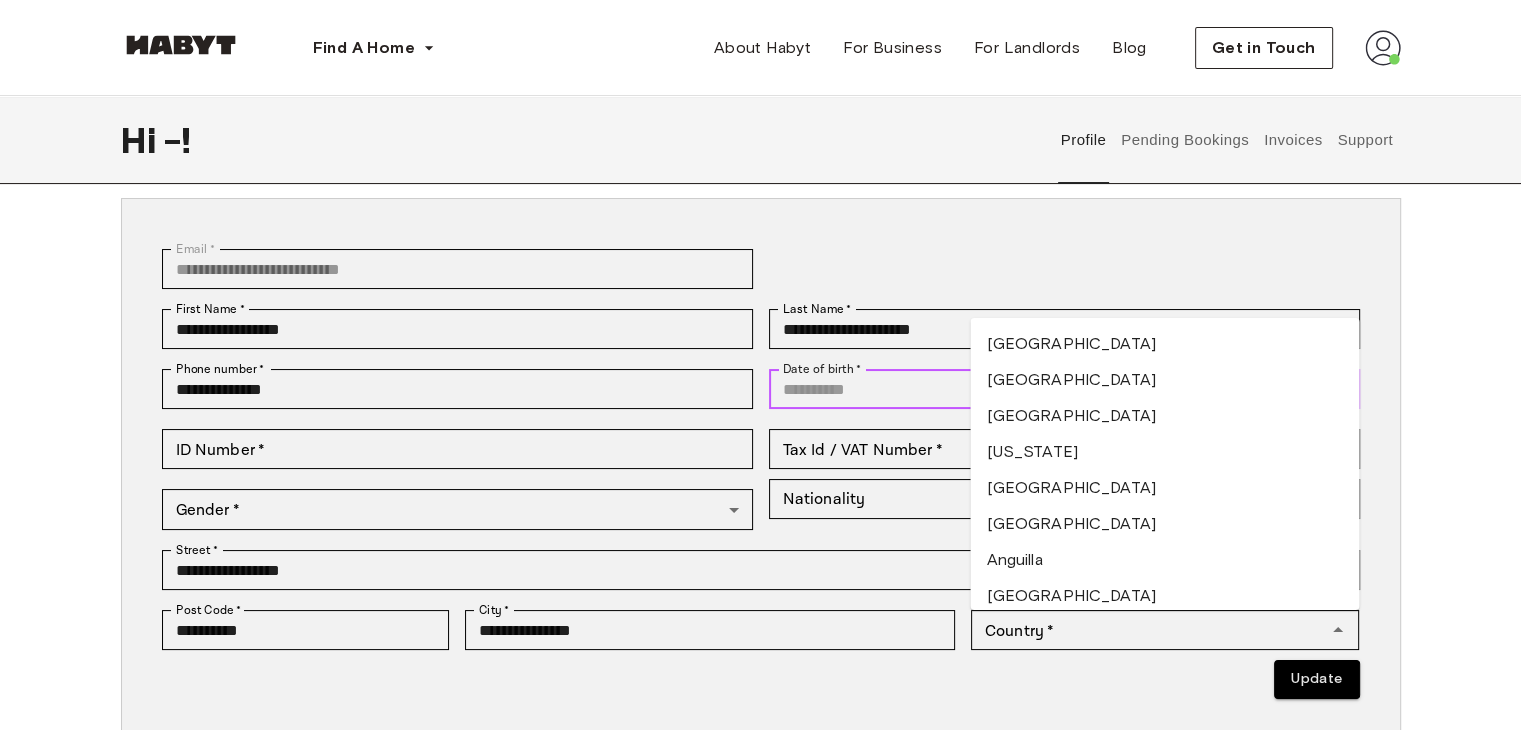 click on "Date of birth   *" at bounding box center (1039, 389) 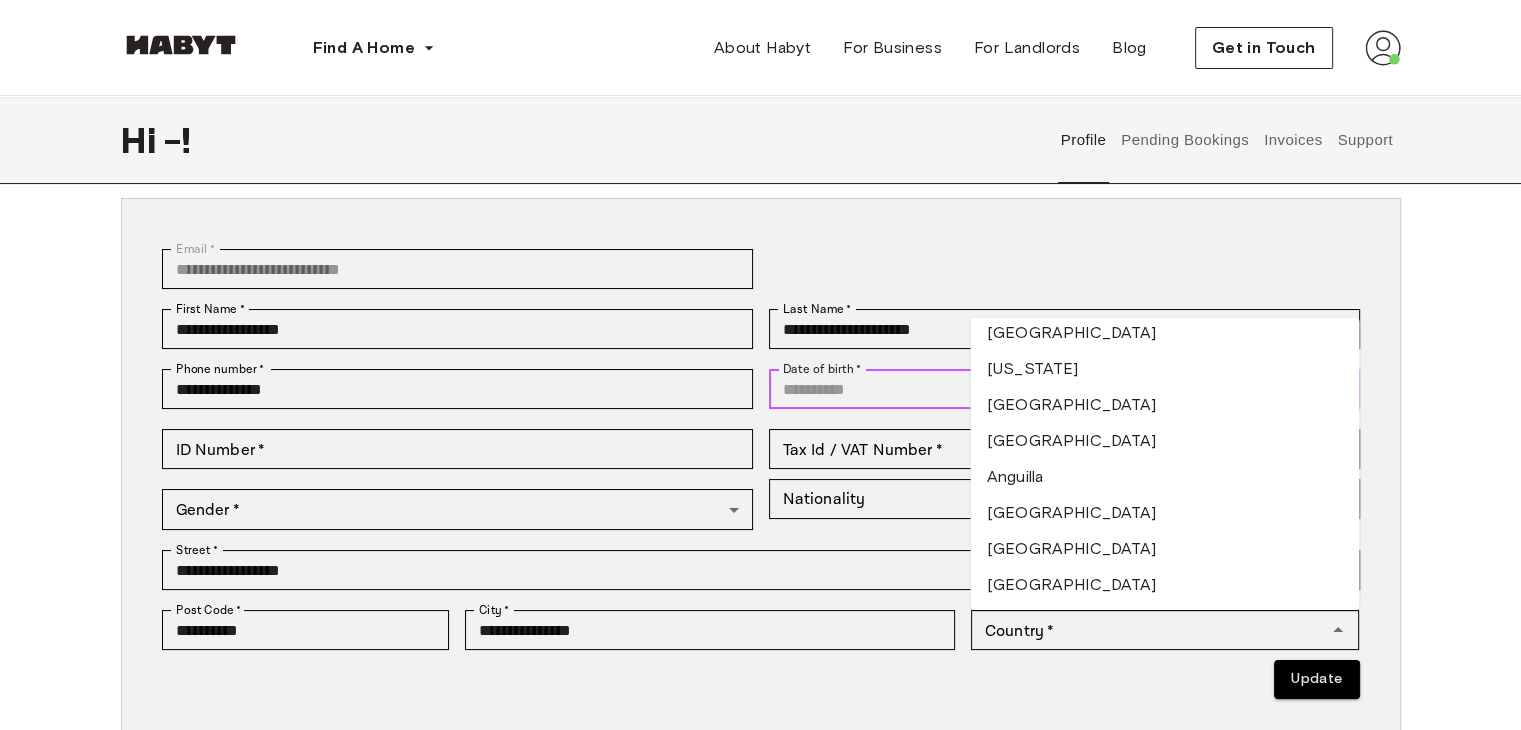 scroll, scrollTop: 0, scrollLeft: 0, axis: both 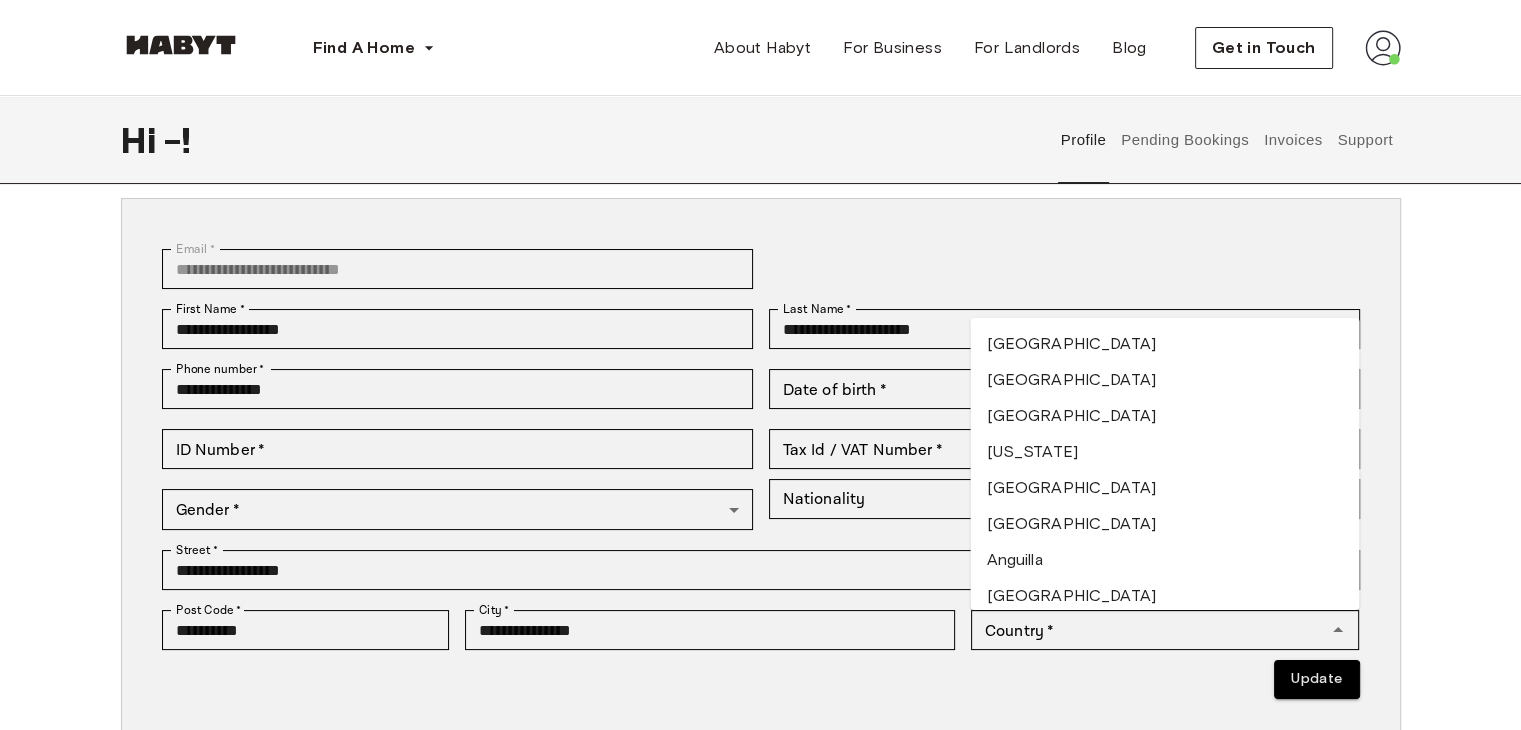 click on "Date of birth   * Date of birth   *" at bounding box center [1064, 389] 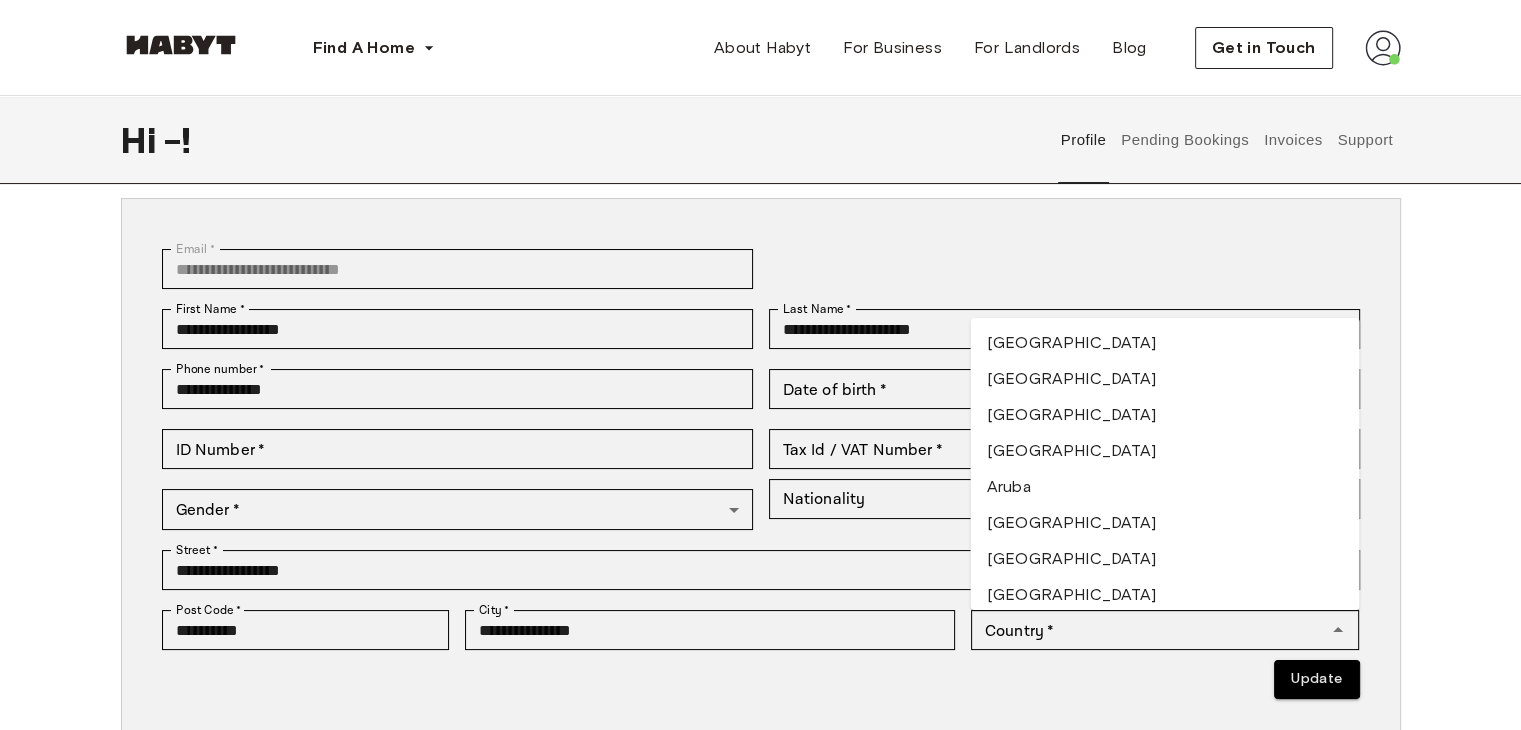 scroll, scrollTop: 800, scrollLeft: 0, axis: vertical 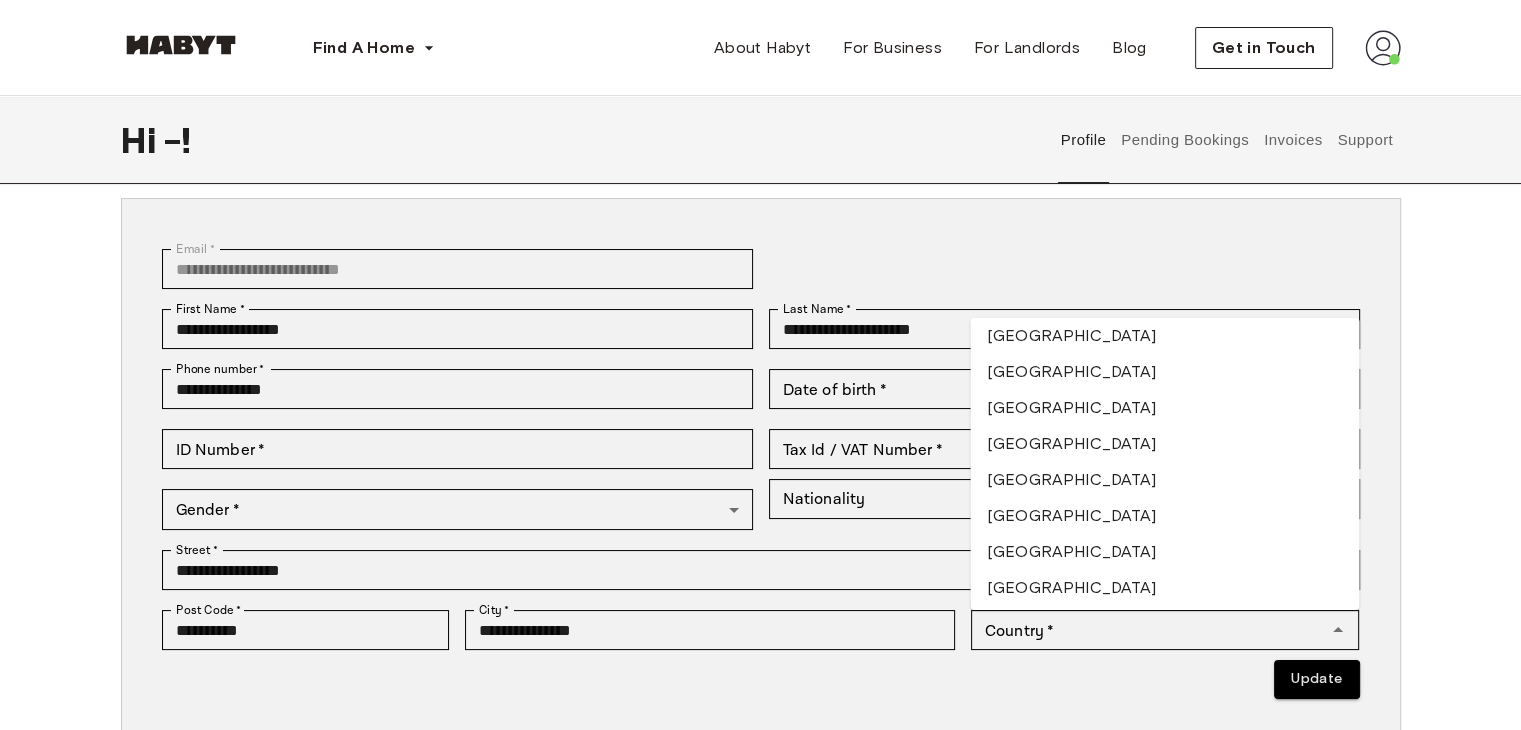click on "[GEOGRAPHIC_DATA]" at bounding box center (1164, 588) 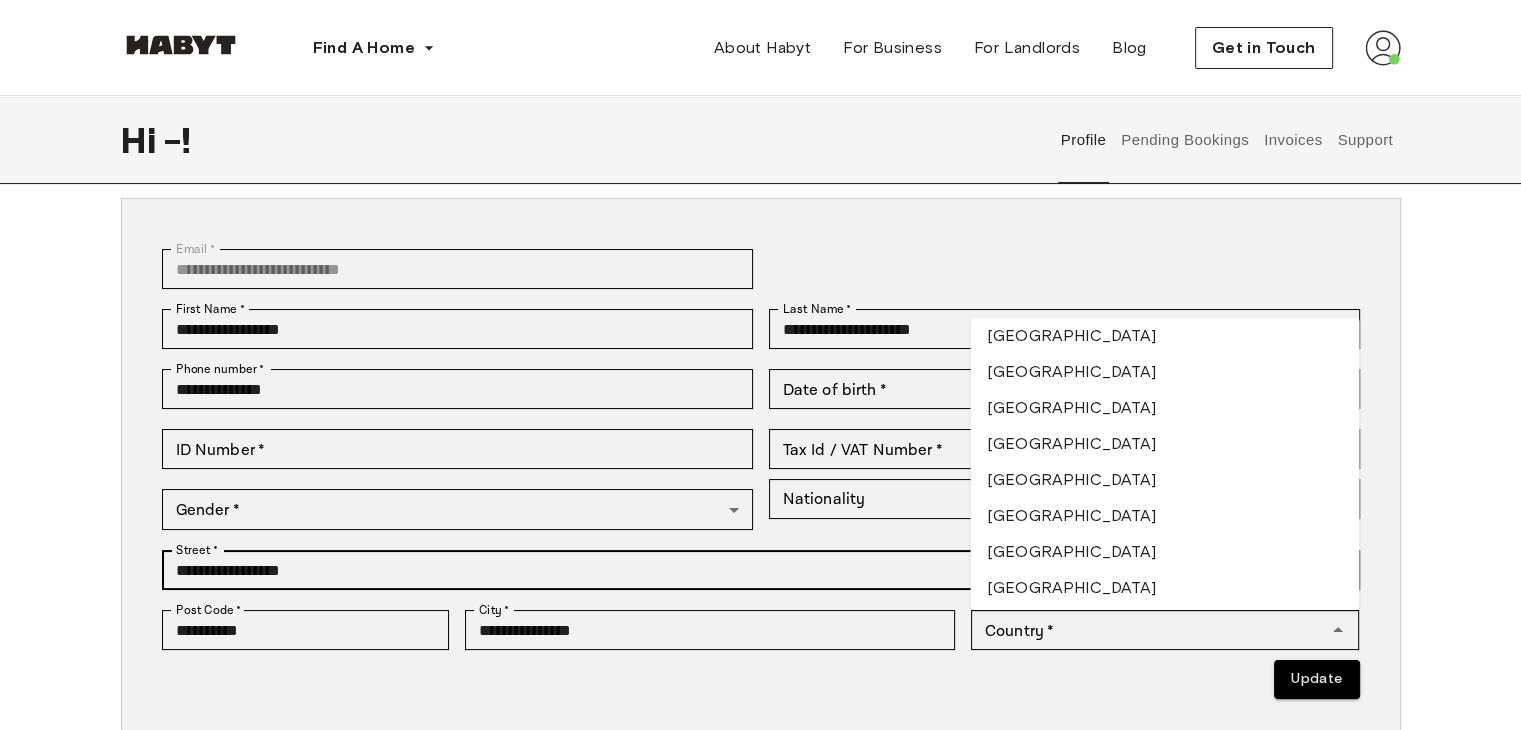 type on "******" 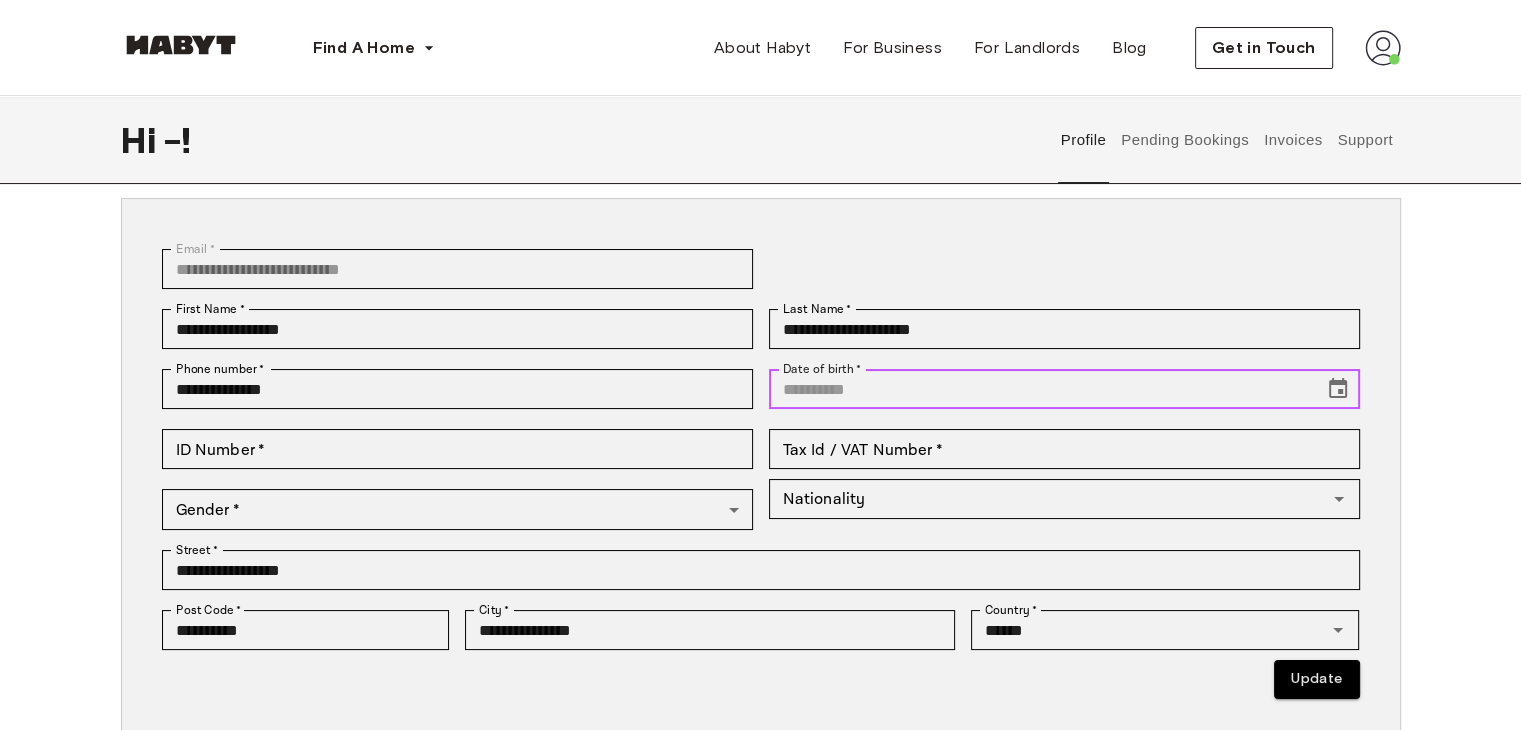 click on "Date of birth   *" at bounding box center [1039, 389] 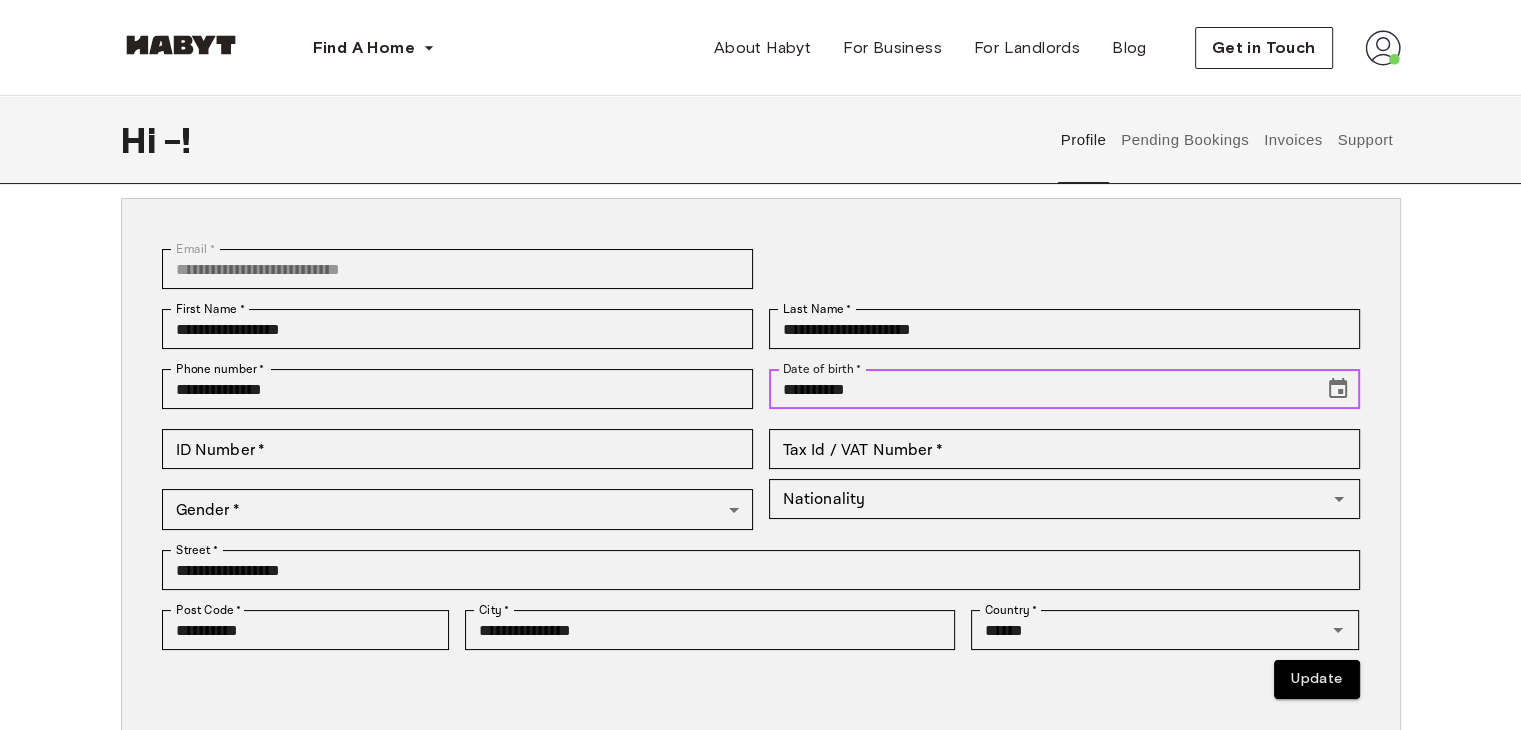 type on "**********" 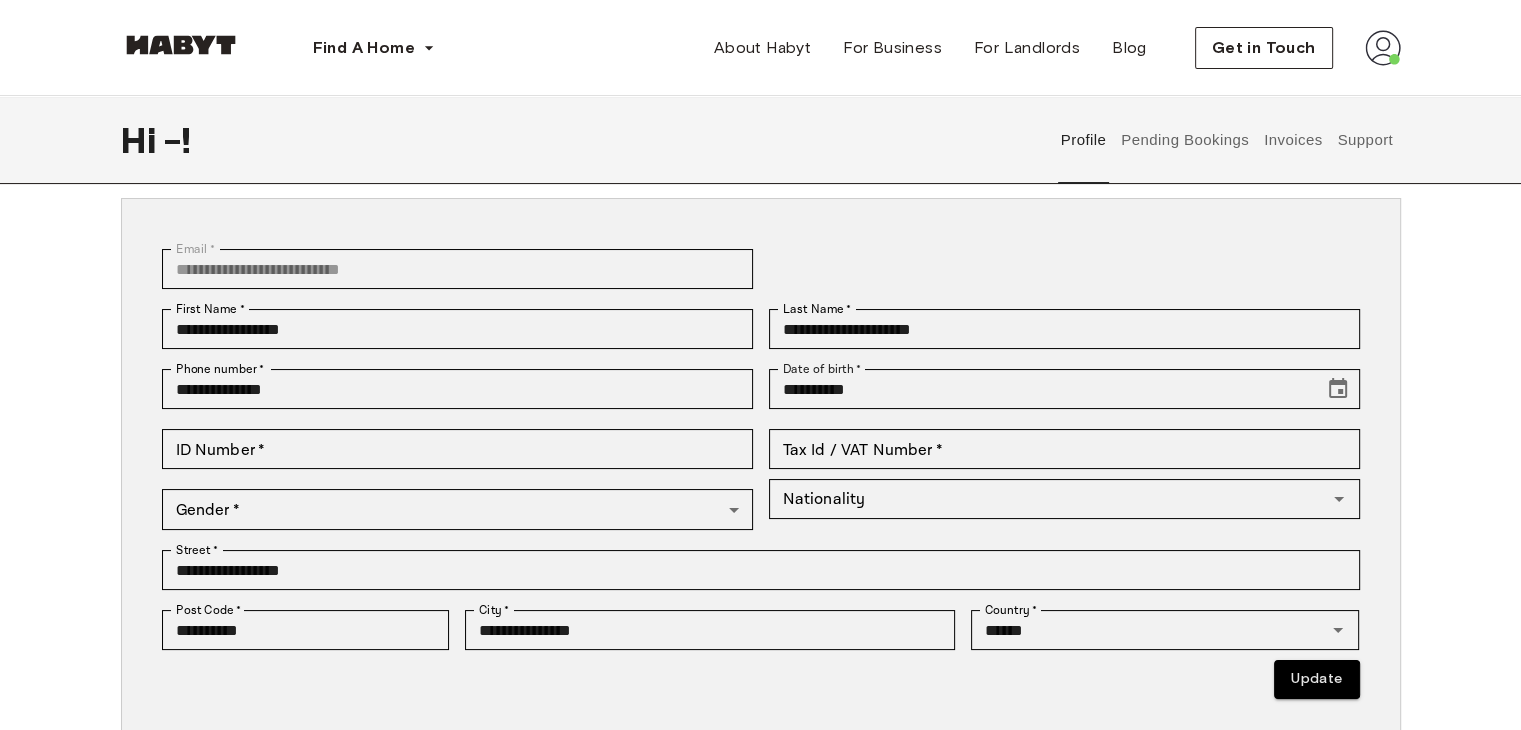 click on "Tax Id / VAT Number   * Tax Id / VAT Number   *" at bounding box center (1056, 449) 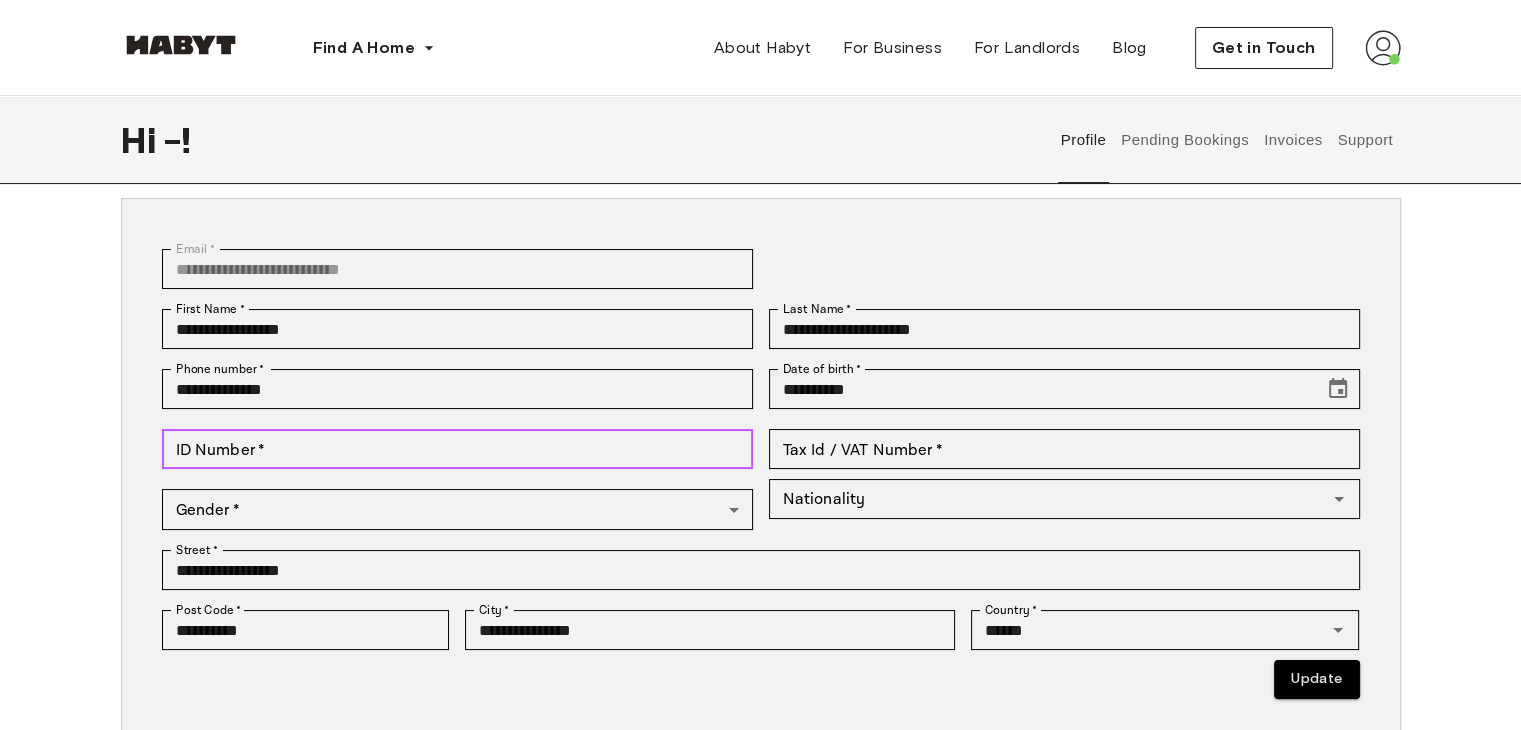 click on "ID Number   *" at bounding box center [457, 449] 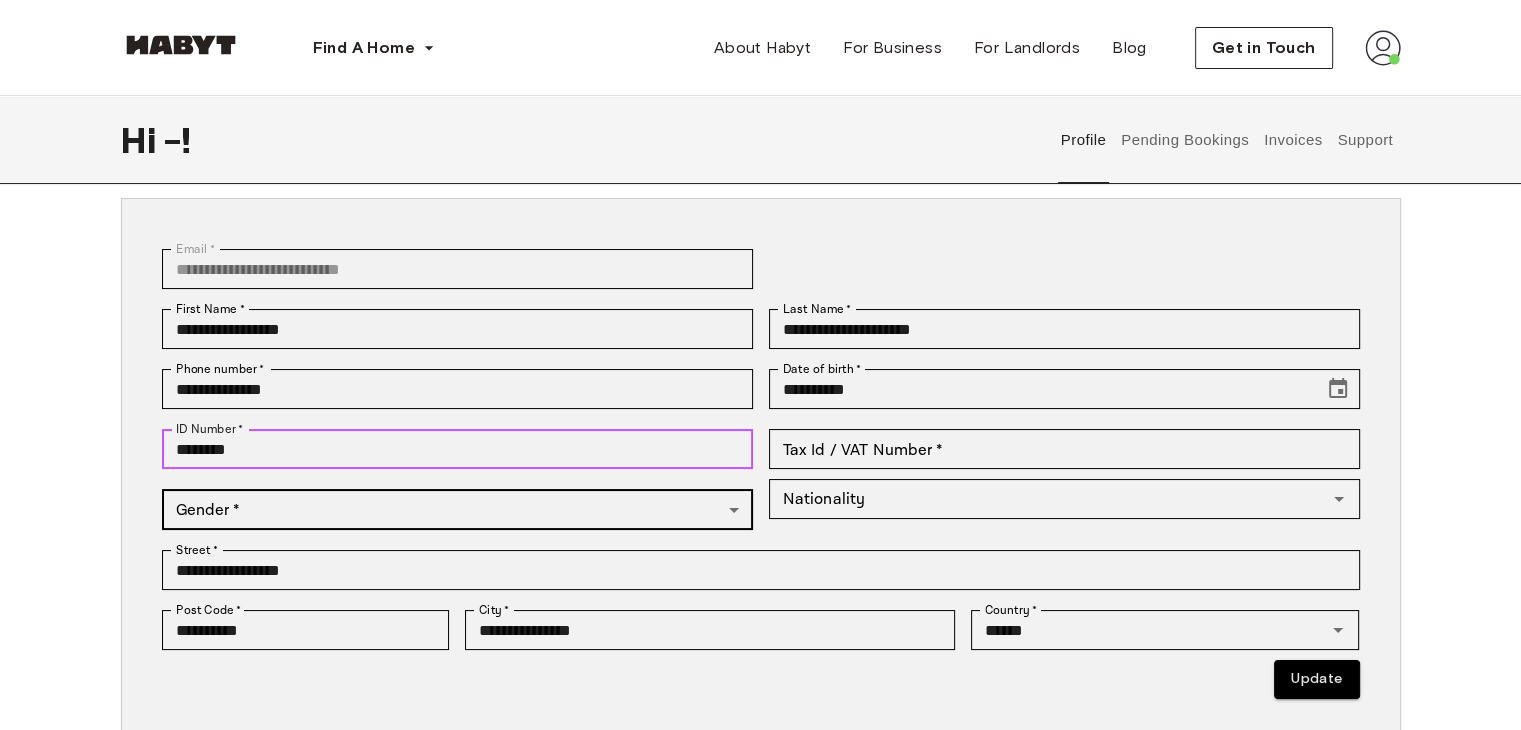 type on "********" 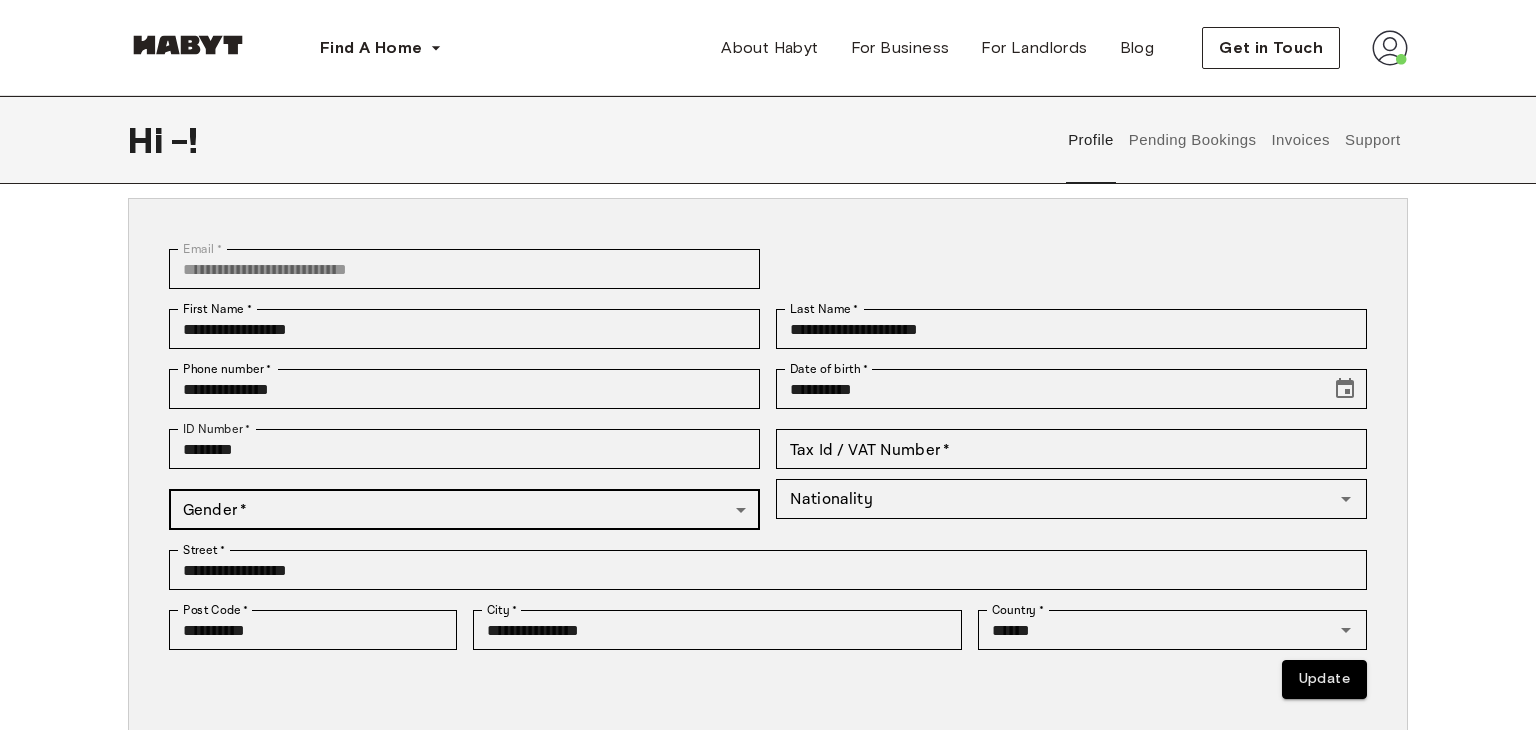 click on "**********" at bounding box center [768, 858] 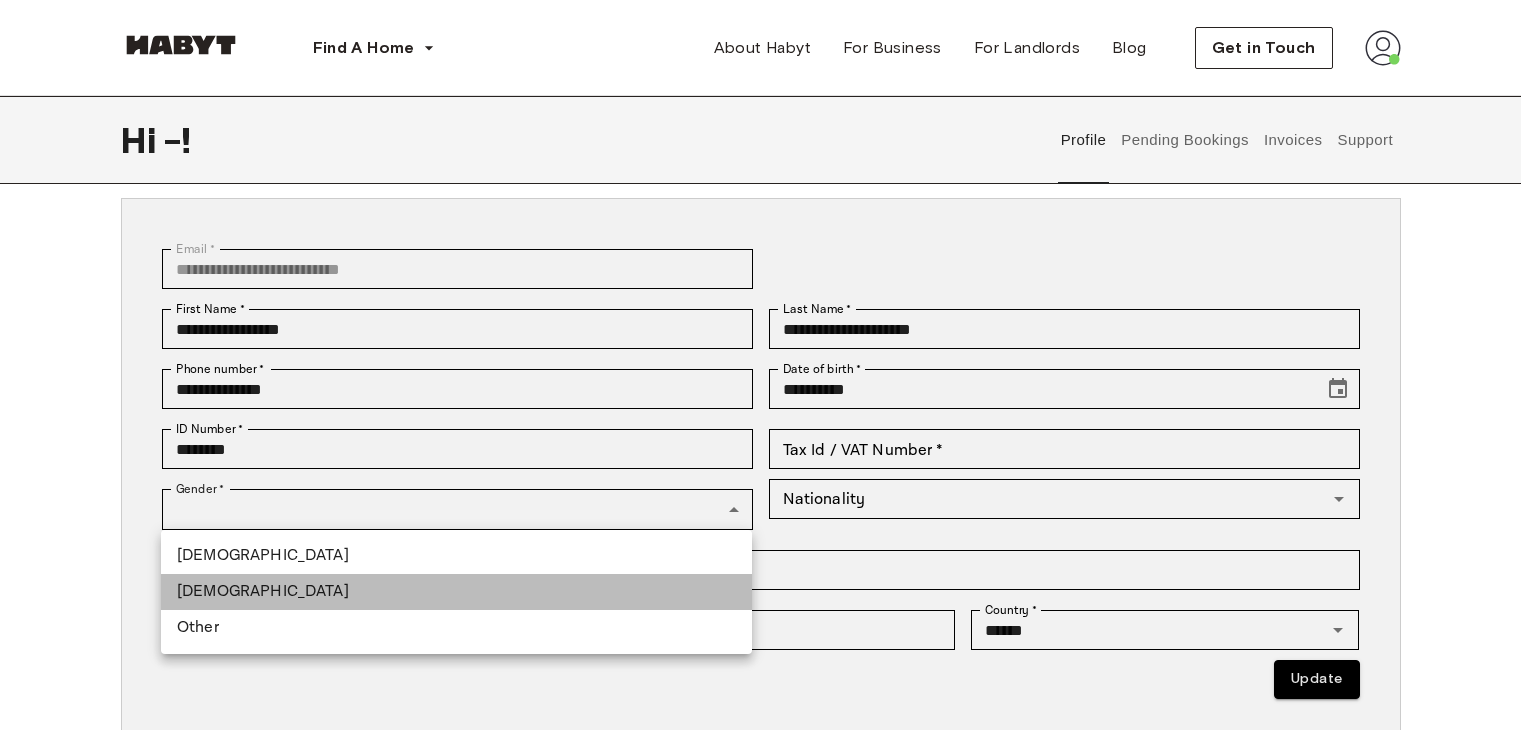 click on "[DEMOGRAPHIC_DATA]" at bounding box center (456, 592) 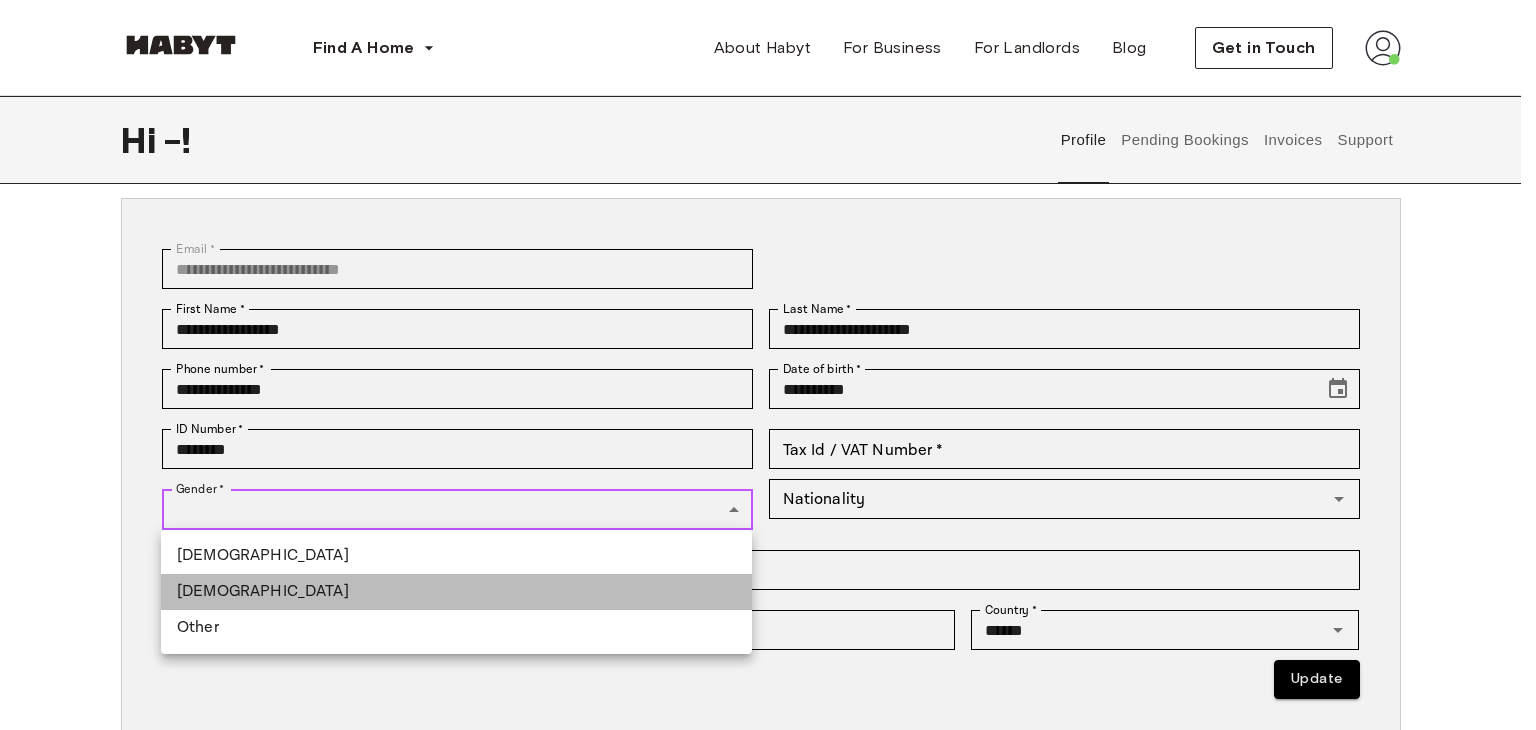 type on "******" 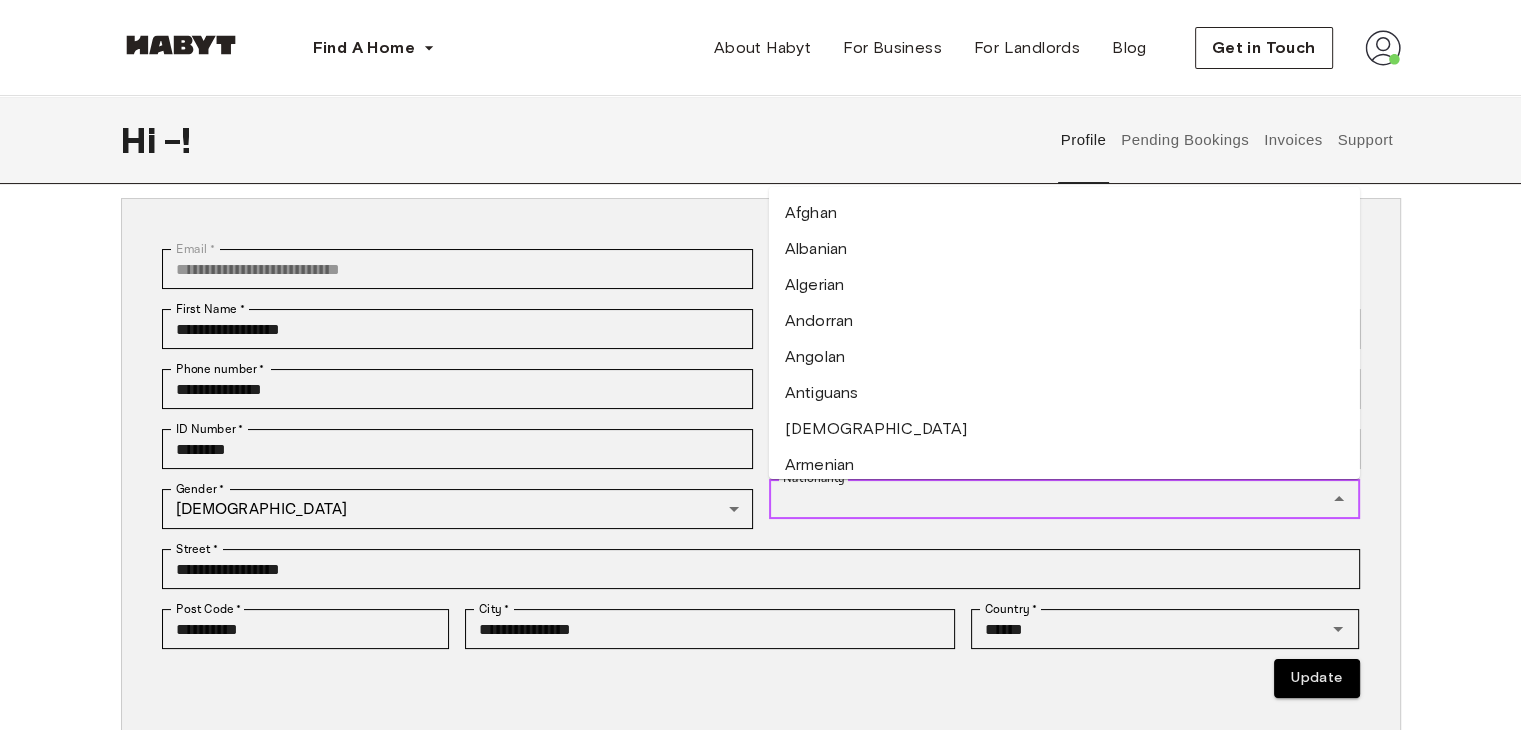 click on "Nationality" at bounding box center [1048, 499] 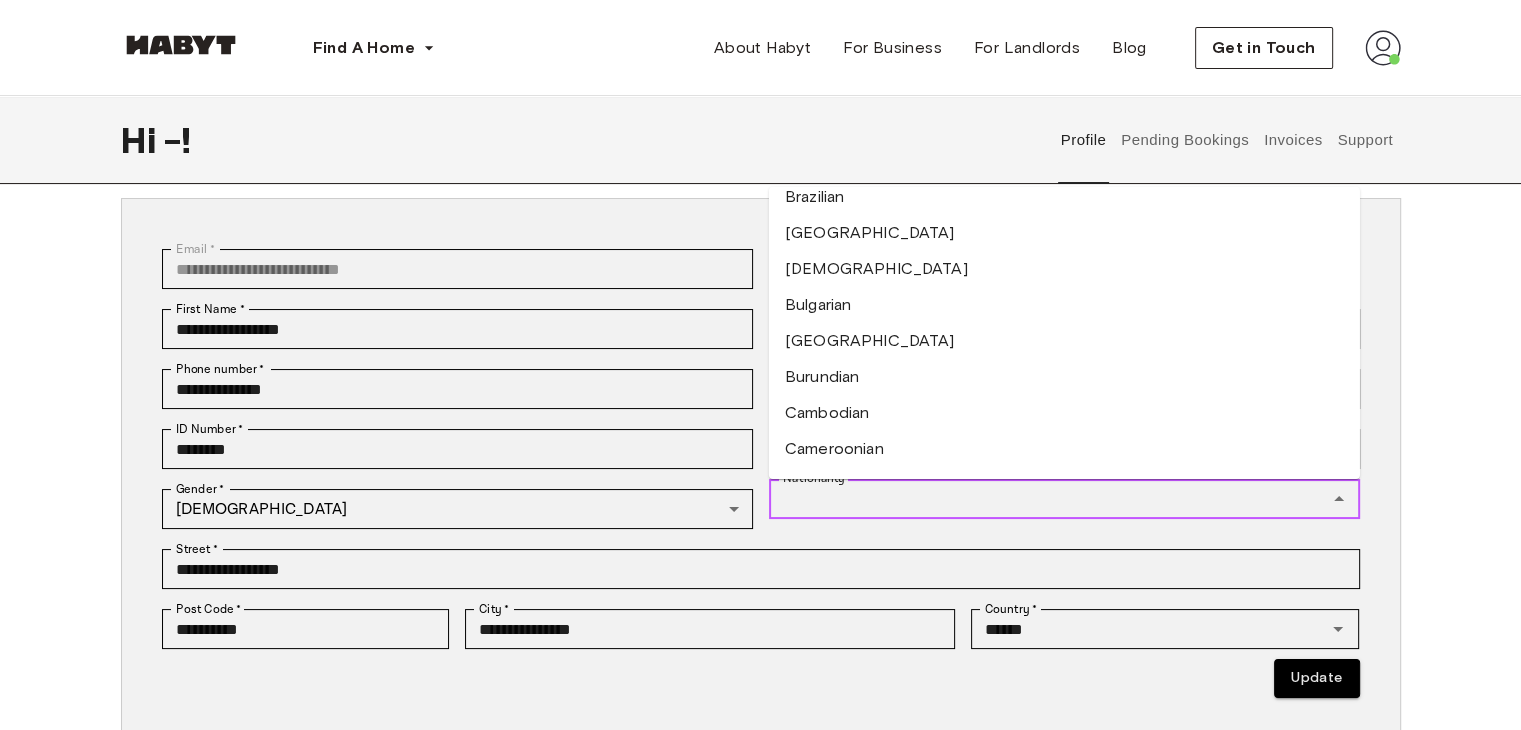 scroll, scrollTop: 800, scrollLeft: 0, axis: vertical 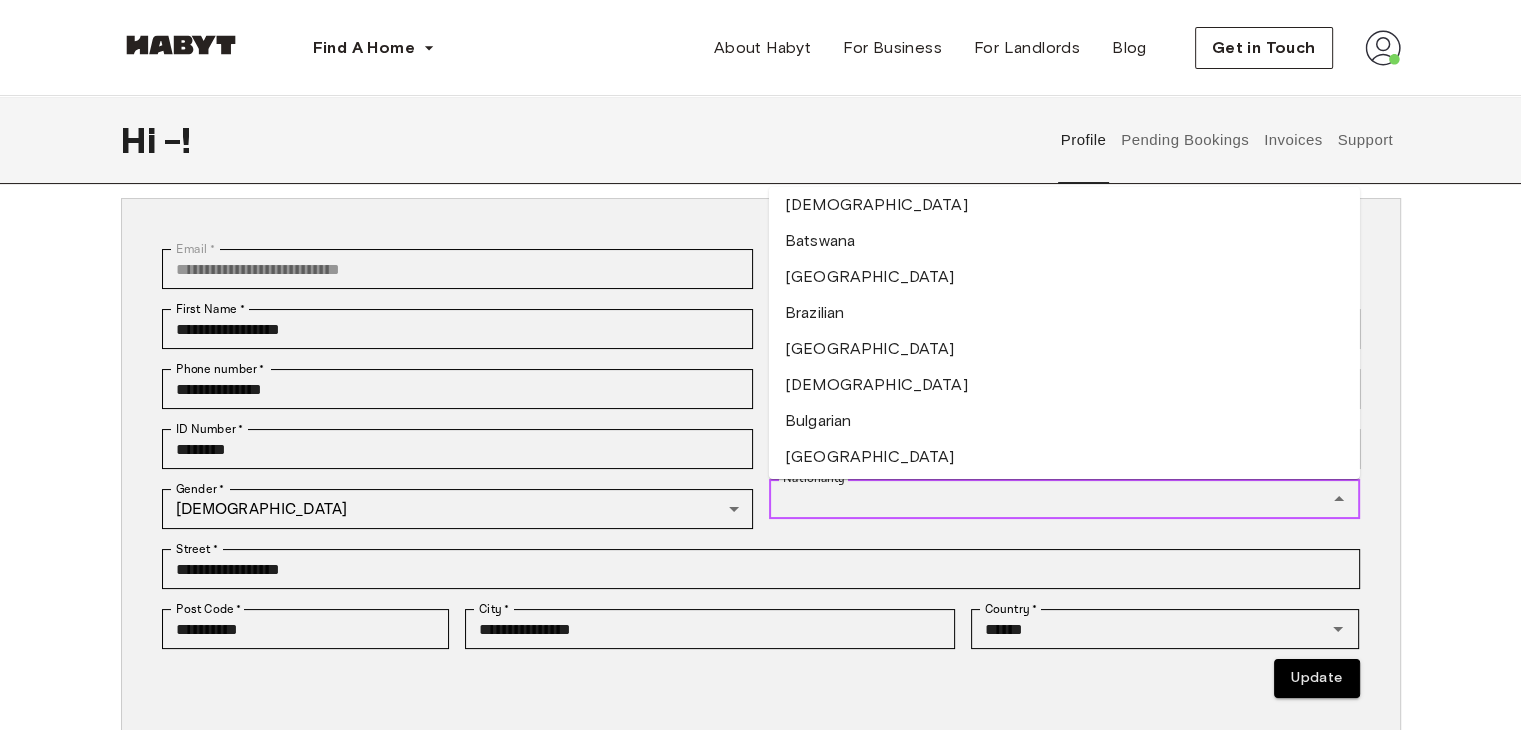 click on "Brazilian" at bounding box center [1064, 313] 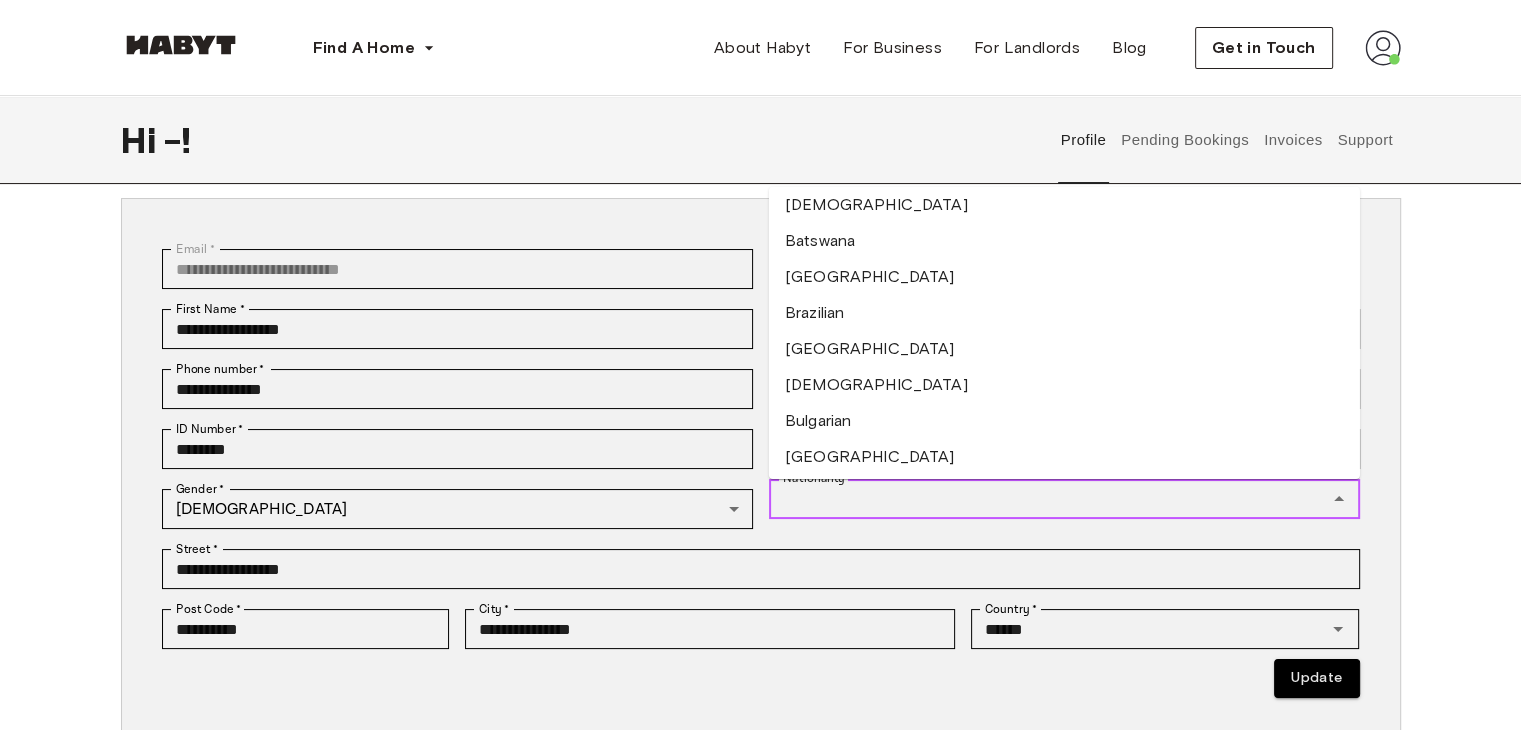type on "*********" 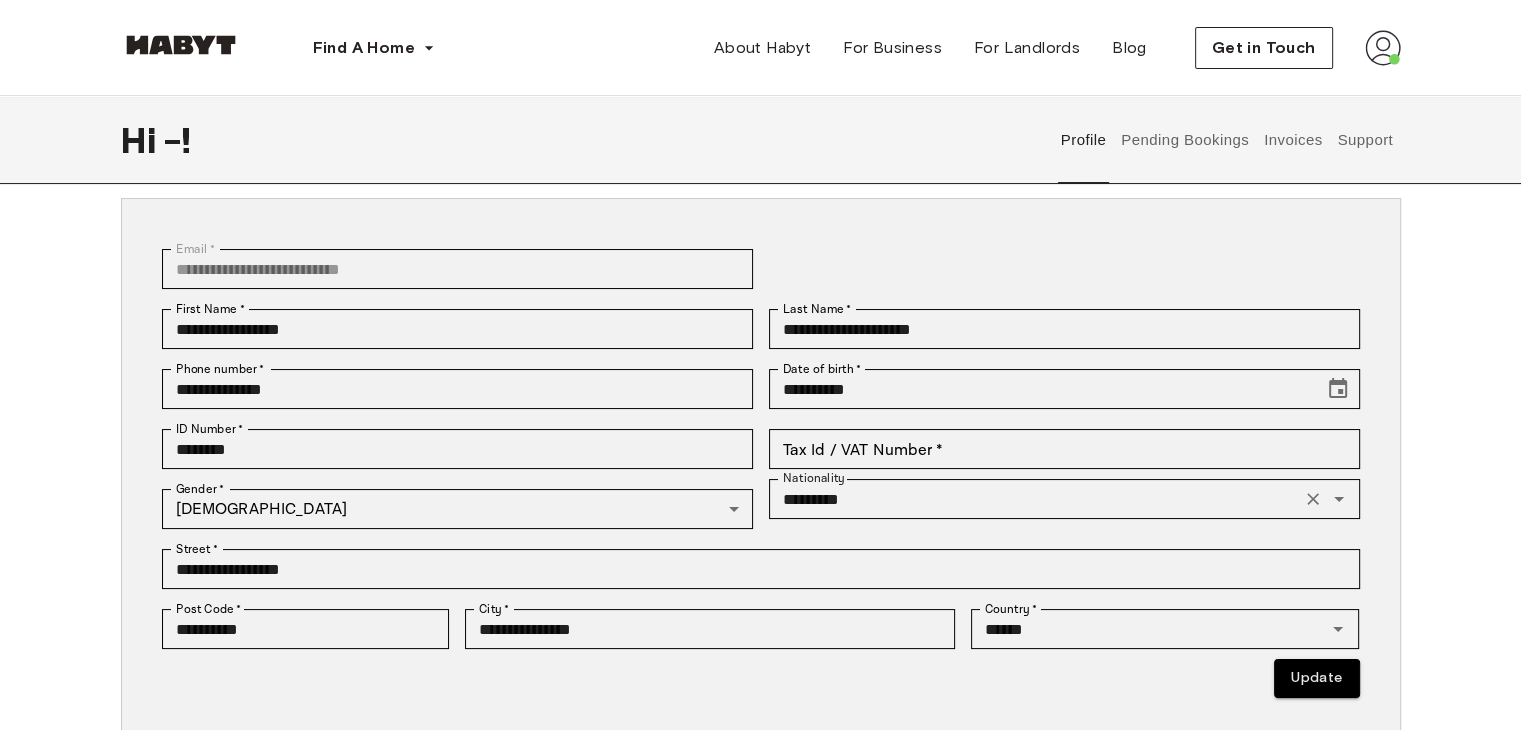 click on "**********" at bounding box center [761, 468] 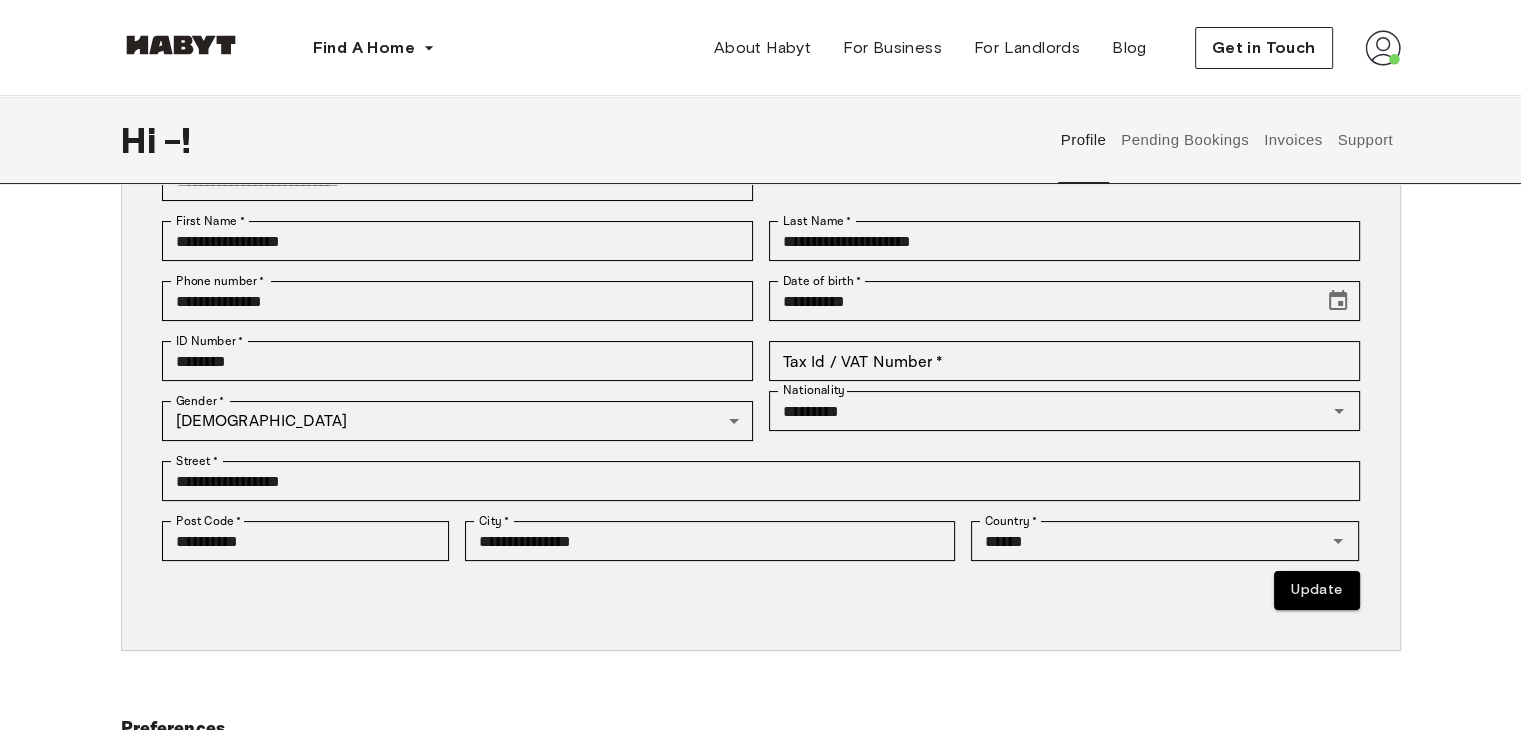scroll, scrollTop: 200, scrollLeft: 0, axis: vertical 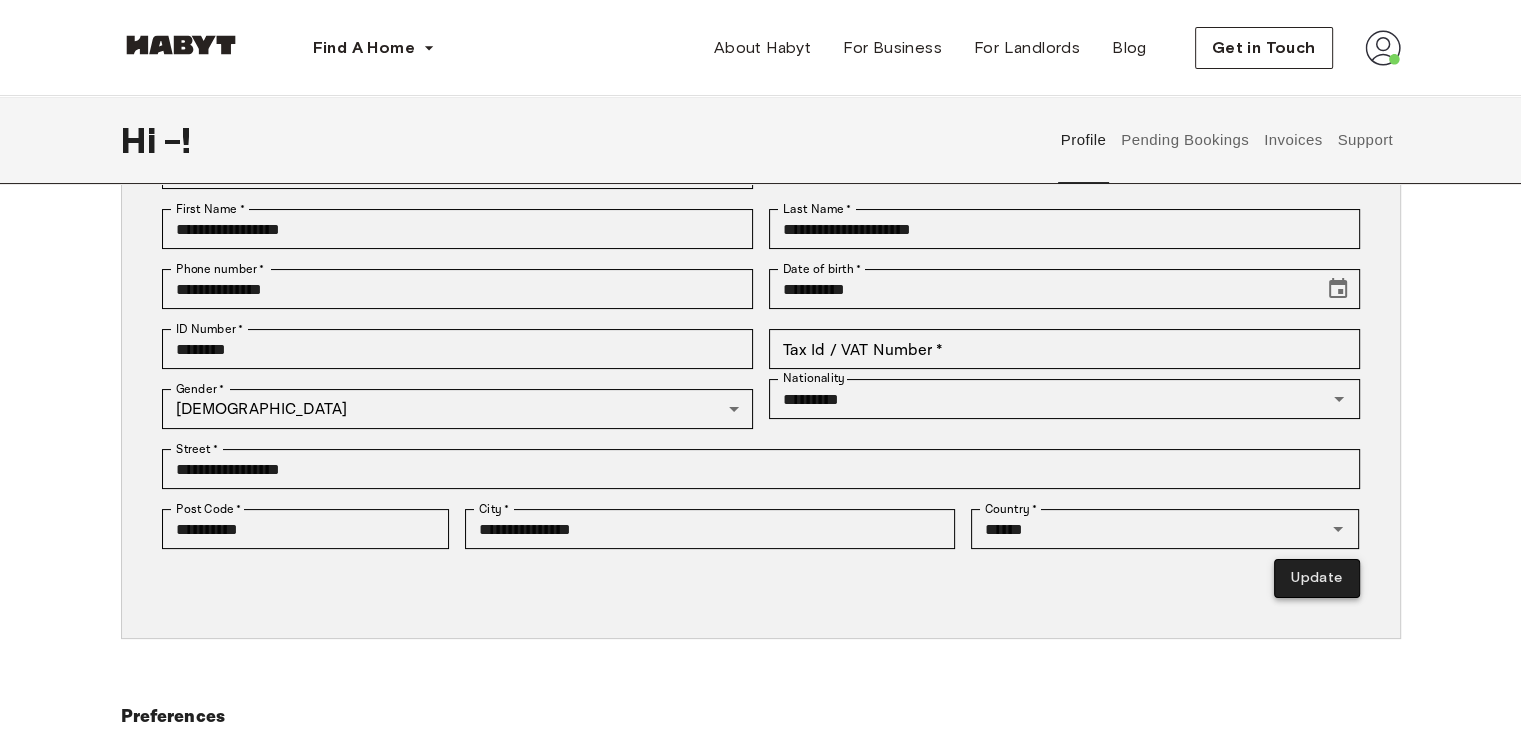 click on "Update" at bounding box center [1316, 578] 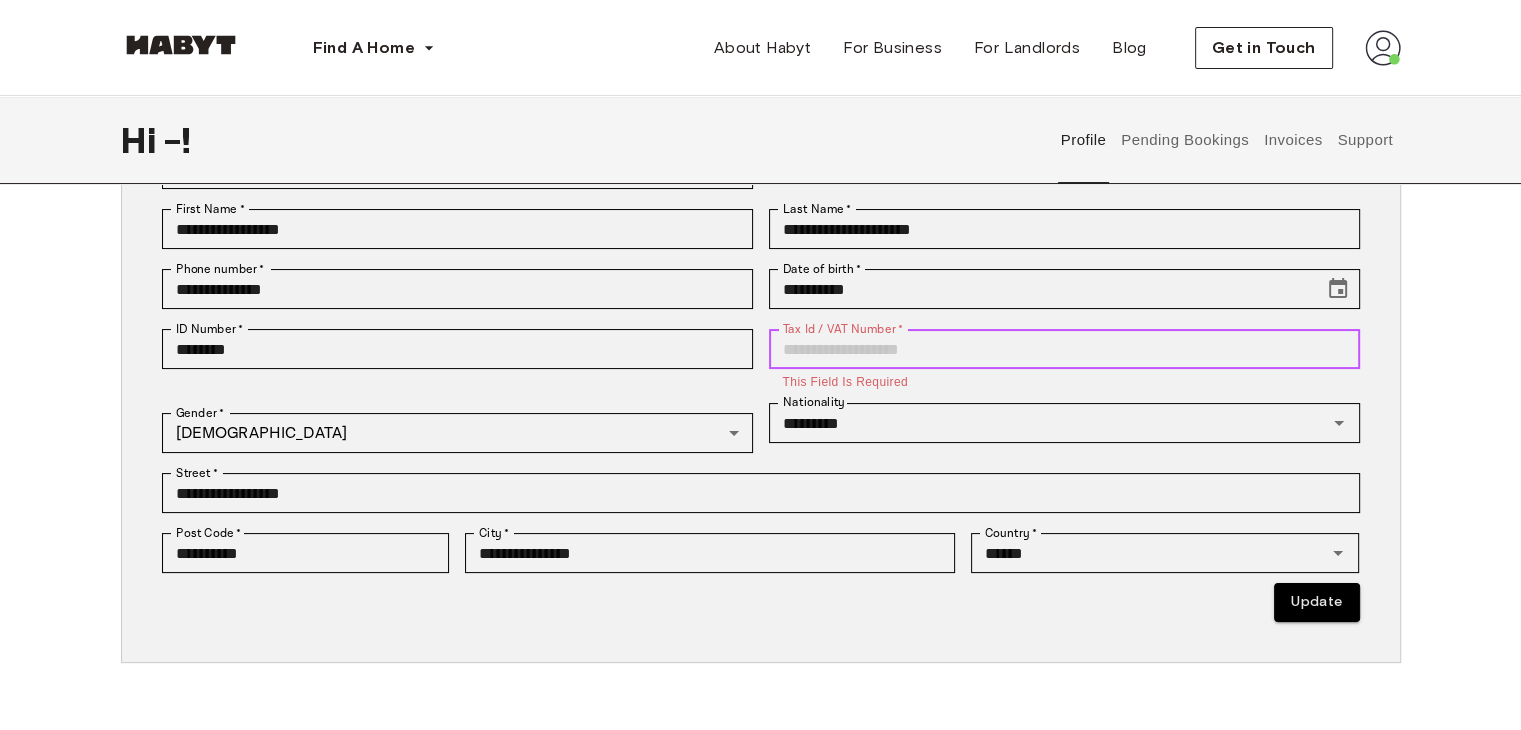 click on "Tax Id / VAT Number   *" at bounding box center (1064, 349) 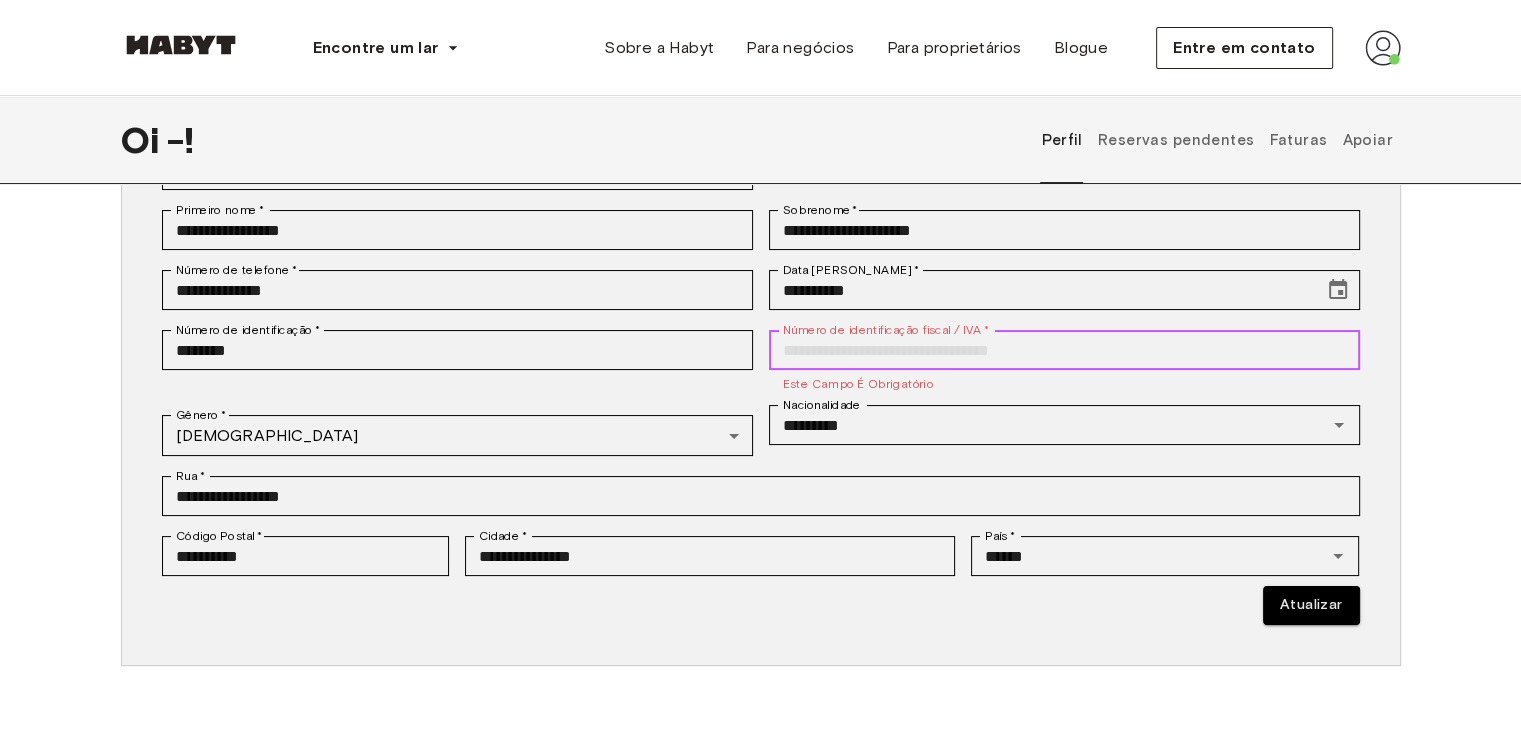 click on "Número de identificação fiscal / IVA    *" at bounding box center (1064, 350) 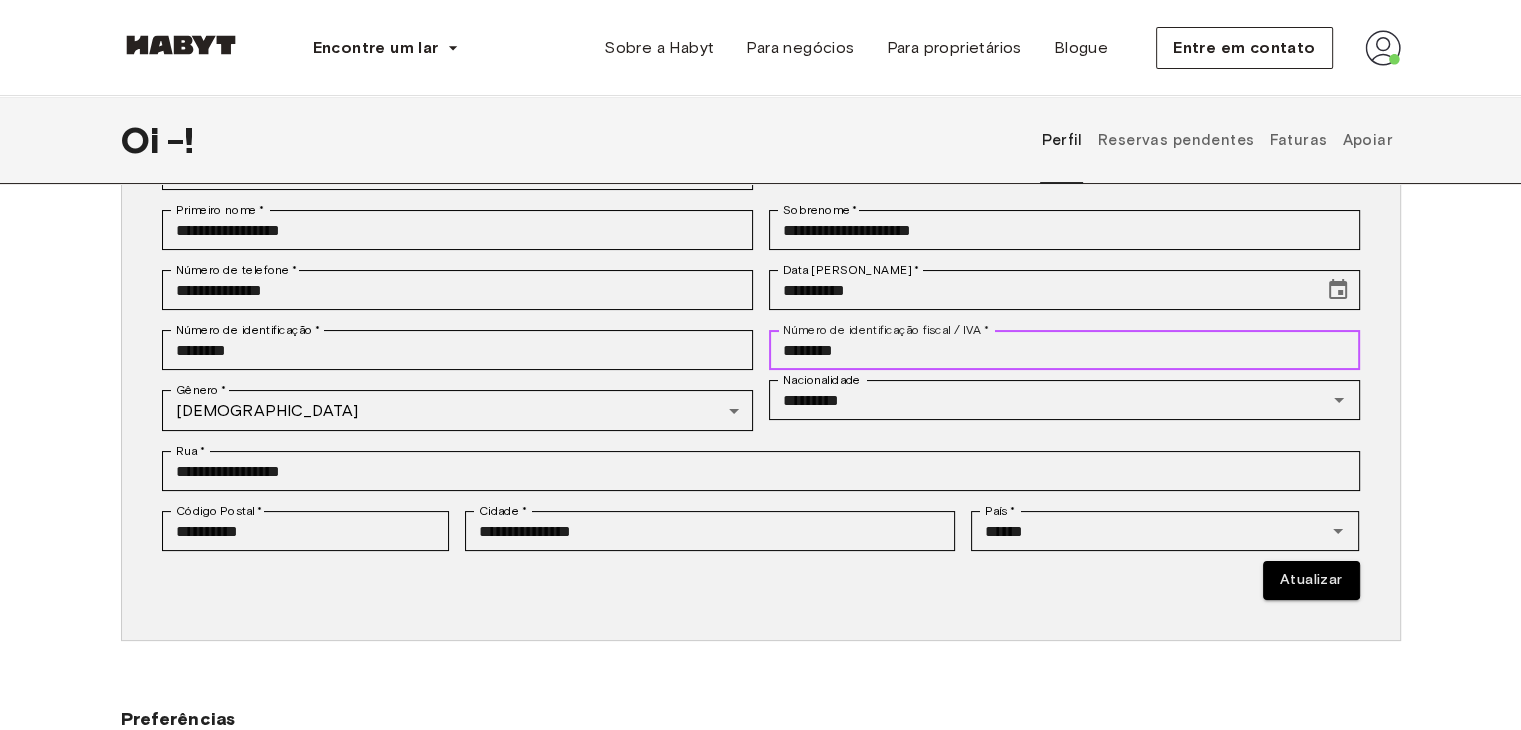type on "********" 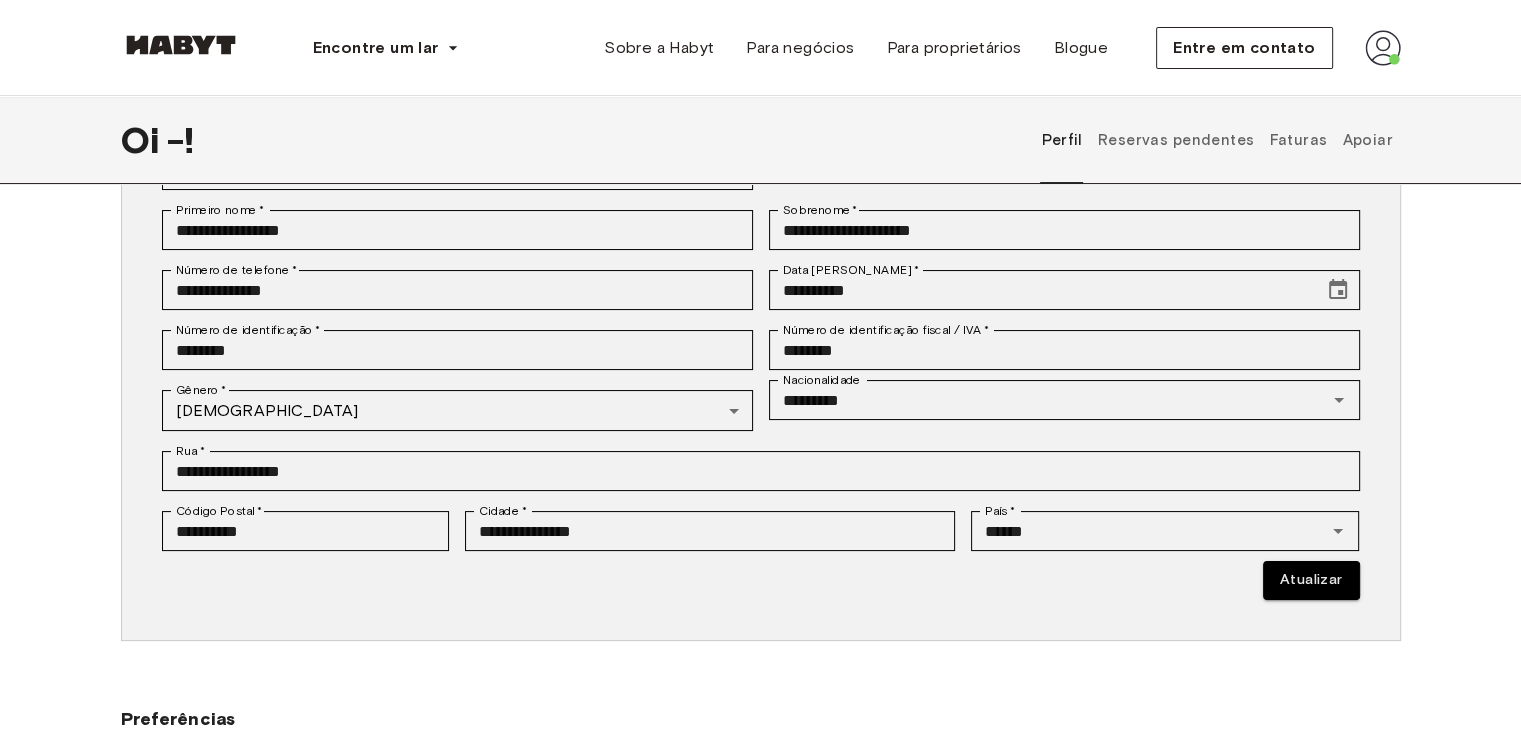 click on "**********" at bounding box center (761, 370) 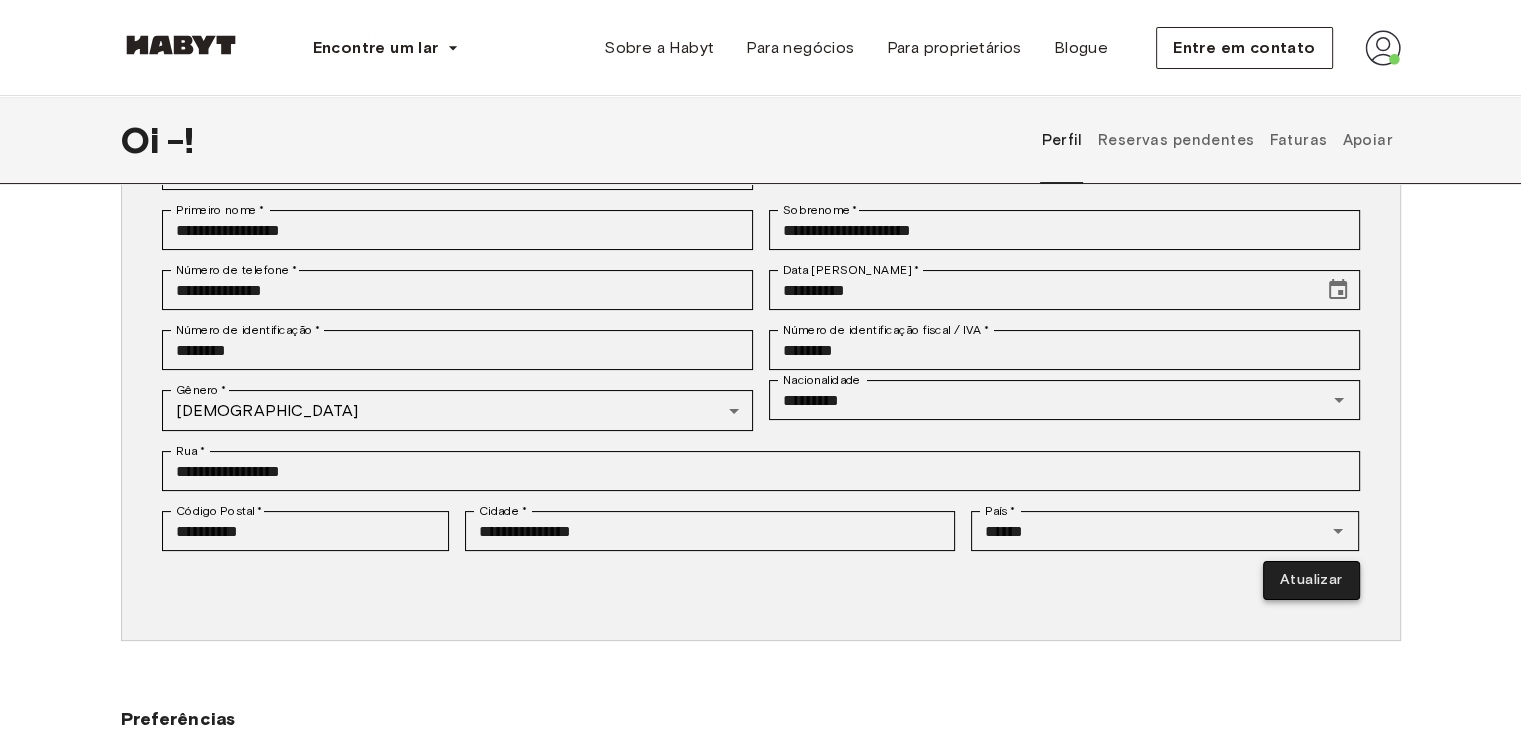 click on "Atualizar" at bounding box center (1311, 580) 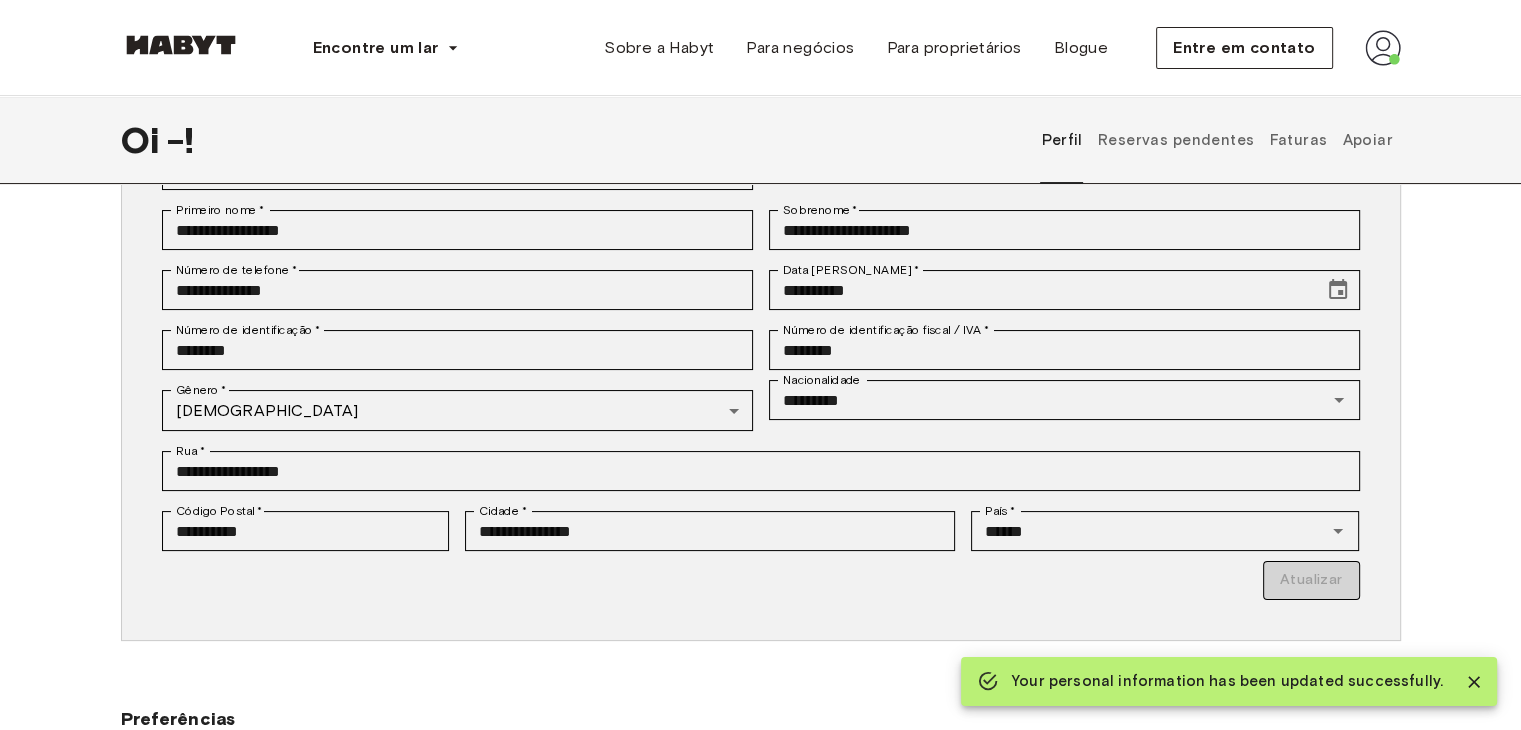 type on "*********" 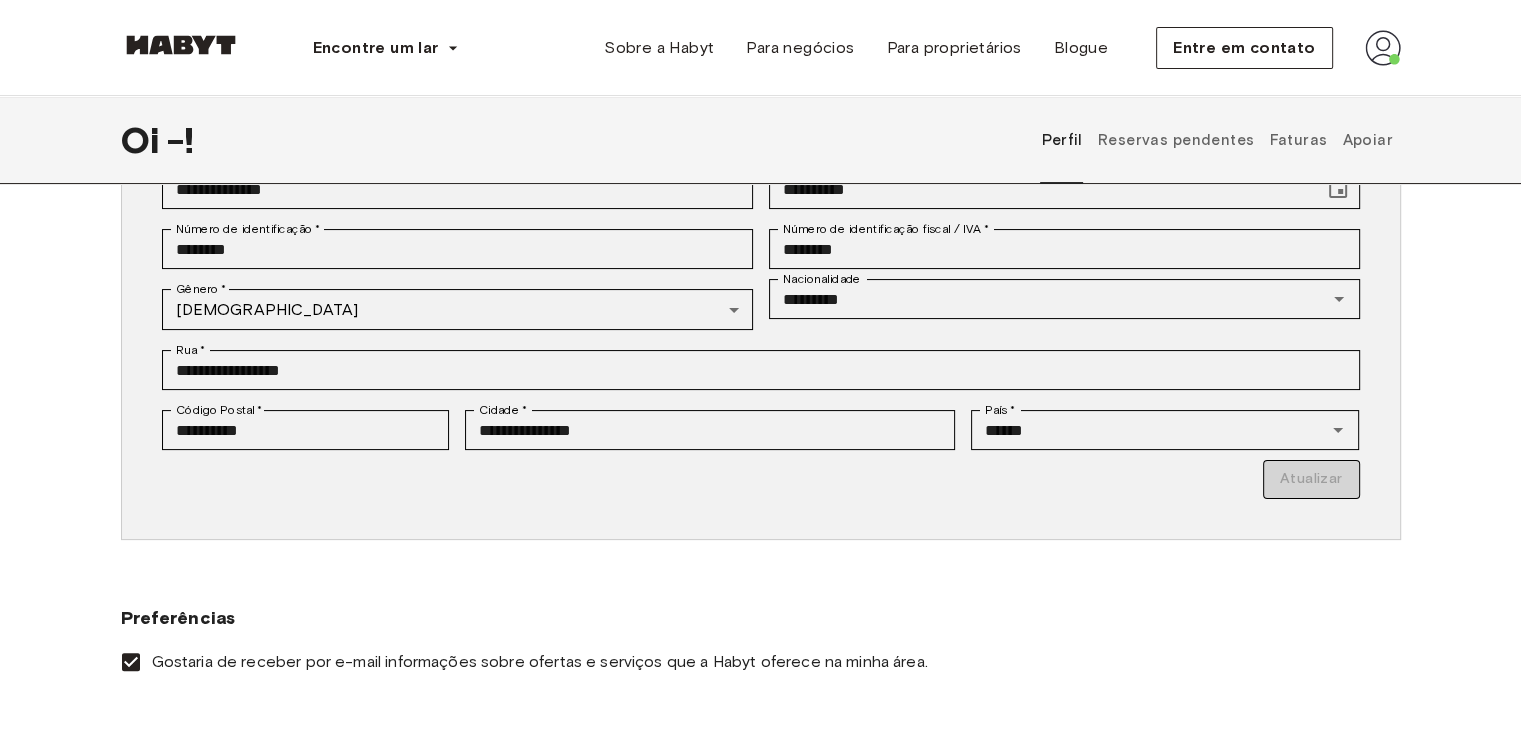 scroll, scrollTop: 300, scrollLeft: 0, axis: vertical 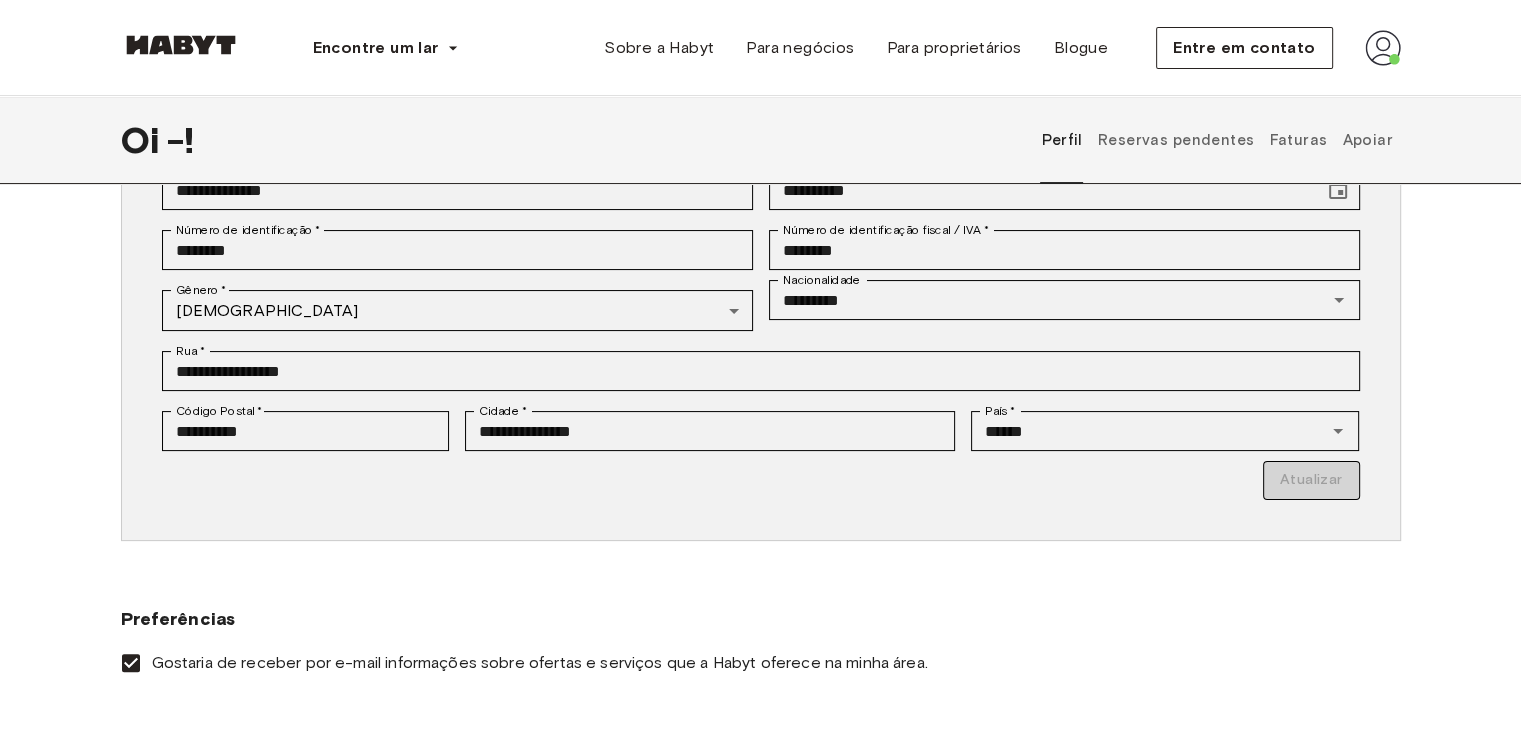 click on "Atualizar" at bounding box center [761, 480] 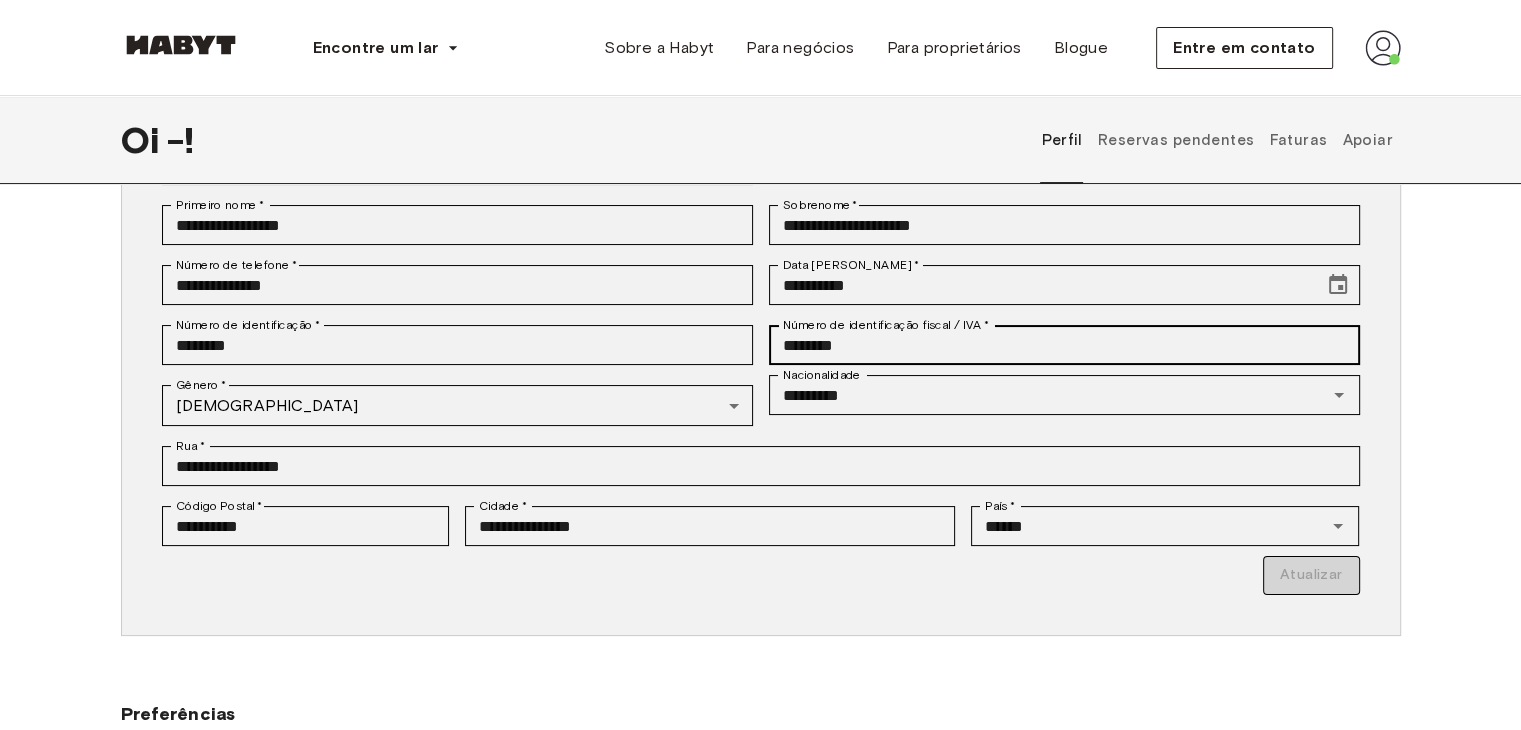 scroll, scrollTop: 100, scrollLeft: 0, axis: vertical 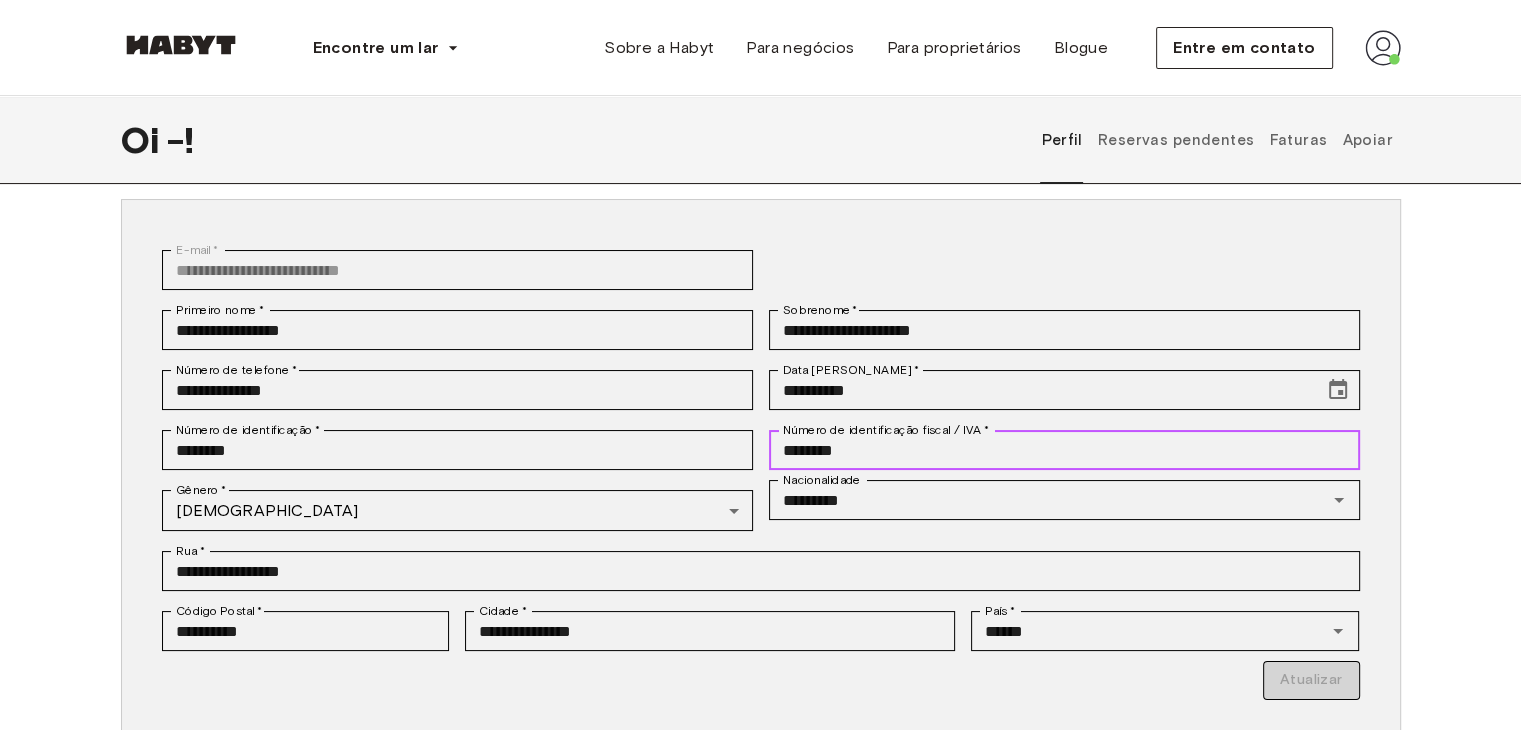 click on "********" at bounding box center (1064, 450) 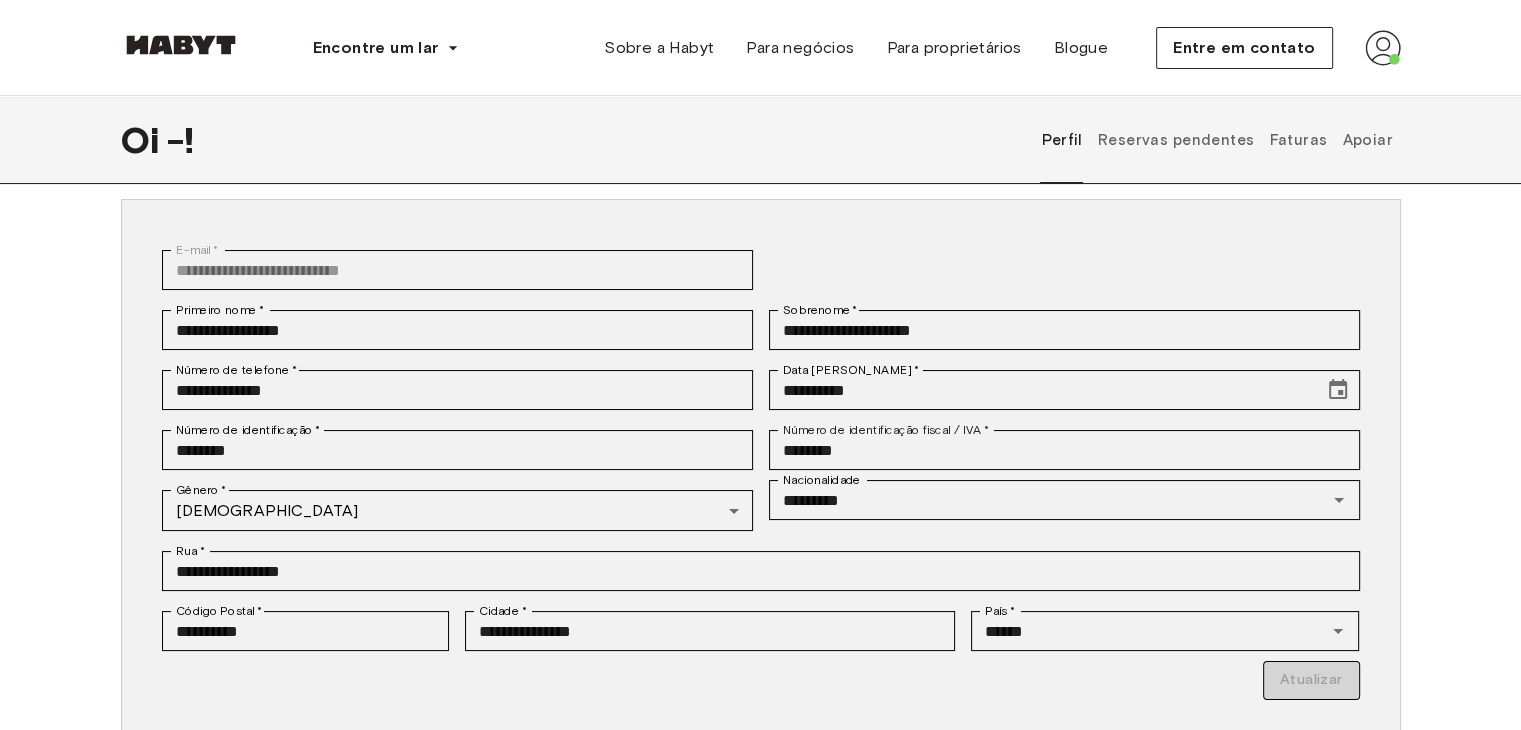 click on "**********" at bounding box center (761, 470) 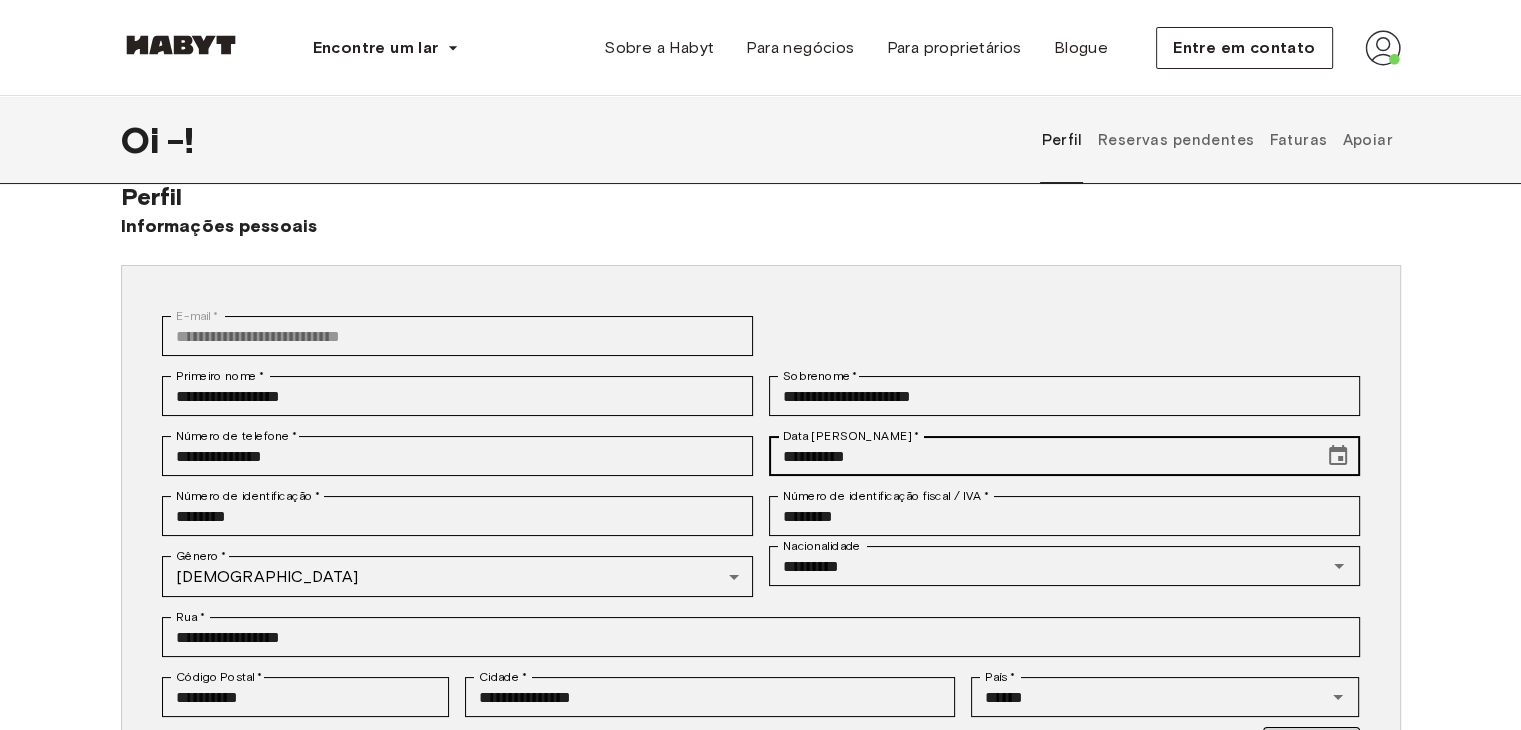 scroll, scrollTop: 0, scrollLeft: 0, axis: both 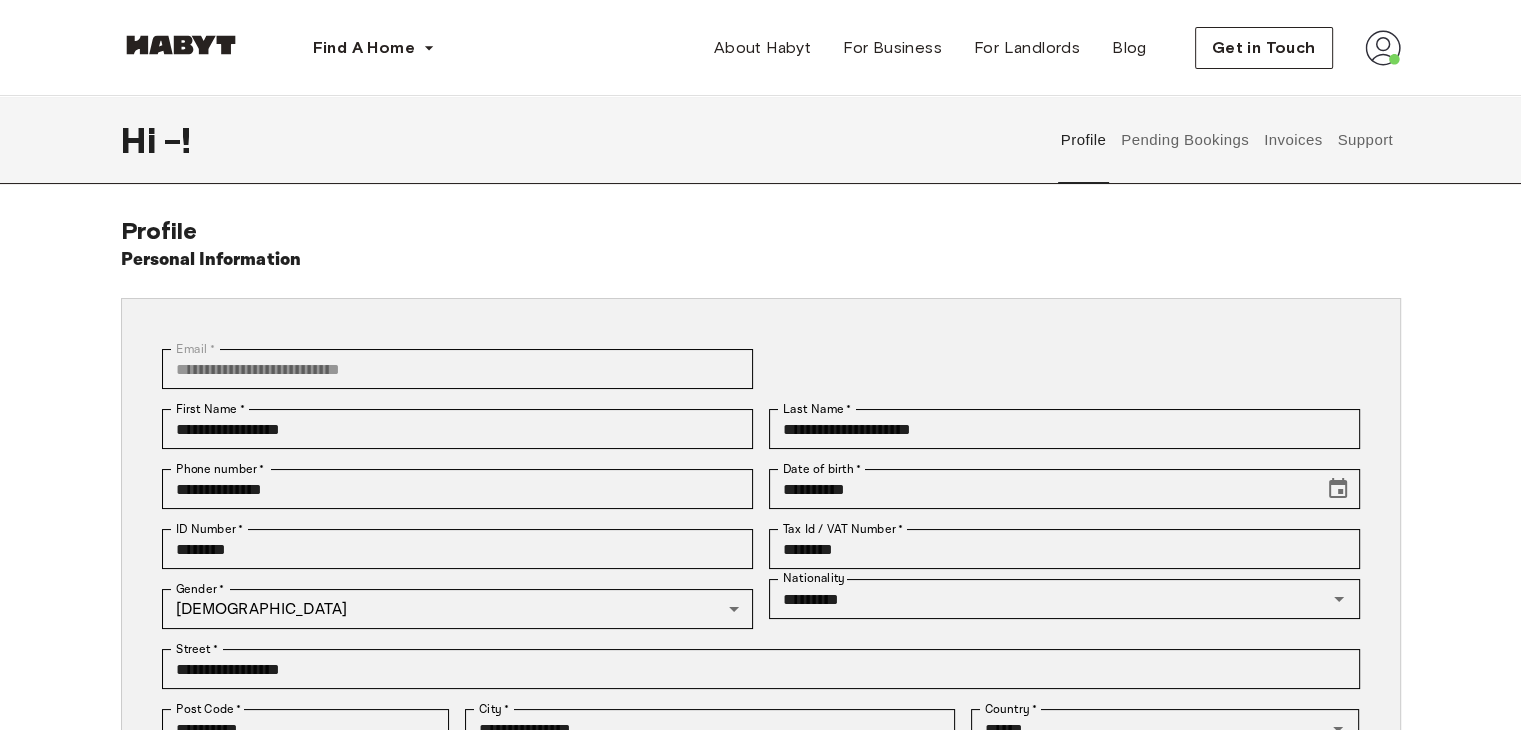 click on "**********" at bounding box center [761, 568] 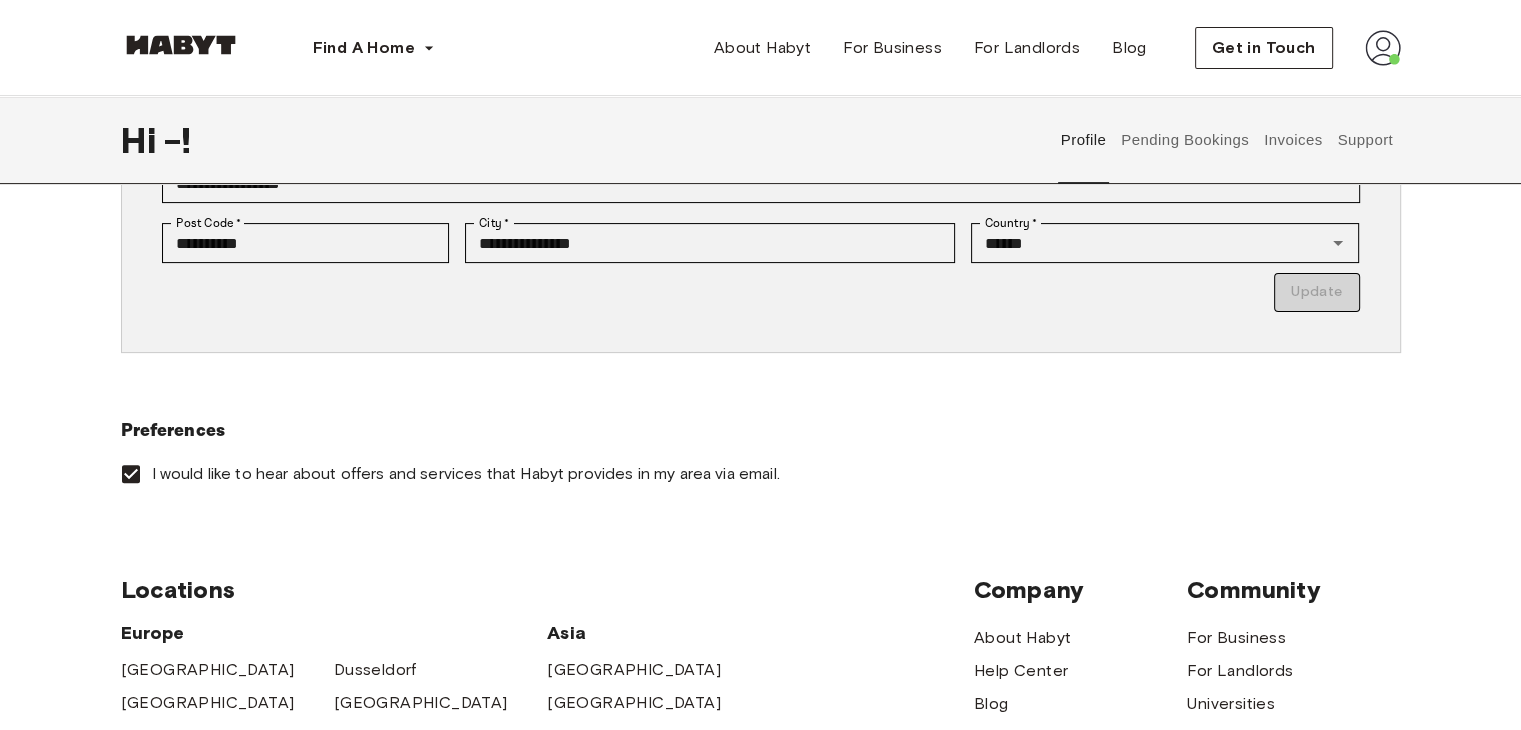 scroll, scrollTop: 500, scrollLeft: 0, axis: vertical 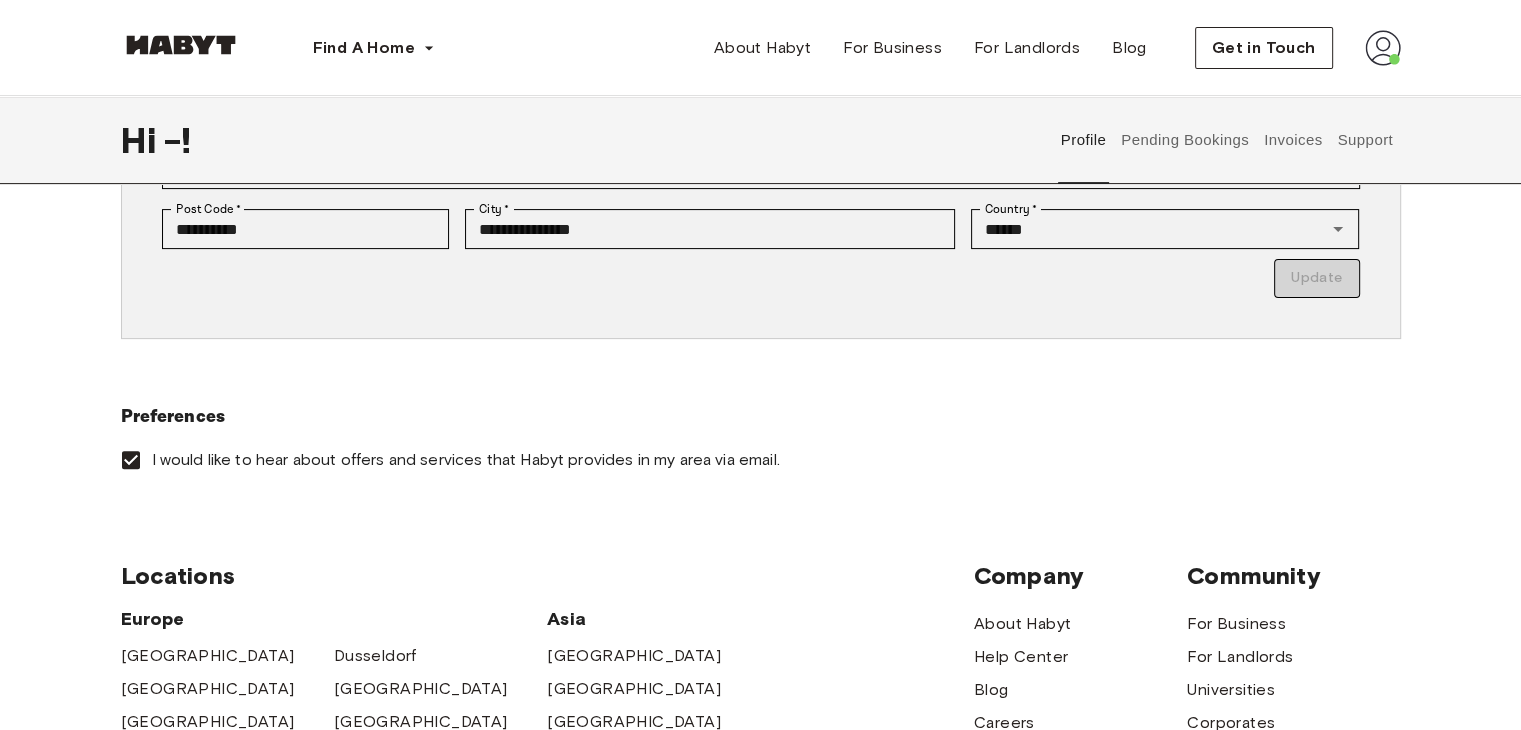 click on "Update" at bounding box center [761, 278] 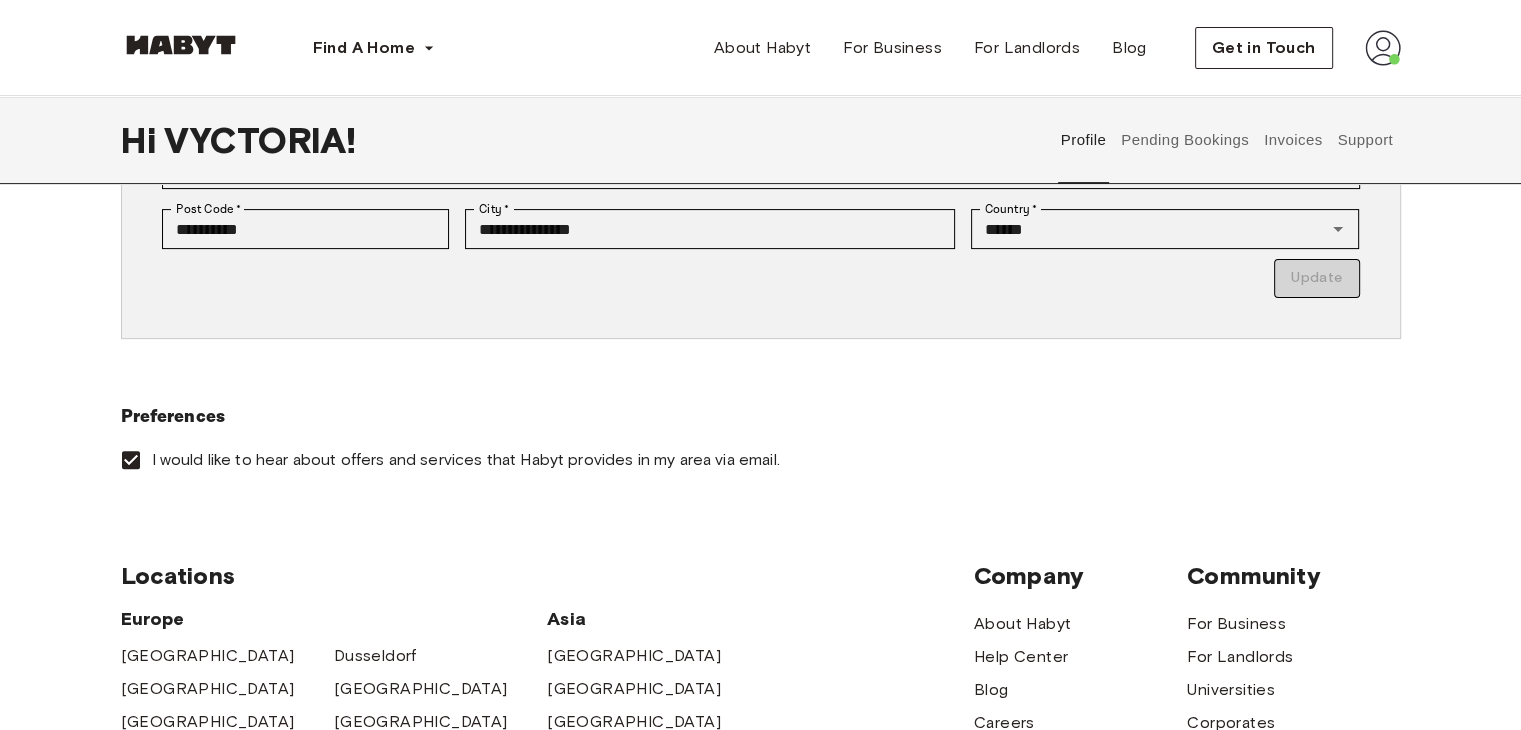 scroll, scrollTop: 500, scrollLeft: 0, axis: vertical 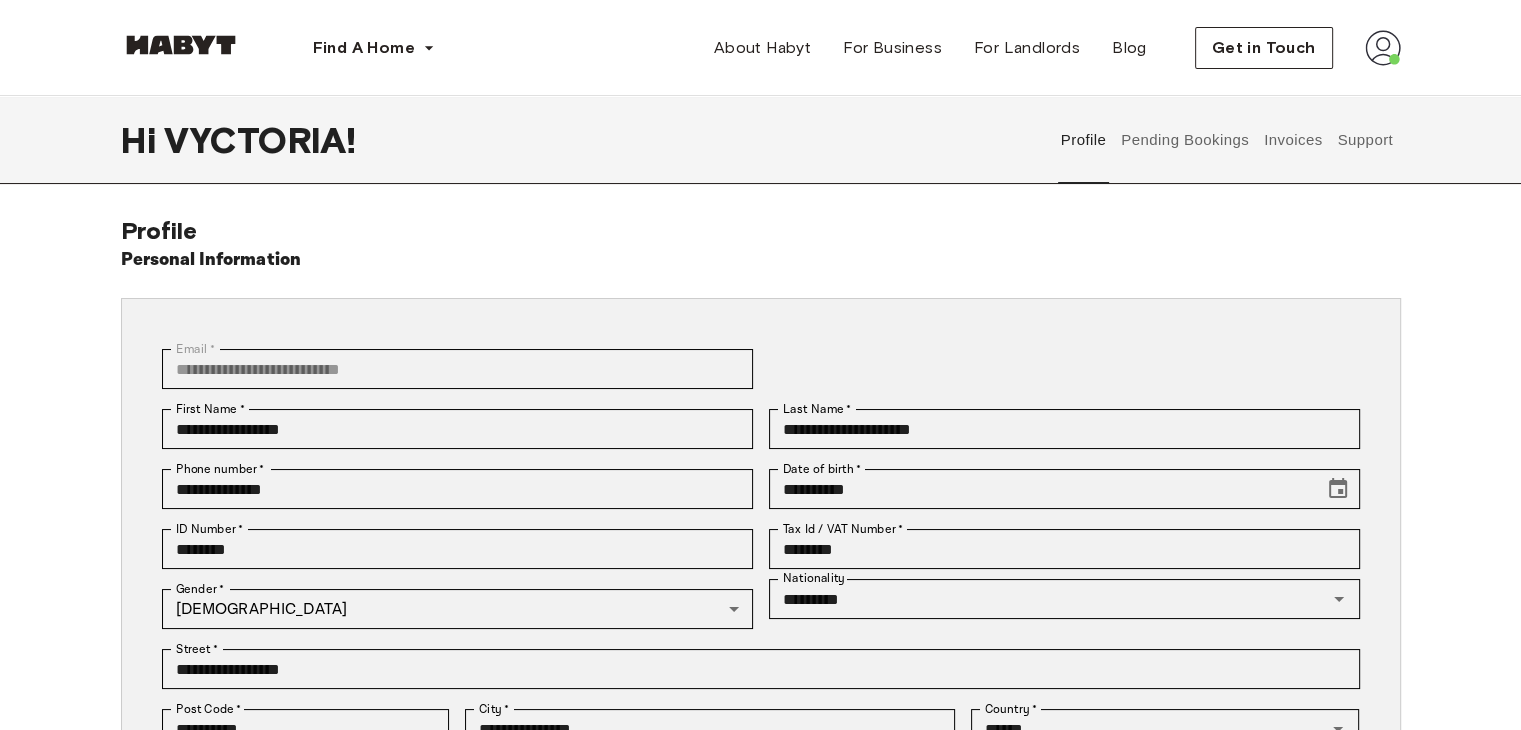 click on "Pending Bookings" at bounding box center [1185, 140] 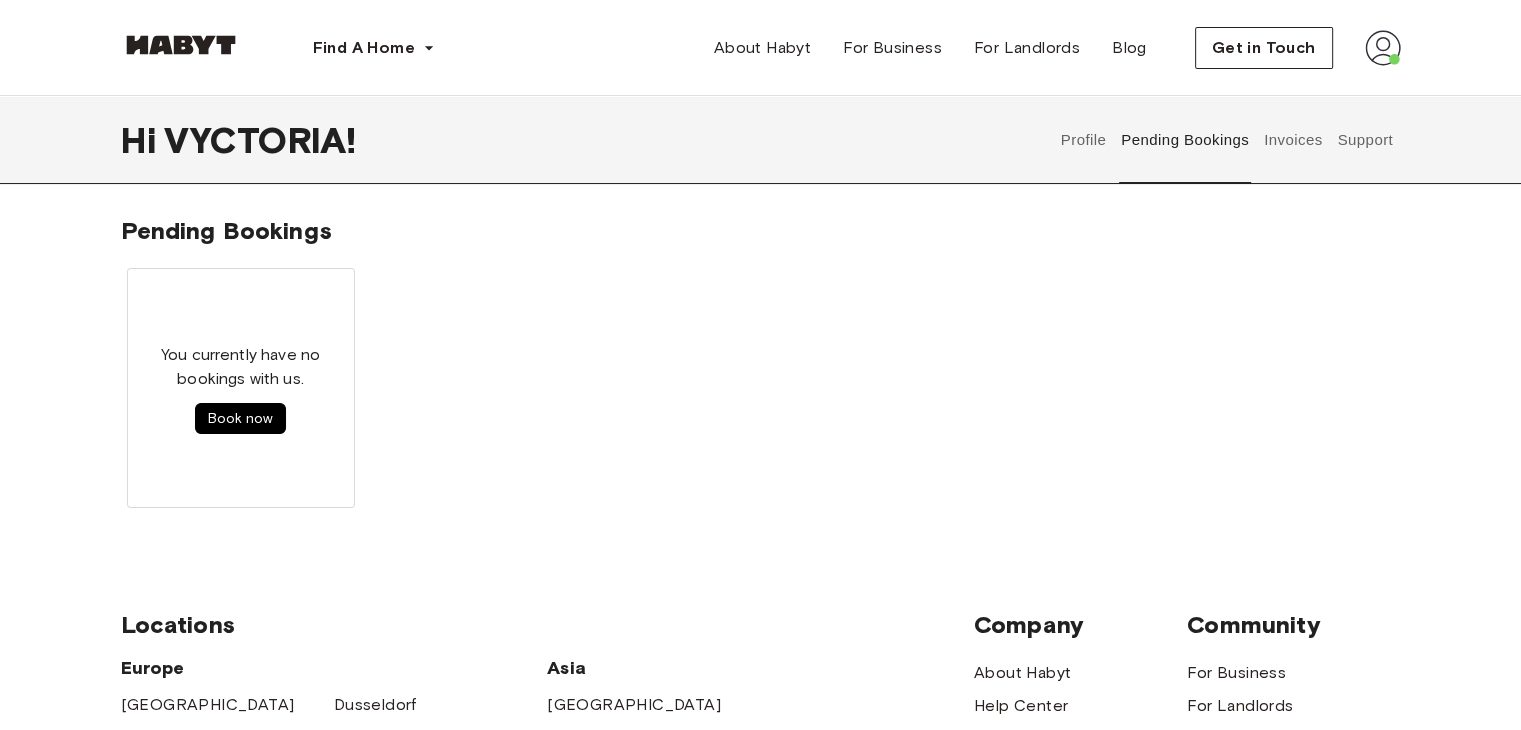 click on "Profile" at bounding box center [1083, 140] 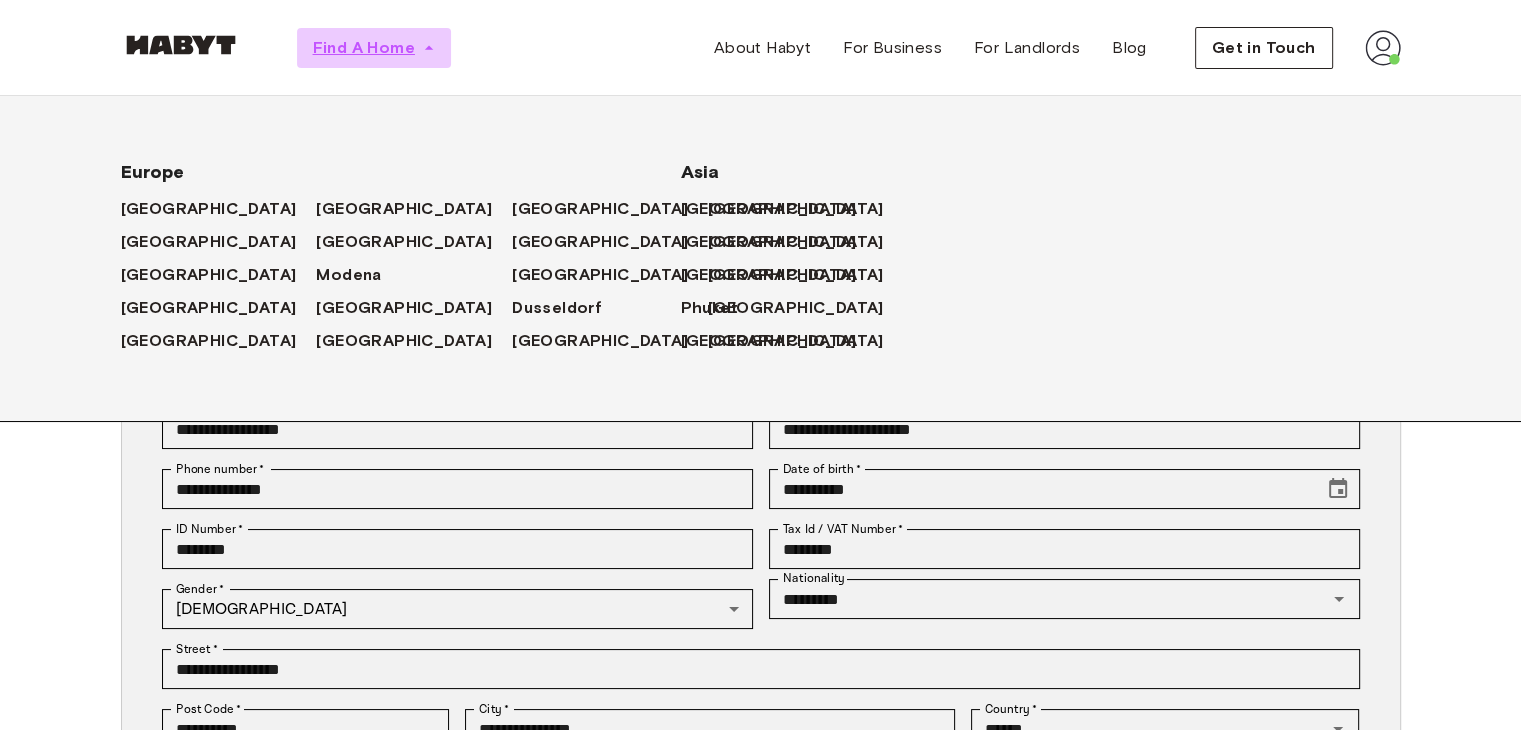 click on "Find A Home" at bounding box center (364, 48) 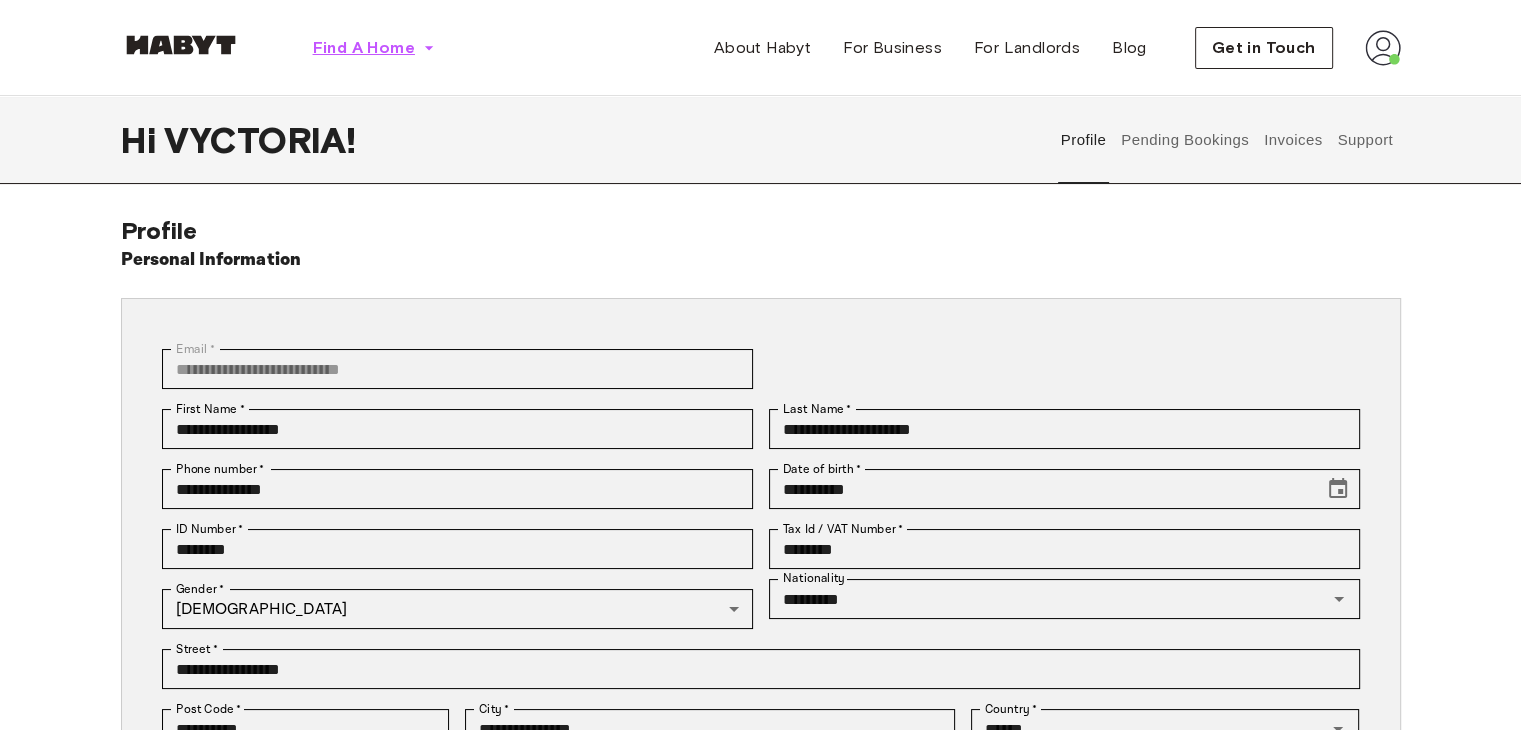 click on "Find A Home" at bounding box center [364, 48] 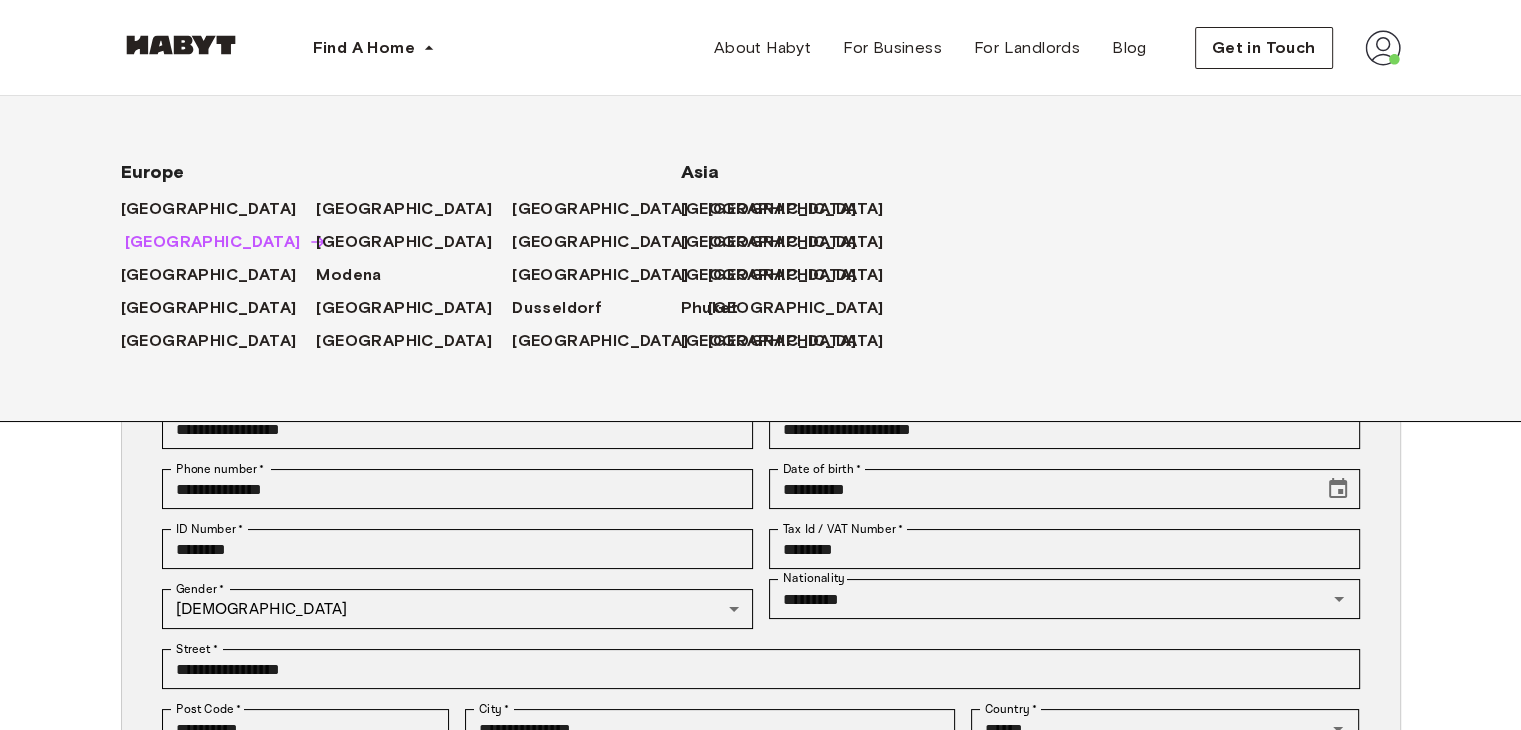 click on "[GEOGRAPHIC_DATA]" at bounding box center (213, 242) 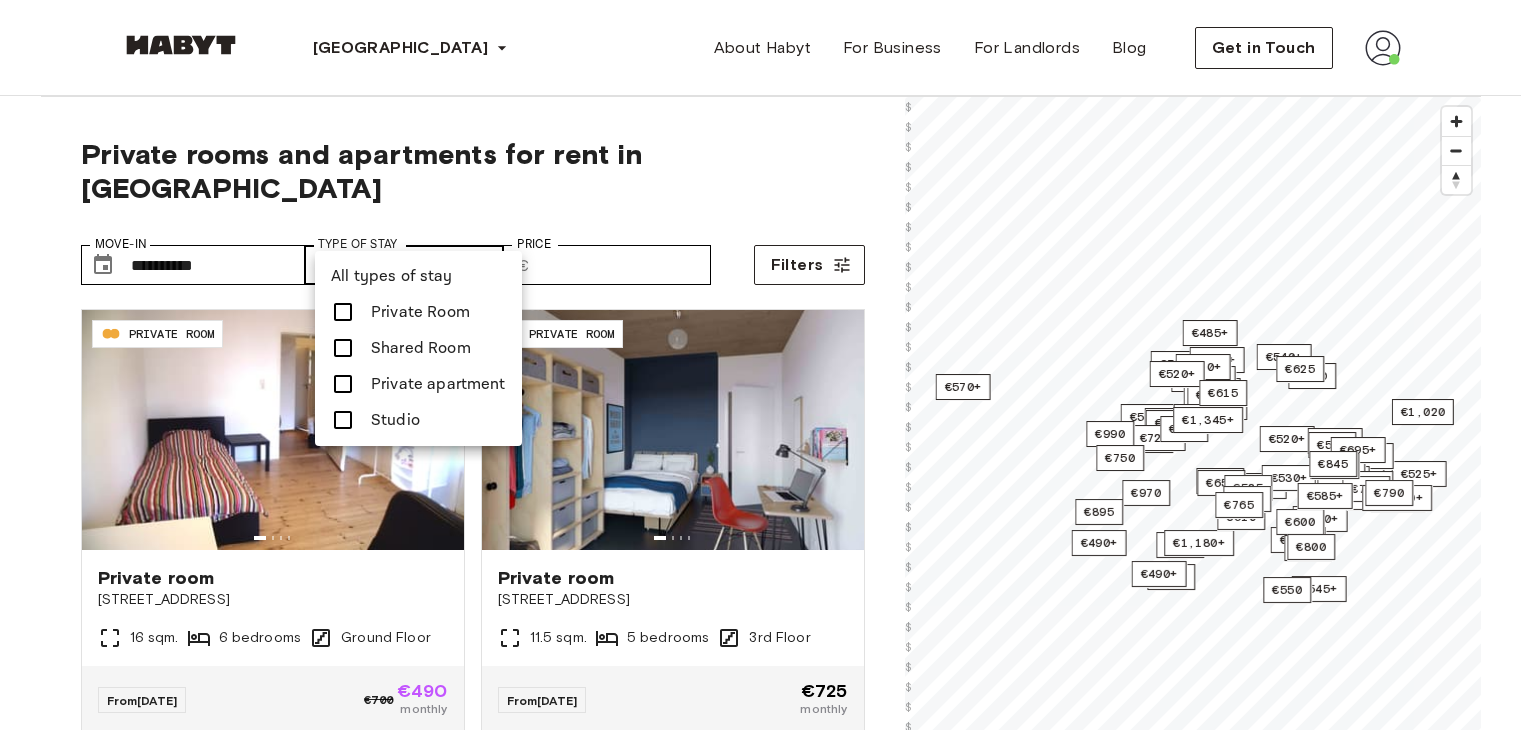 click on "**********" at bounding box center [768, 2458] 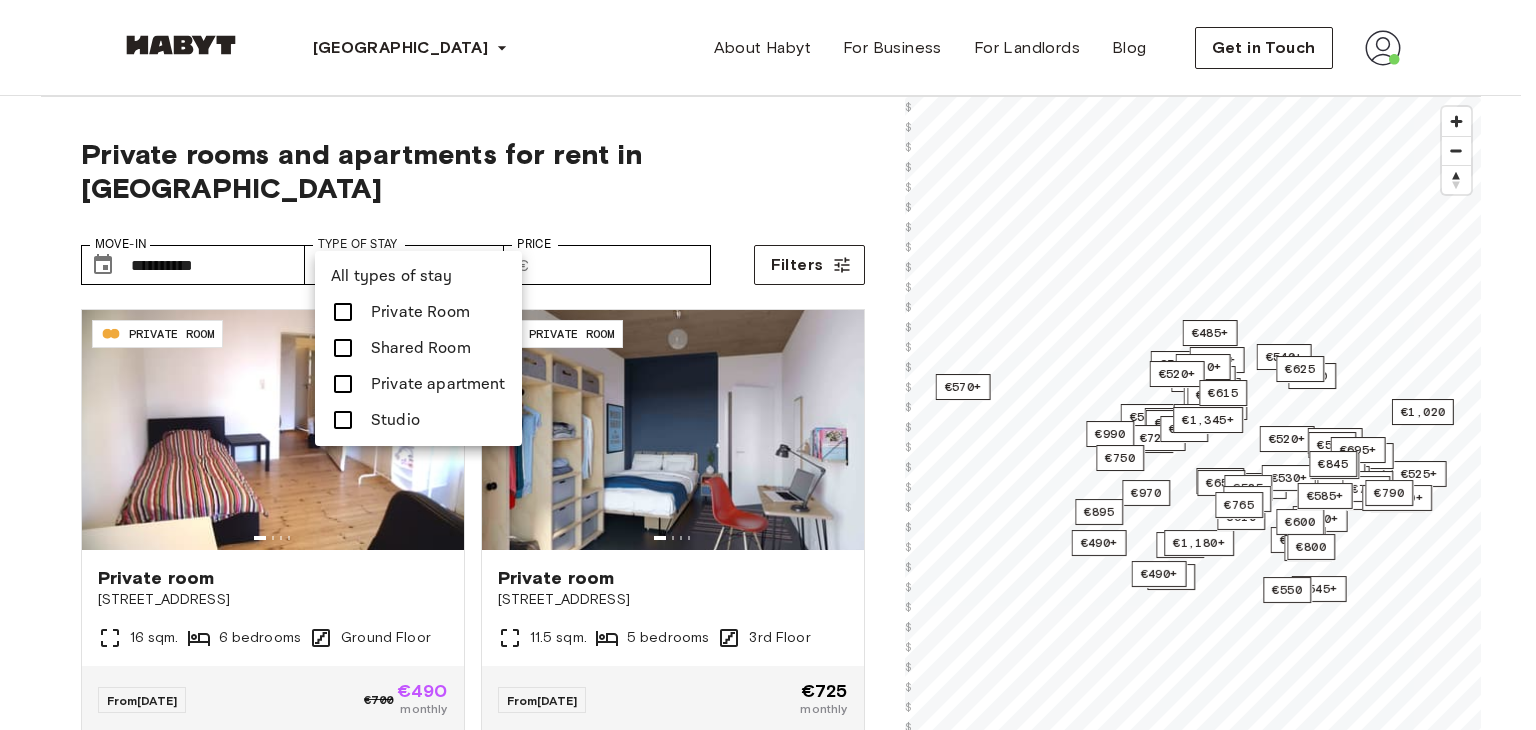 click at bounding box center (768, 365) 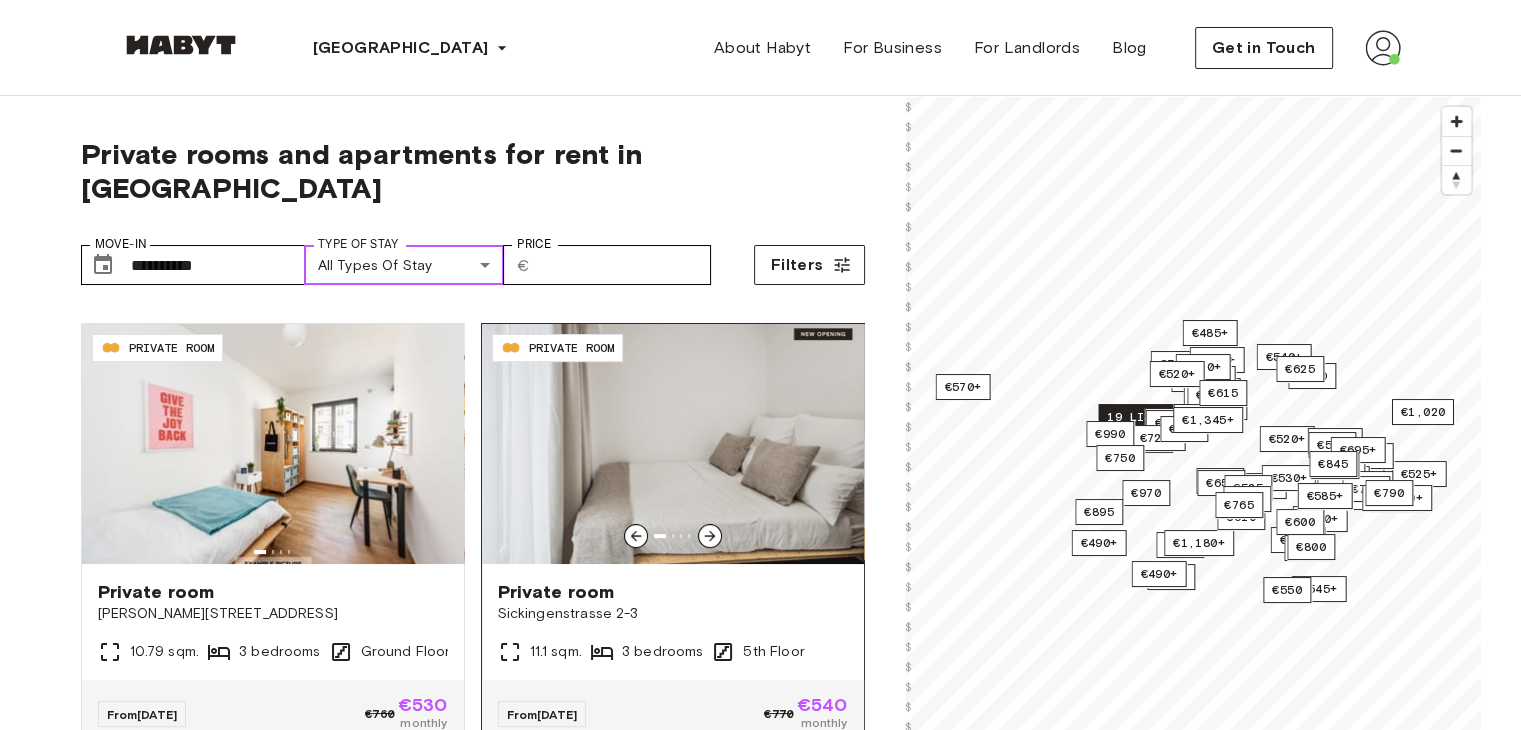 scroll, scrollTop: 500, scrollLeft: 0, axis: vertical 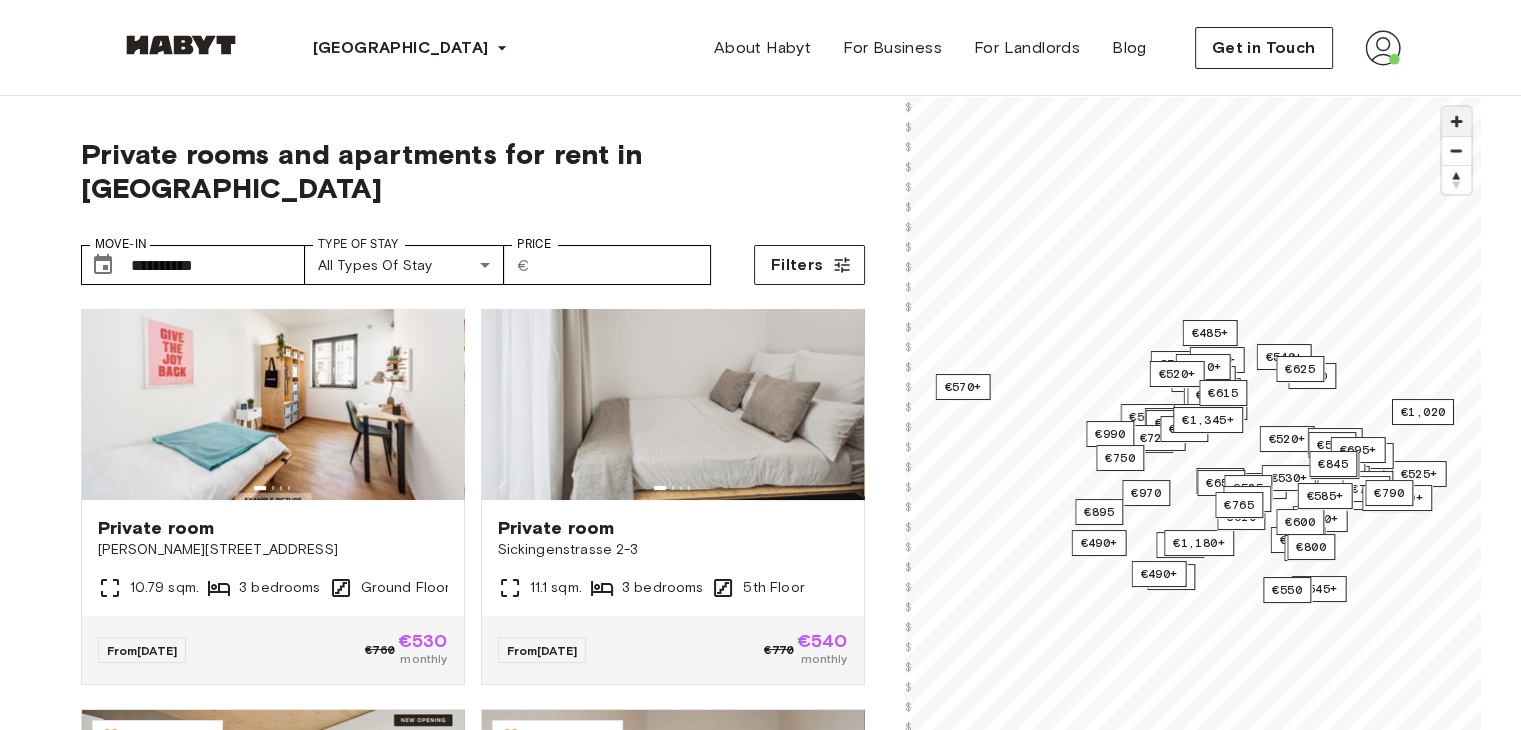 click at bounding box center (1456, 121) 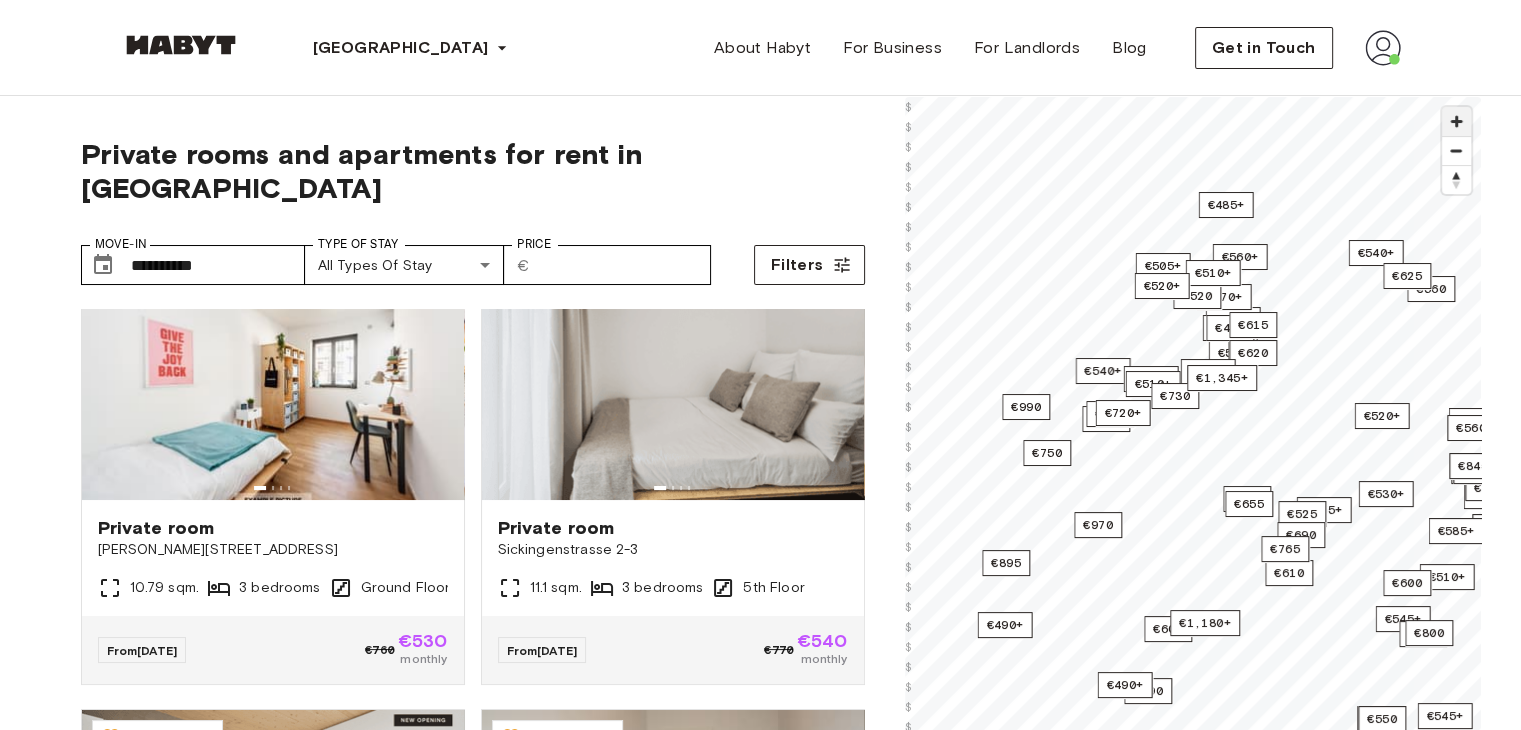 click at bounding box center (1456, 121) 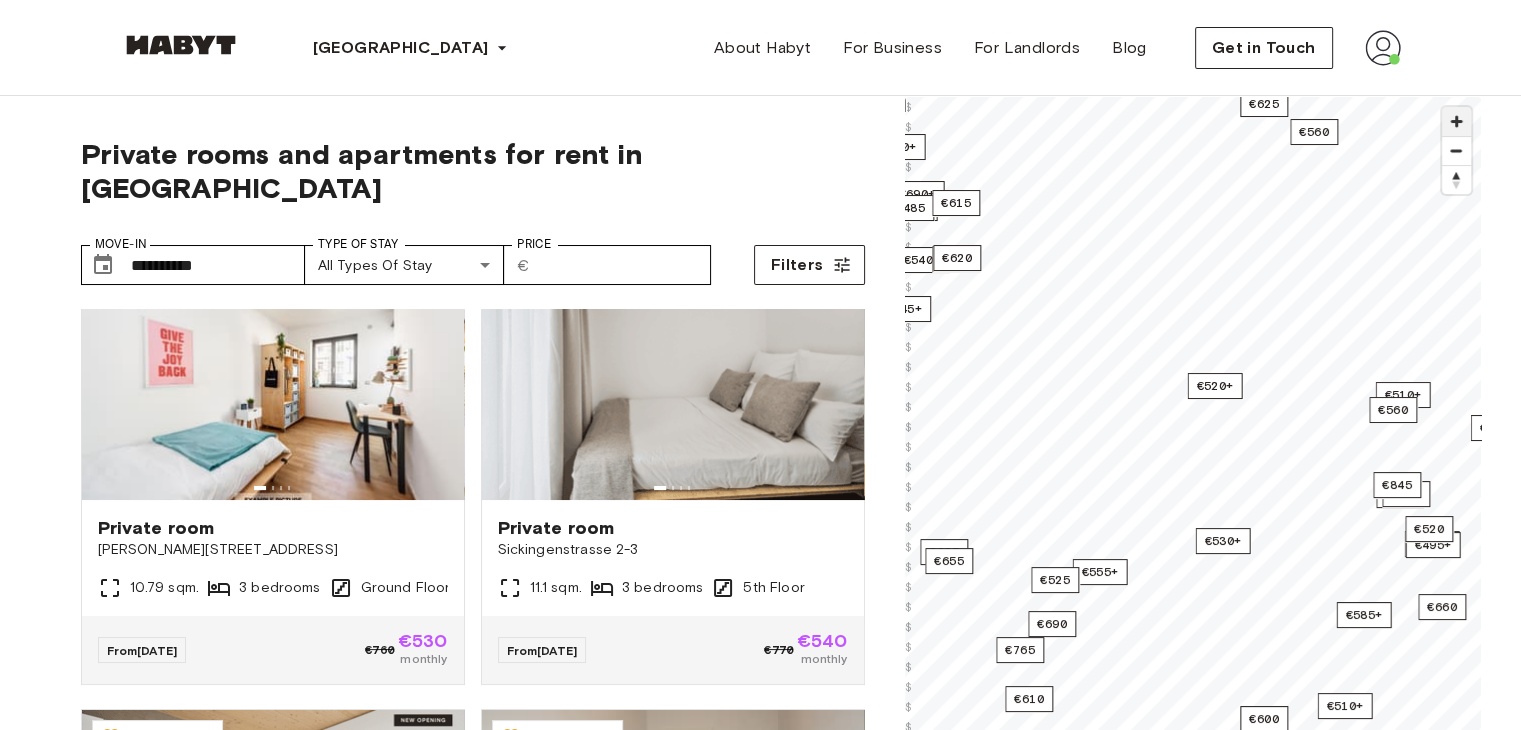 click at bounding box center (1456, 121) 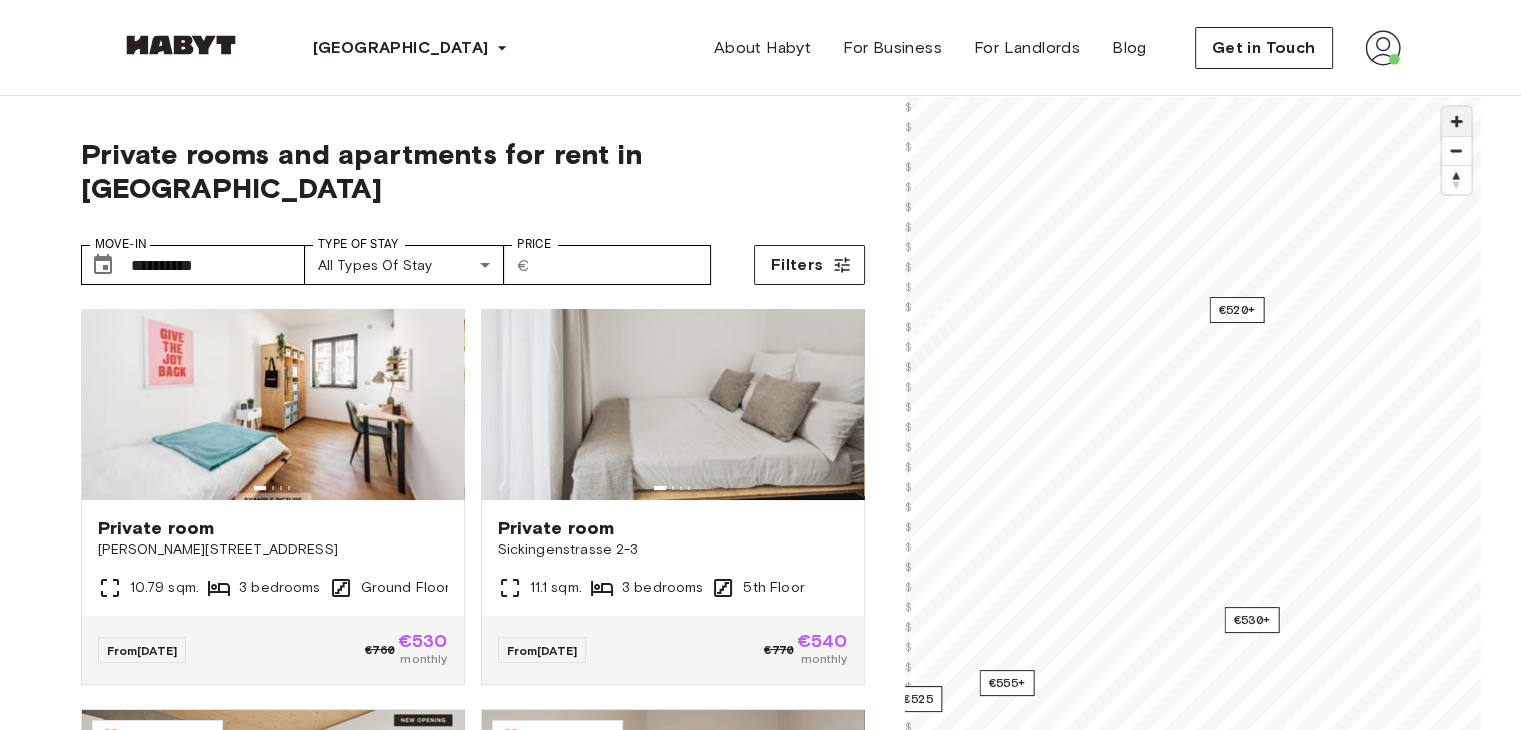 click at bounding box center [1456, 121] 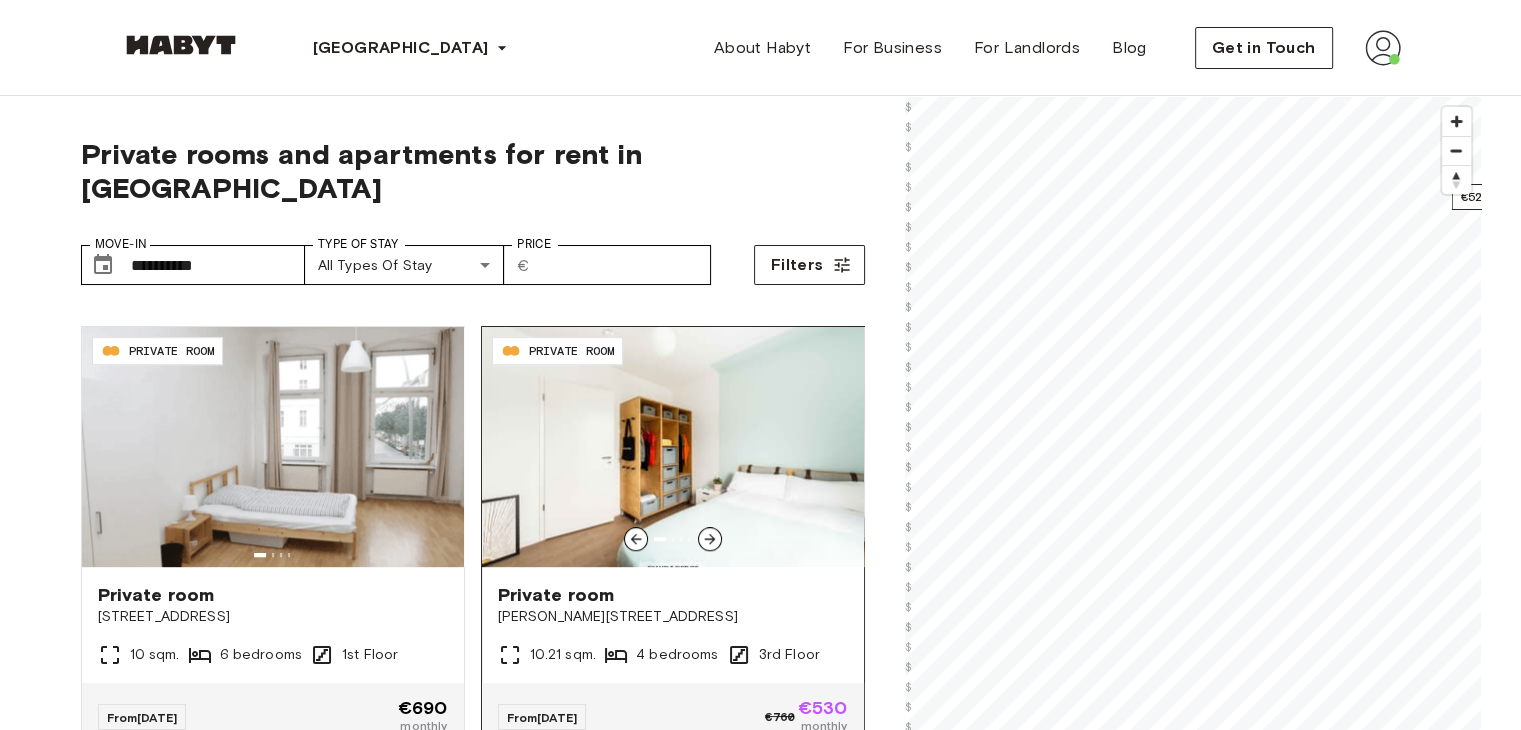 scroll, scrollTop: 1300, scrollLeft: 0, axis: vertical 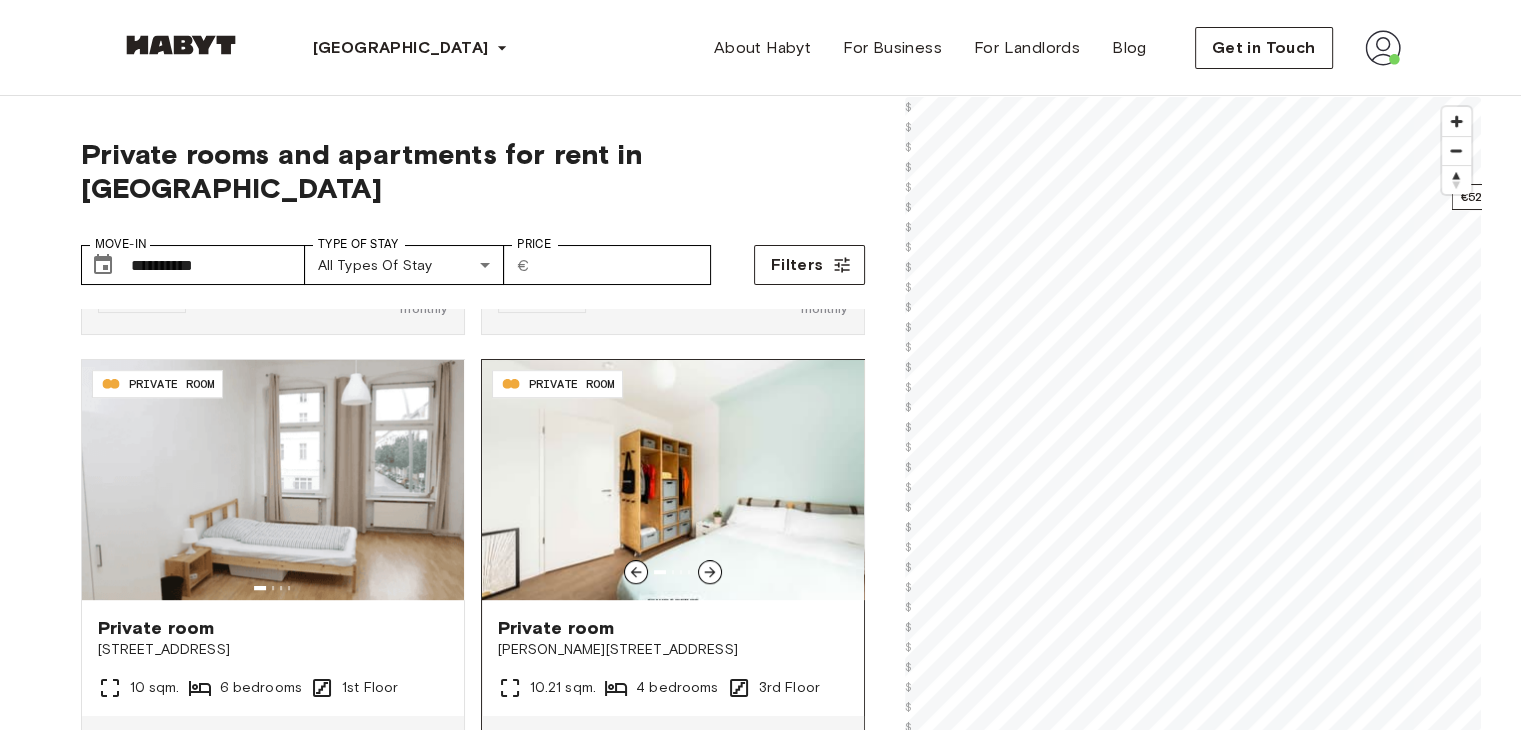 click 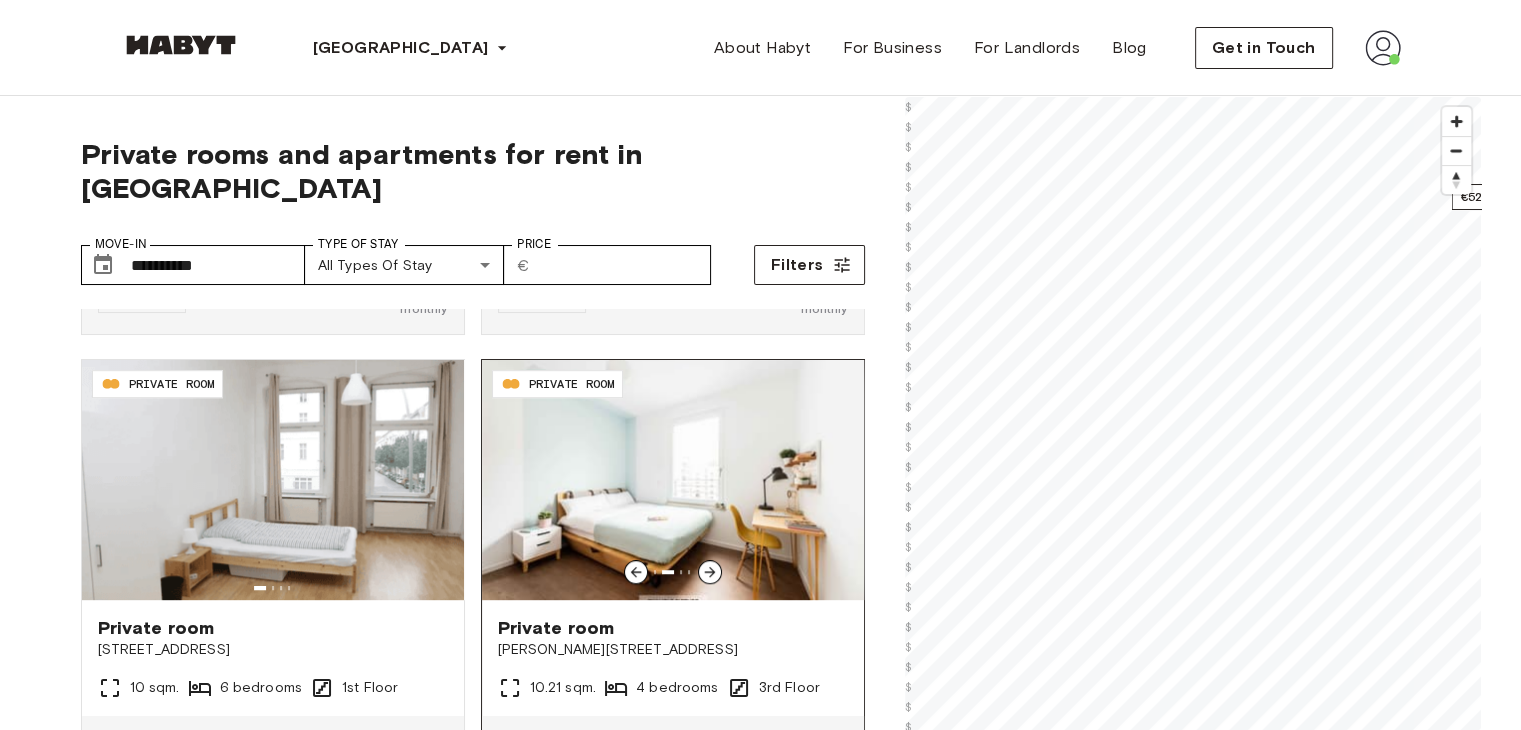 click 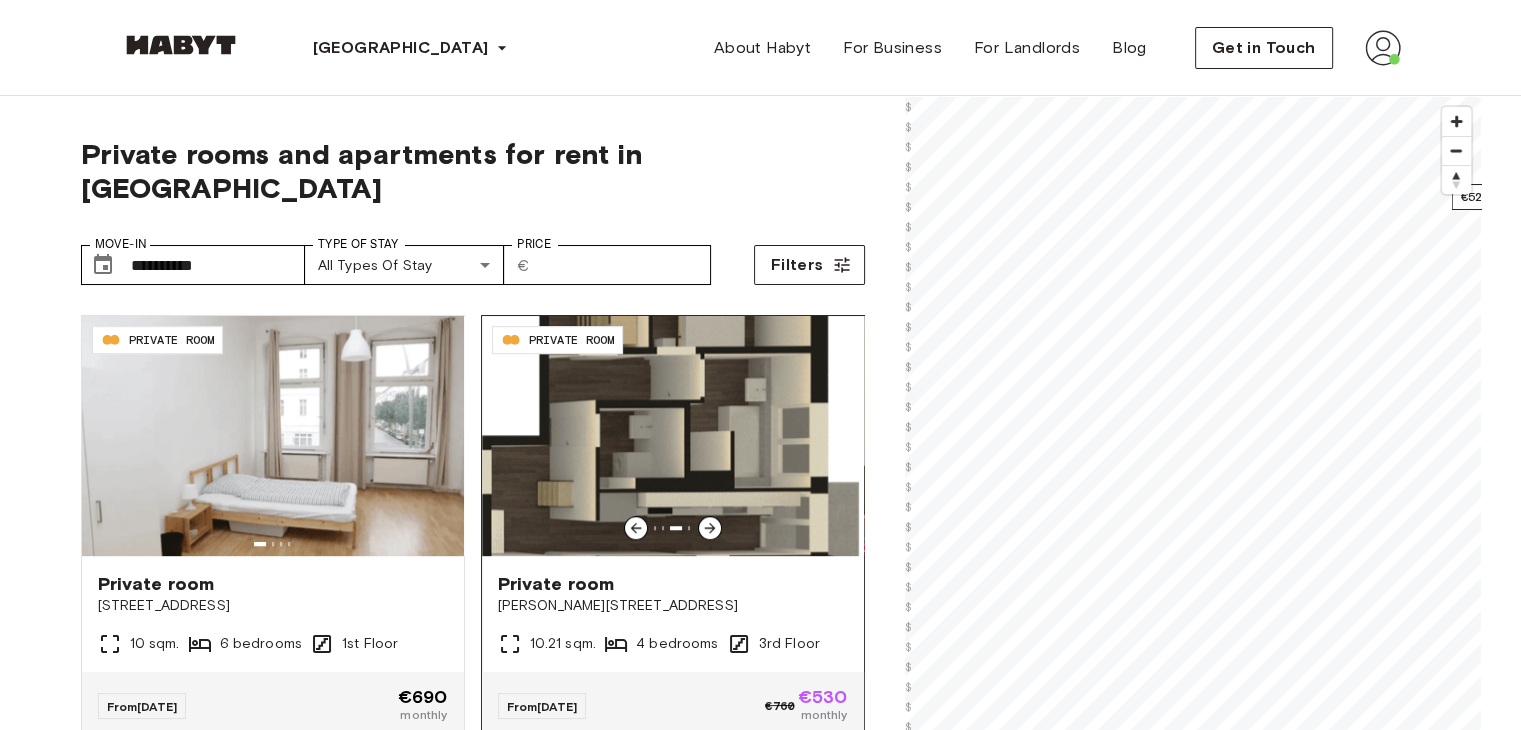 scroll, scrollTop: 1400, scrollLeft: 0, axis: vertical 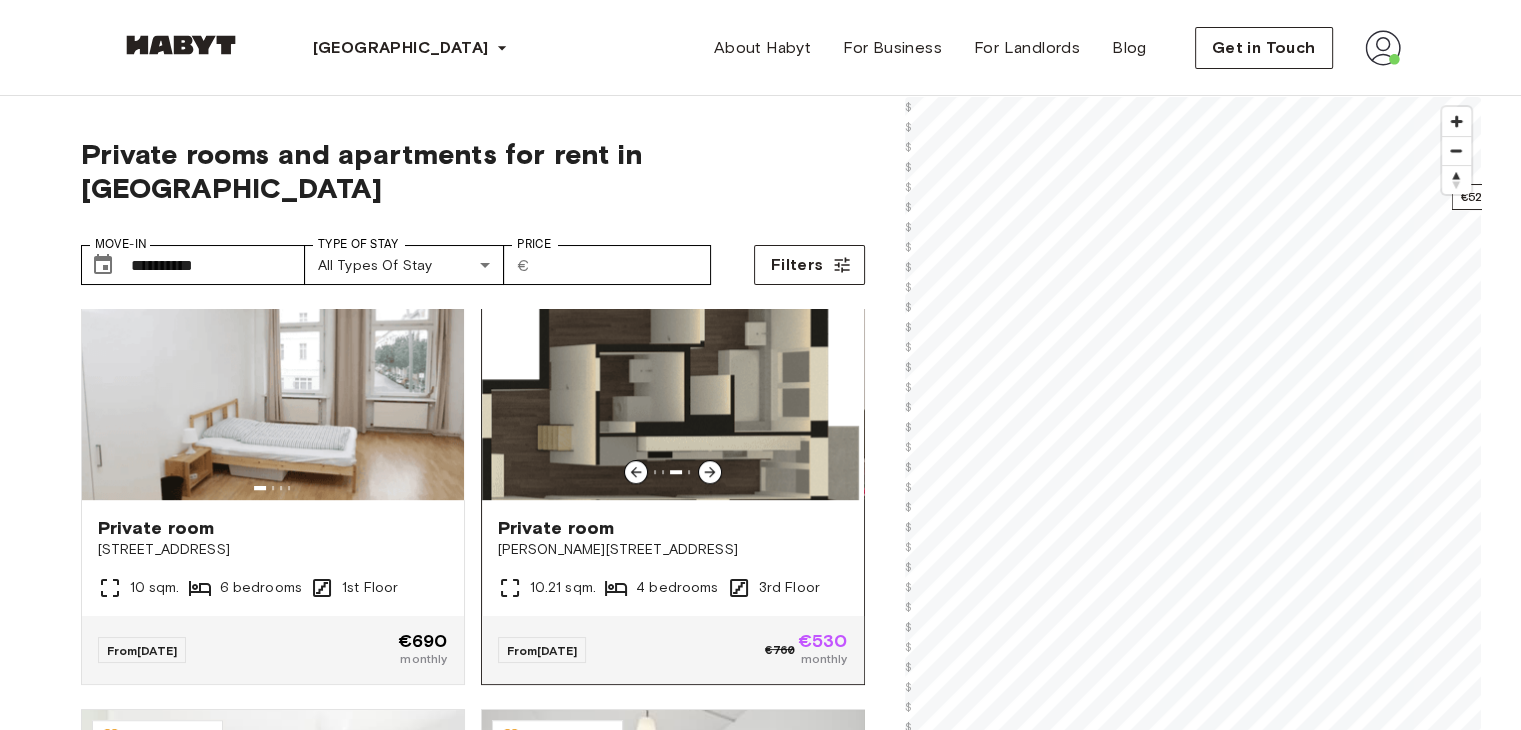 click at bounding box center [710, 472] 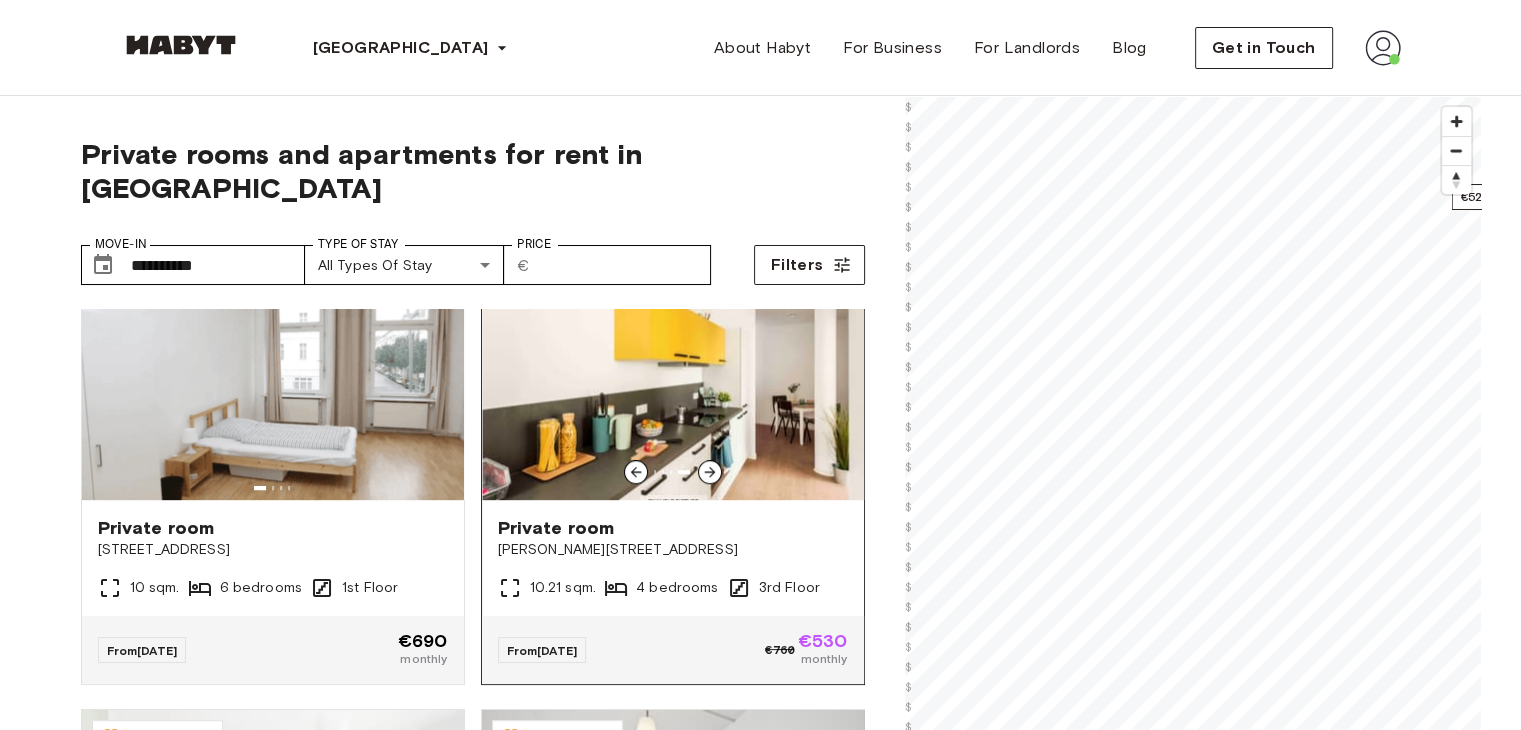 click 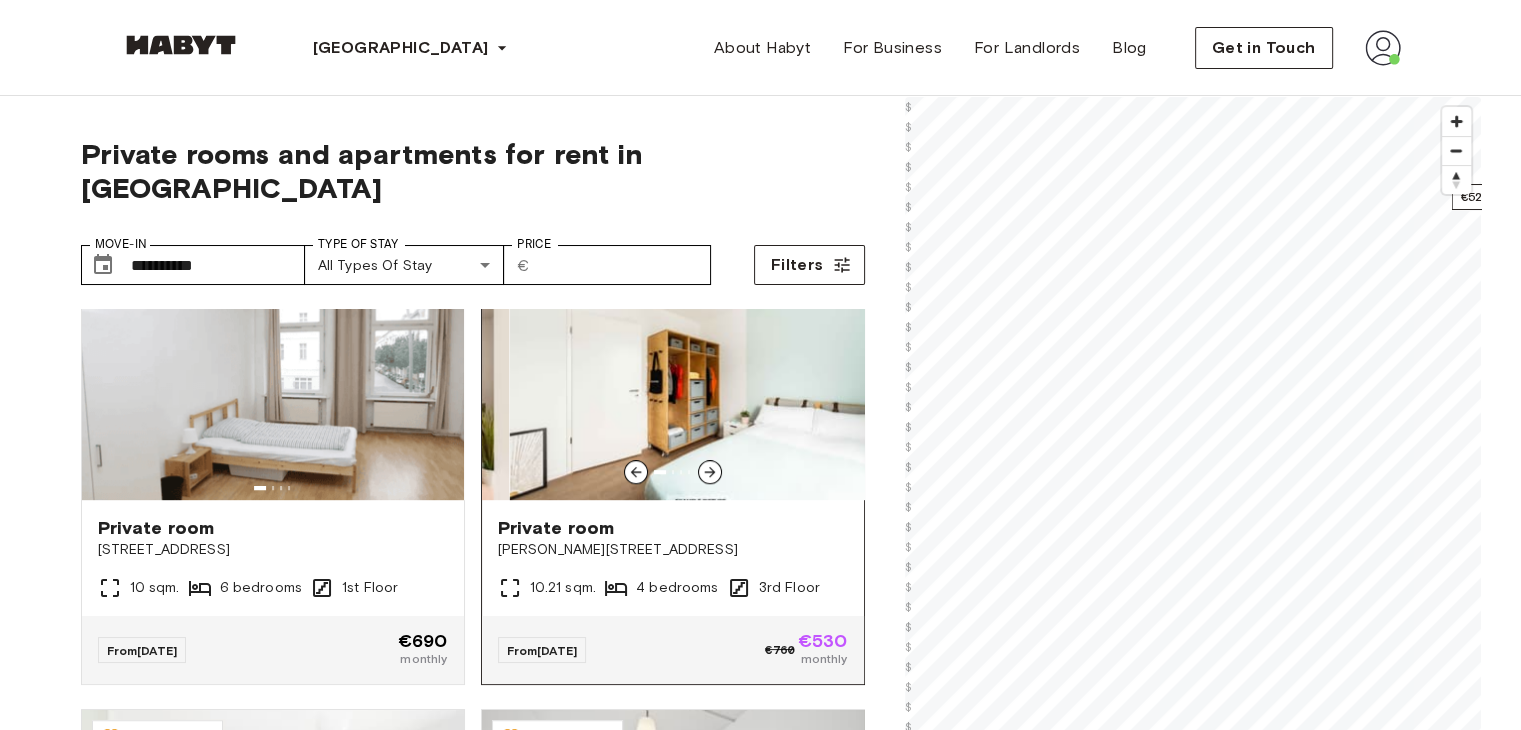click 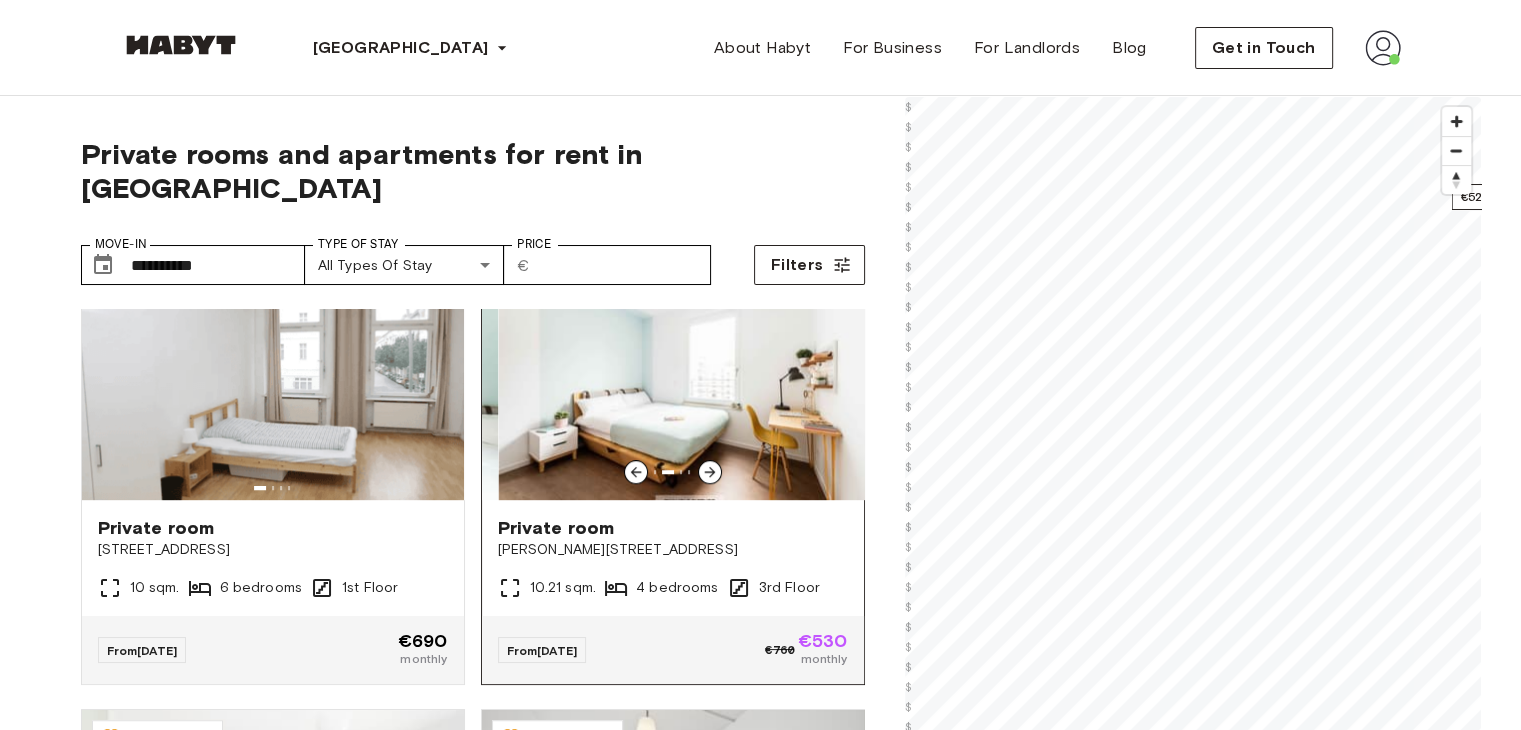 click 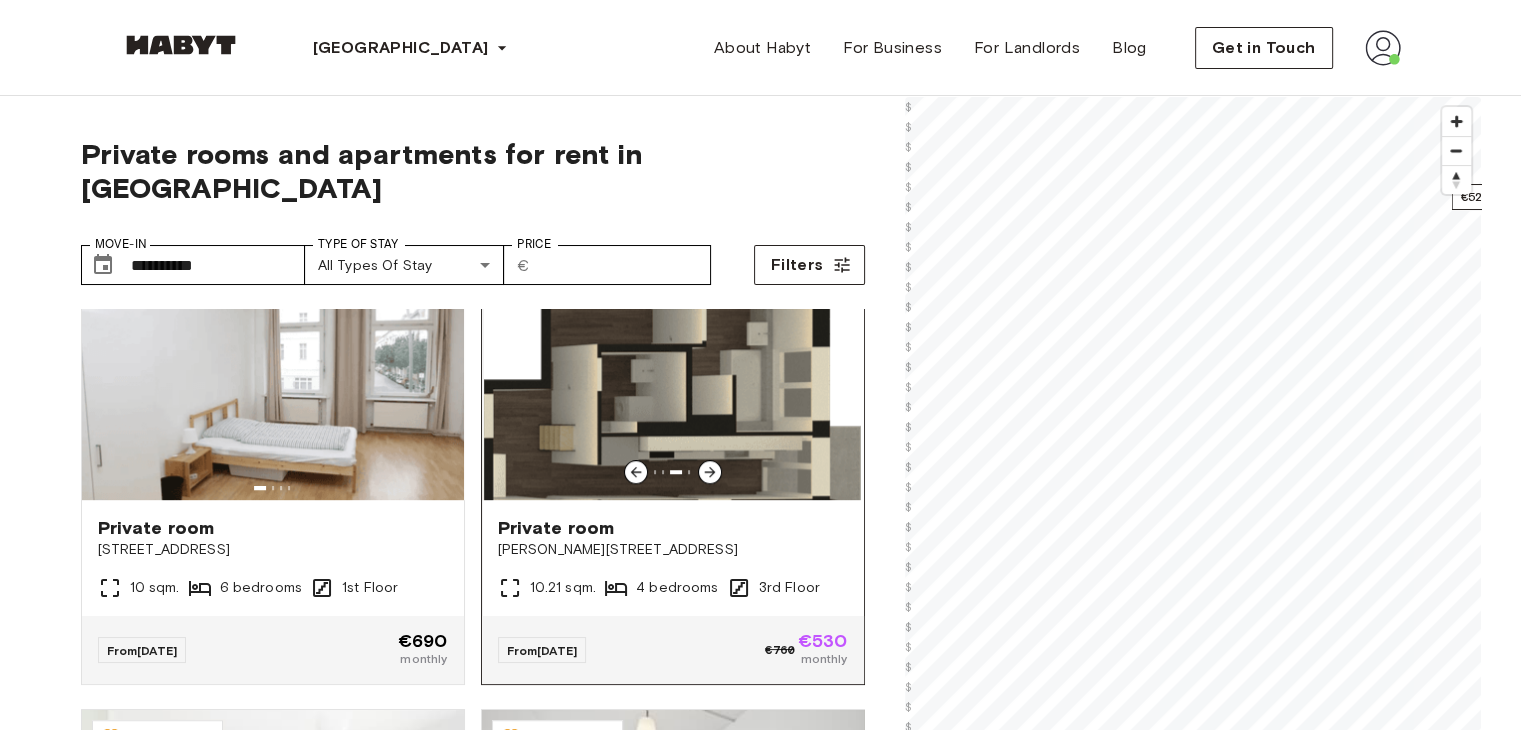 click 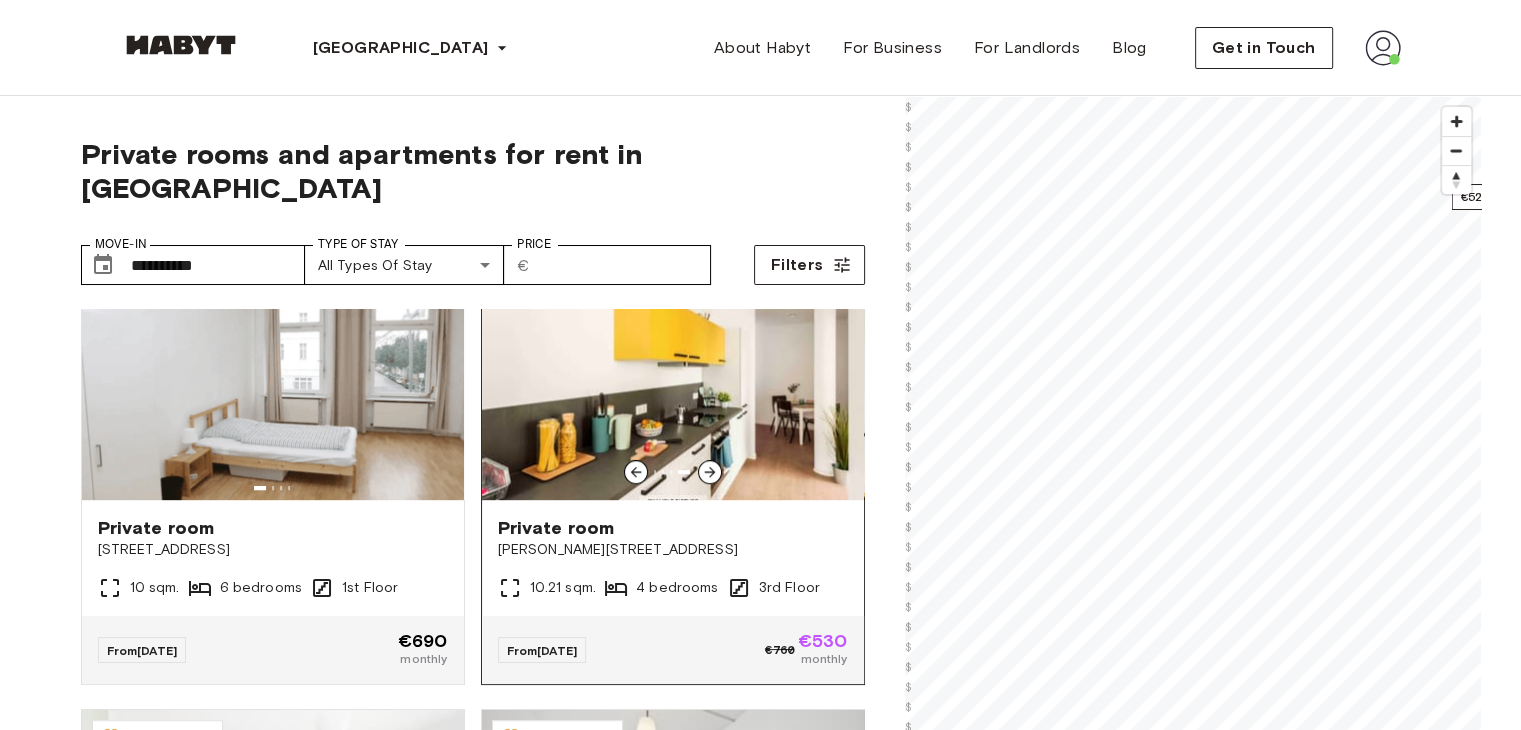 click at bounding box center (673, 380) 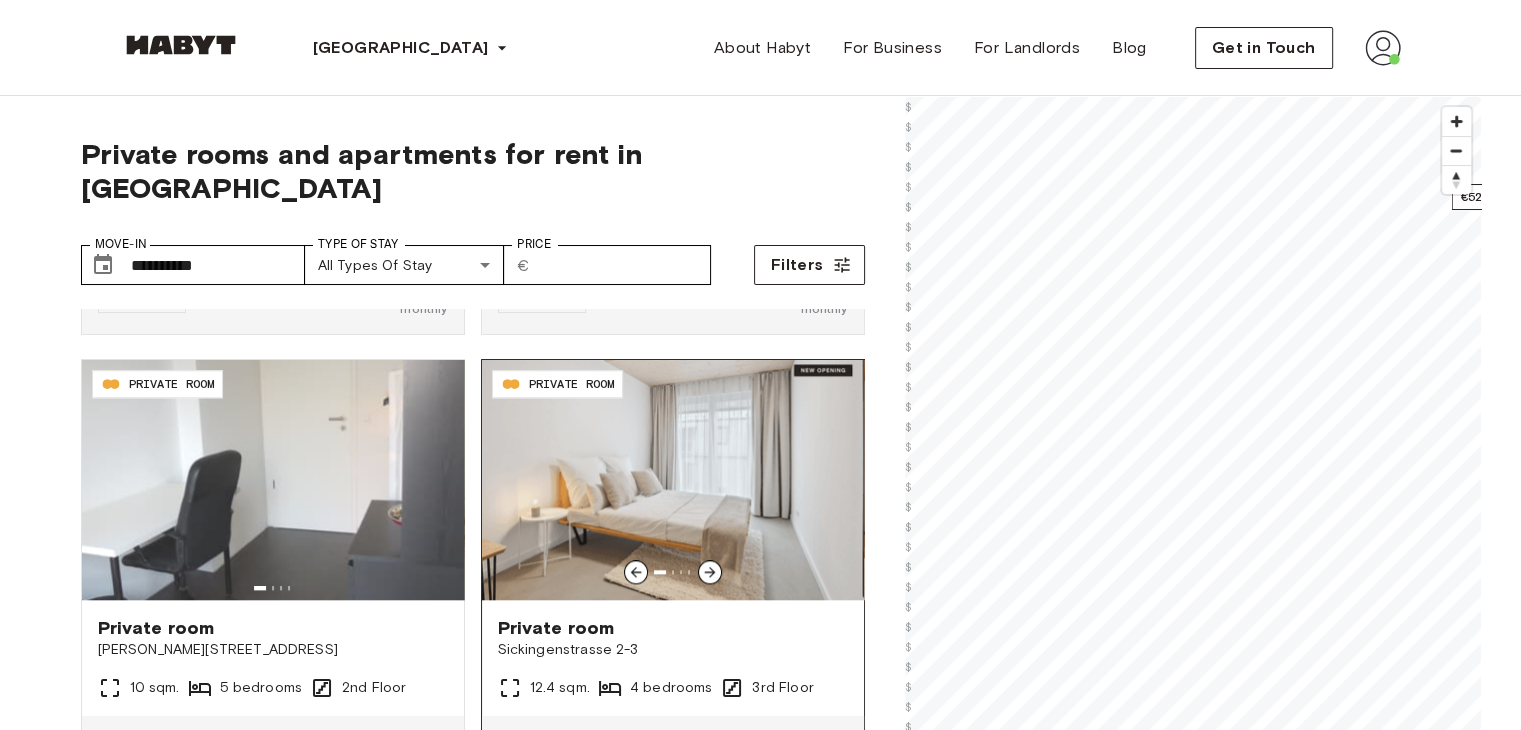 scroll, scrollTop: 2300, scrollLeft: 0, axis: vertical 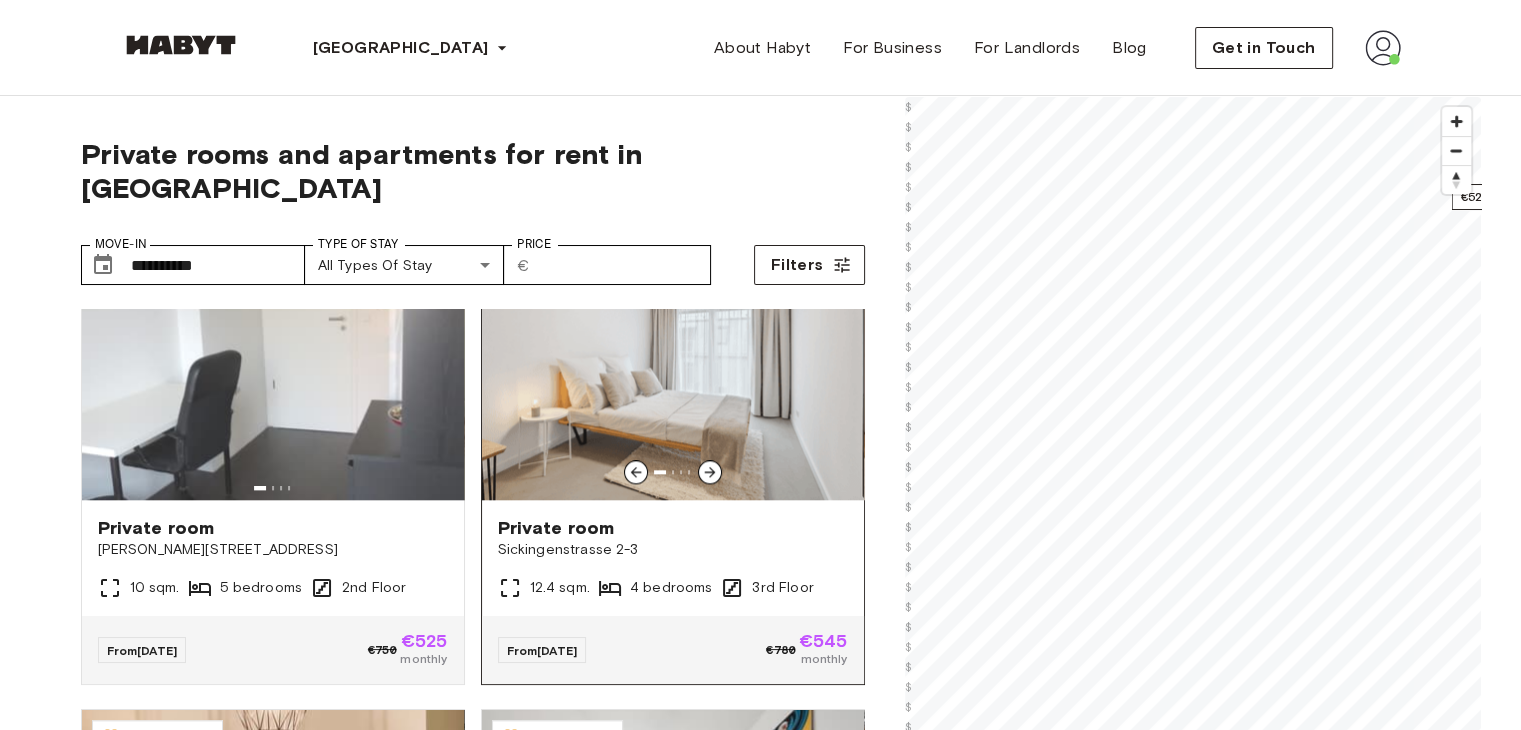 click 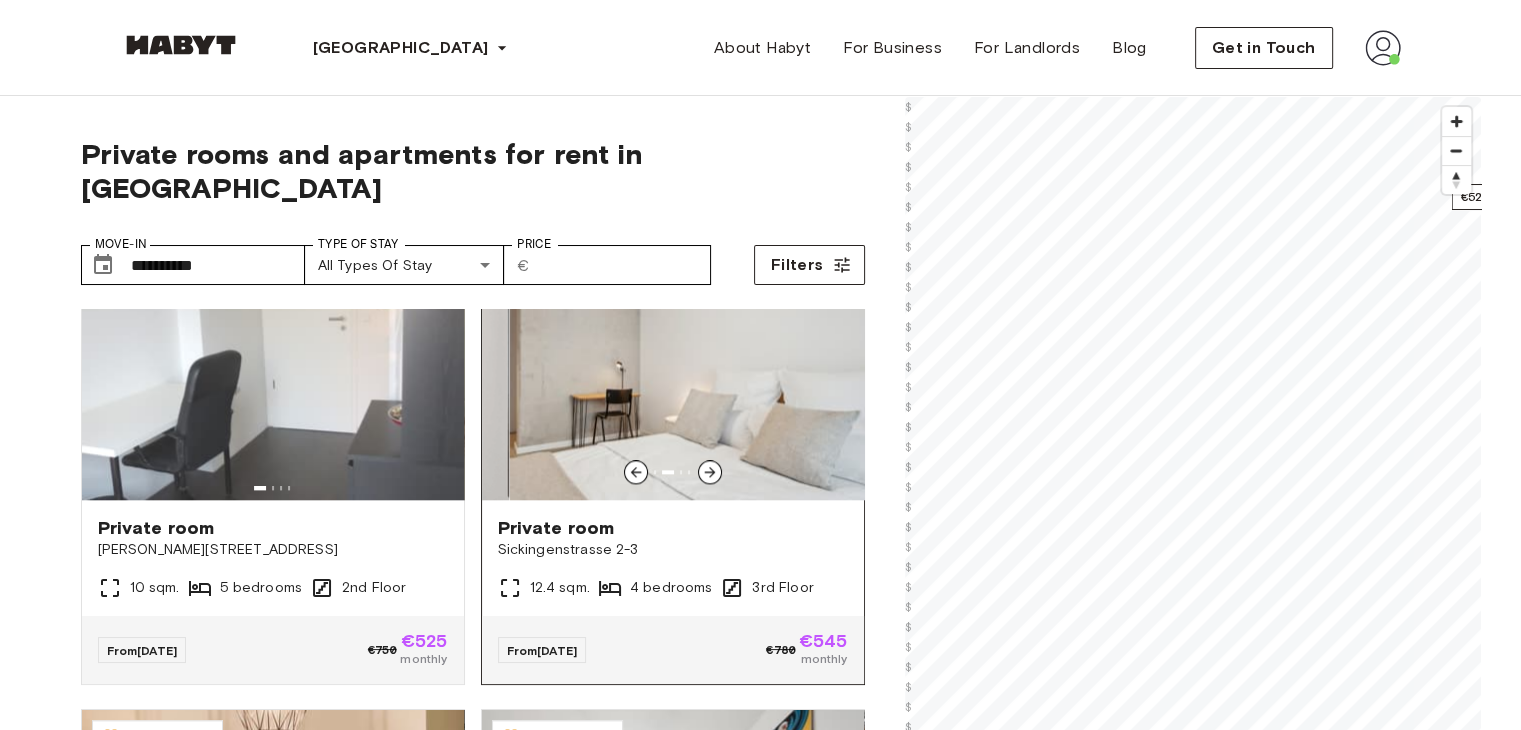 click 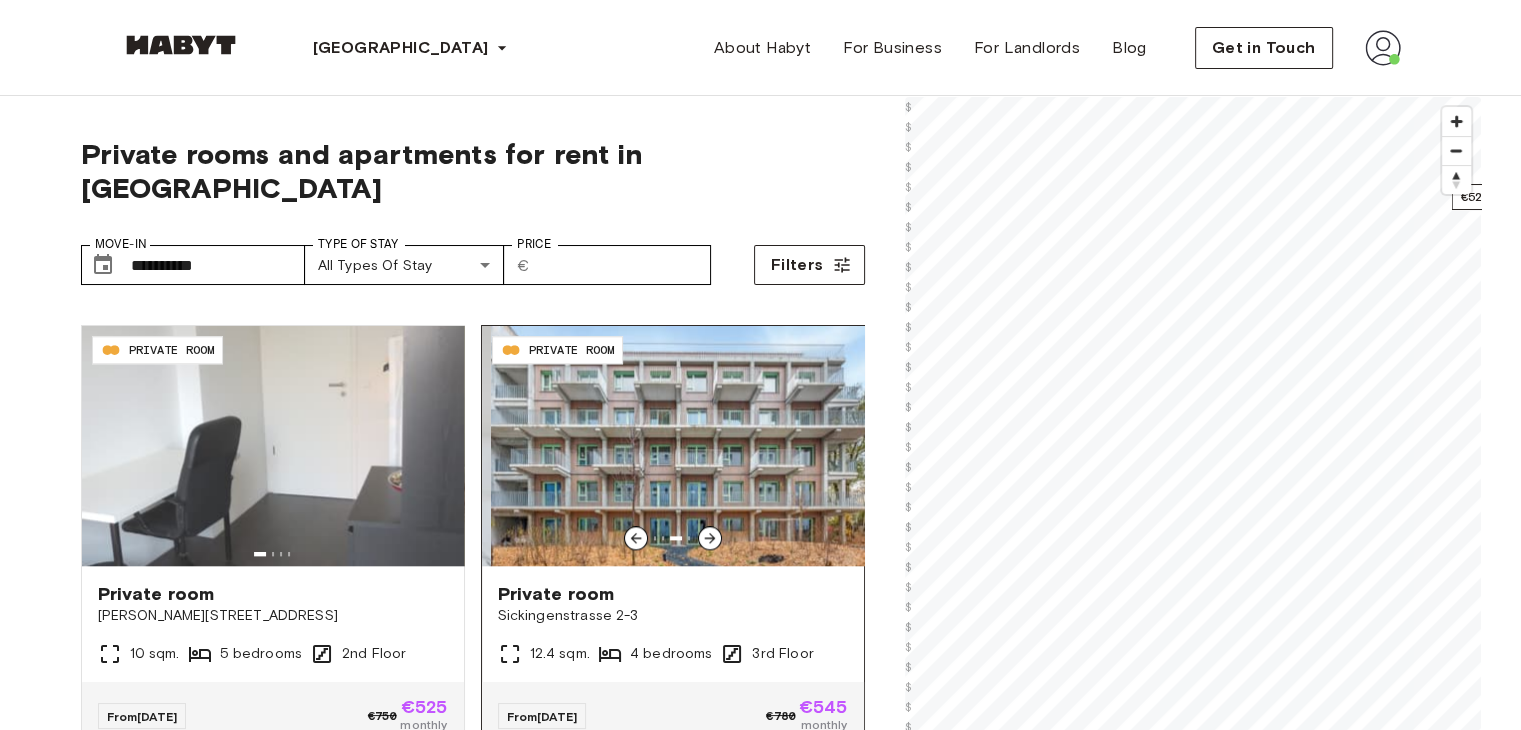 scroll, scrollTop: 2200, scrollLeft: 0, axis: vertical 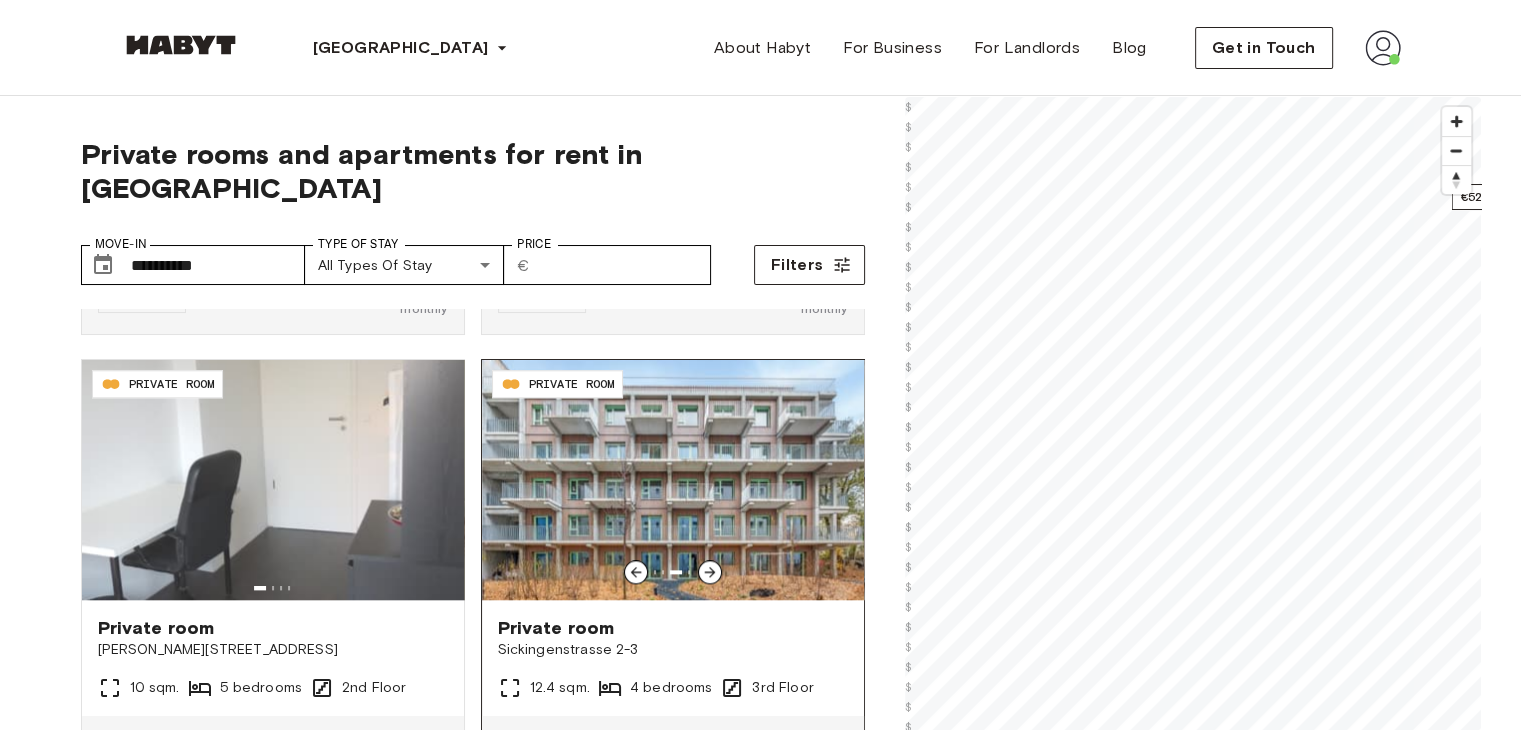 click 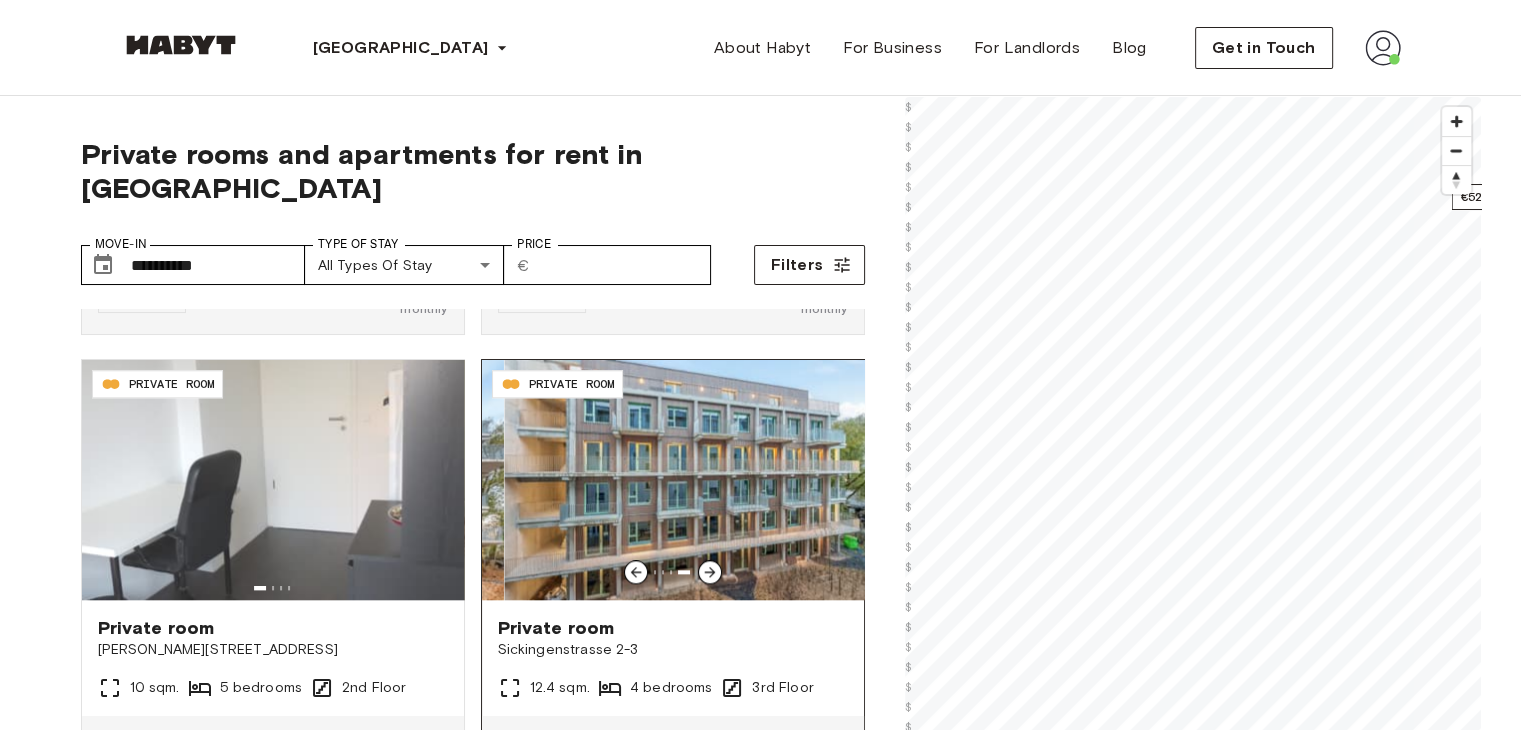 click 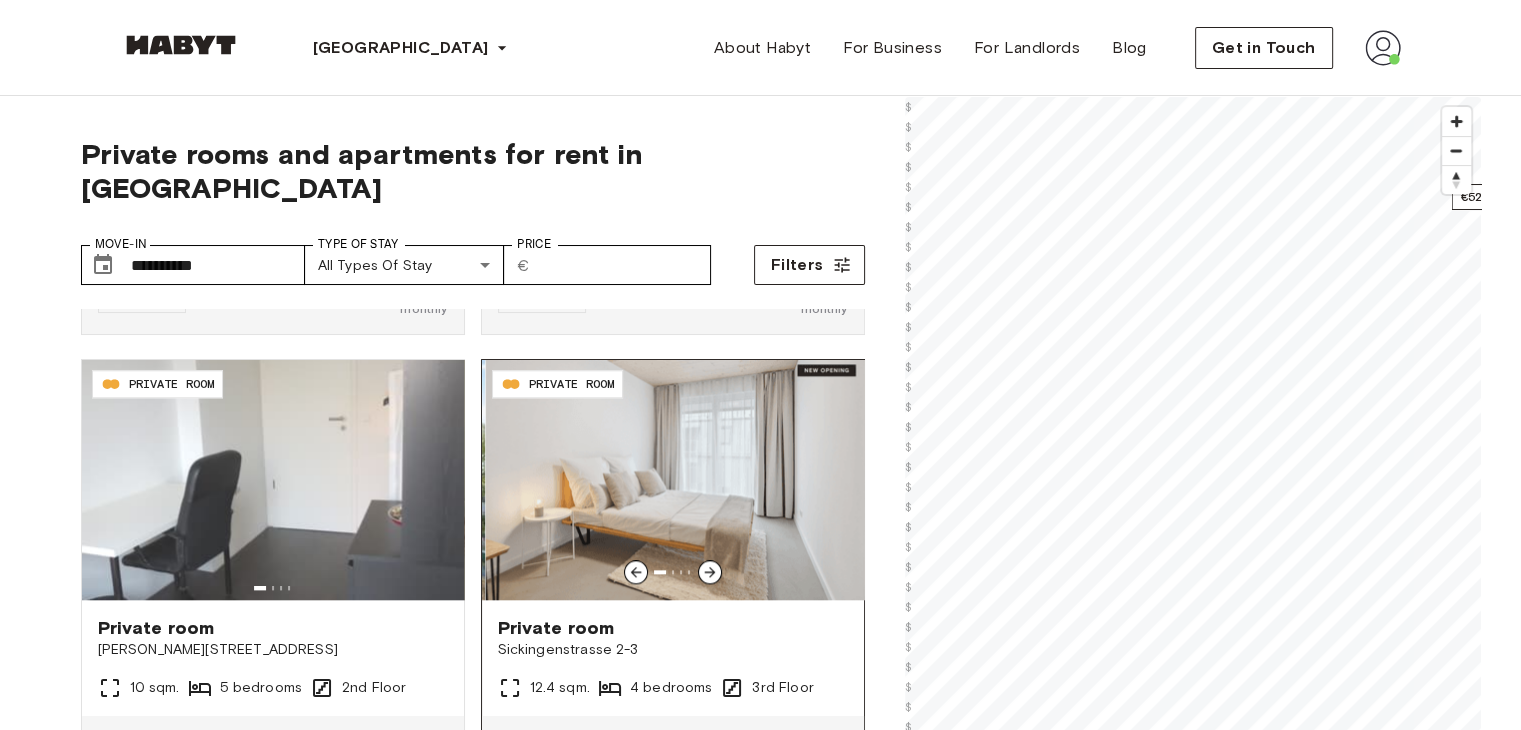 click 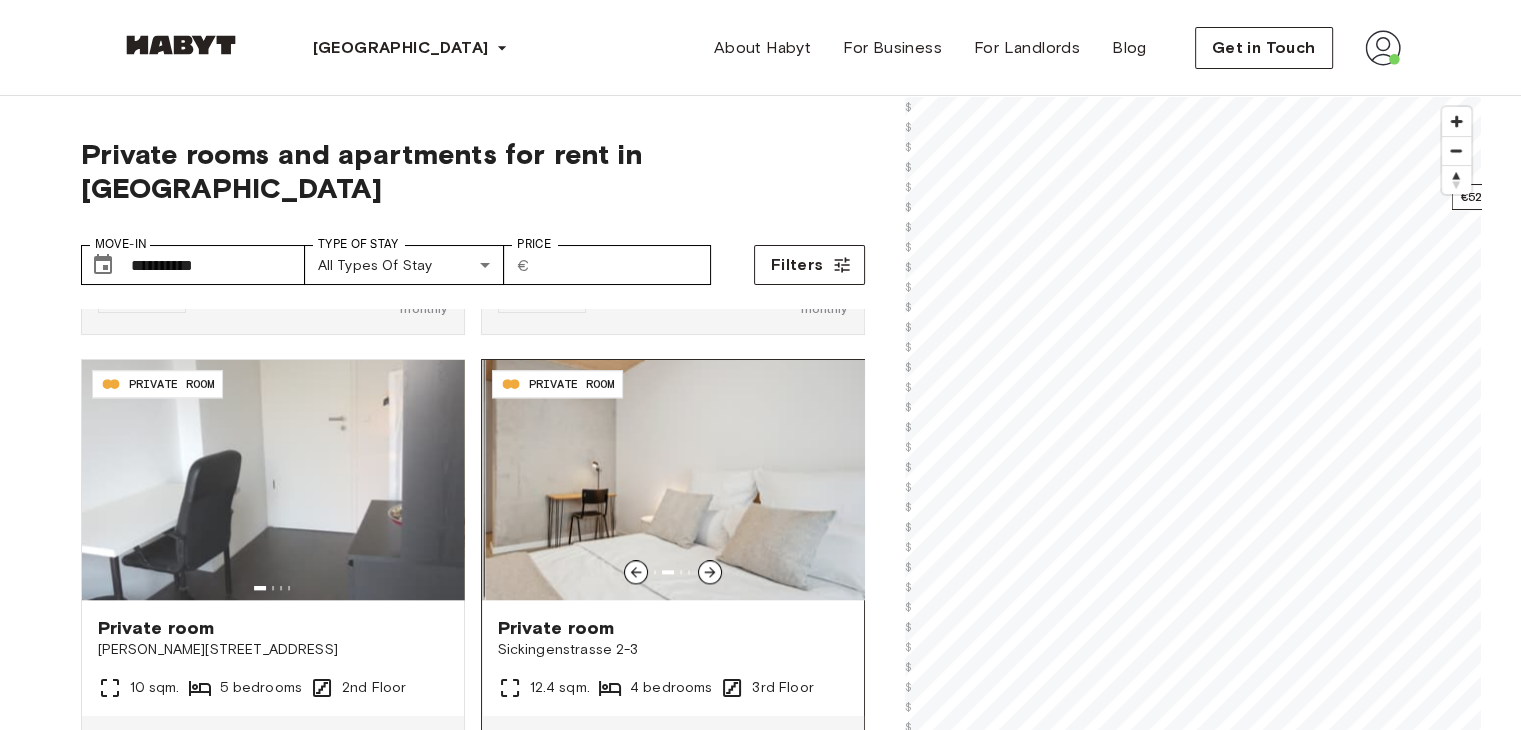 click 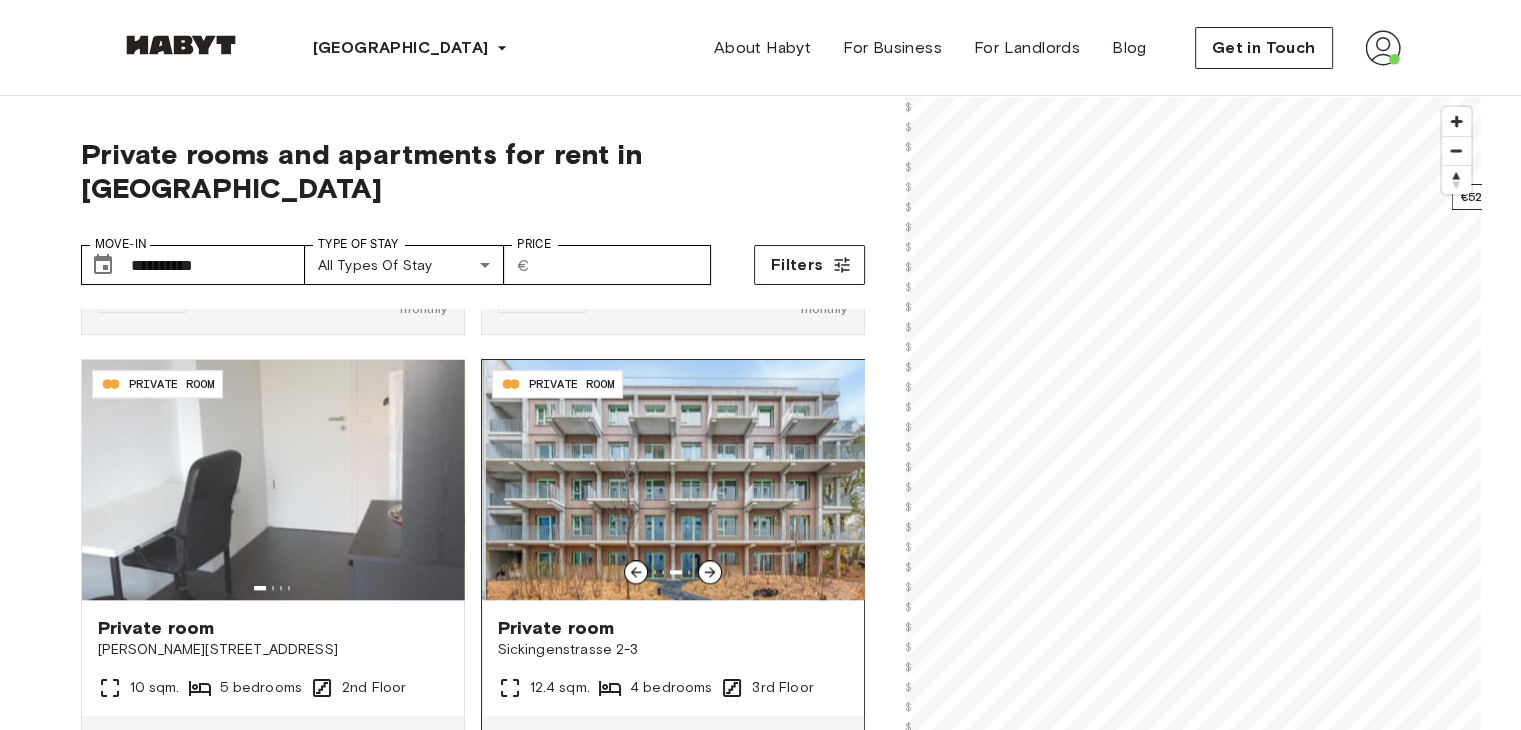 click 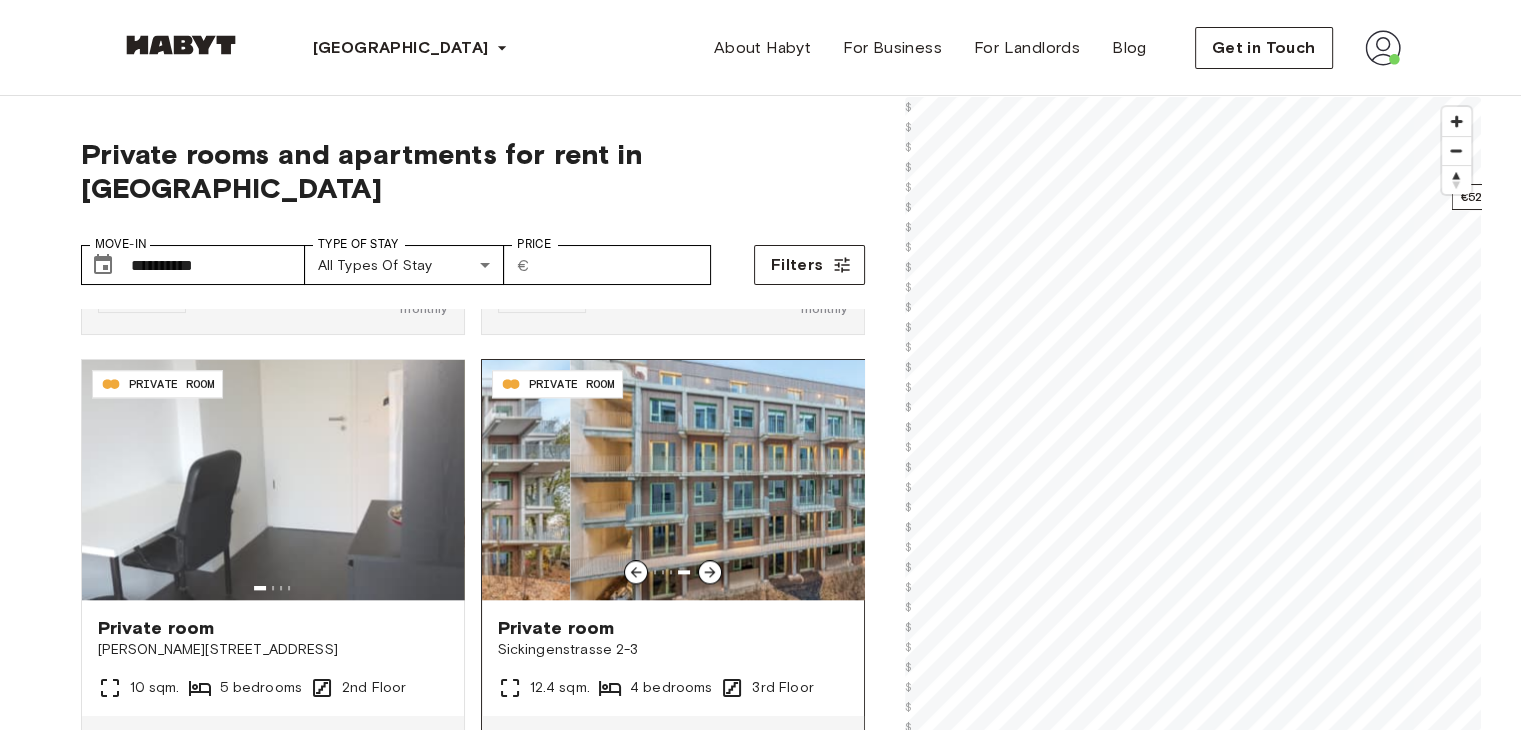 click 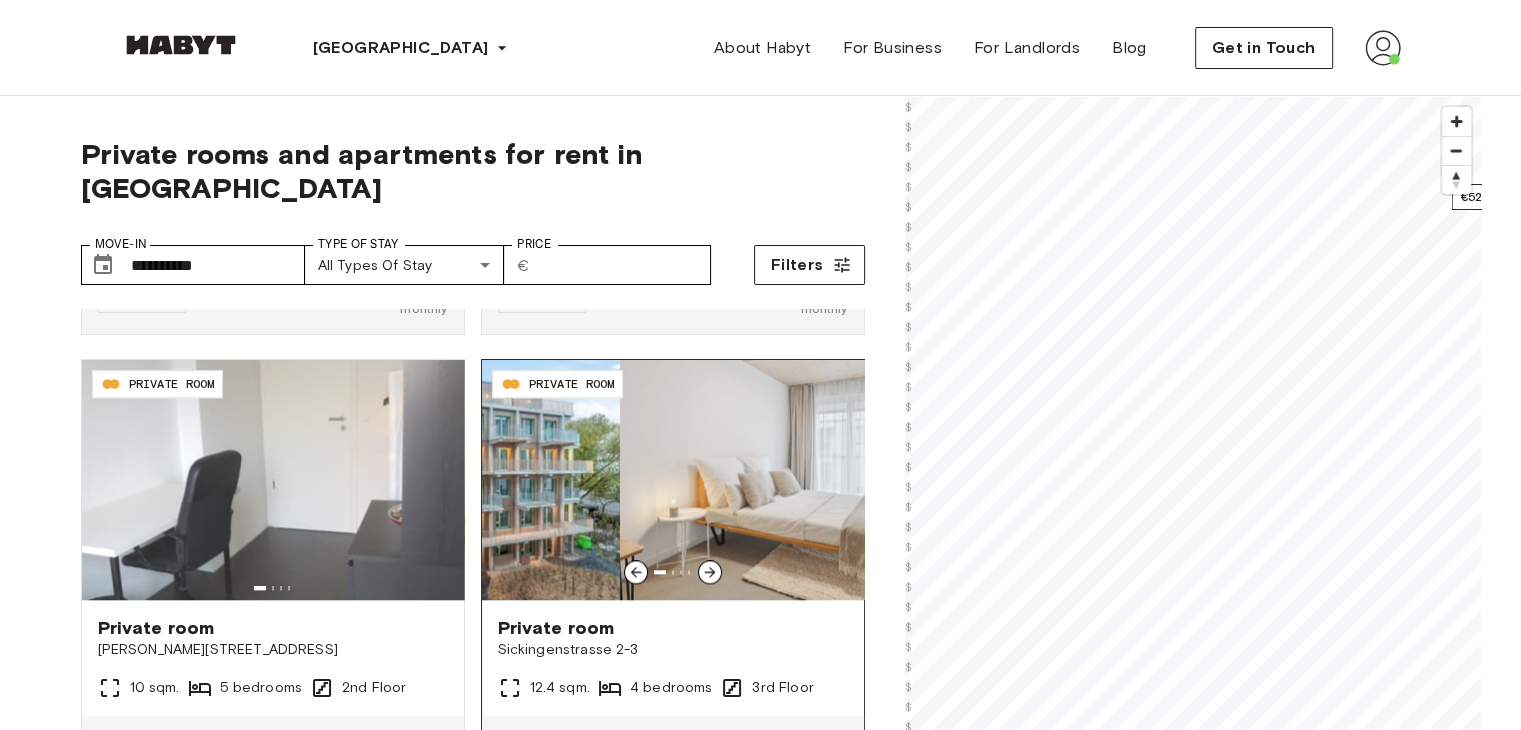 click 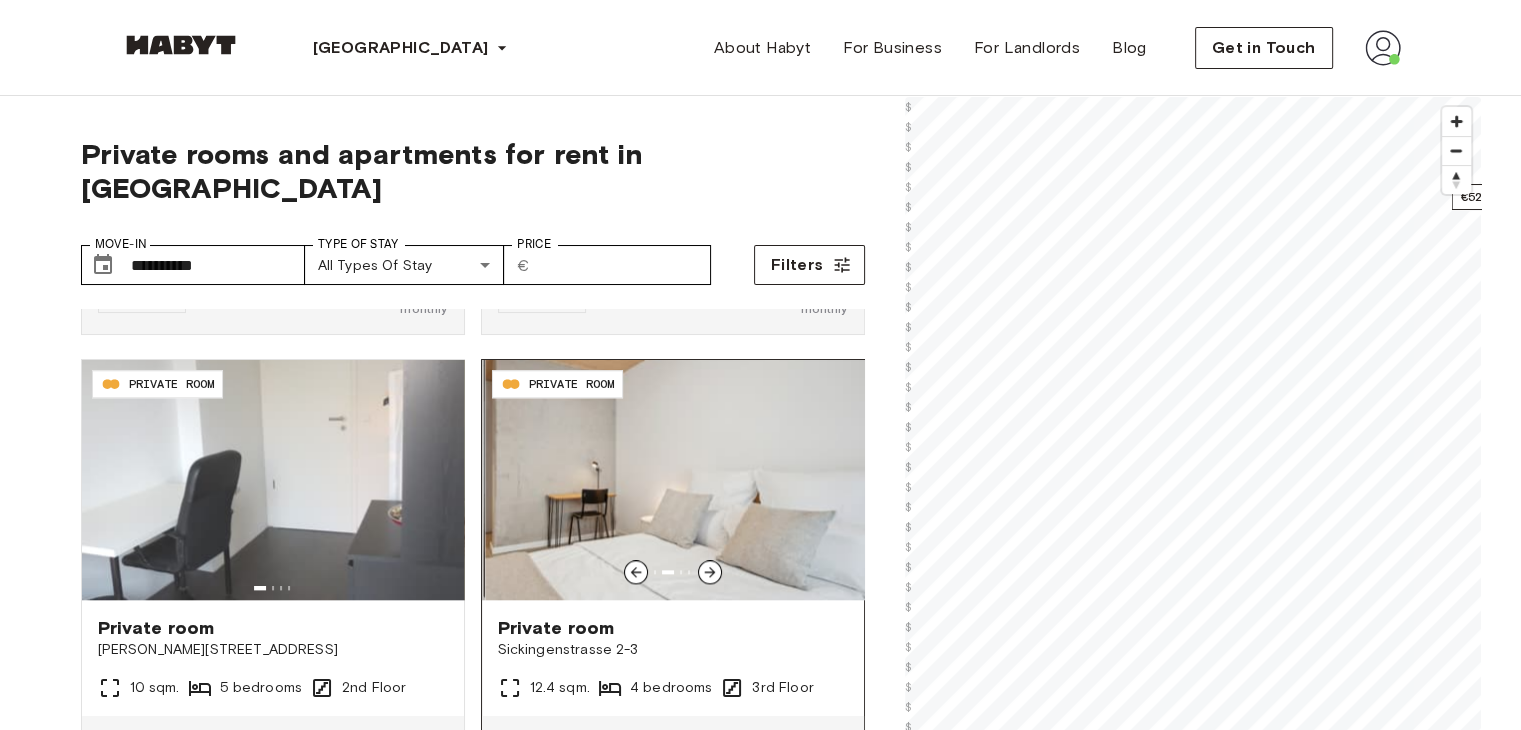 click at bounding box center [676, 480] 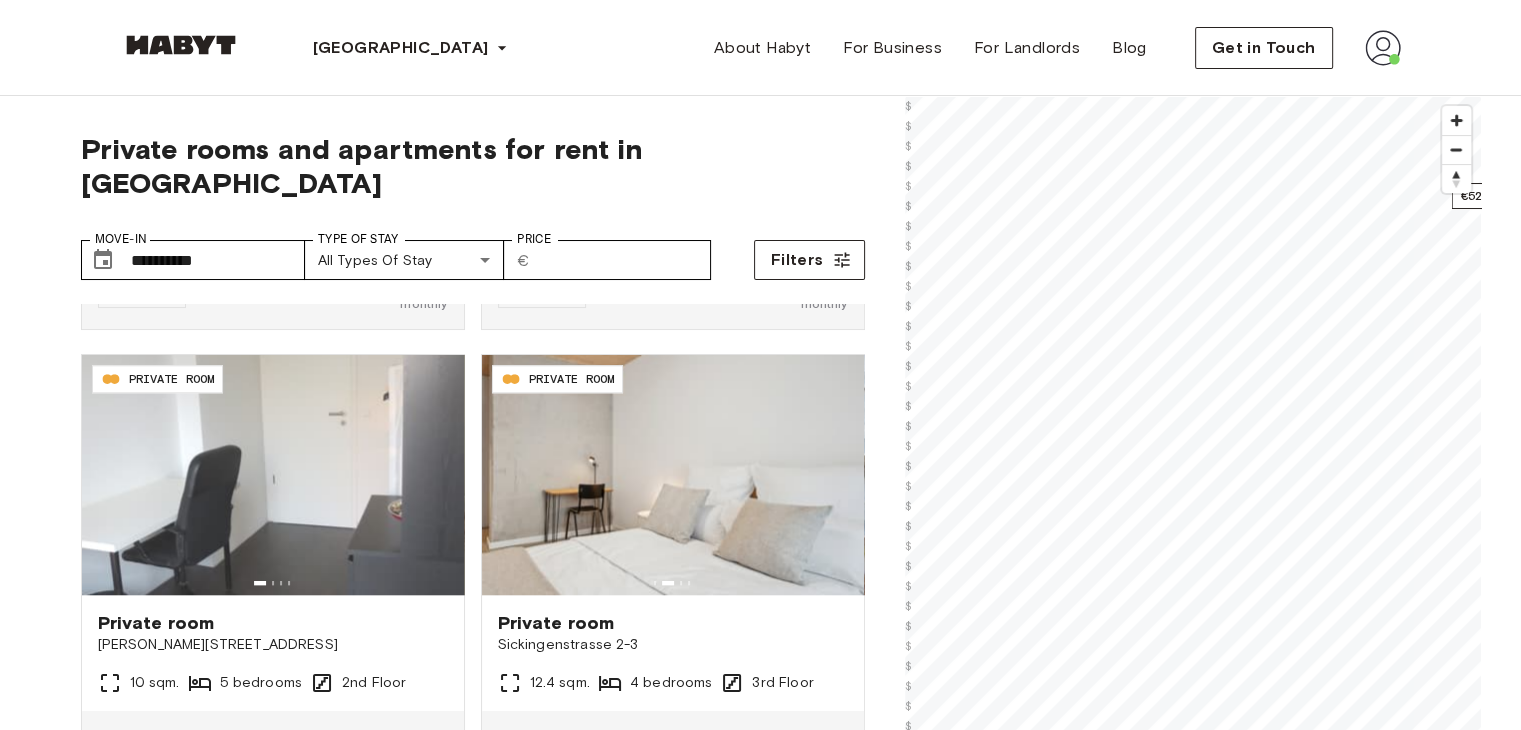 scroll, scrollTop: 0, scrollLeft: 0, axis: both 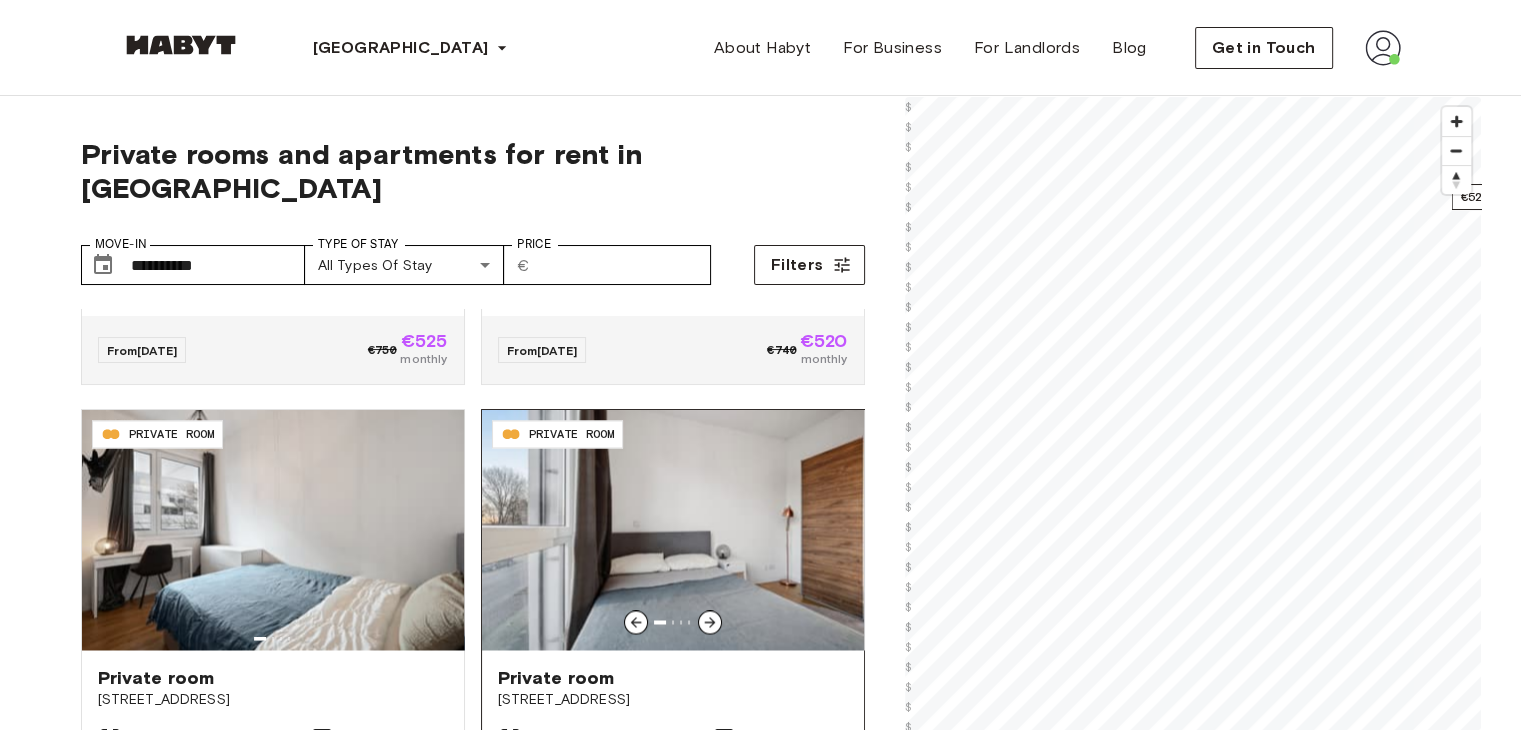 click 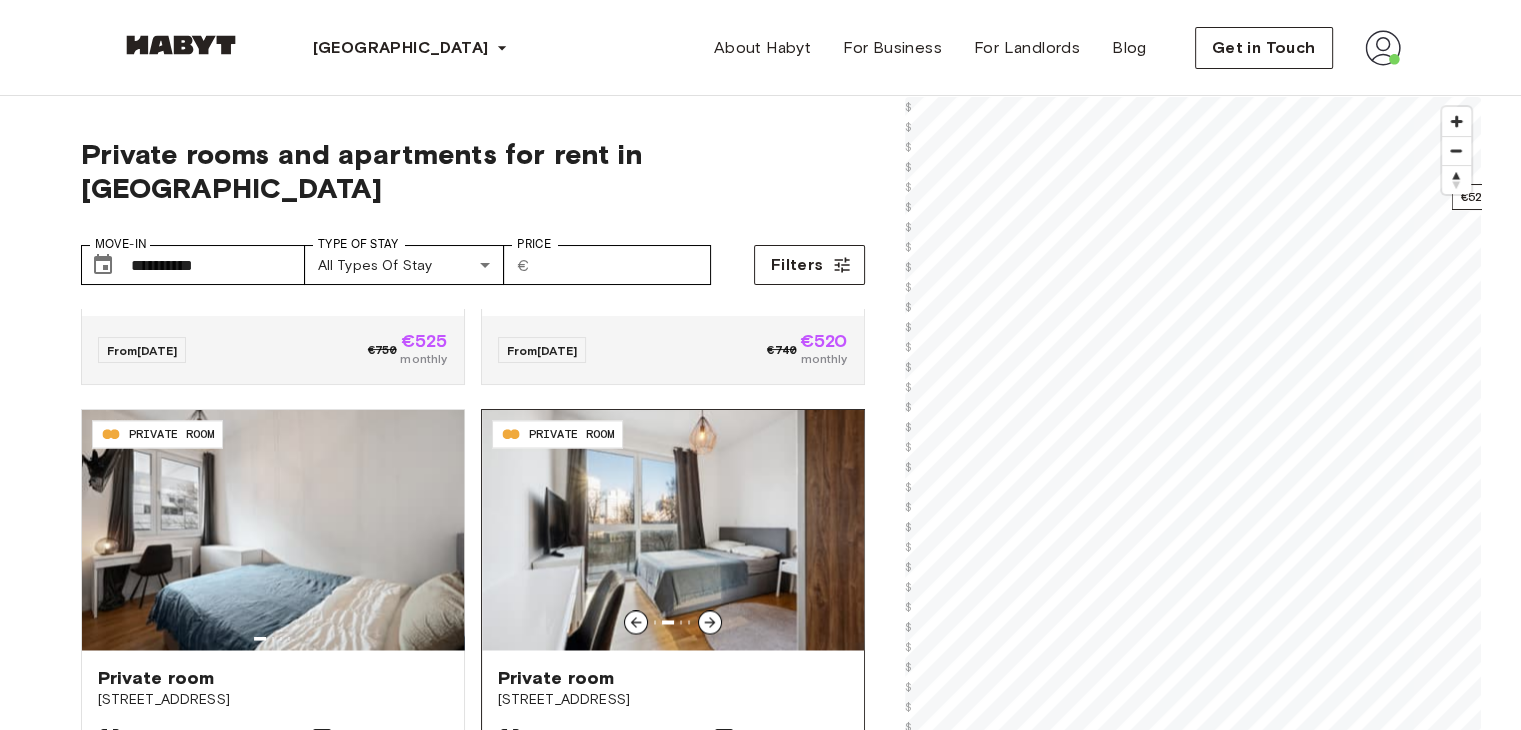 click 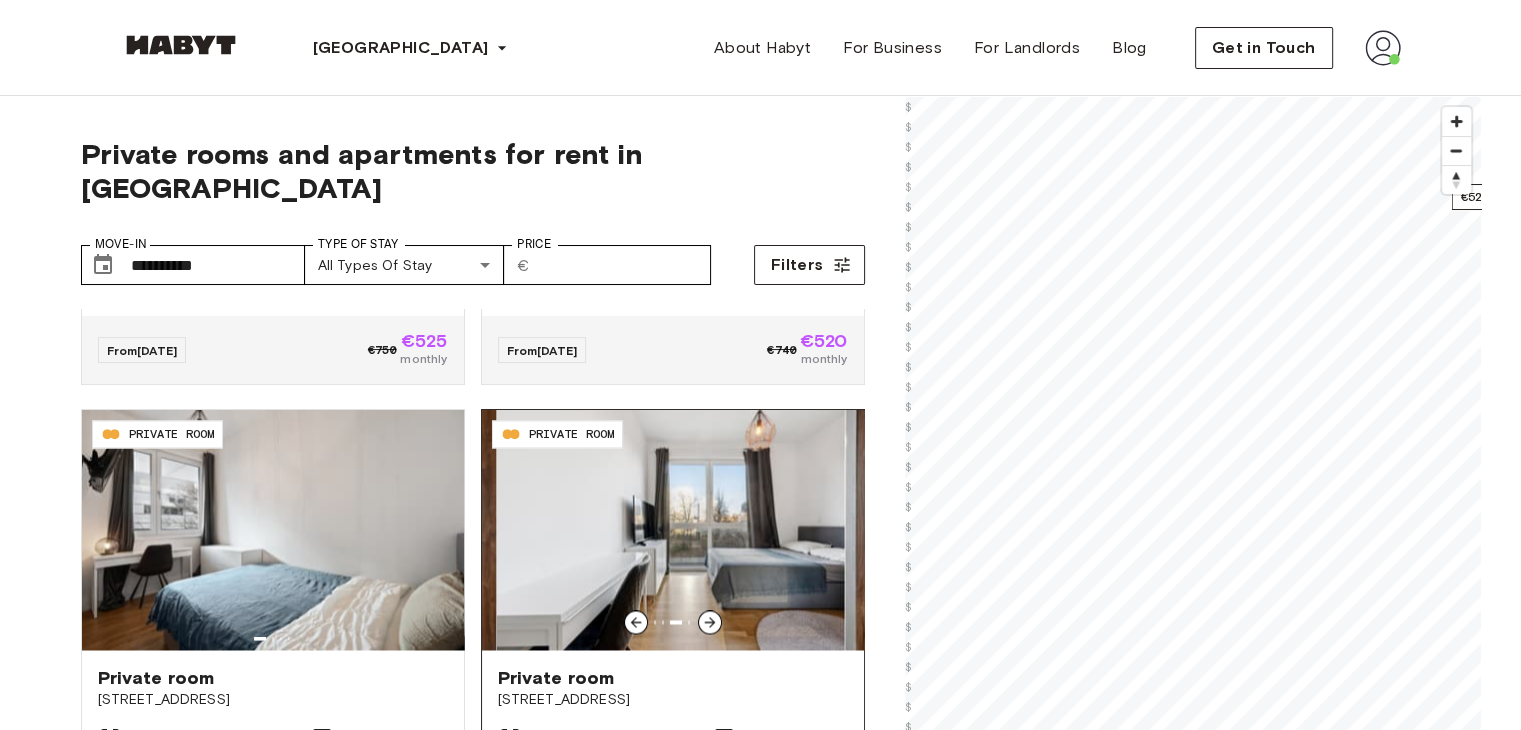 click 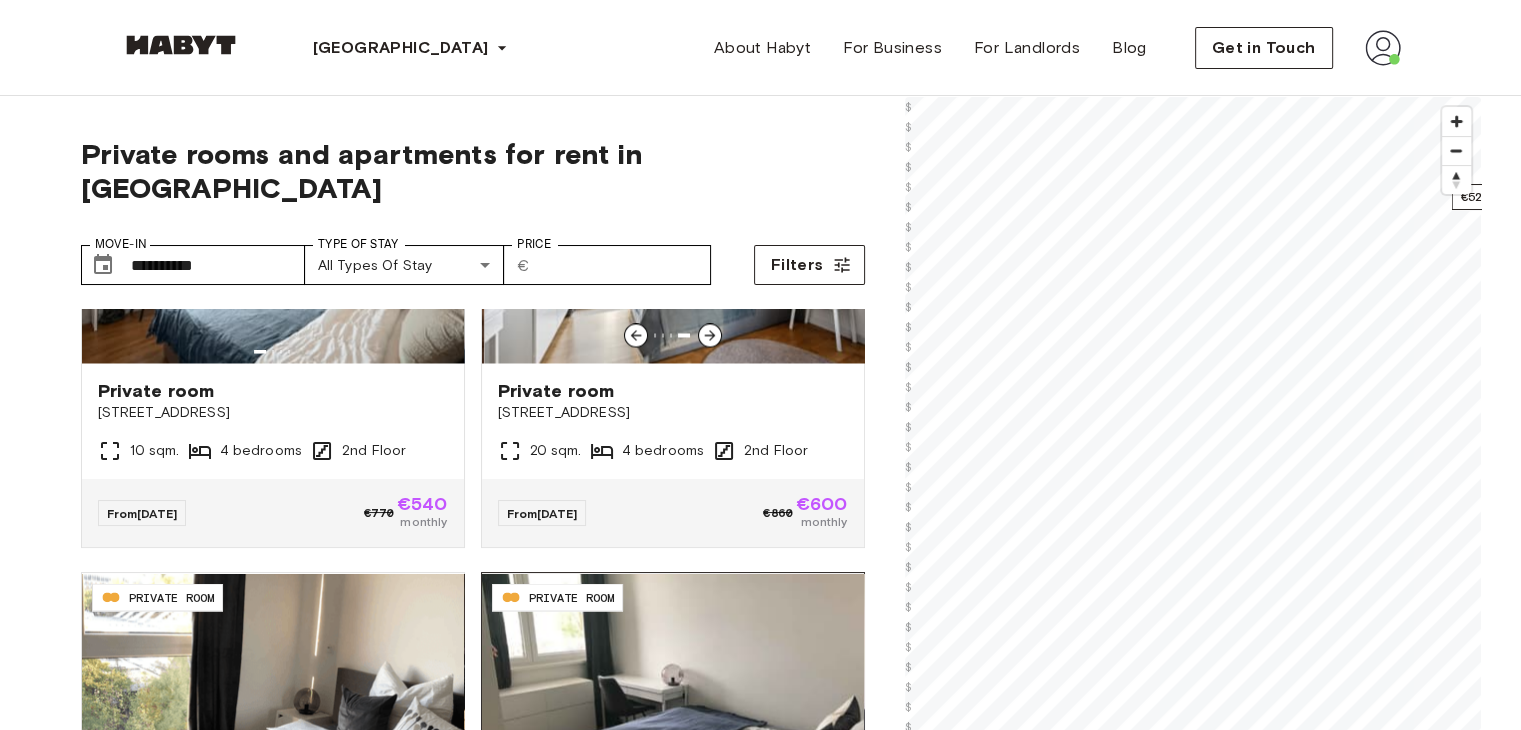 scroll, scrollTop: 3871, scrollLeft: 0, axis: vertical 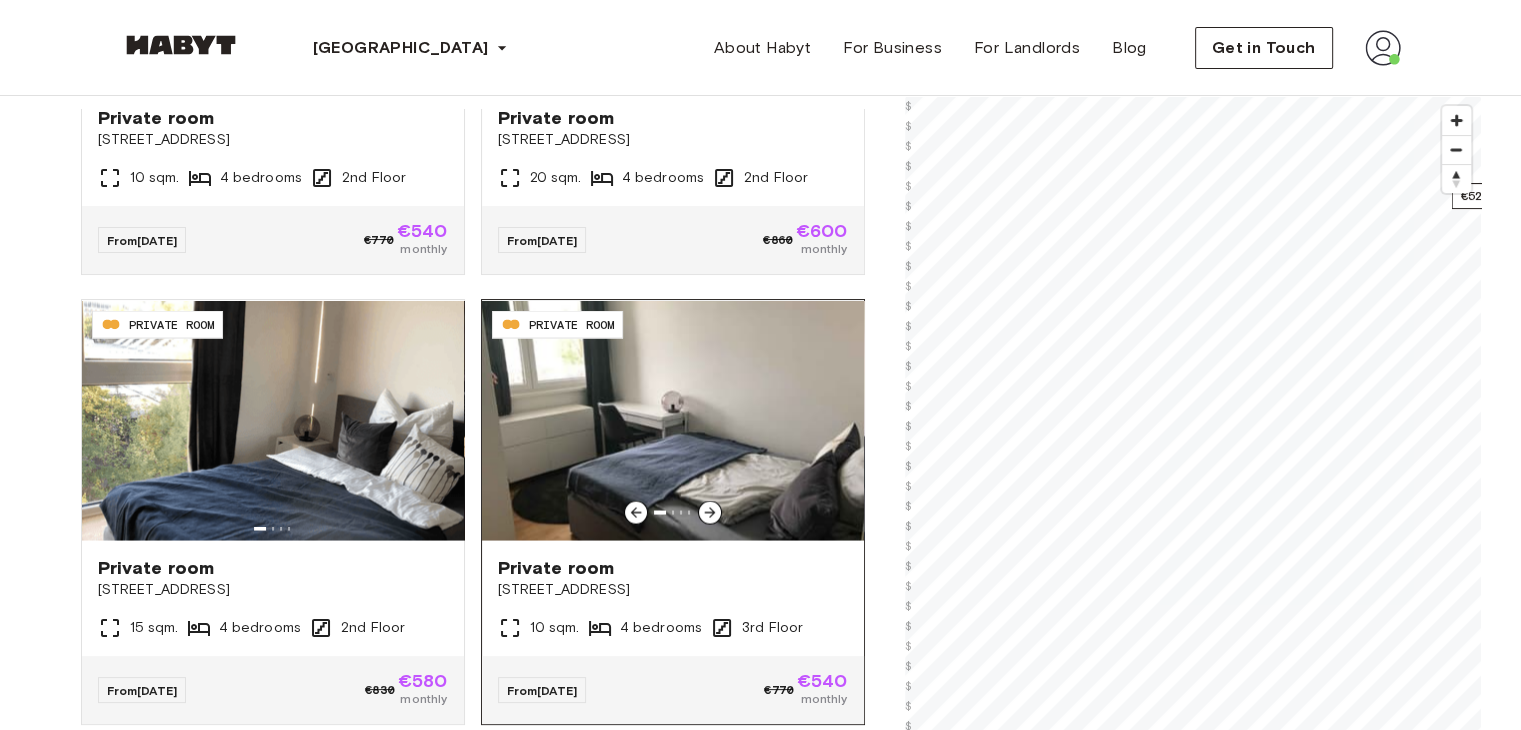 click 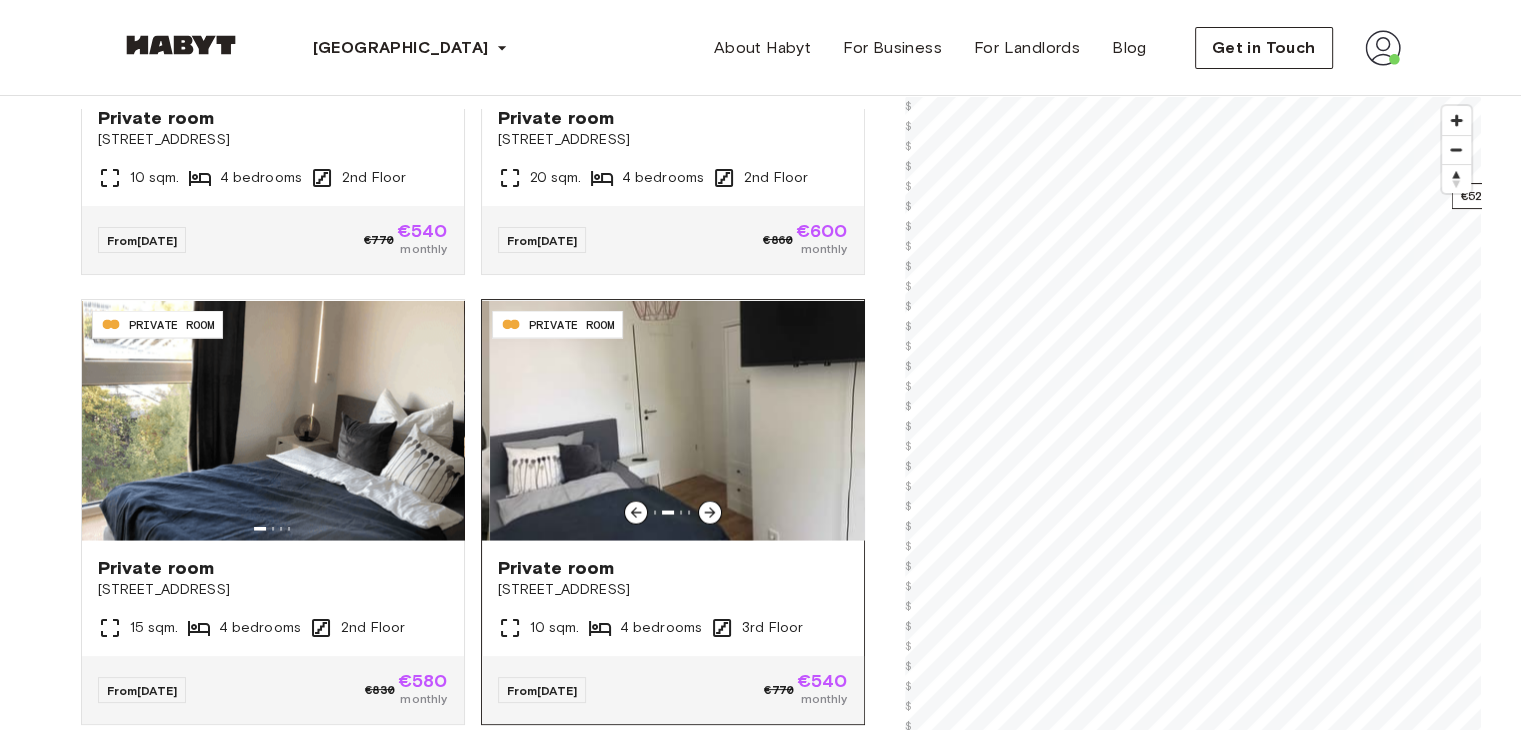 click 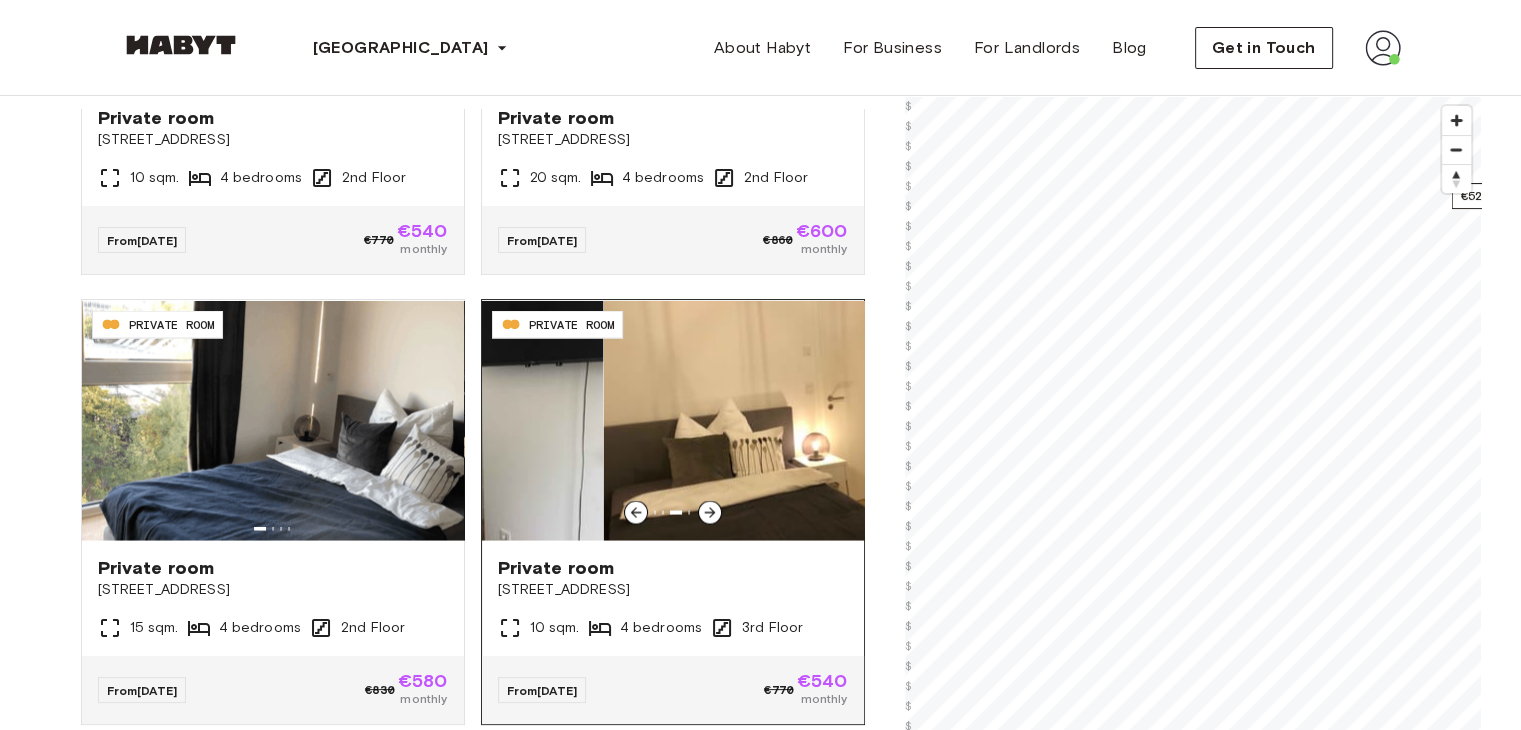 click 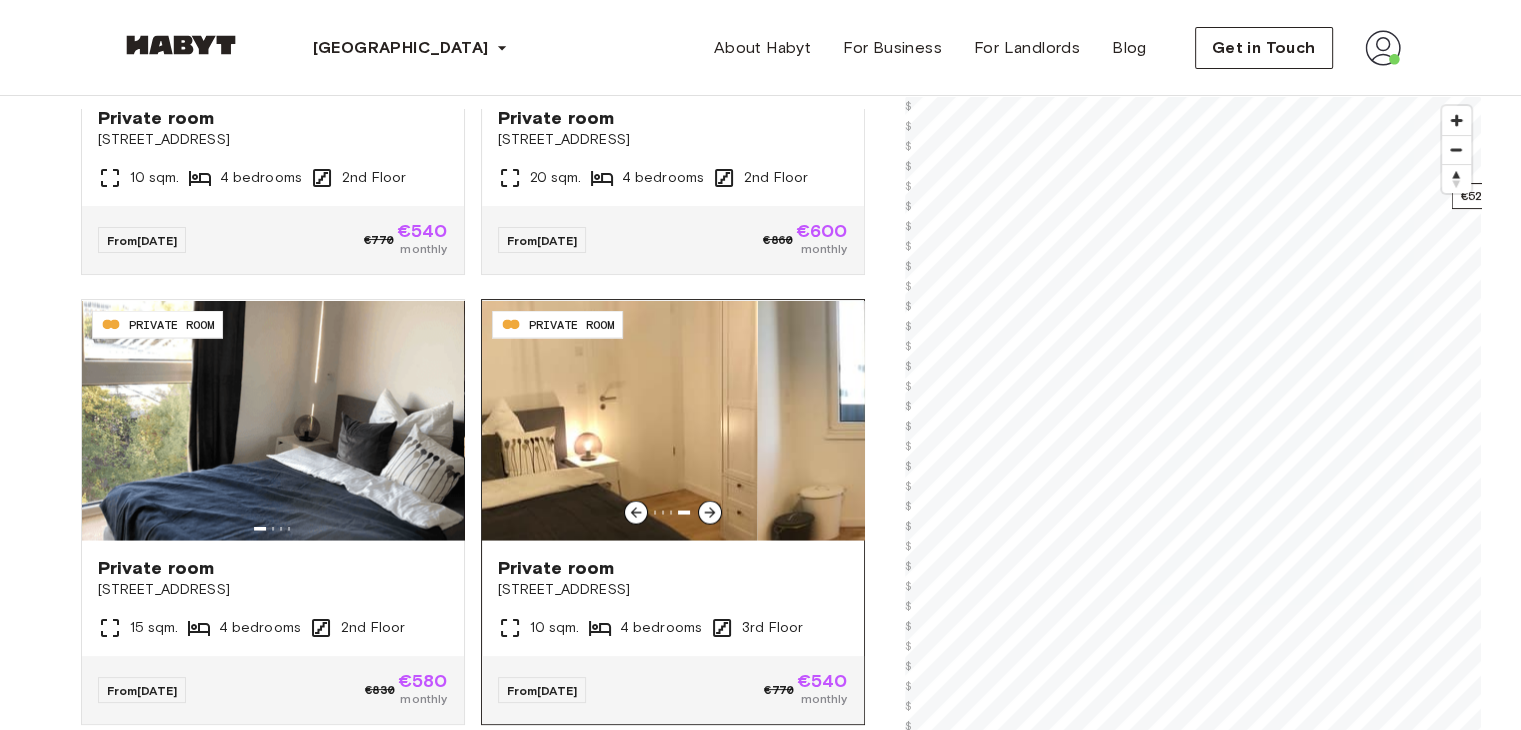 click 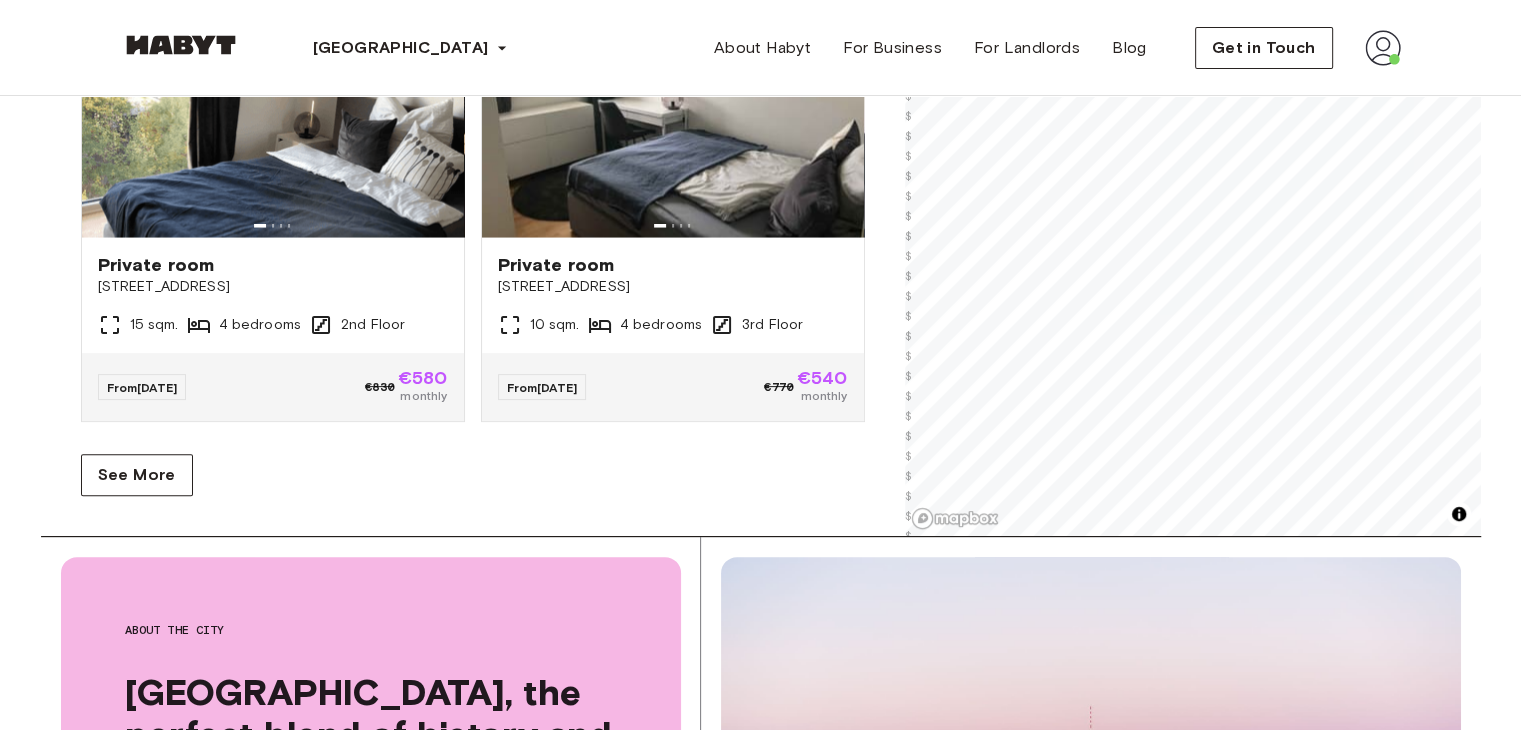 scroll, scrollTop: 500, scrollLeft: 0, axis: vertical 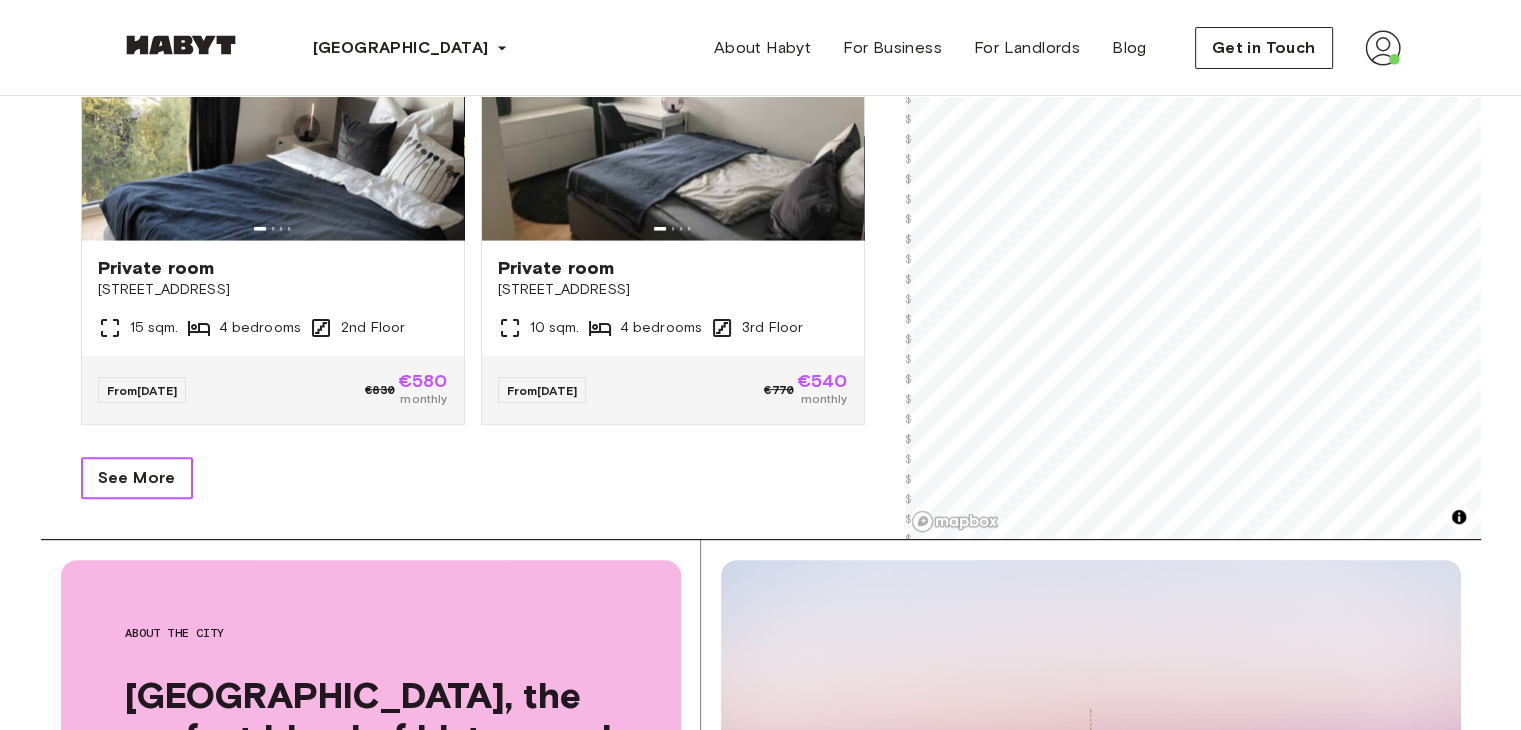 click on "See More" at bounding box center (137, 478) 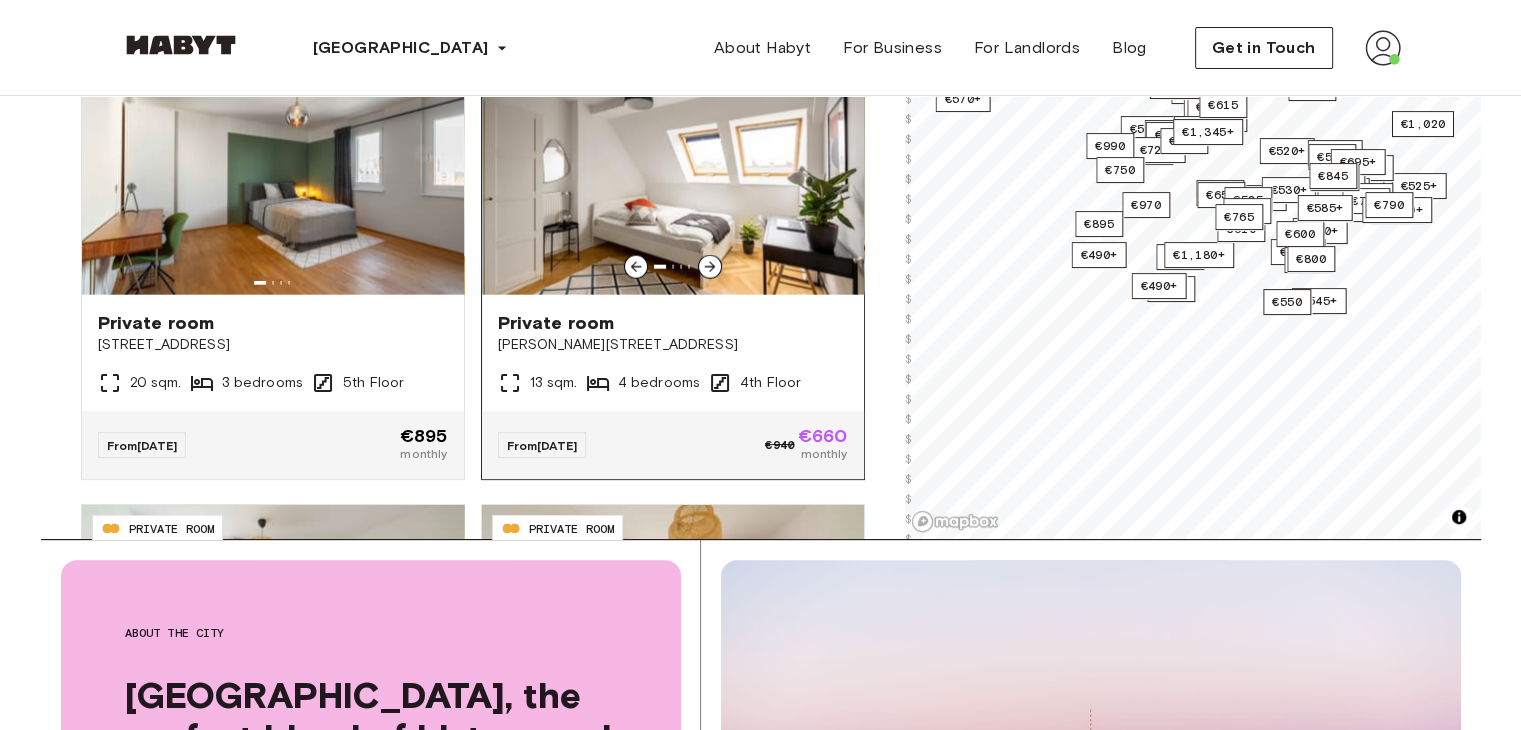 scroll, scrollTop: 4671, scrollLeft: 0, axis: vertical 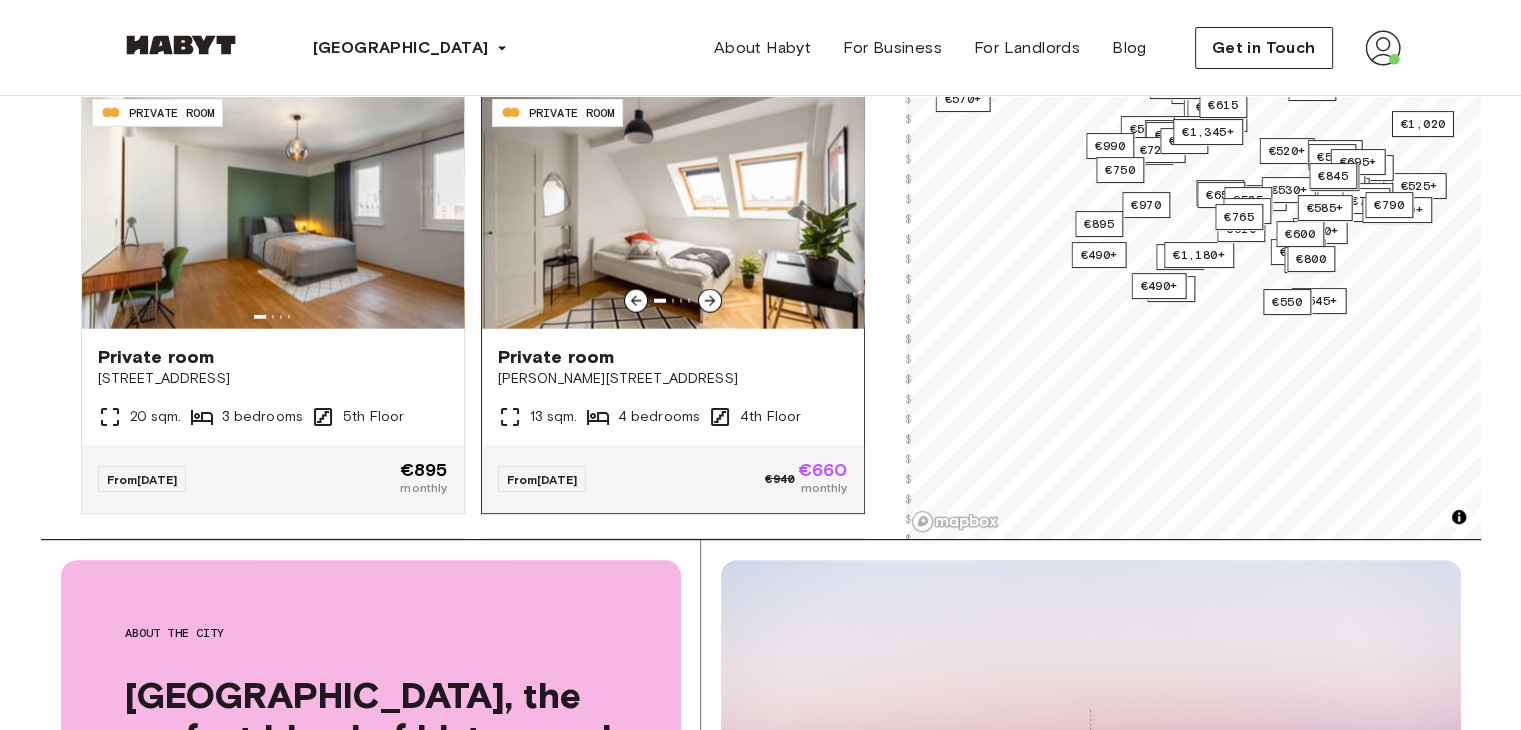 click 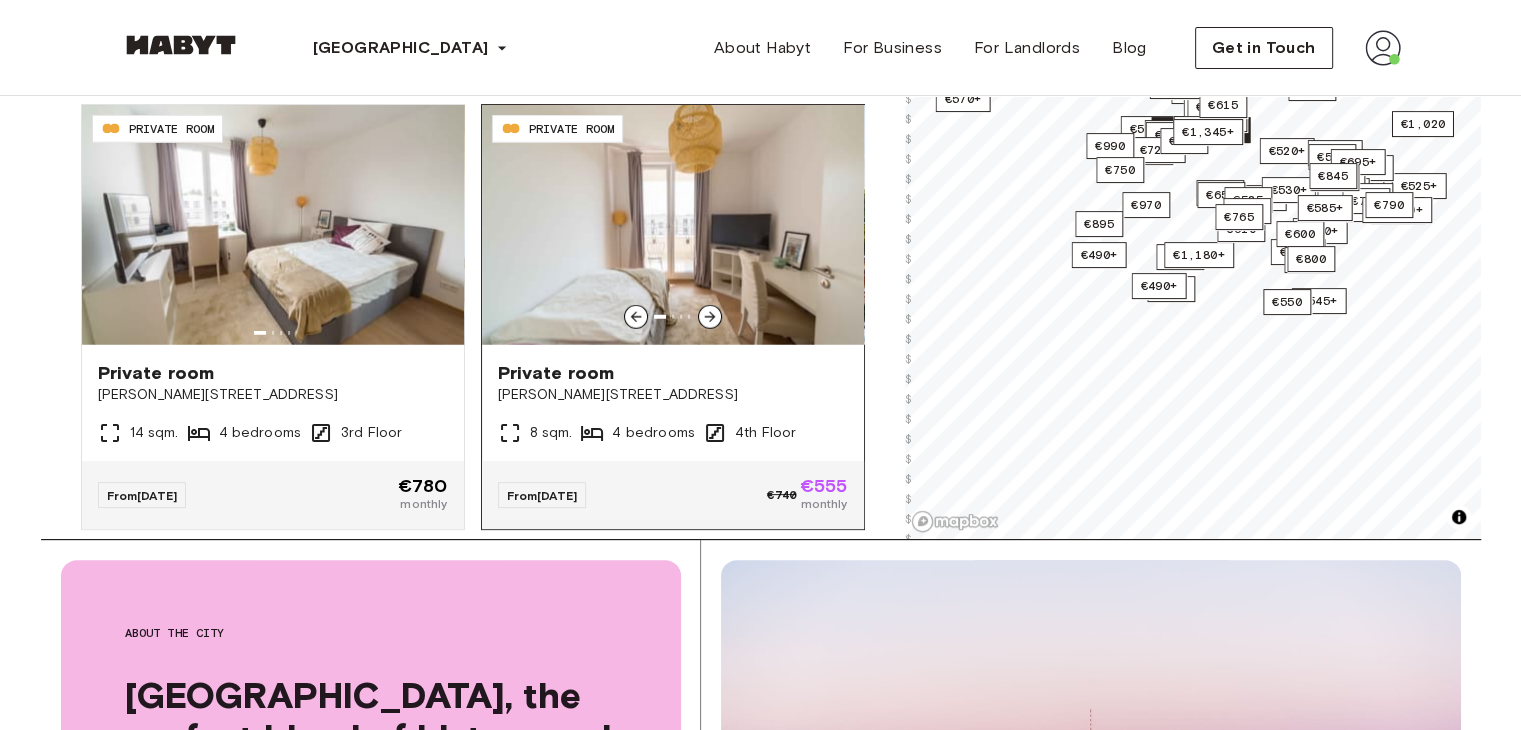 scroll, scrollTop: 5071, scrollLeft: 0, axis: vertical 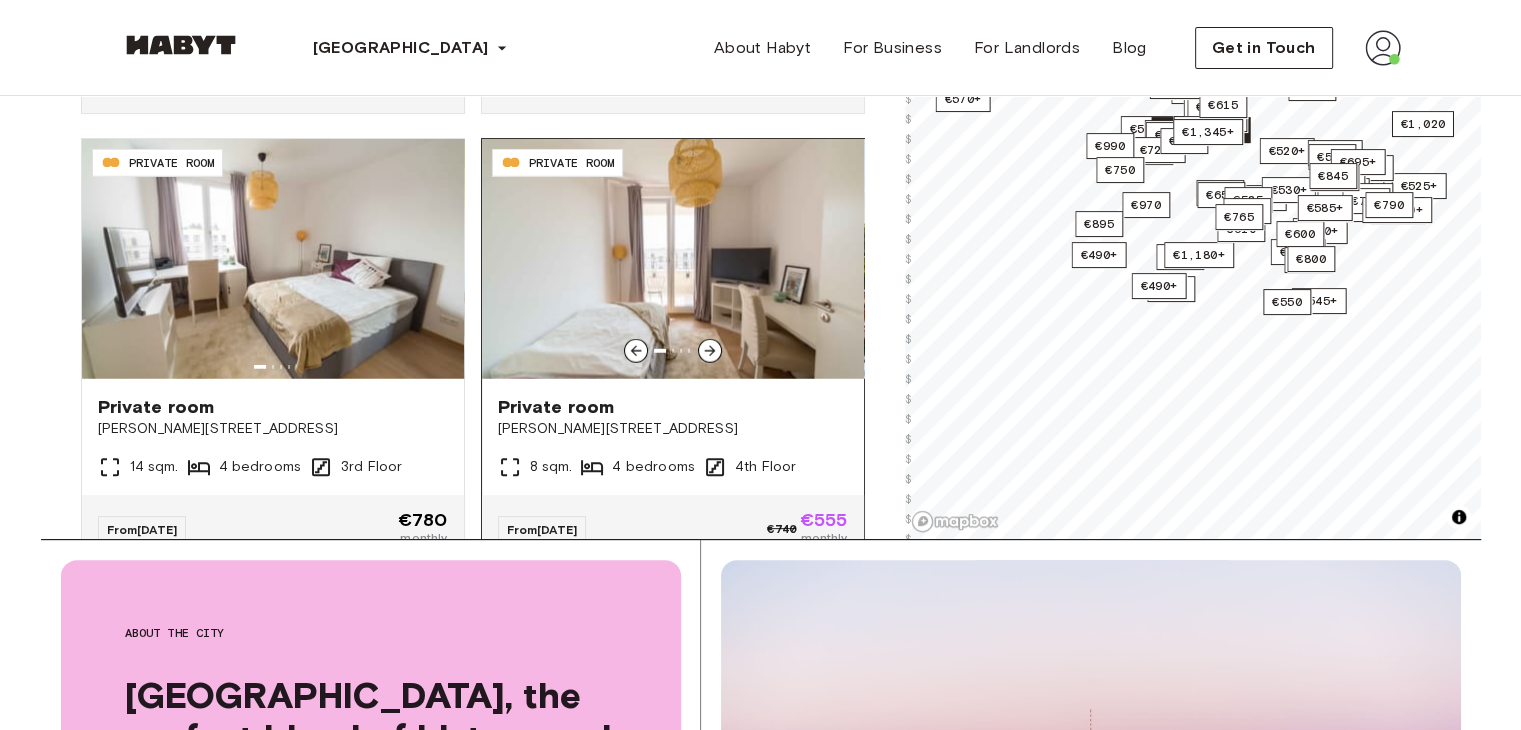 click 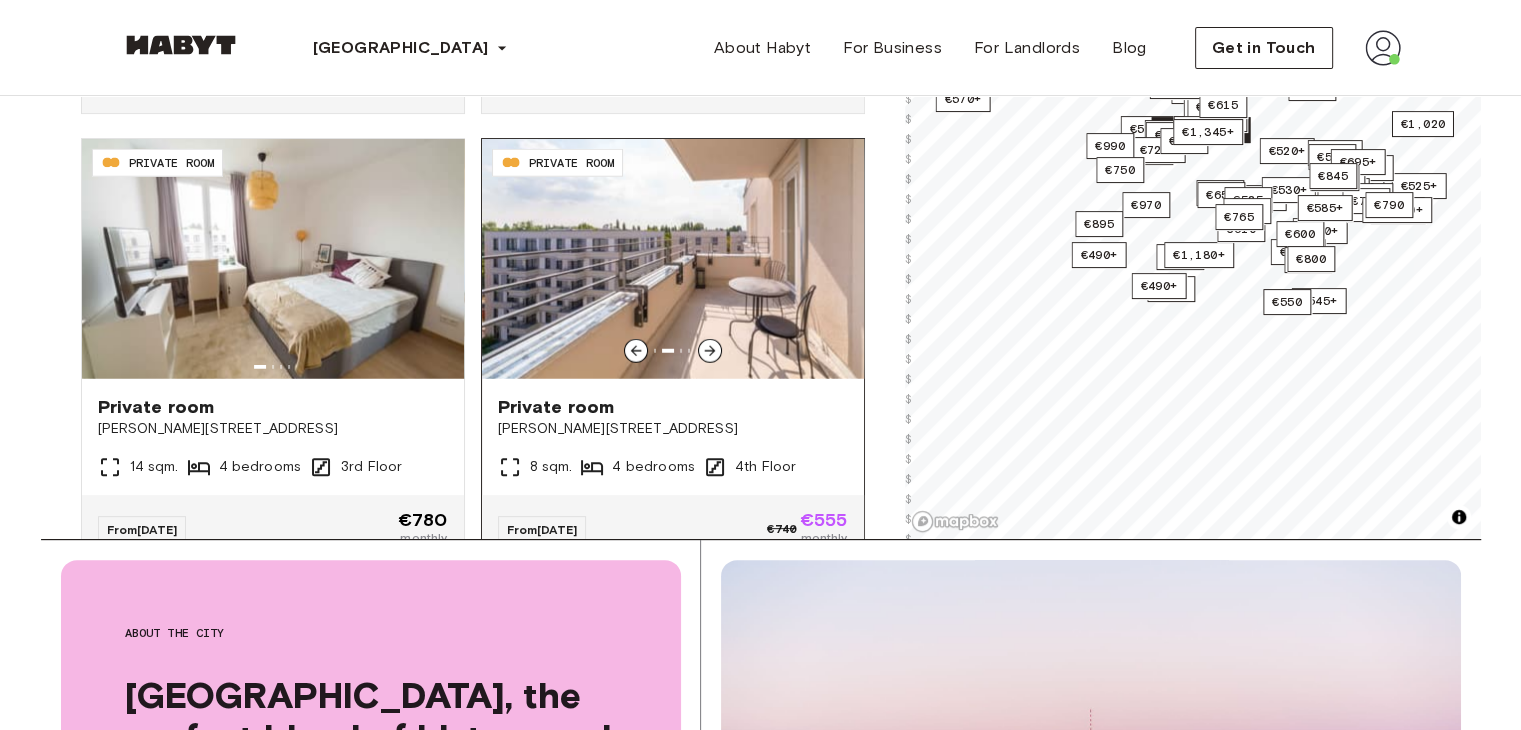 click 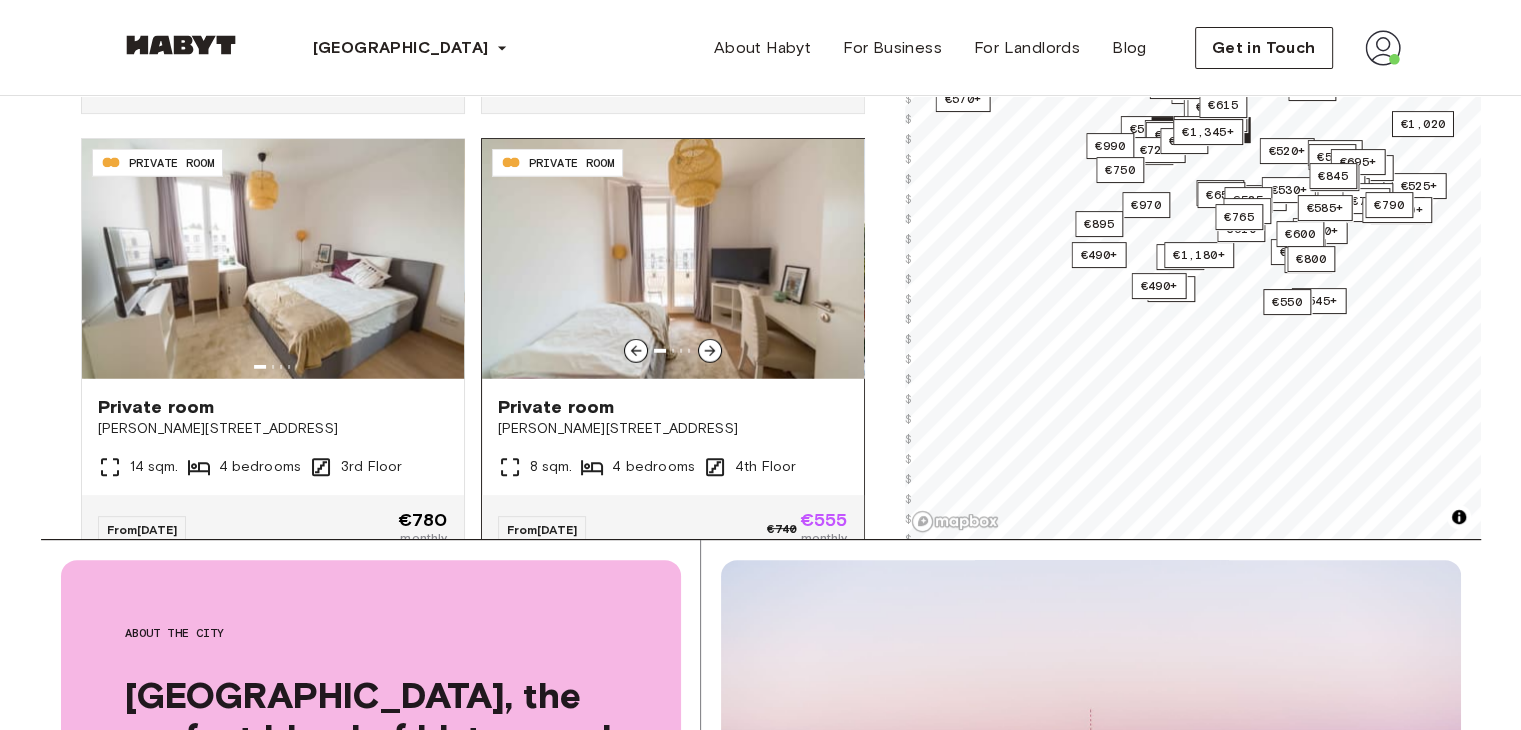 click 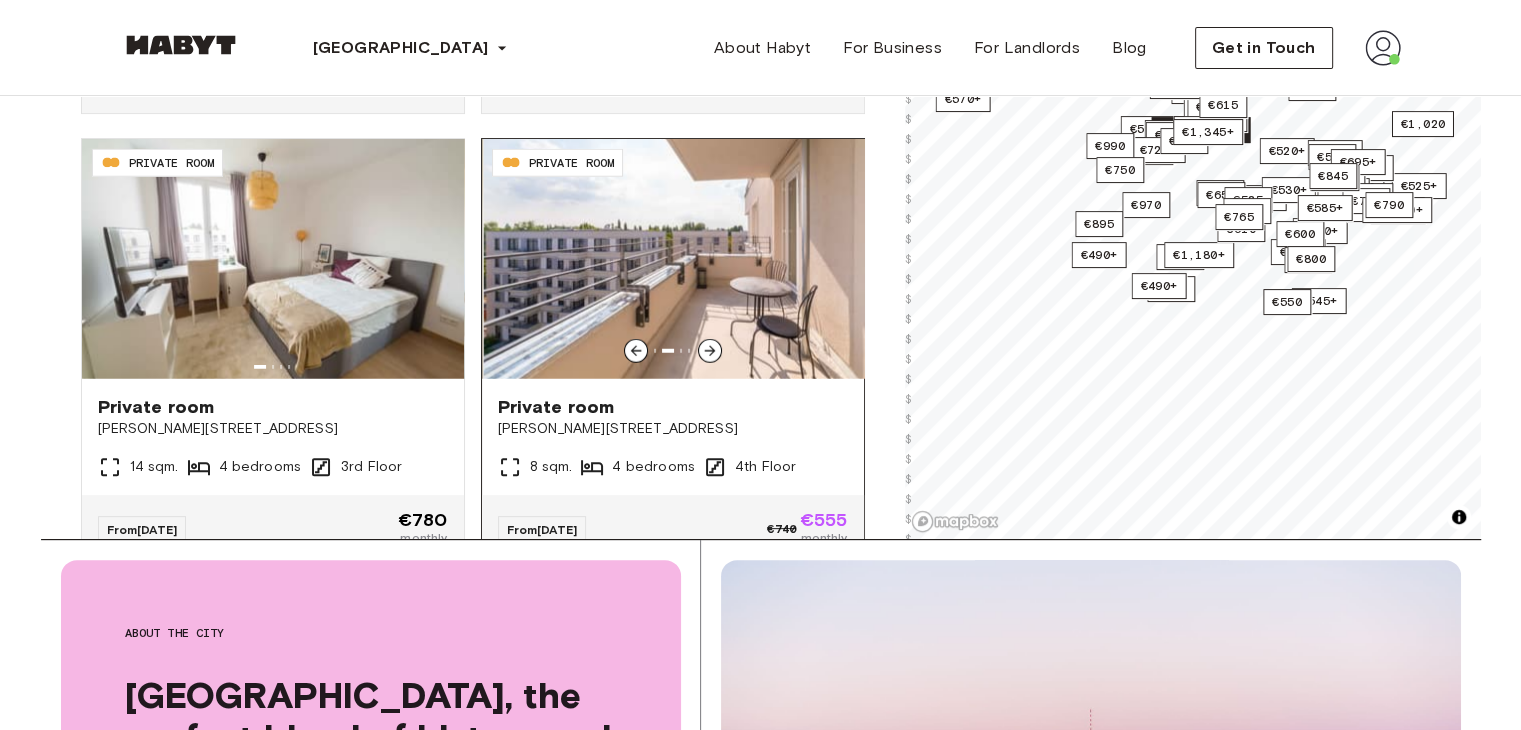 click 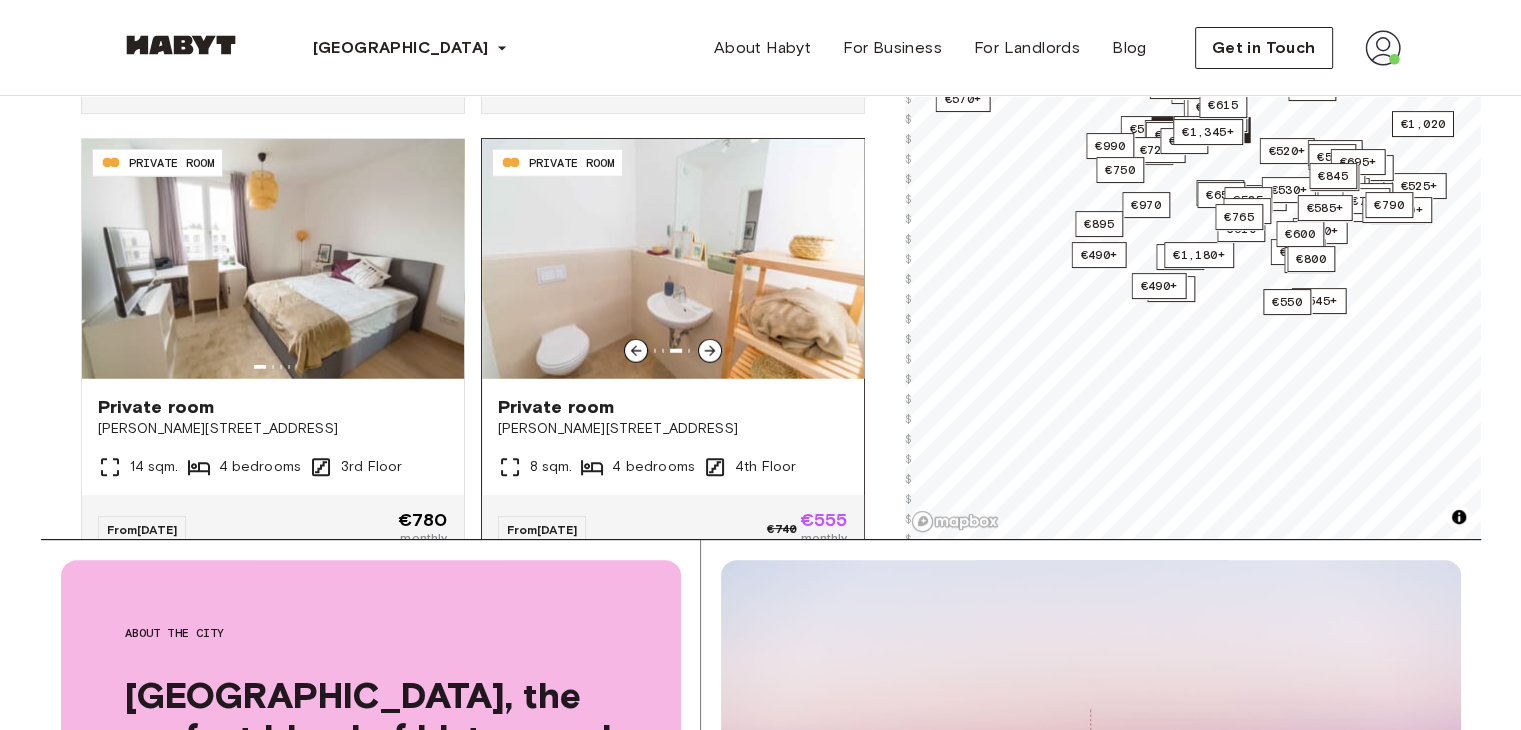 click 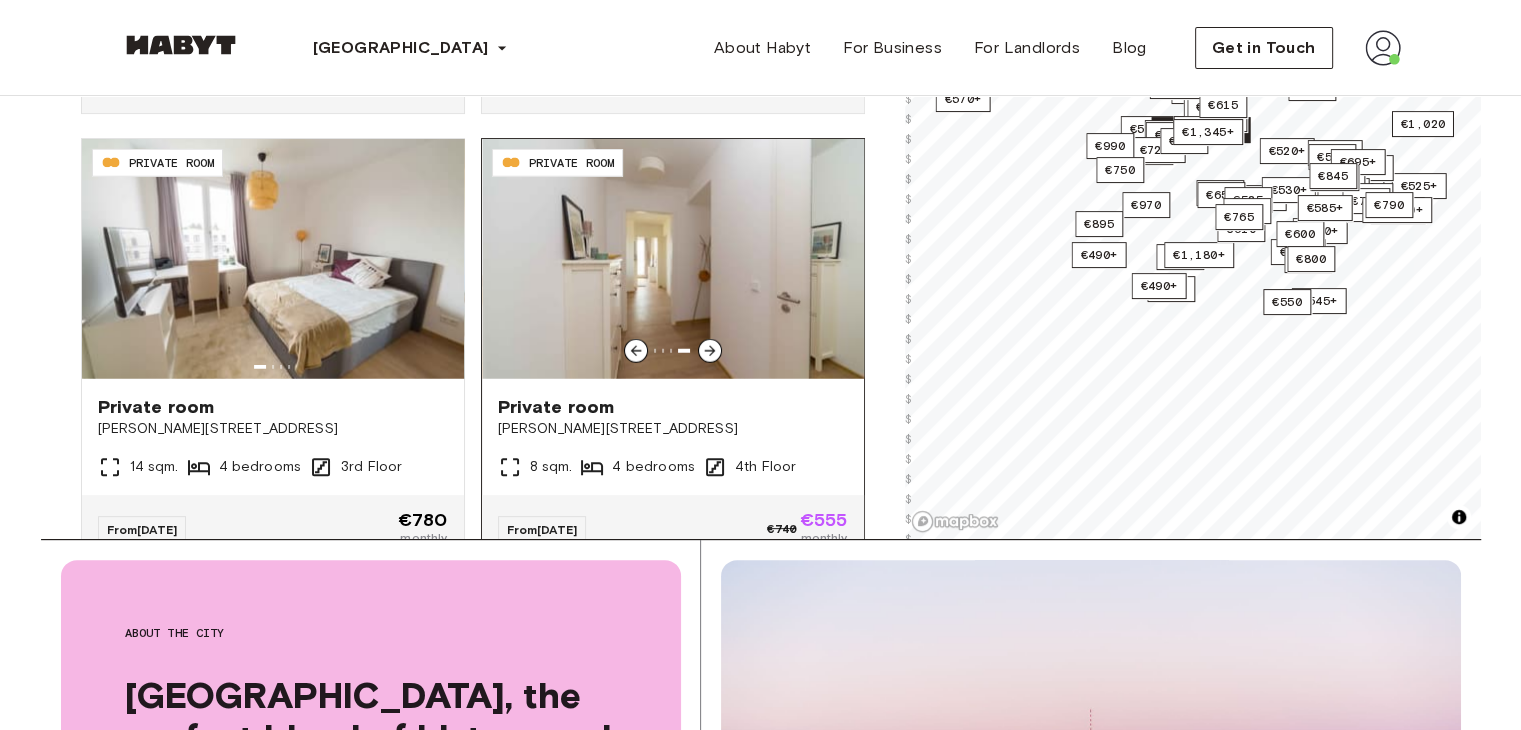 click 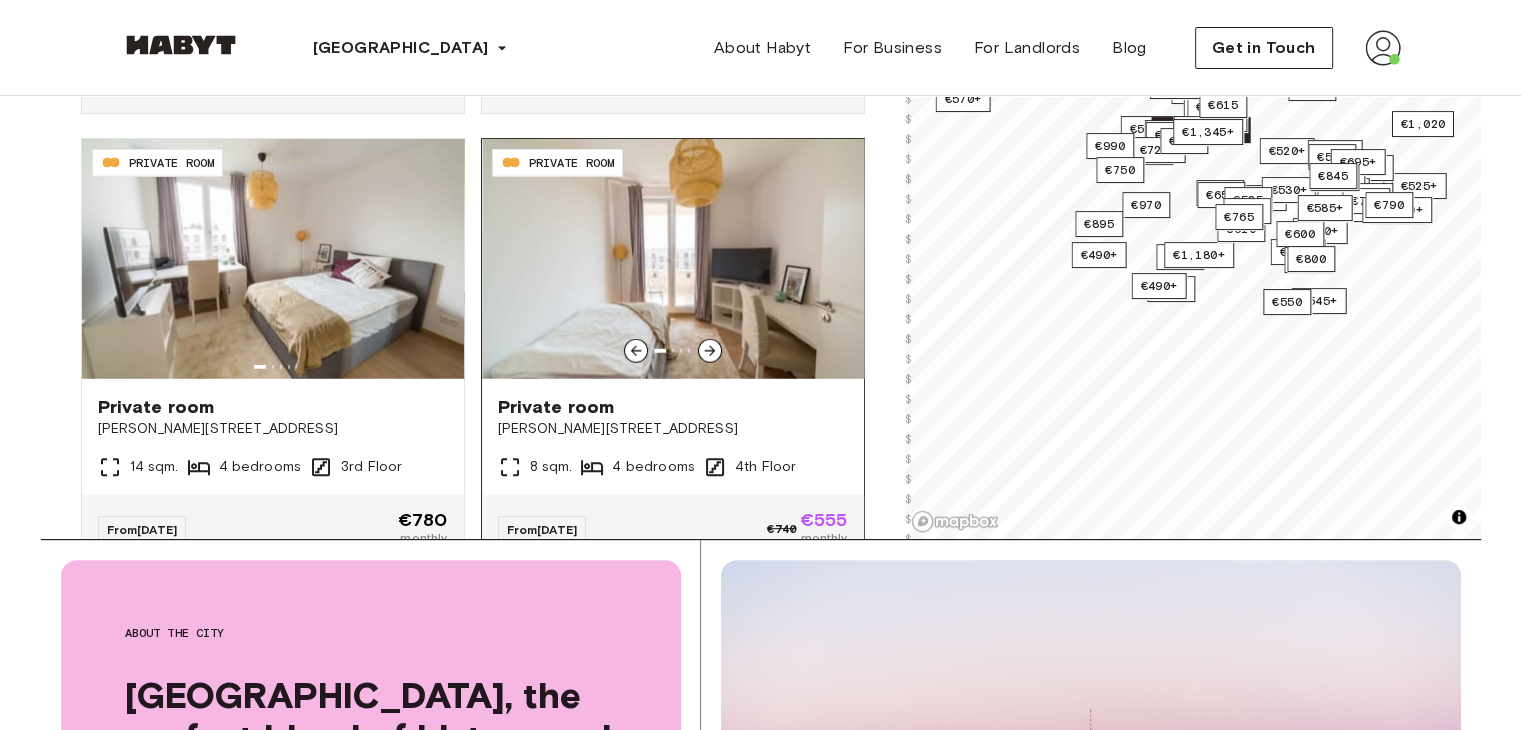 click 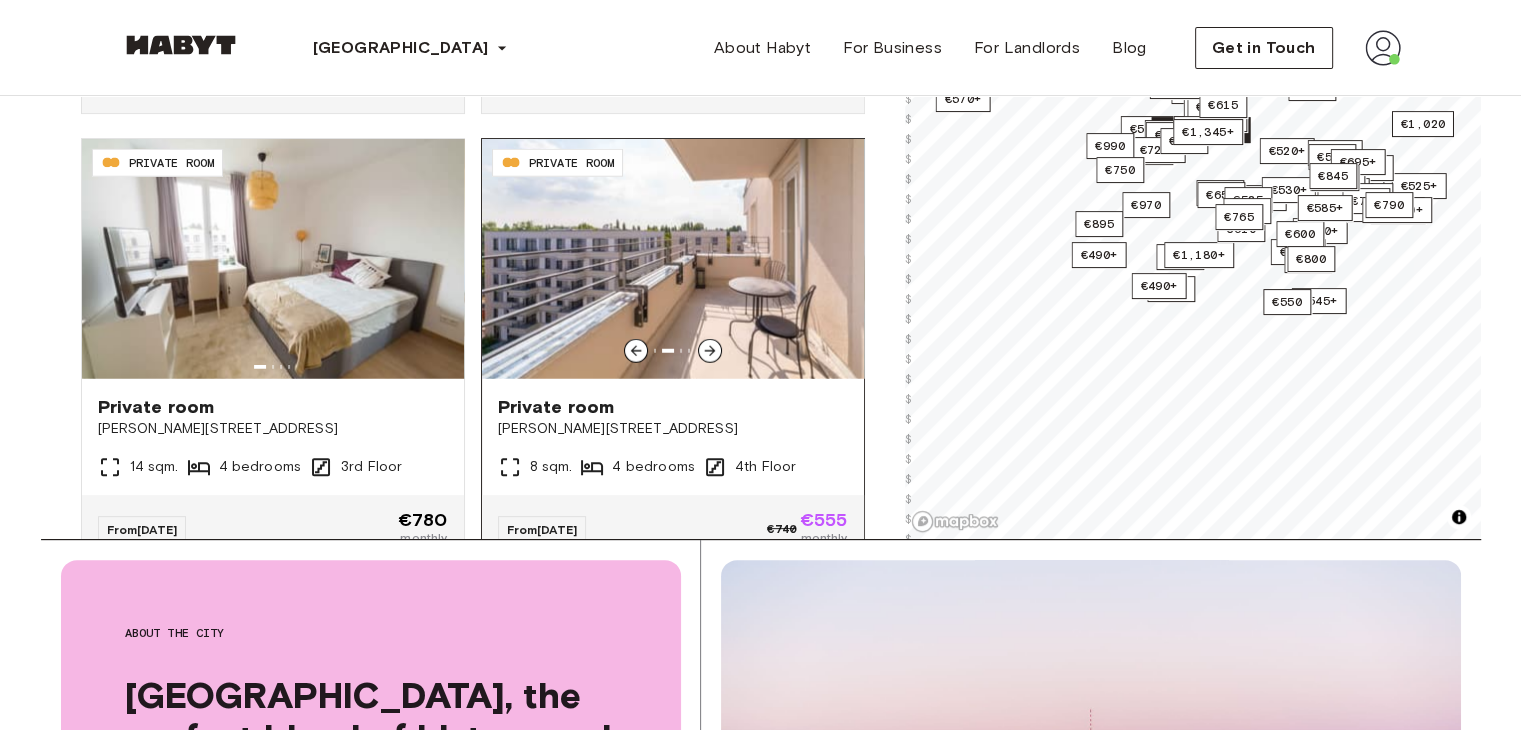 click 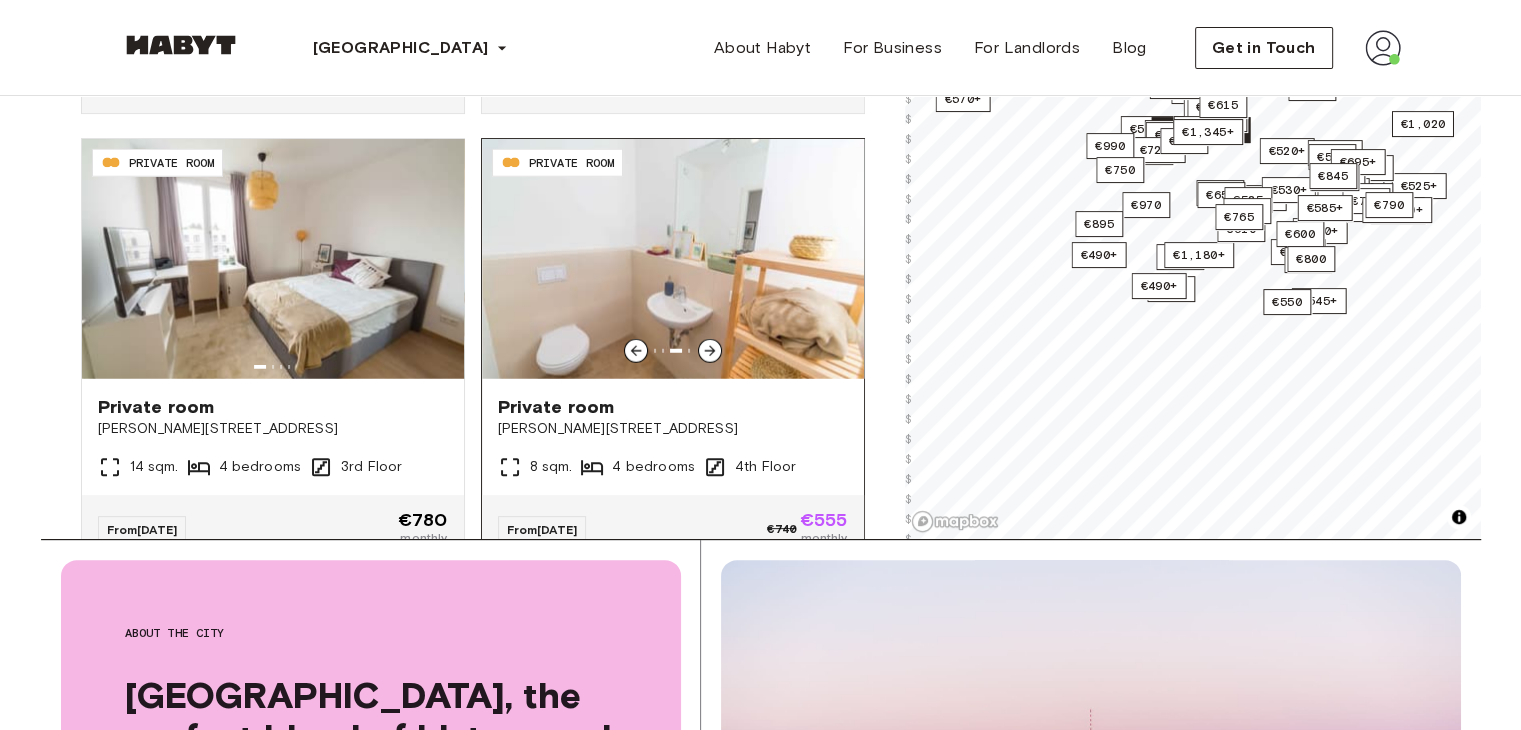 click 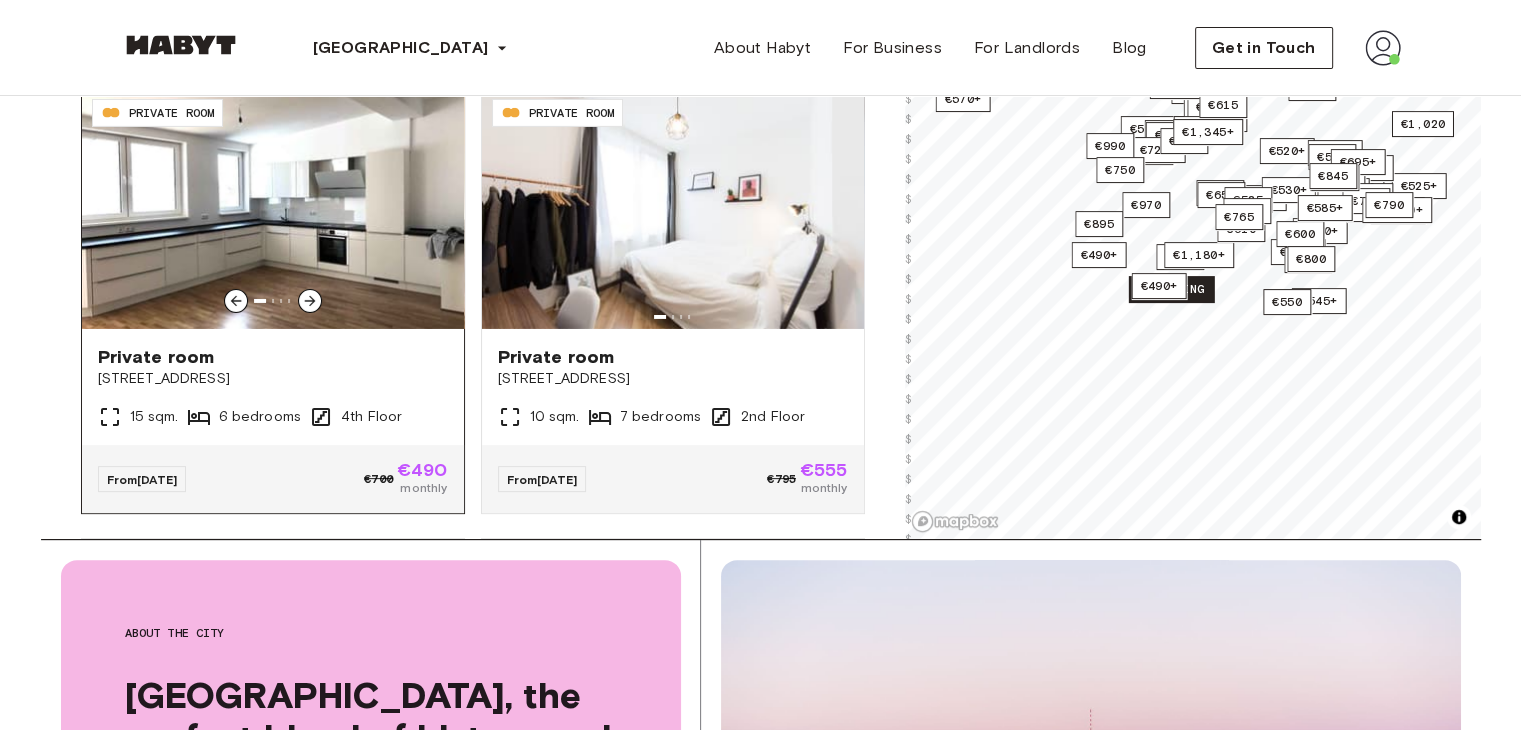 scroll, scrollTop: 6371, scrollLeft: 0, axis: vertical 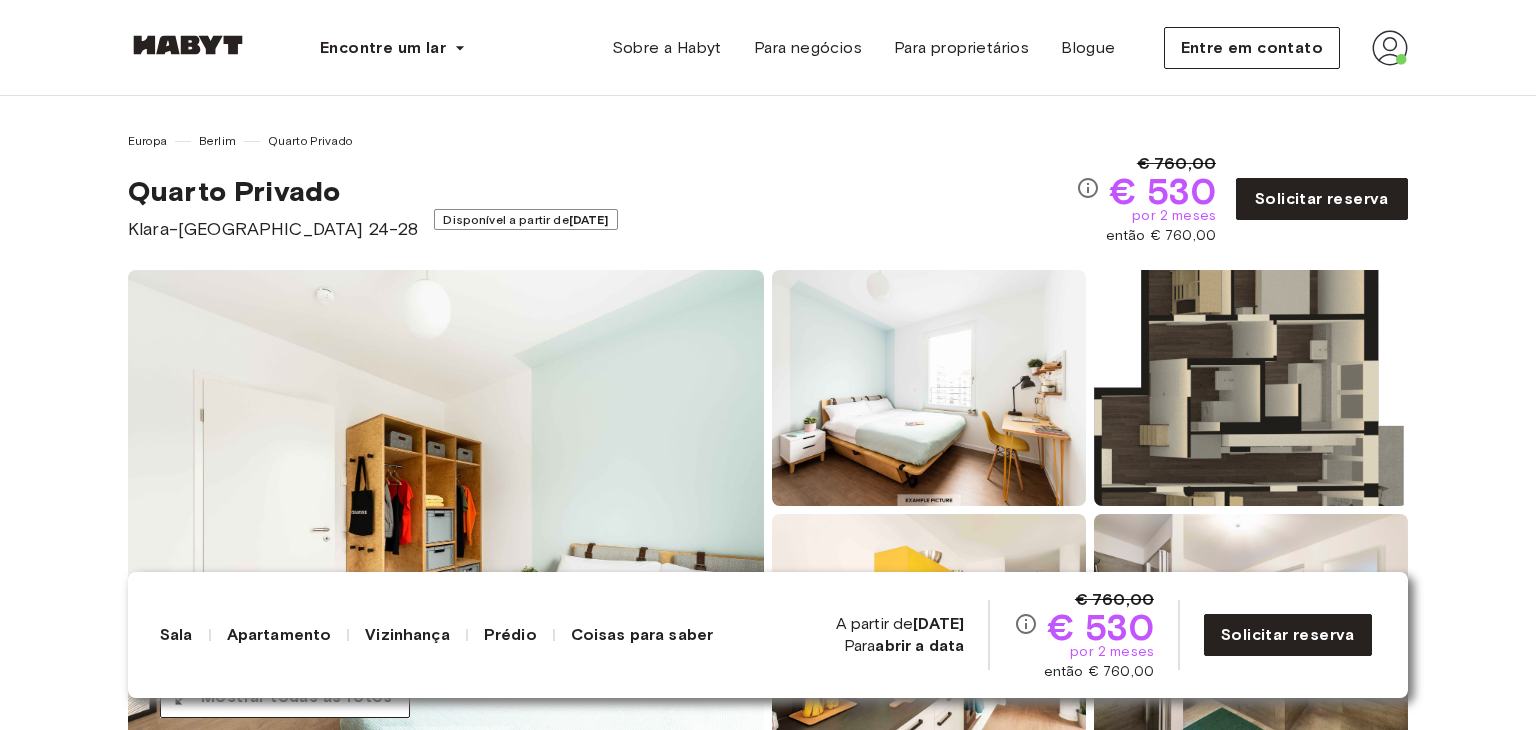 click on "Quarto Privado [STREET_ADDRESS] Disponível a partir de  [DATE]" at bounding box center (602, 208) 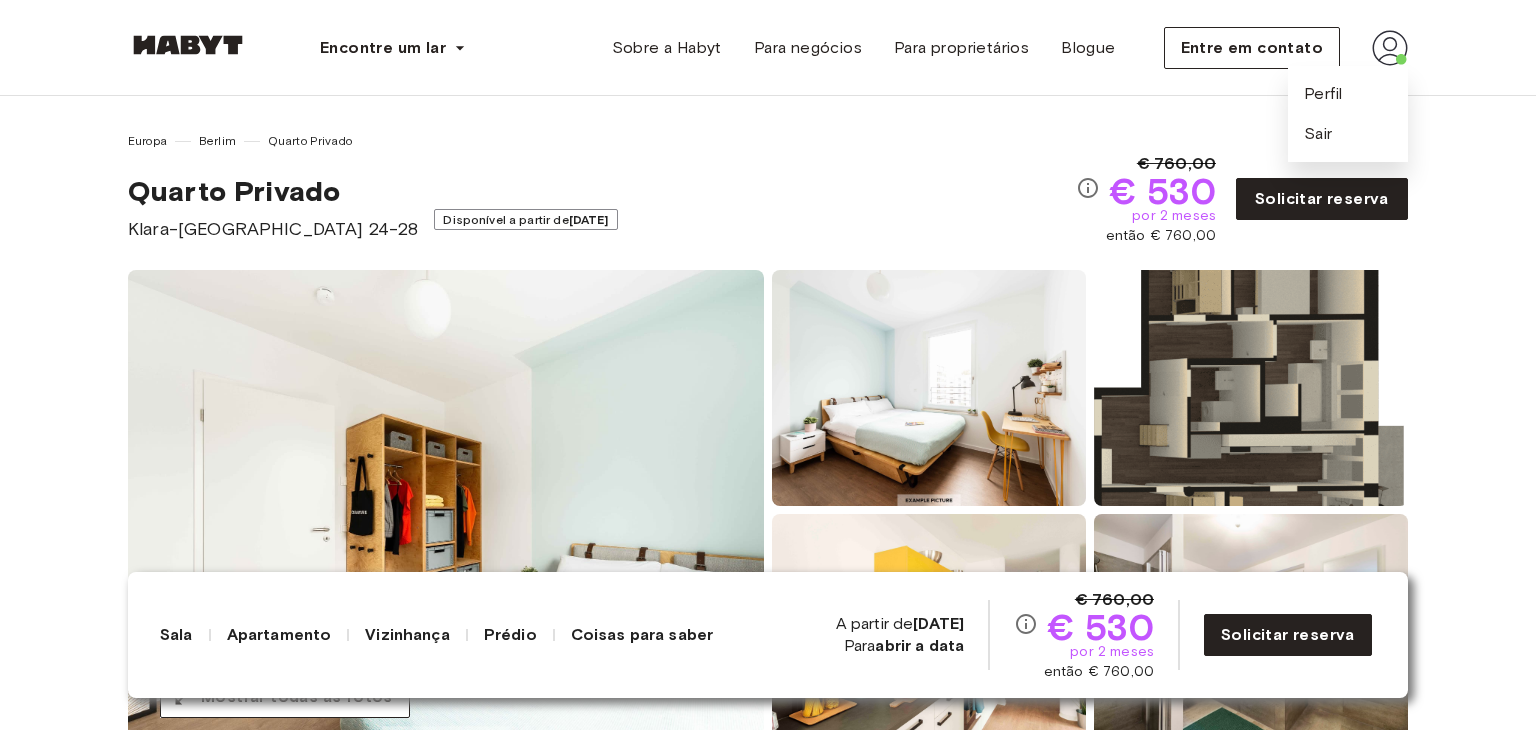 click on "Europa Berlim Quarto Privado Quarto Privado Klara-Franke-Straße 24-28 Disponível a partir de  13 de julho € 760,00 € 530 por 2 meses então € 760,00 Solicitar reserva" at bounding box center (768, 187) 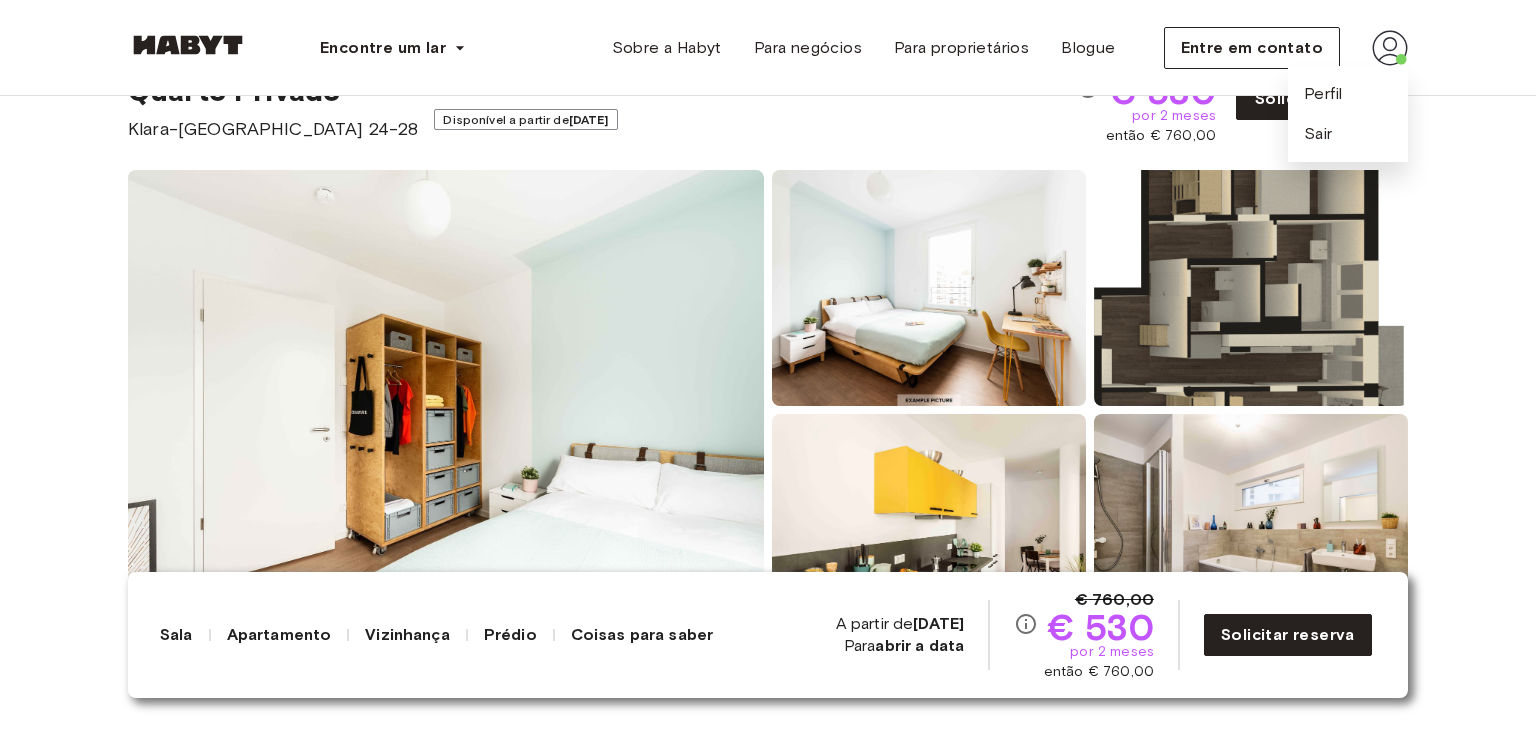 scroll, scrollTop: 200, scrollLeft: 0, axis: vertical 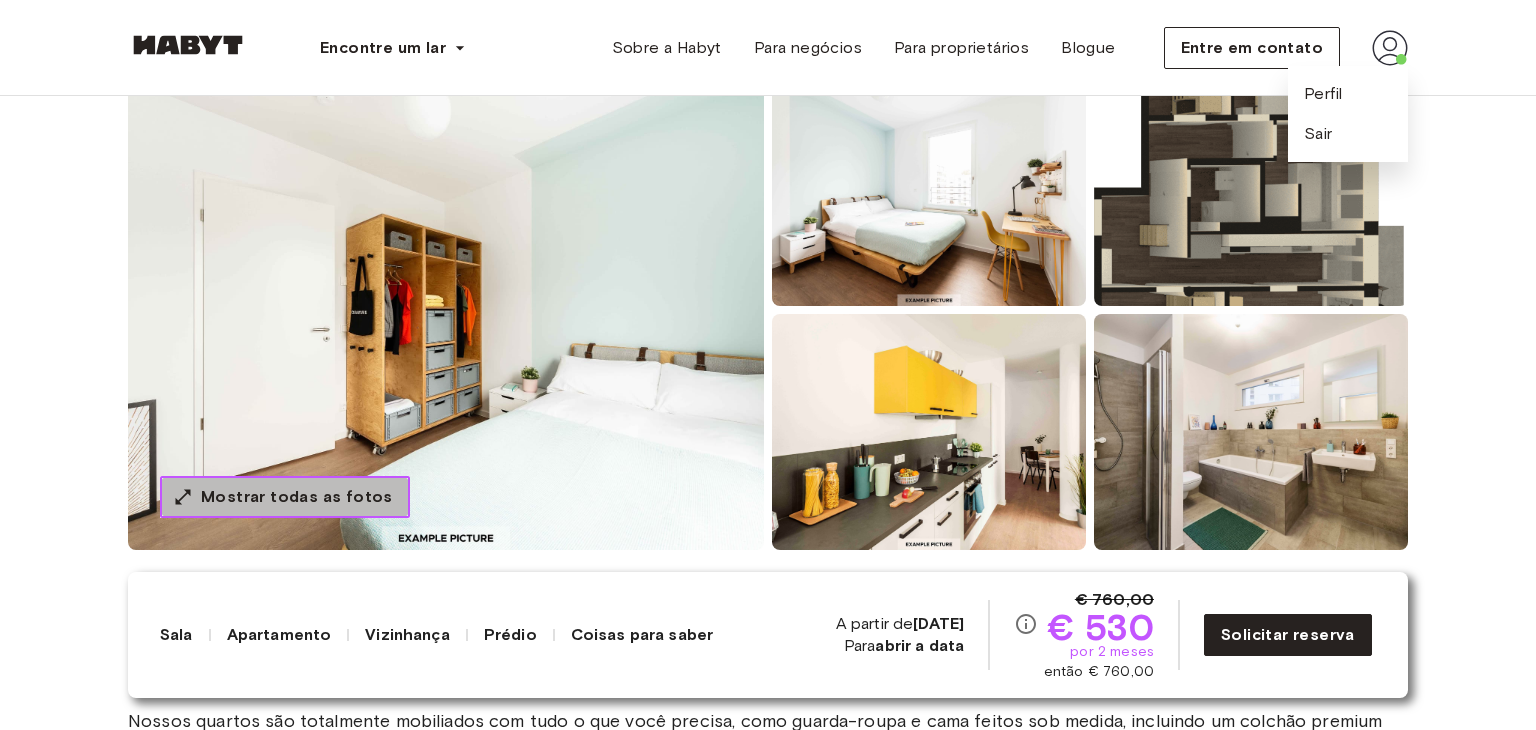 click on "Mostrar todas as fotos" at bounding box center [297, 496] 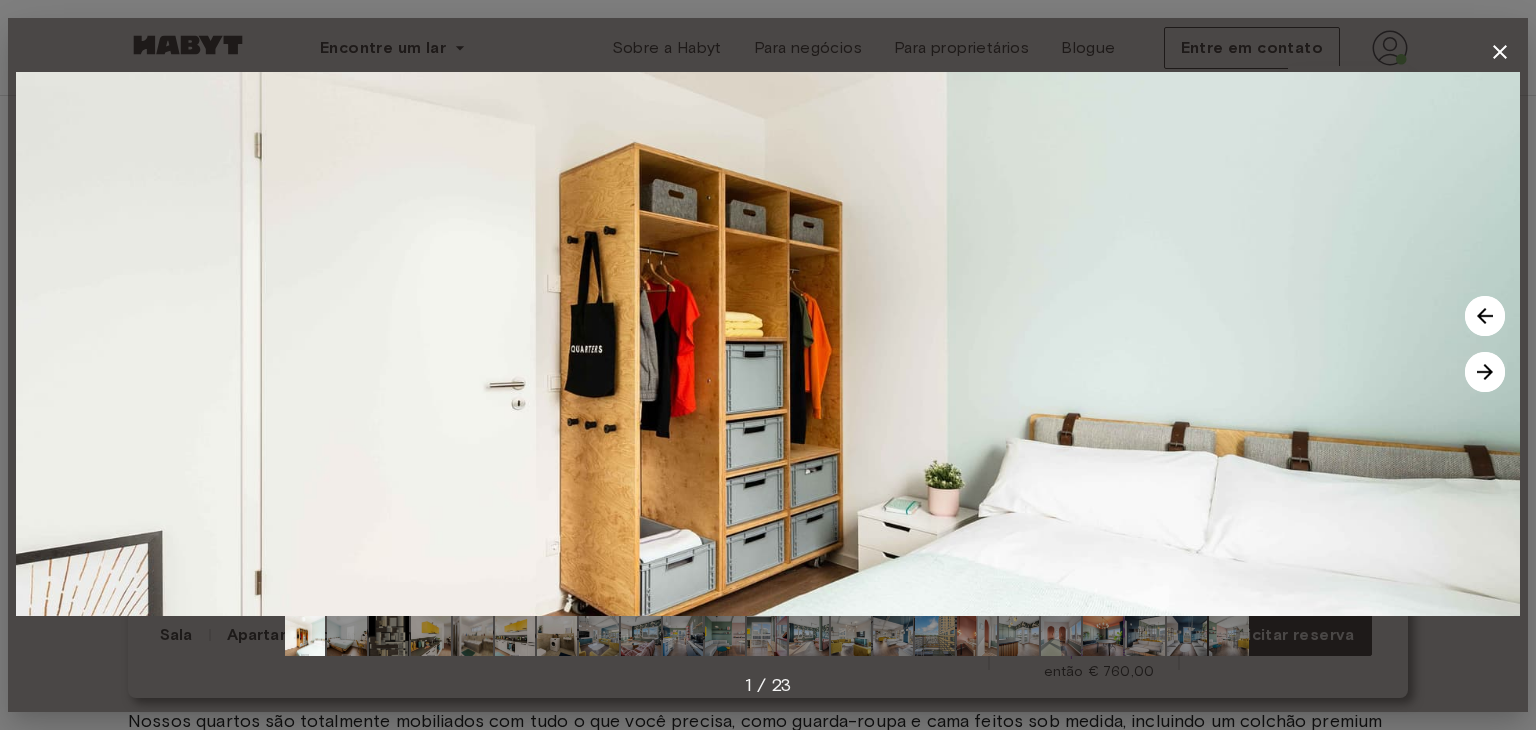 click at bounding box center (1485, 372) 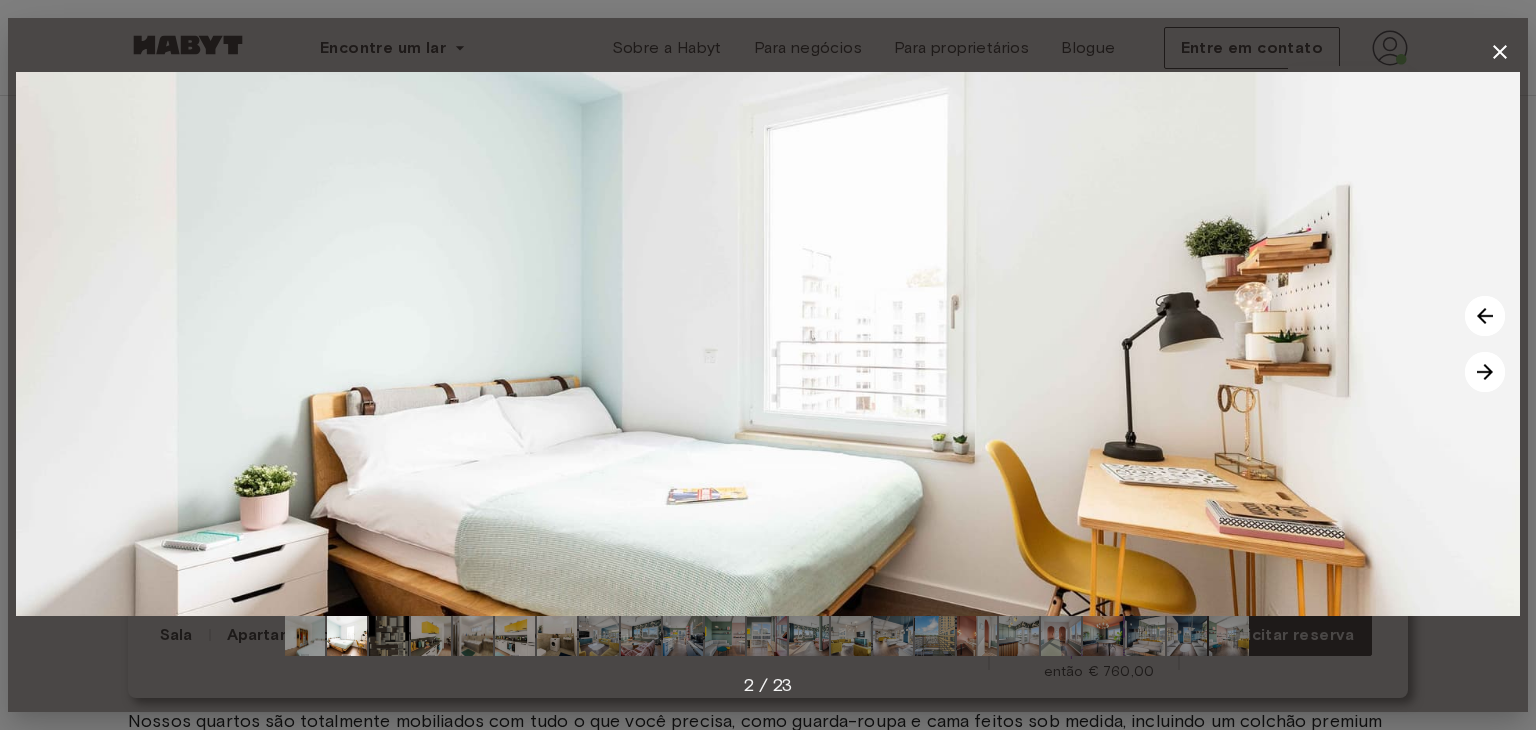 click at bounding box center (1485, 372) 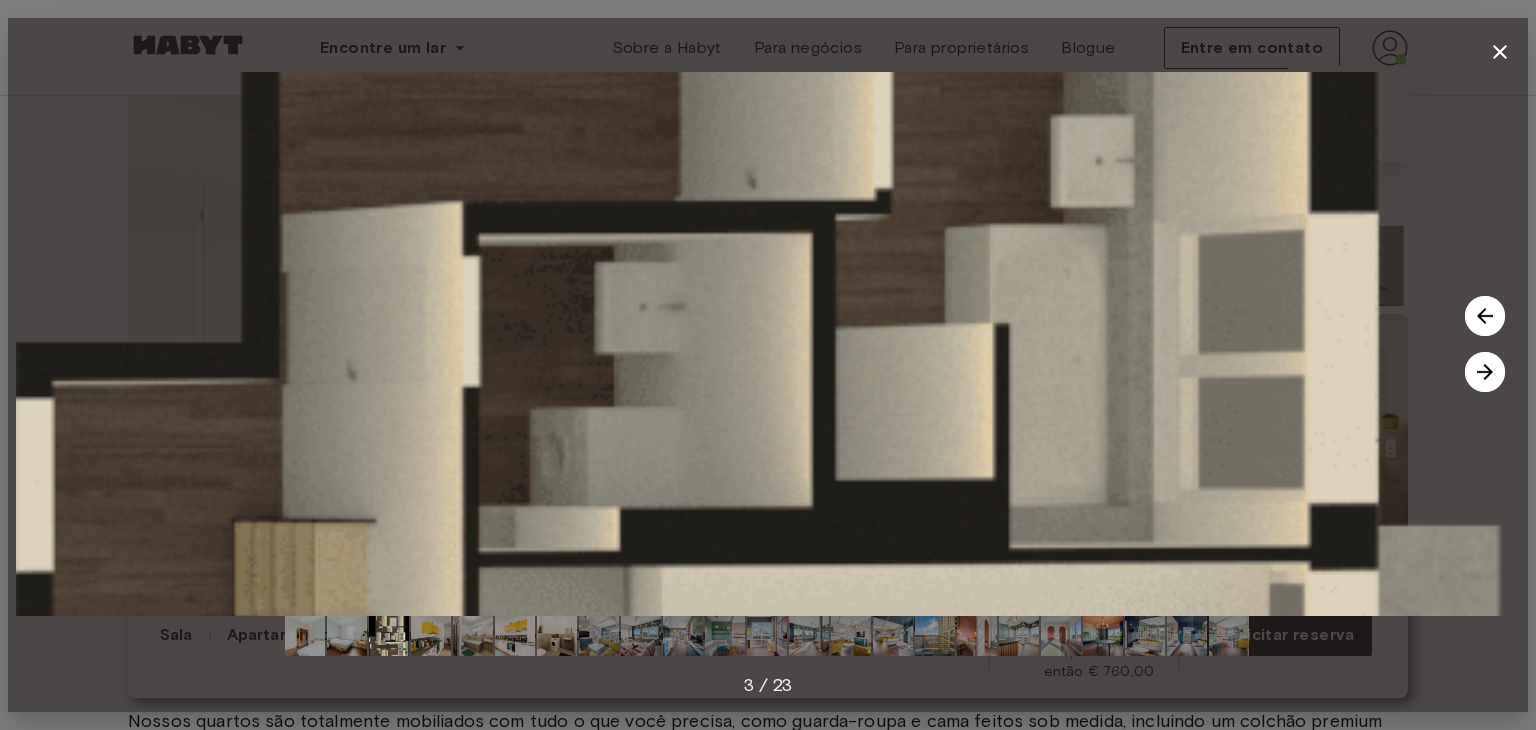 click at bounding box center (1485, 372) 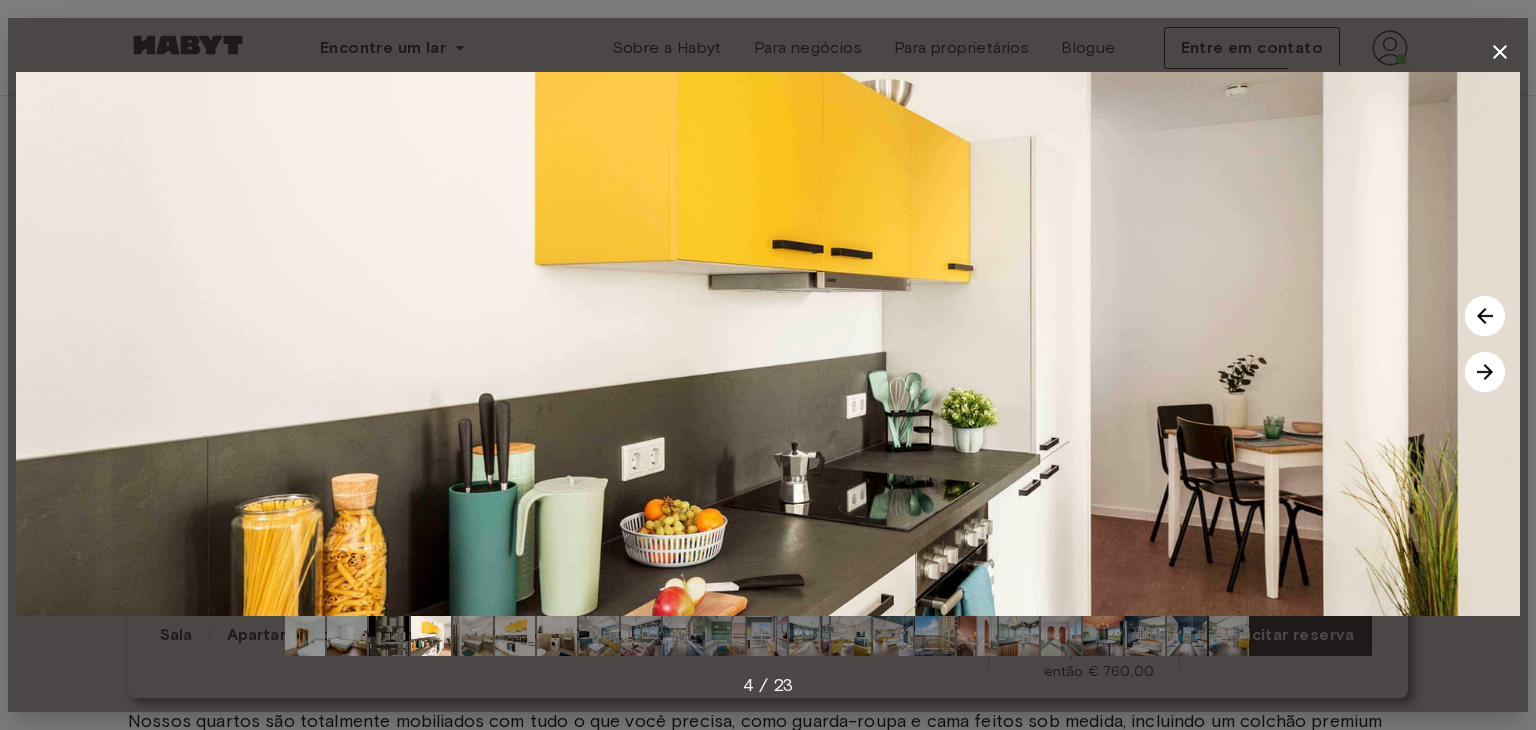 click at bounding box center [1485, 372] 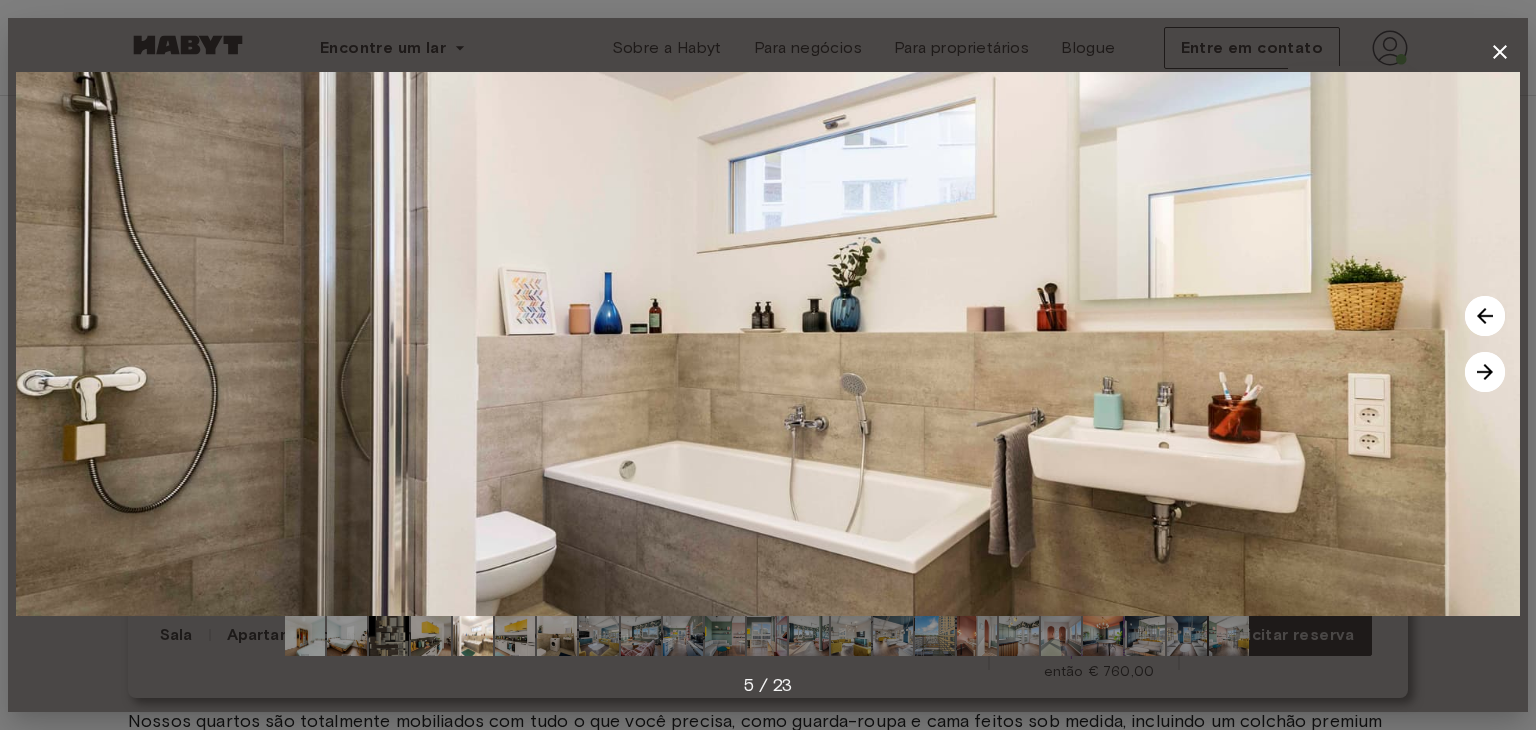 click at bounding box center [1485, 372] 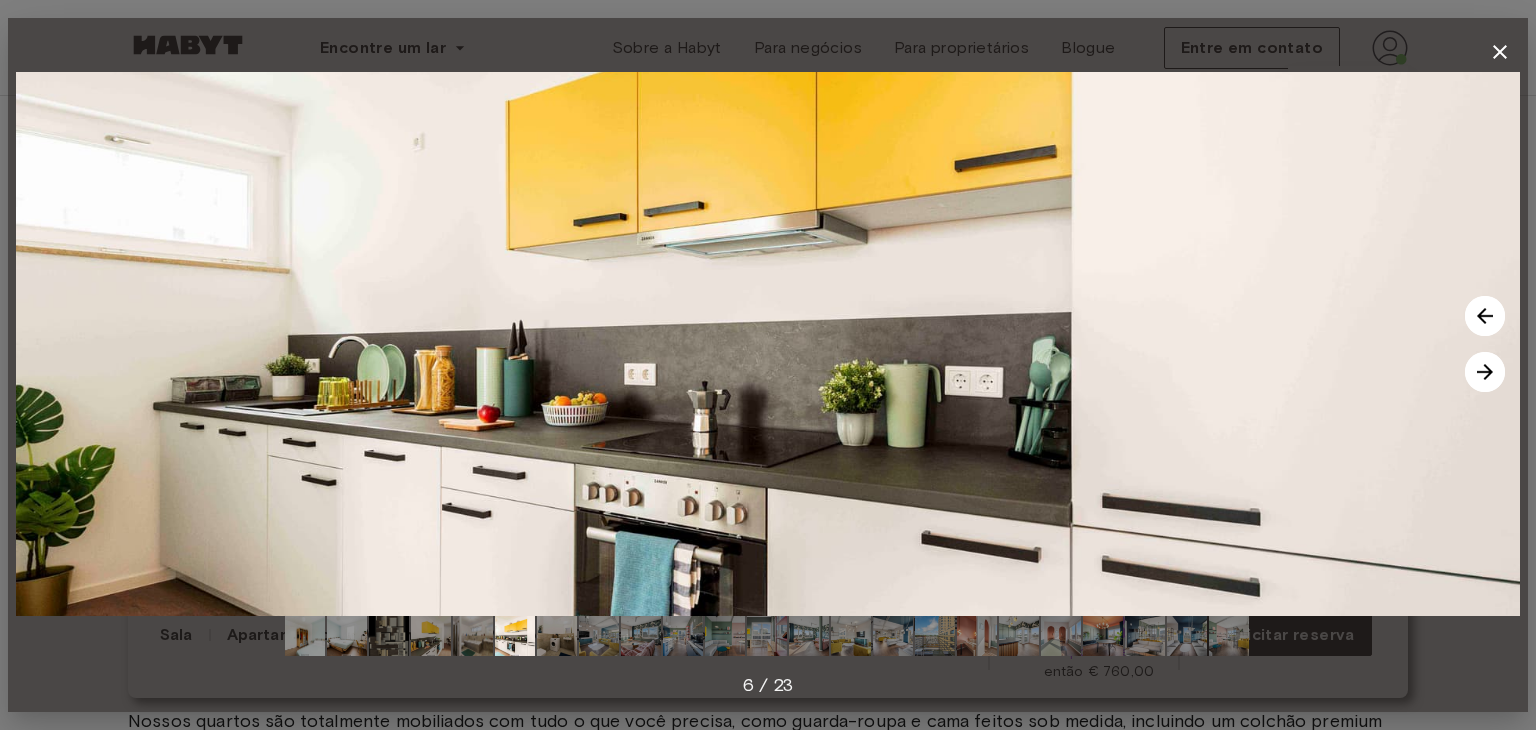 click at bounding box center [1485, 372] 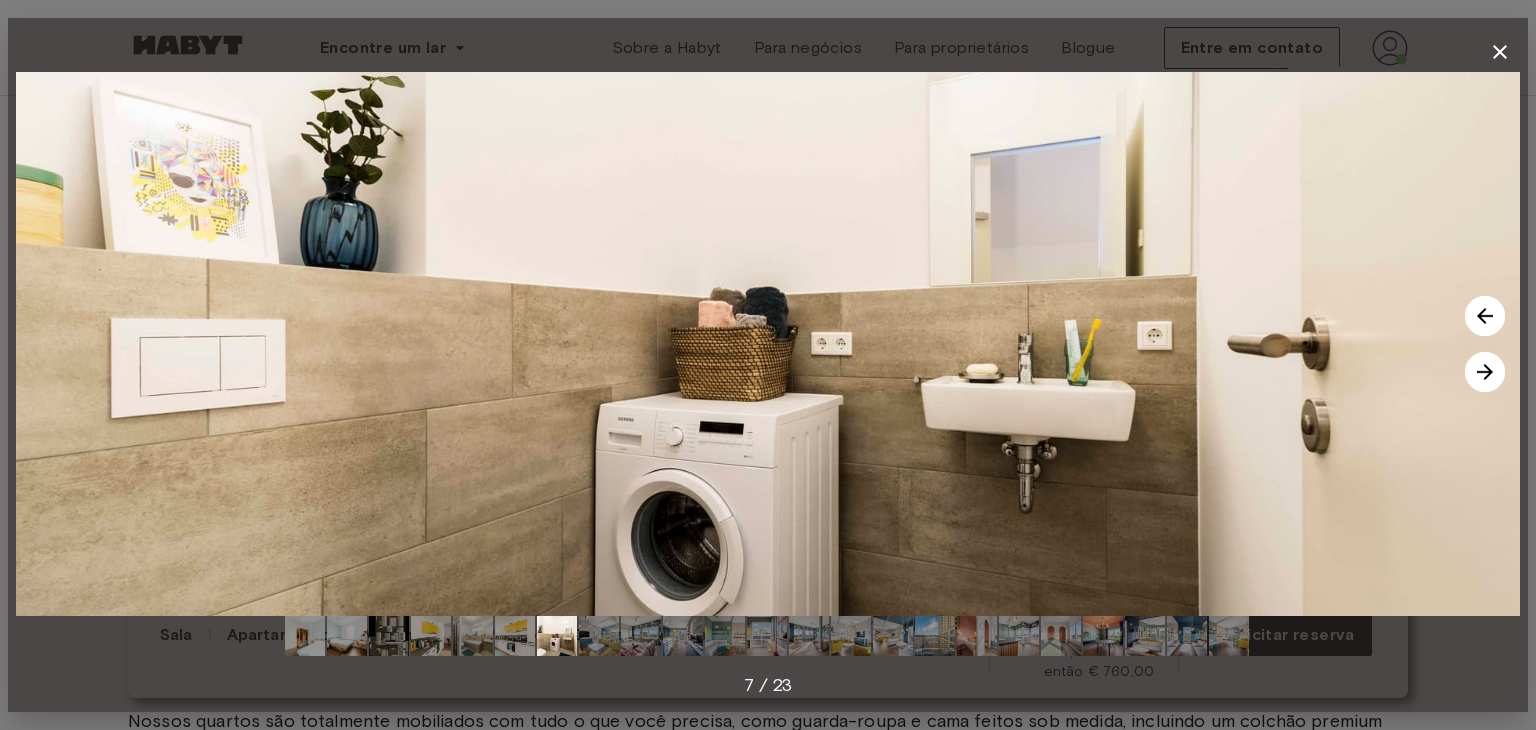 click at bounding box center [1485, 372] 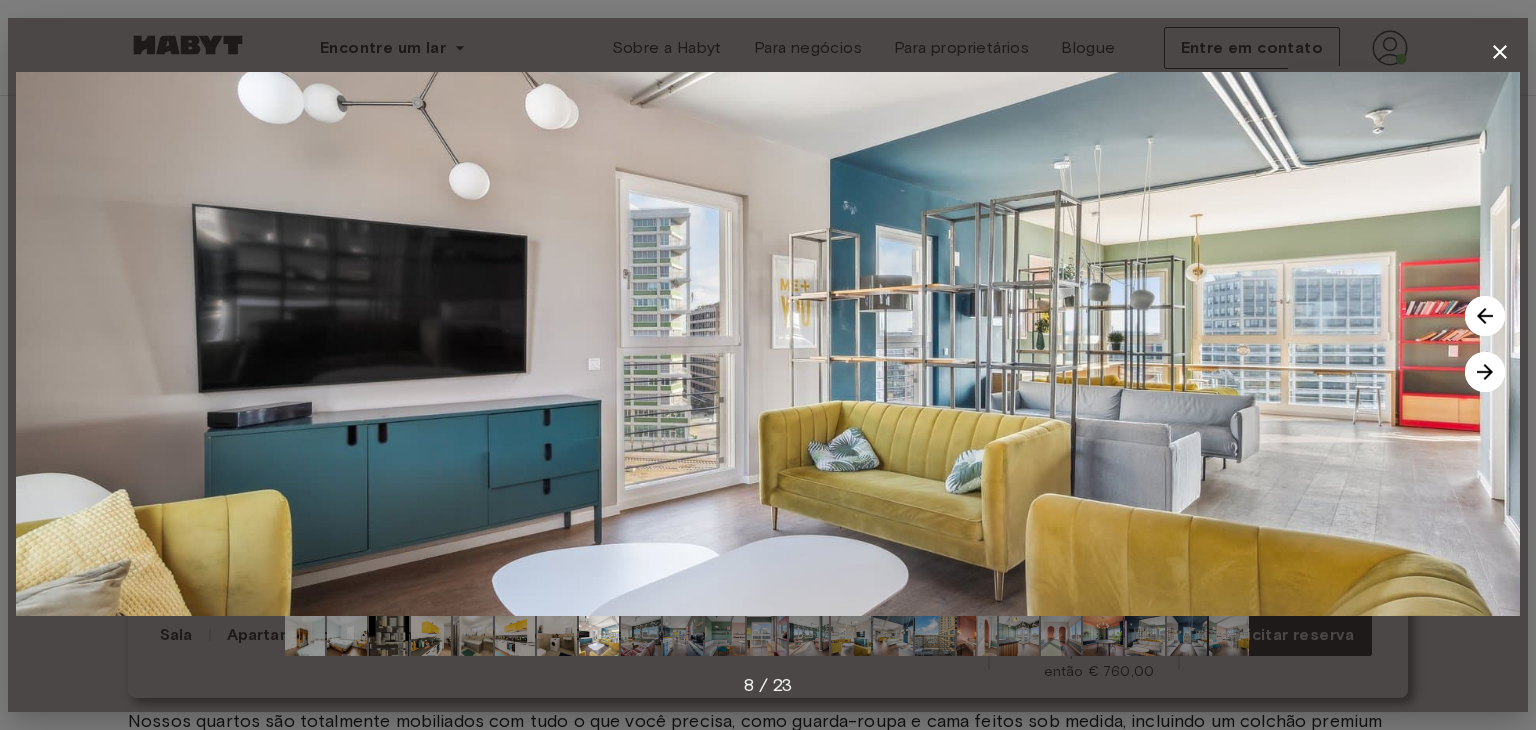 click at bounding box center [1485, 372] 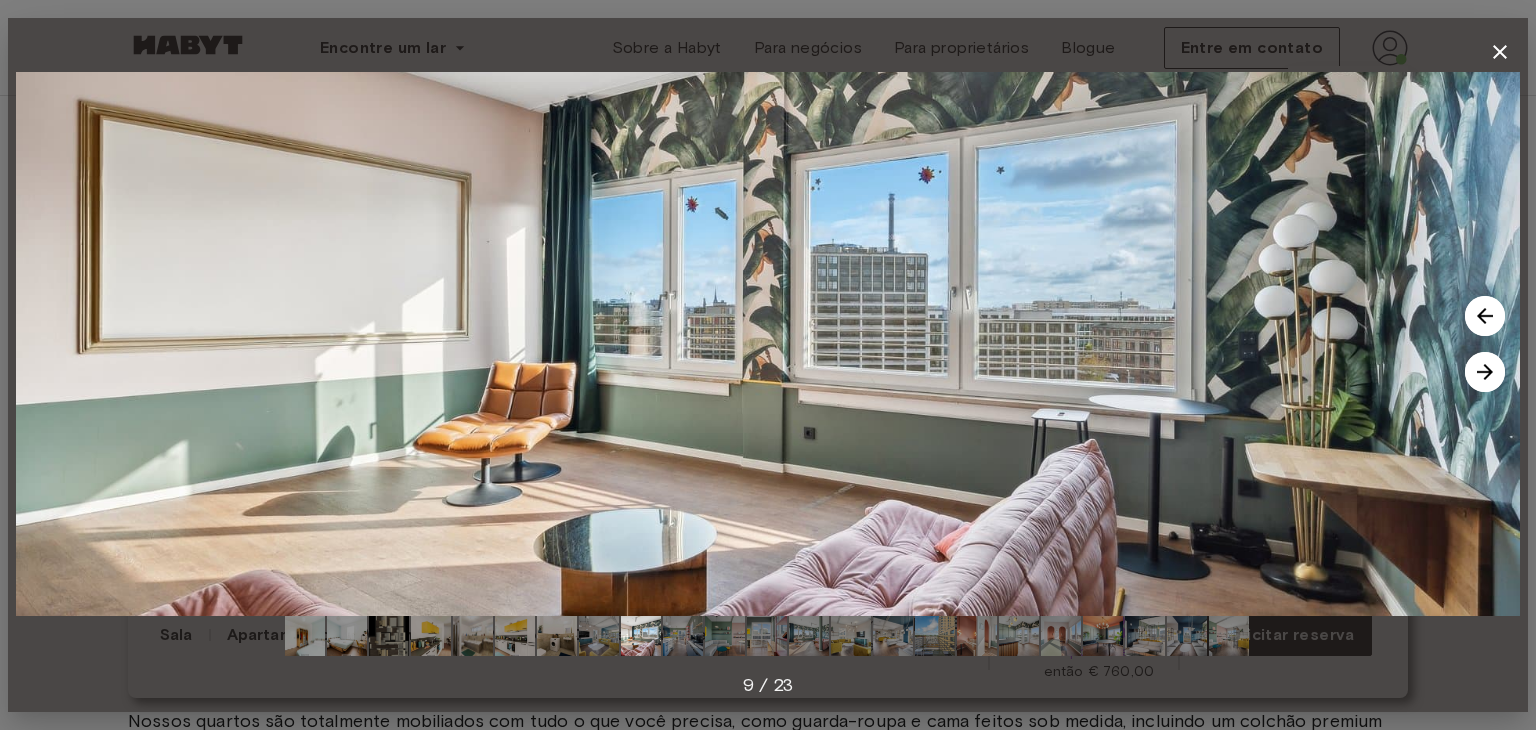 click at bounding box center (1485, 316) 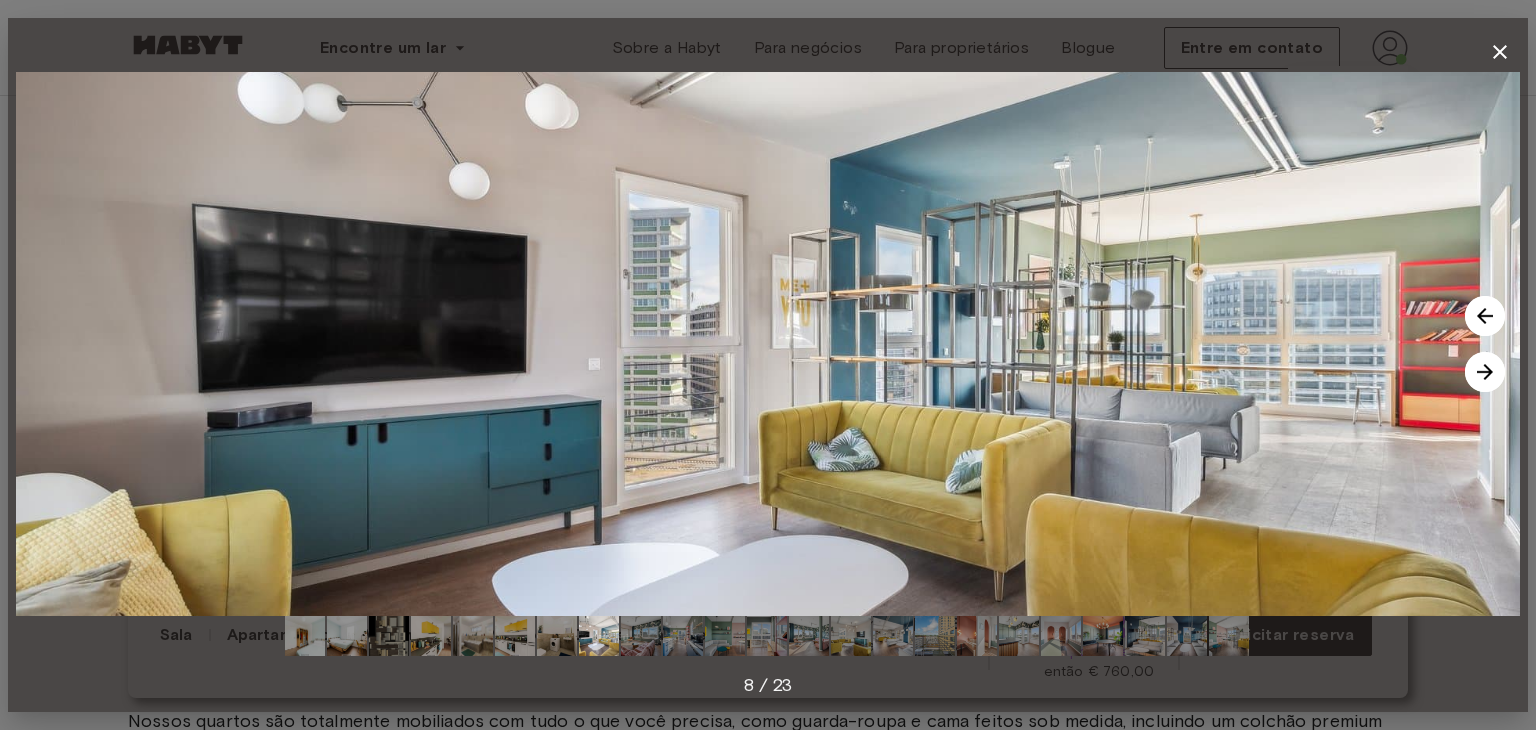 click at bounding box center [1485, 372] 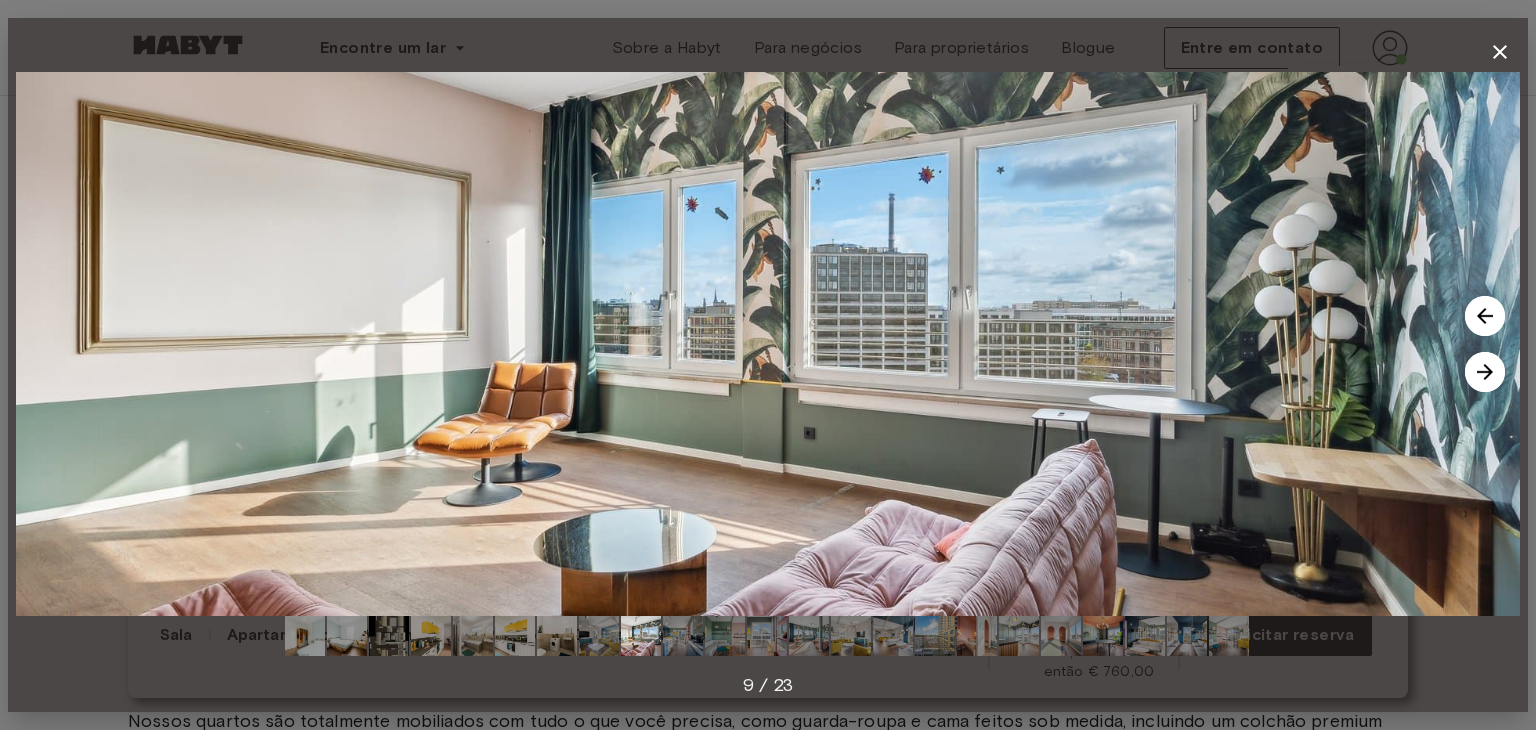 click at bounding box center [1485, 372] 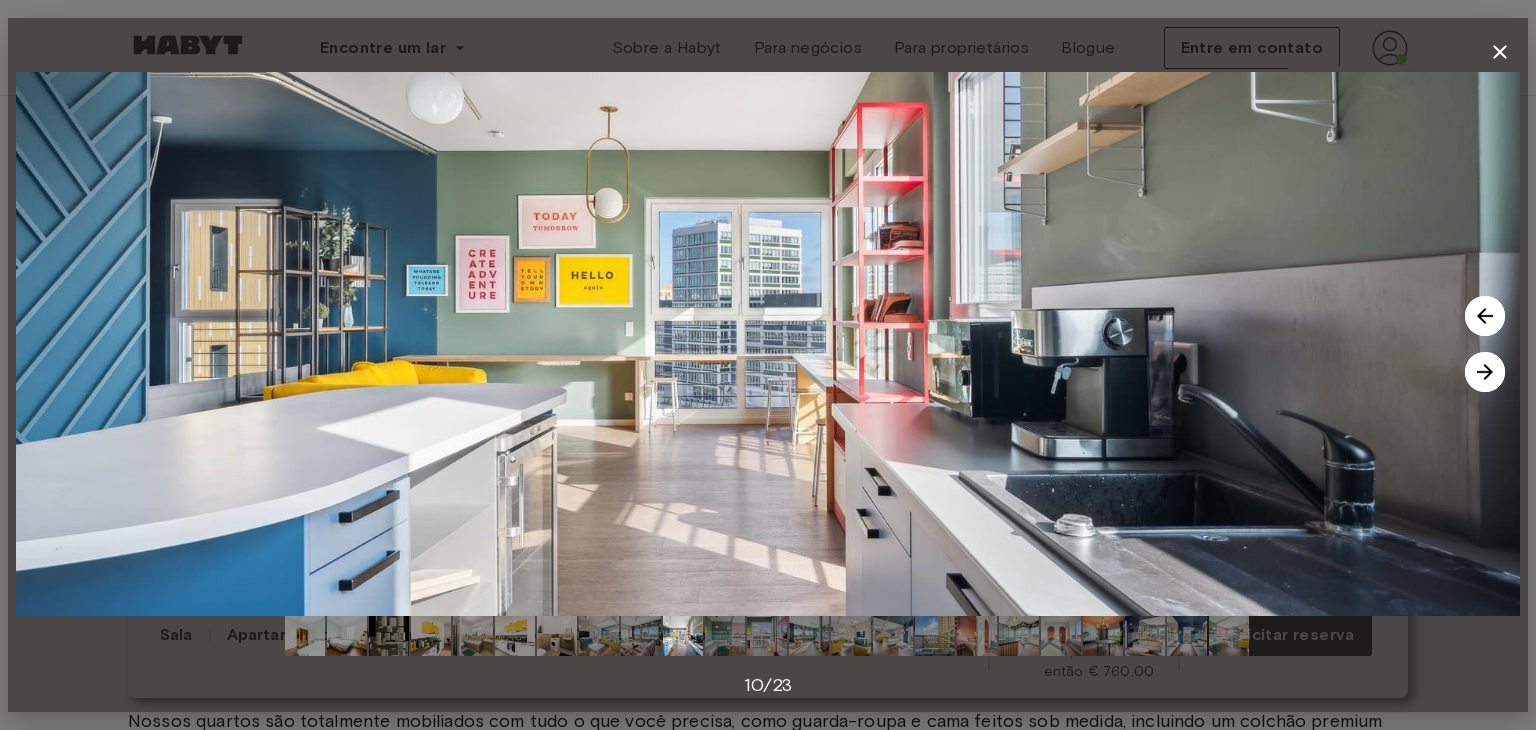 click at bounding box center [1485, 372] 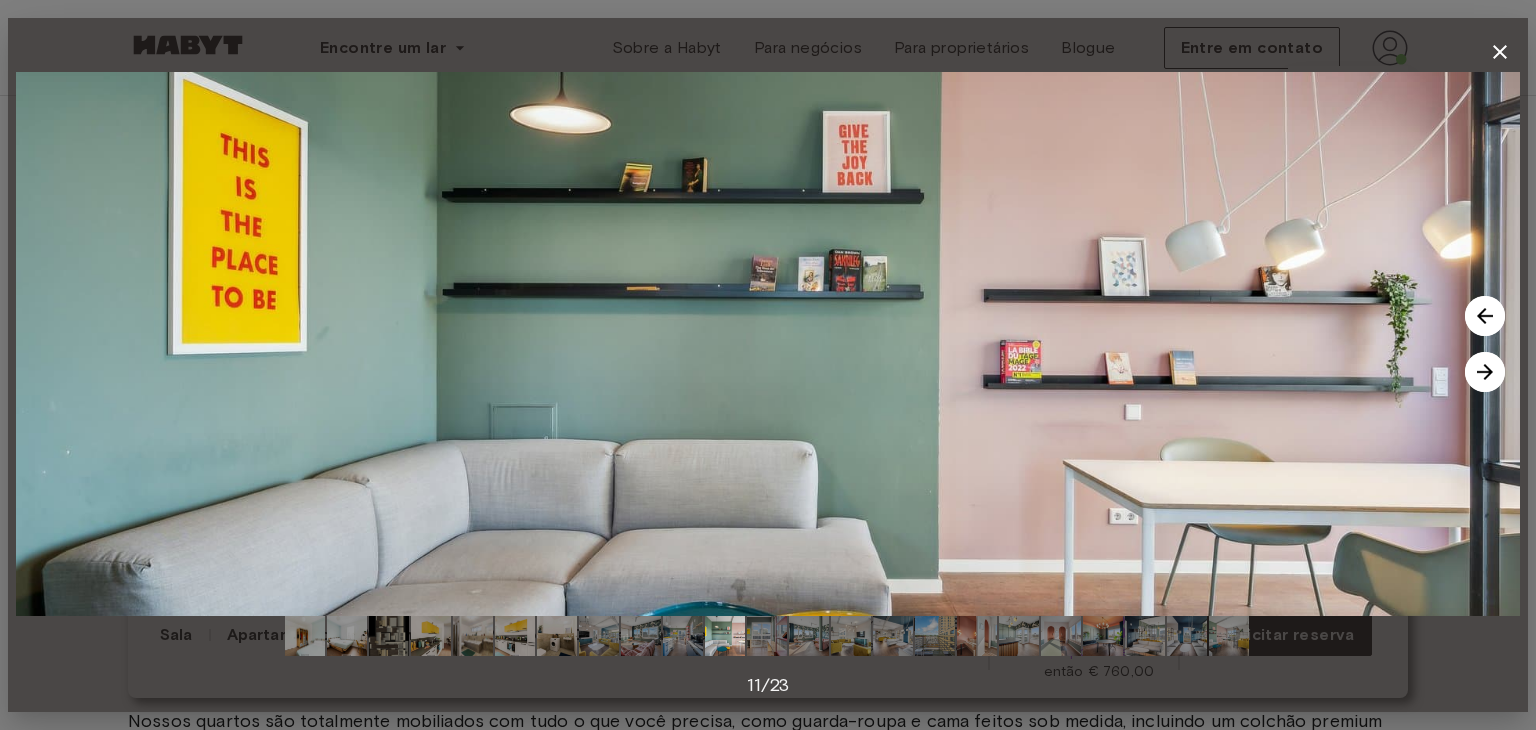 click at bounding box center (1485, 372) 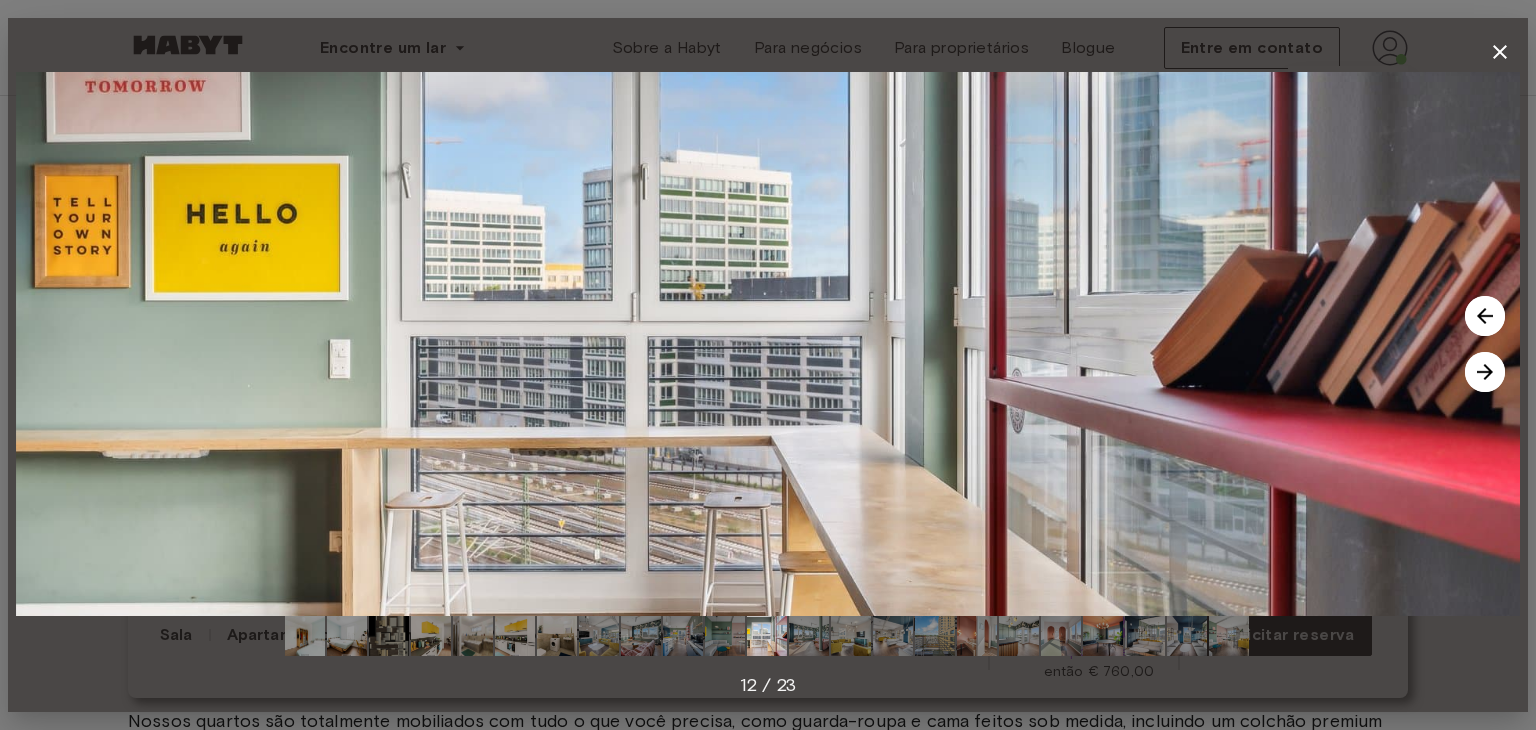 click at bounding box center (1485, 372) 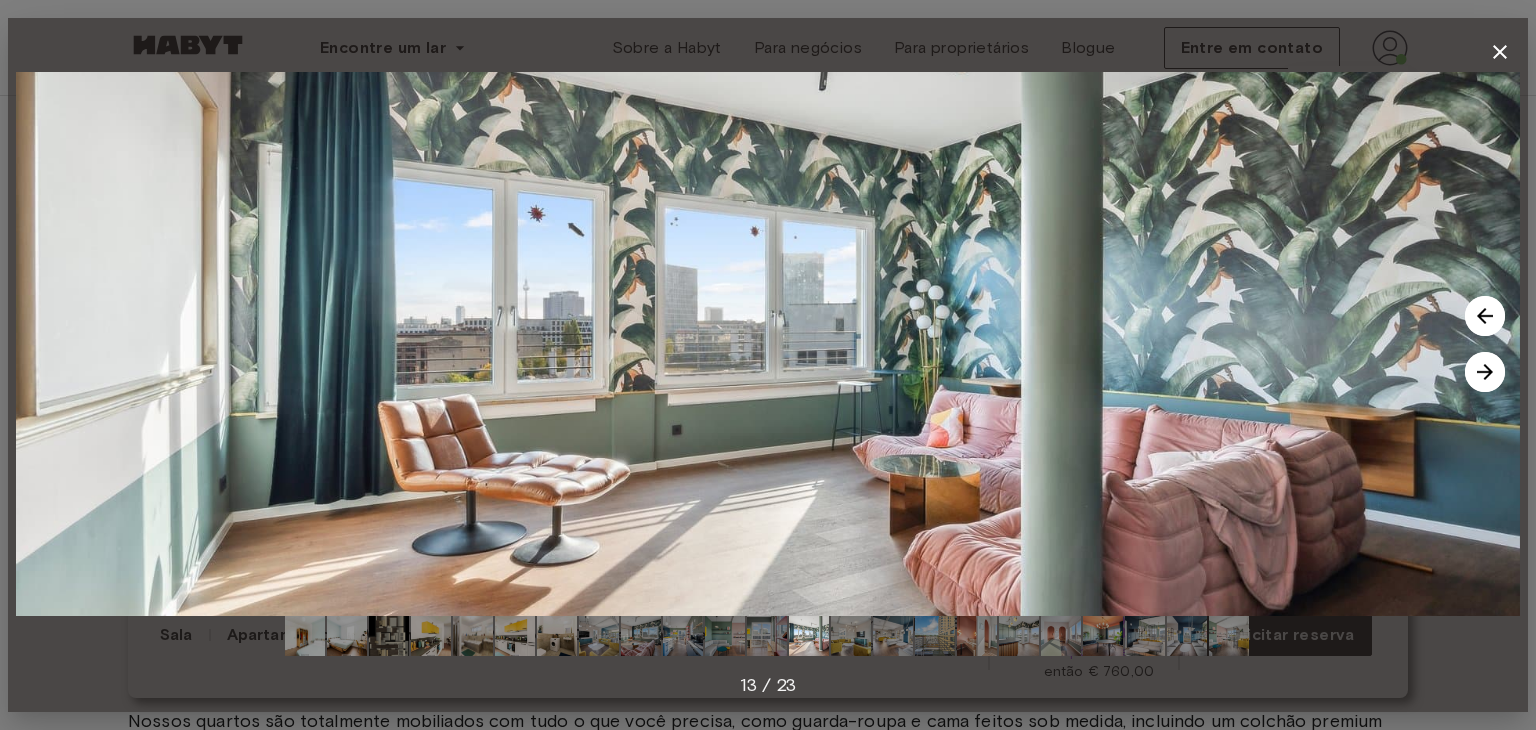 click at bounding box center [1485, 372] 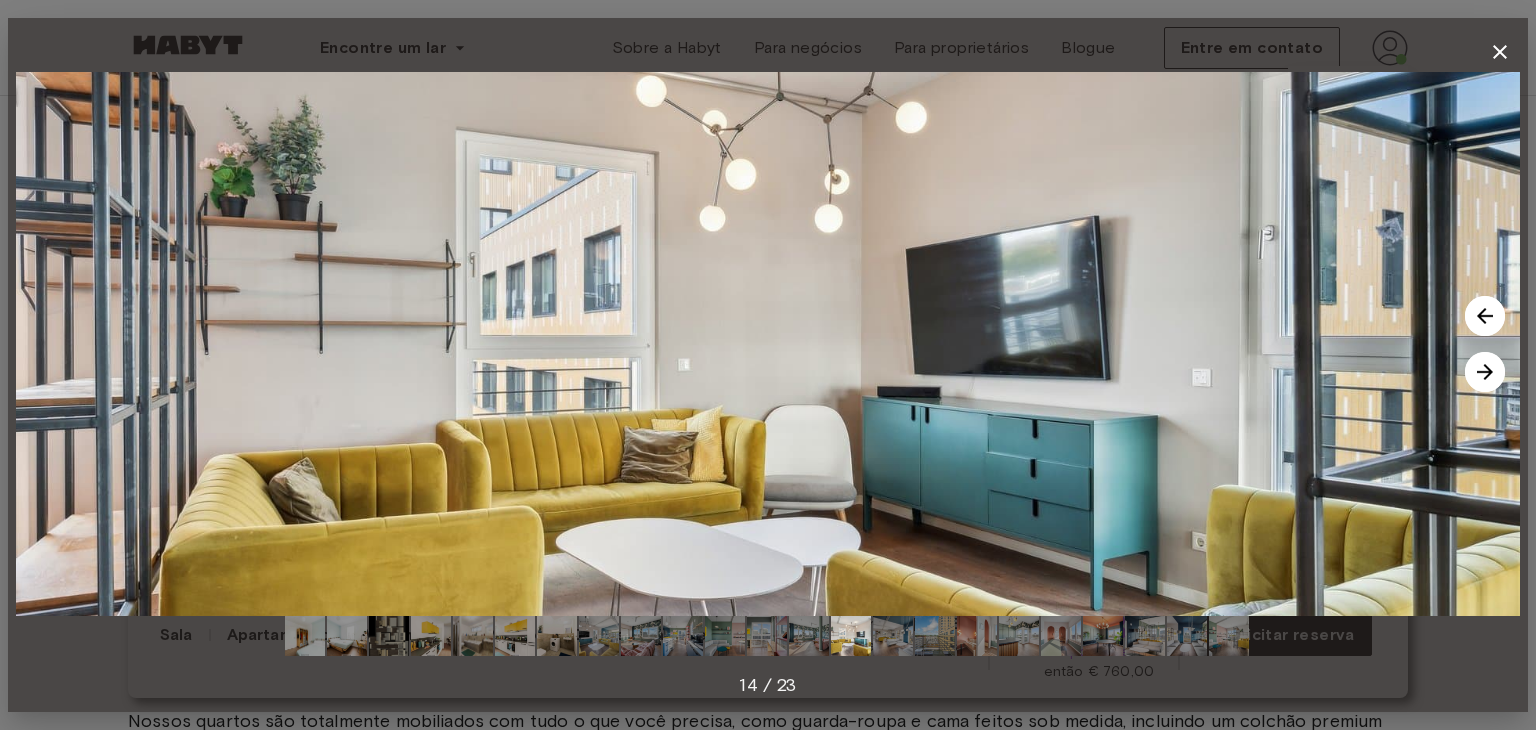 click at bounding box center (1485, 372) 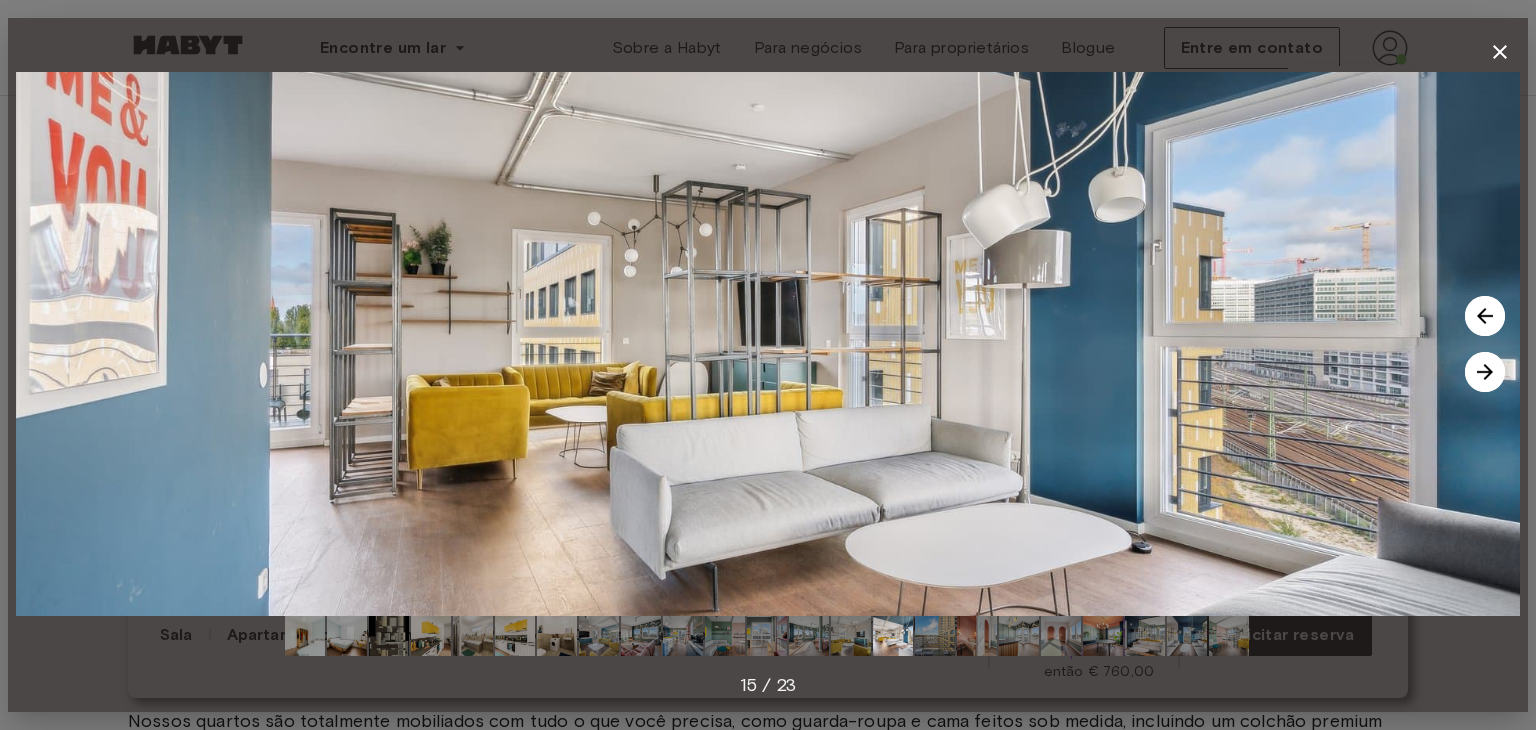 click at bounding box center (1485, 372) 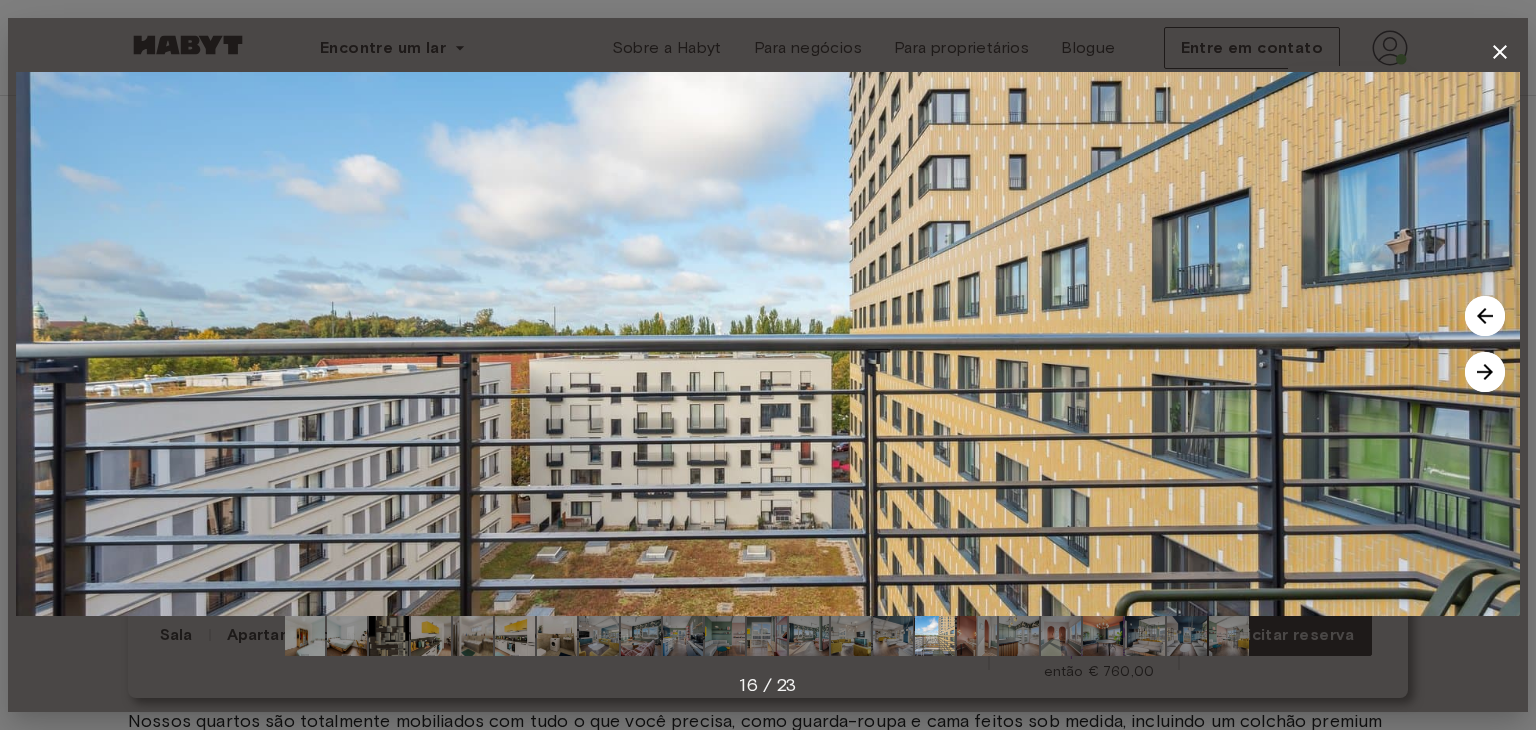 click at bounding box center [1485, 372] 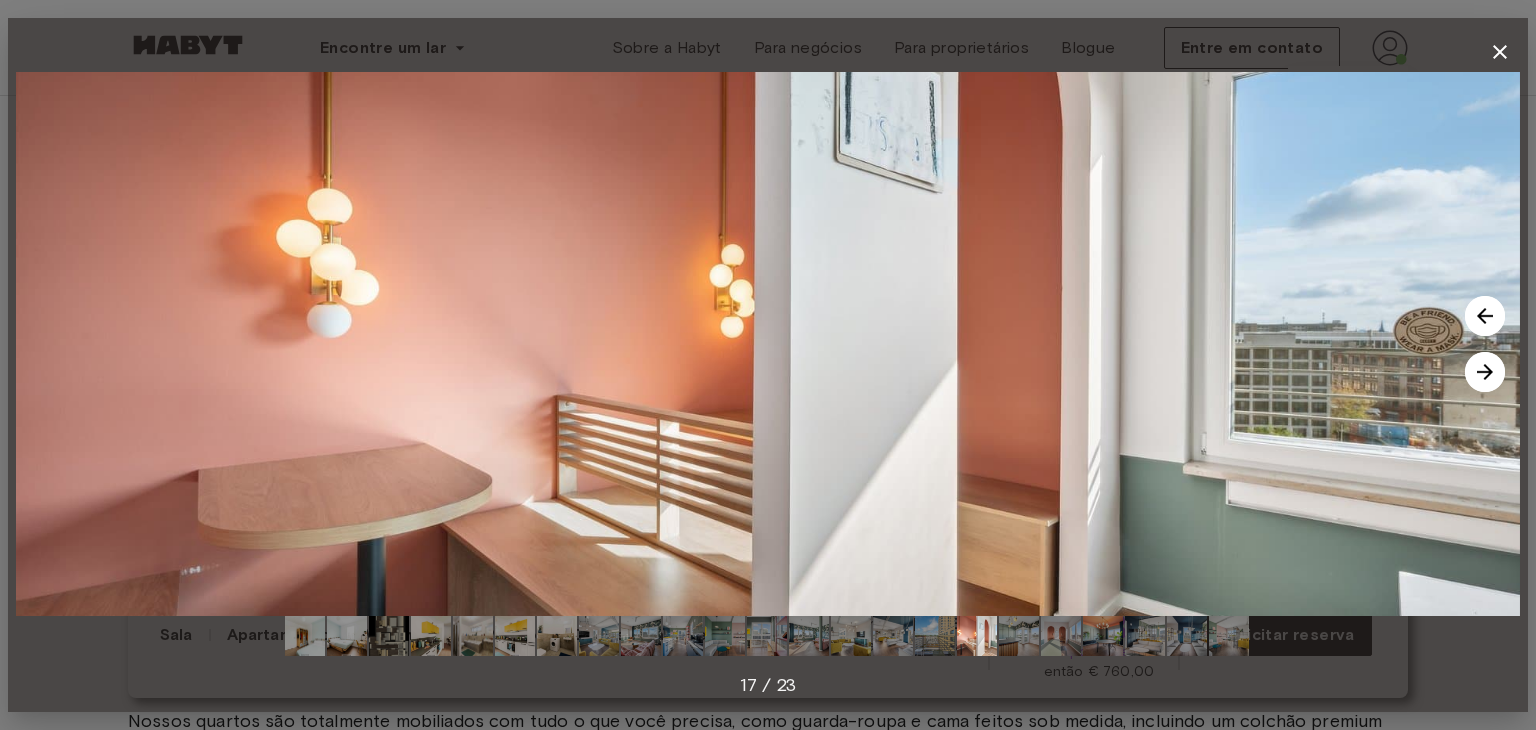 click at bounding box center (1485, 372) 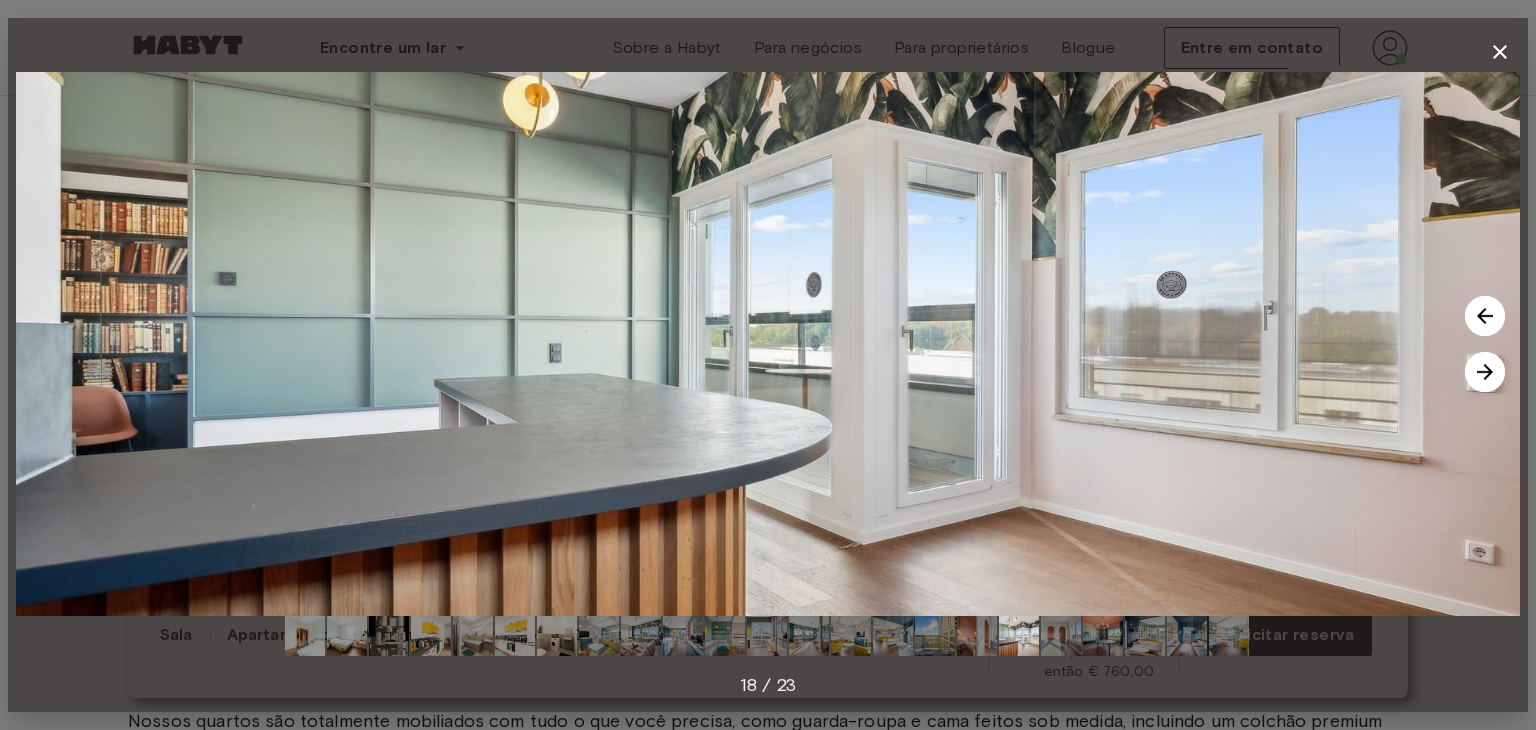click at bounding box center [1485, 372] 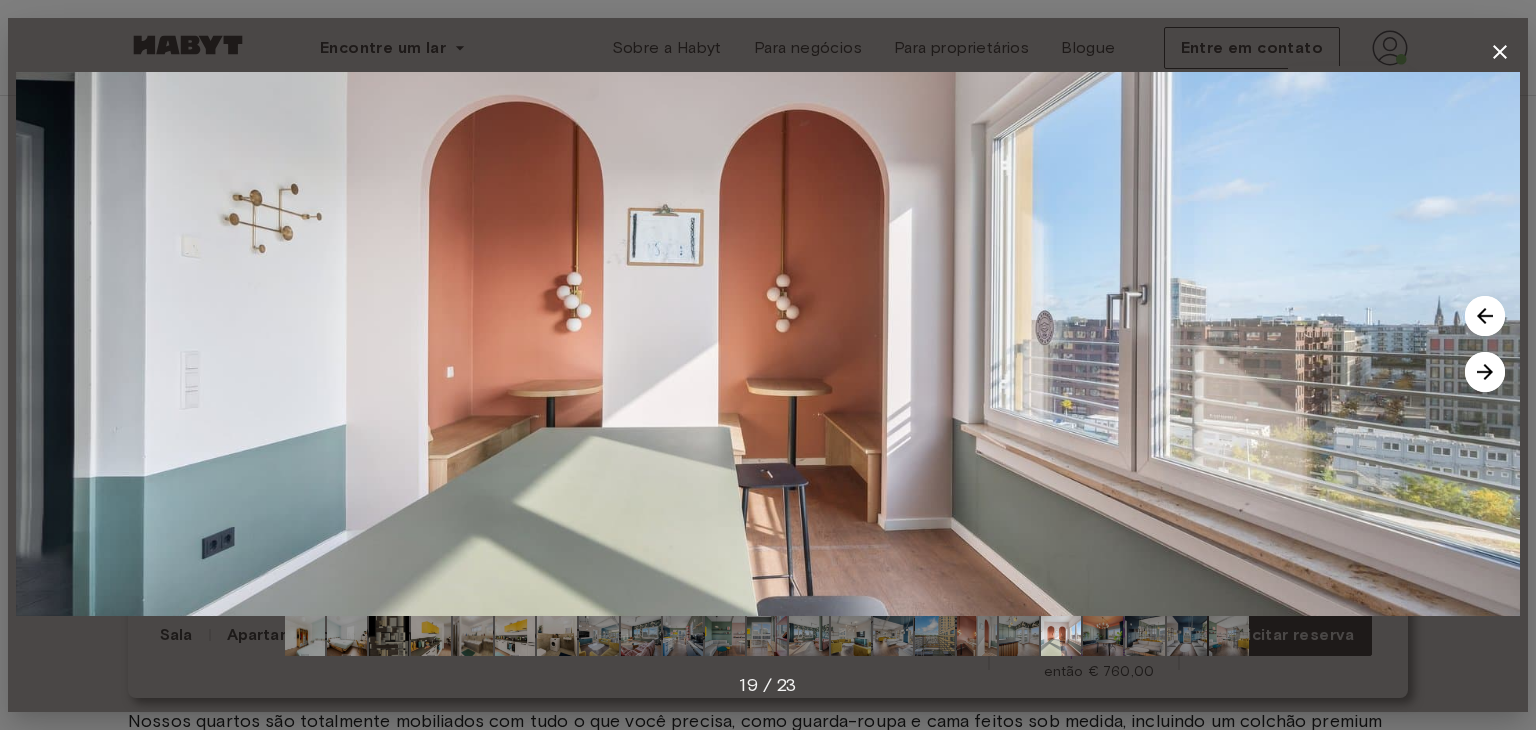 click at bounding box center [1485, 372] 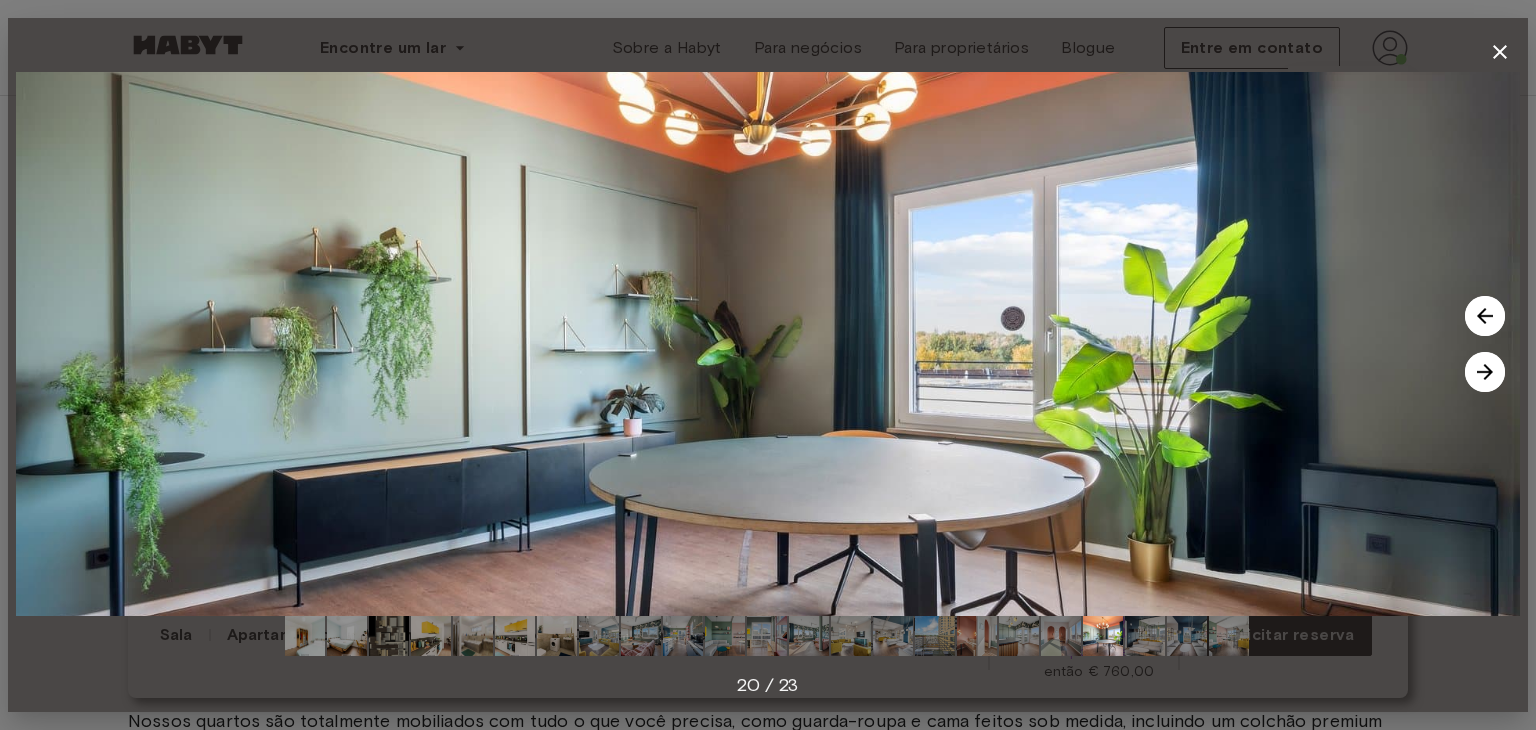 click at bounding box center (1485, 372) 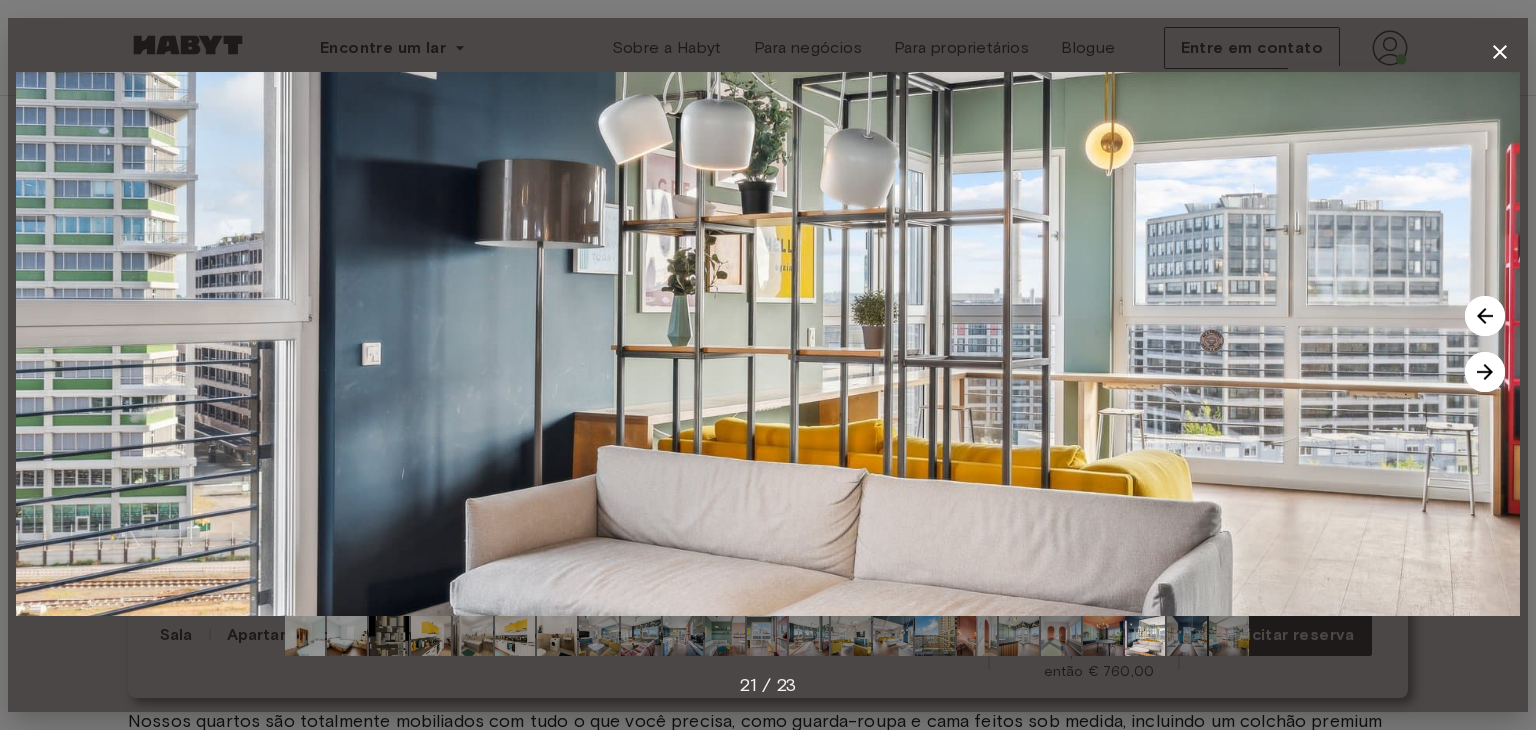 click at bounding box center (1485, 372) 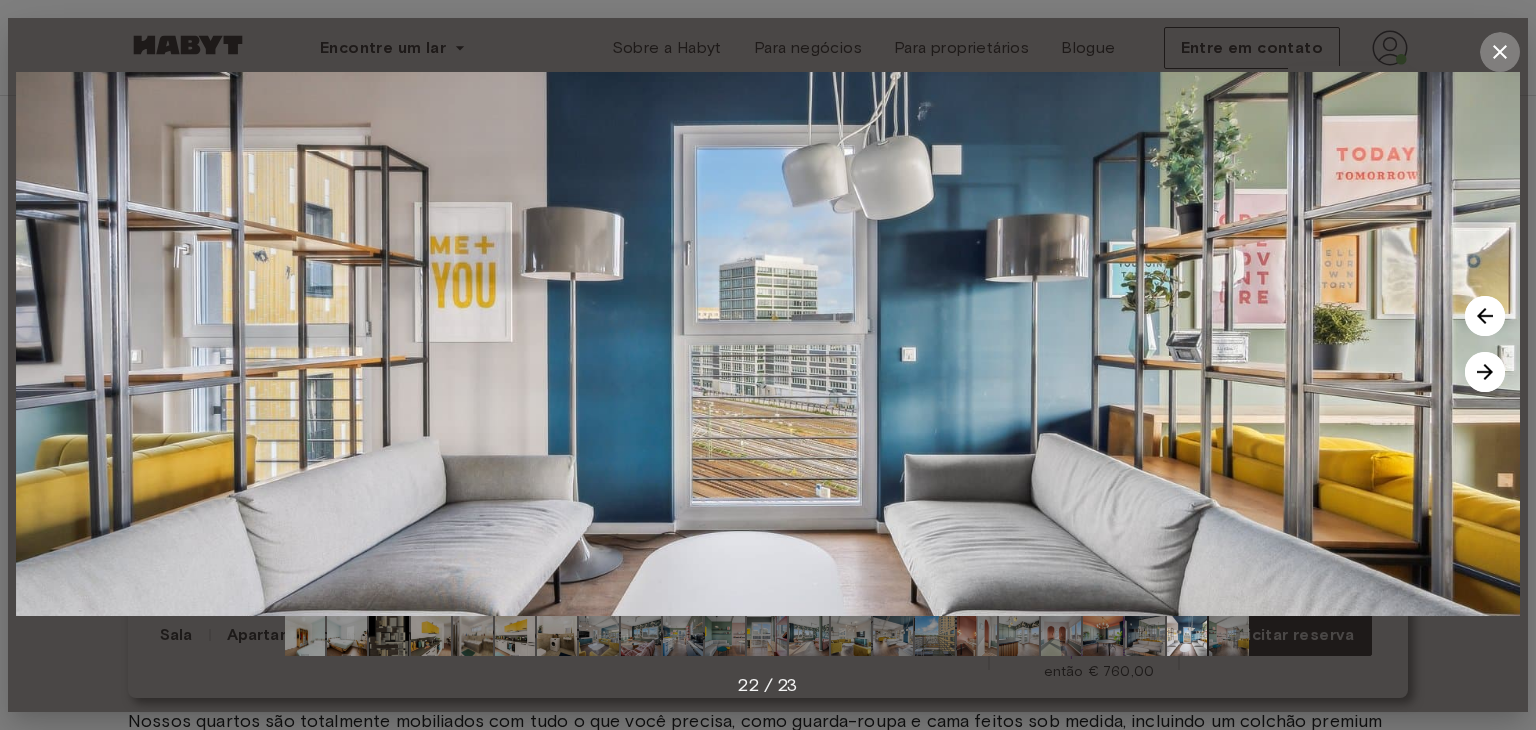 click 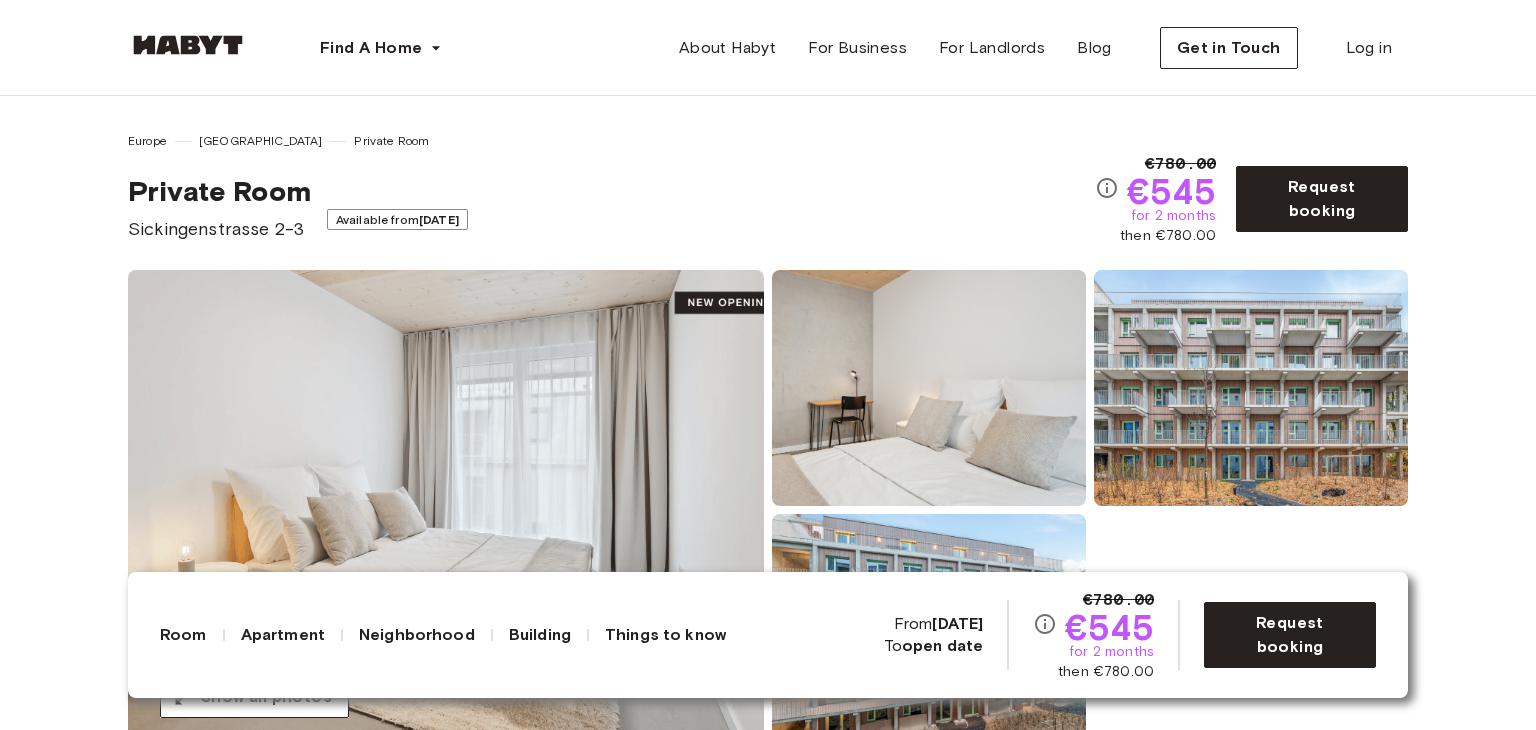 scroll, scrollTop: 0, scrollLeft: 0, axis: both 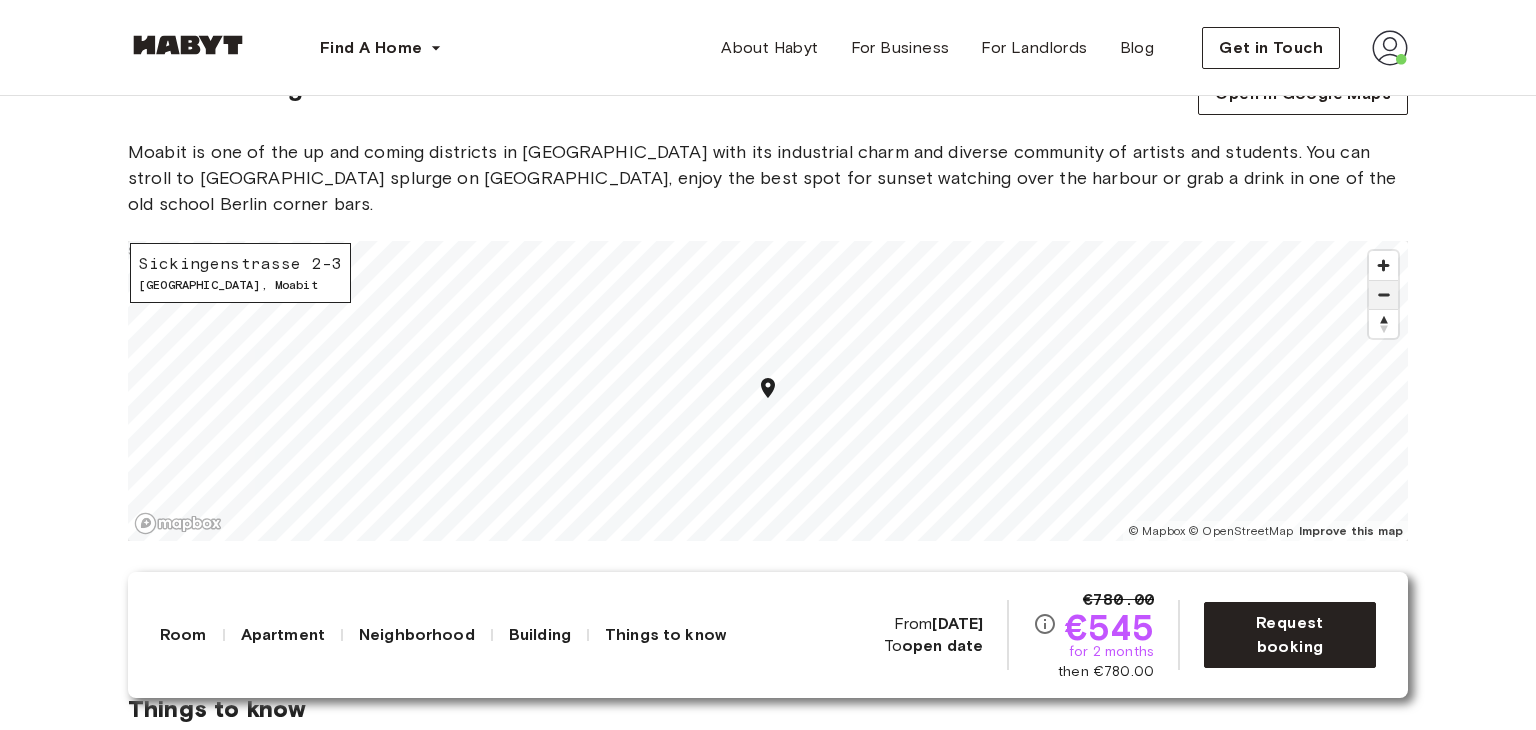 click at bounding box center [1383, 295] 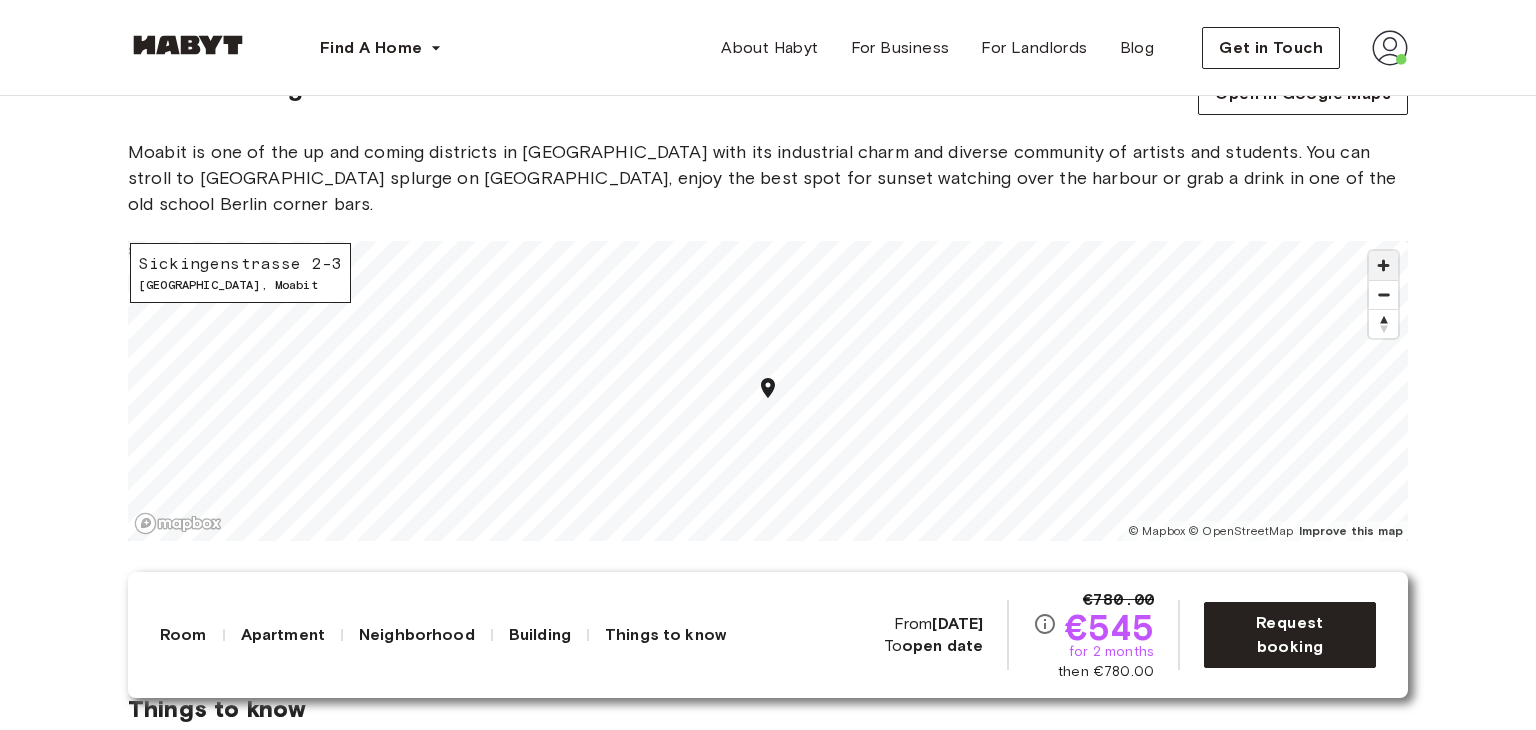 click at bounding box center [1383, 265] 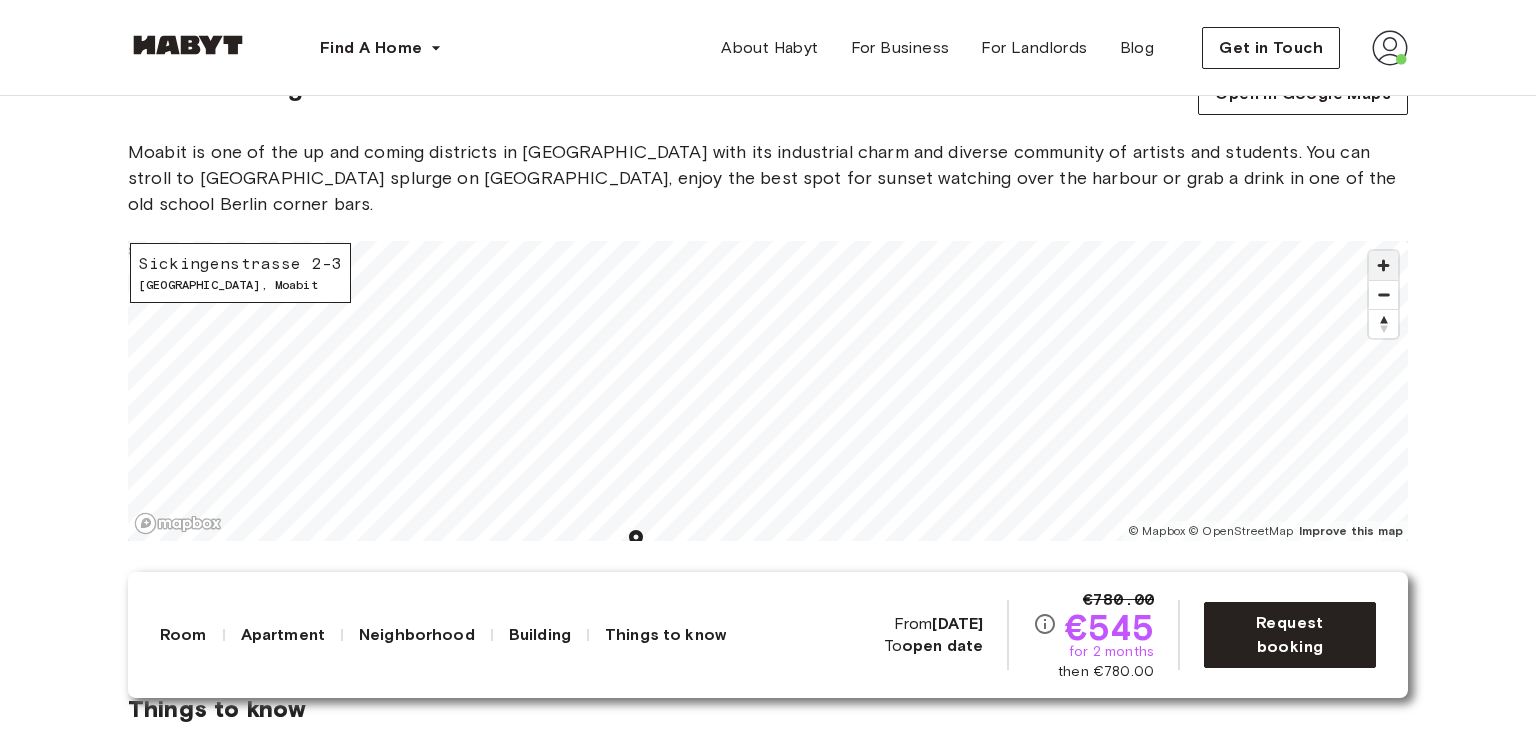 scroll, scrollTop: 2800, scrollLeft: 0, axis: vertical 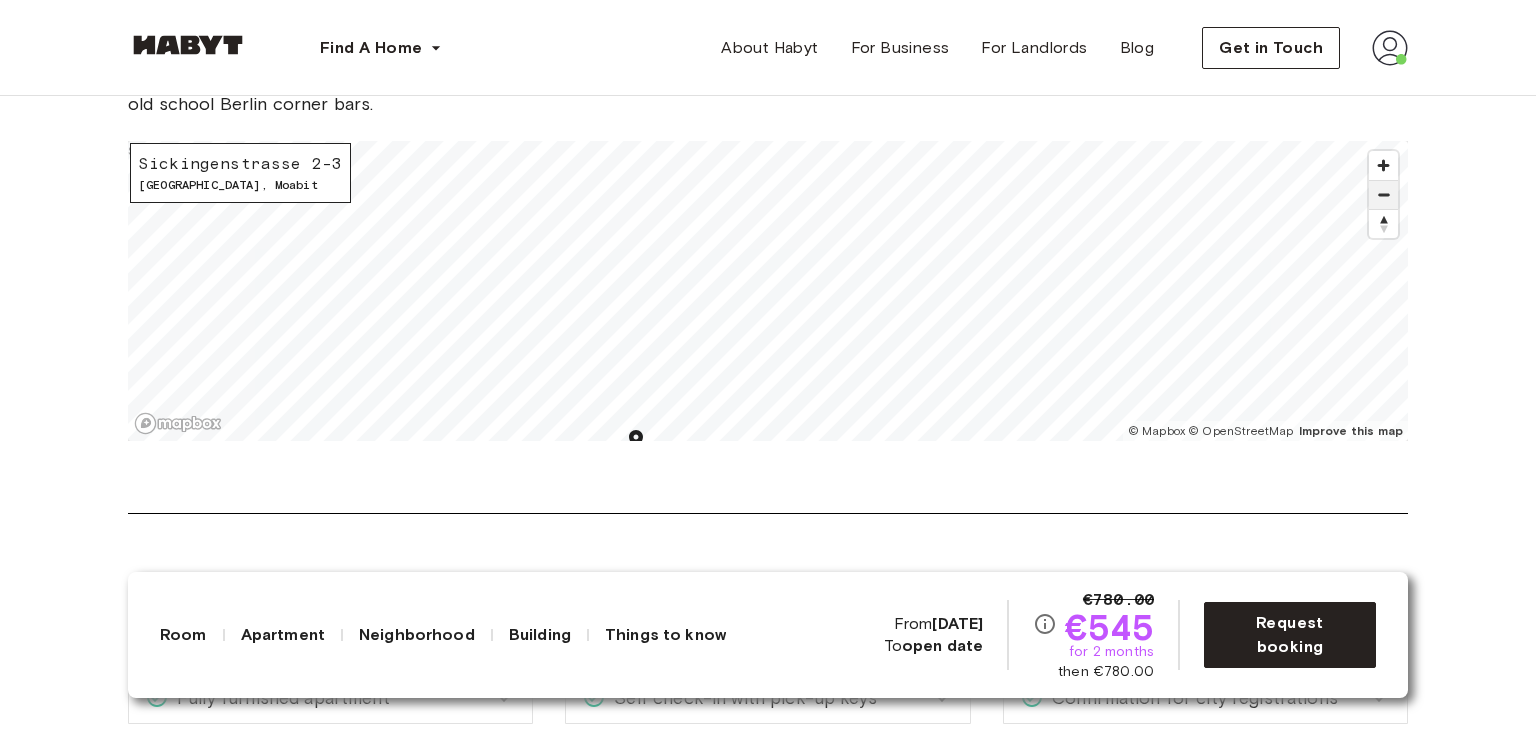click at bounding box center [1383, 195] 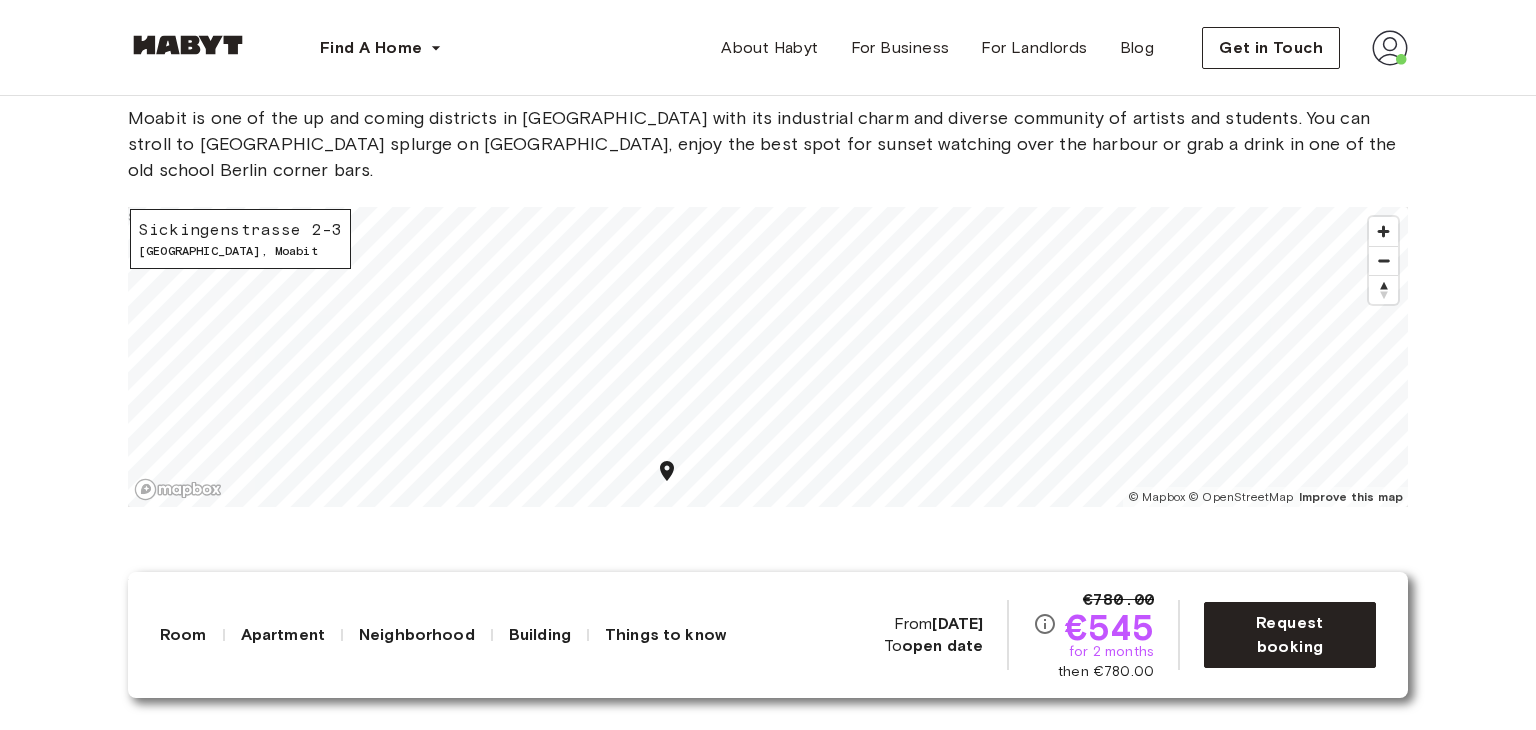 scroll, scrollTop: 2700, scrollLeft: 0, axis: vertical 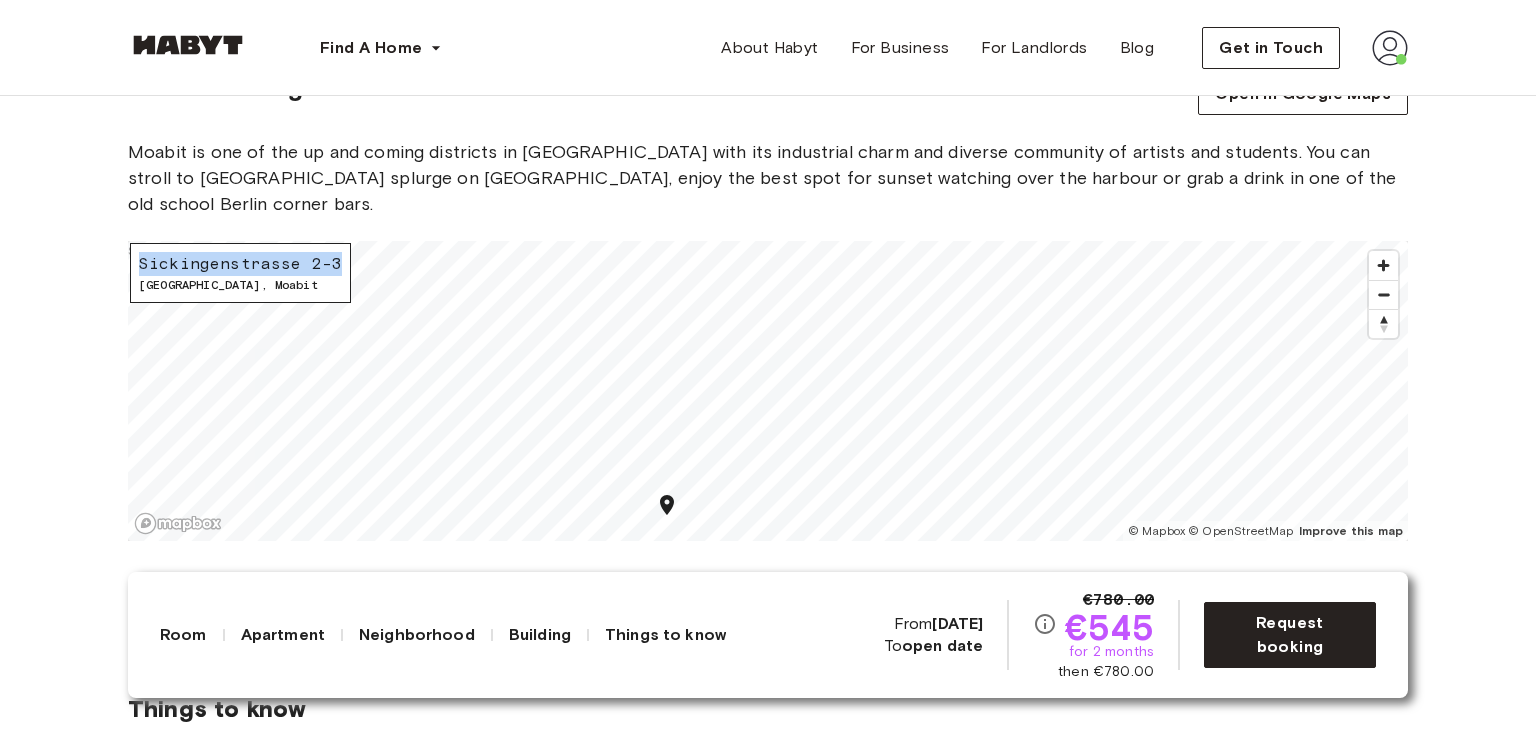 drag, startPoint x: 142, startPoint y: 255, endPoint x: 336, endPoint y: 255, distance: 194 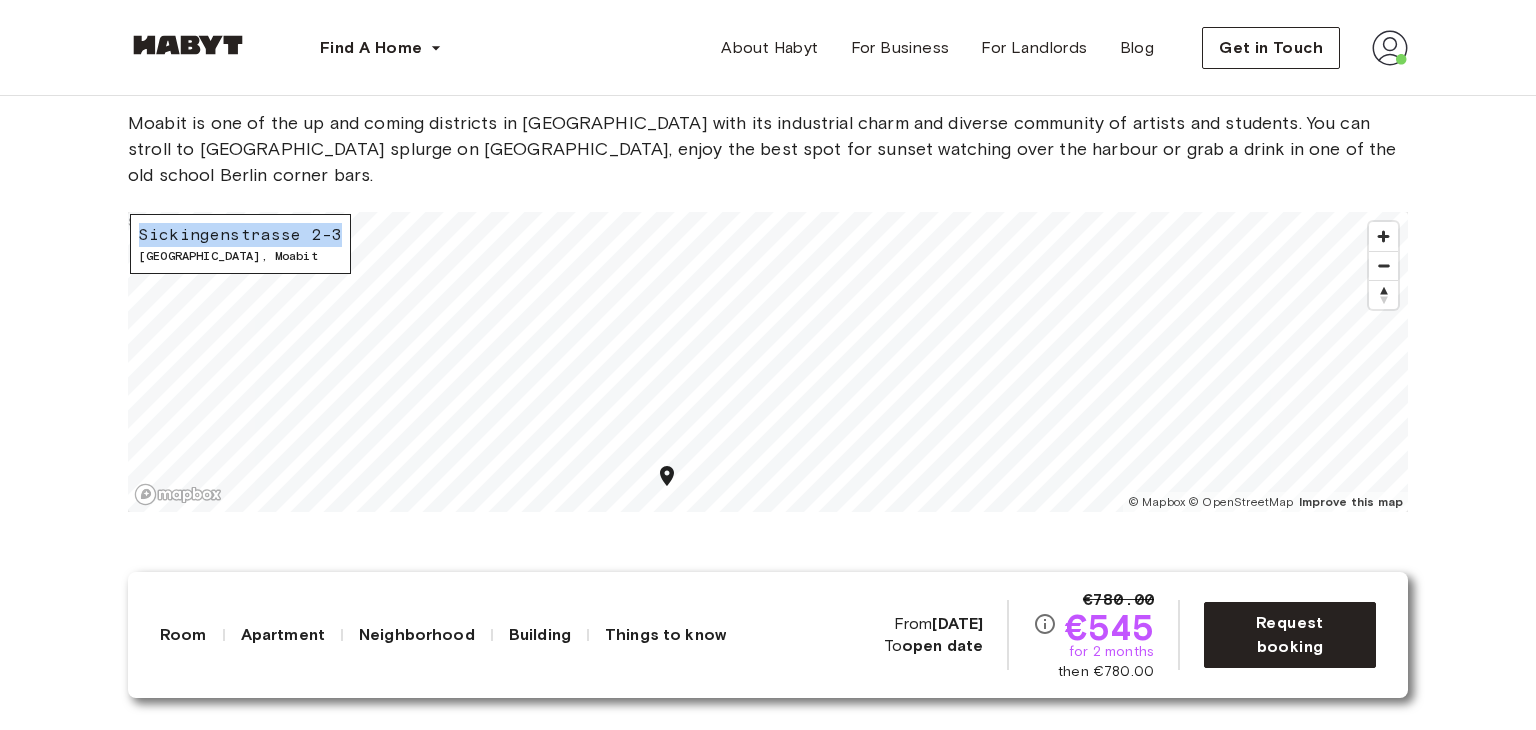 scroll, scrollTop: 2700, scrollLeft: 0, axis: vertical 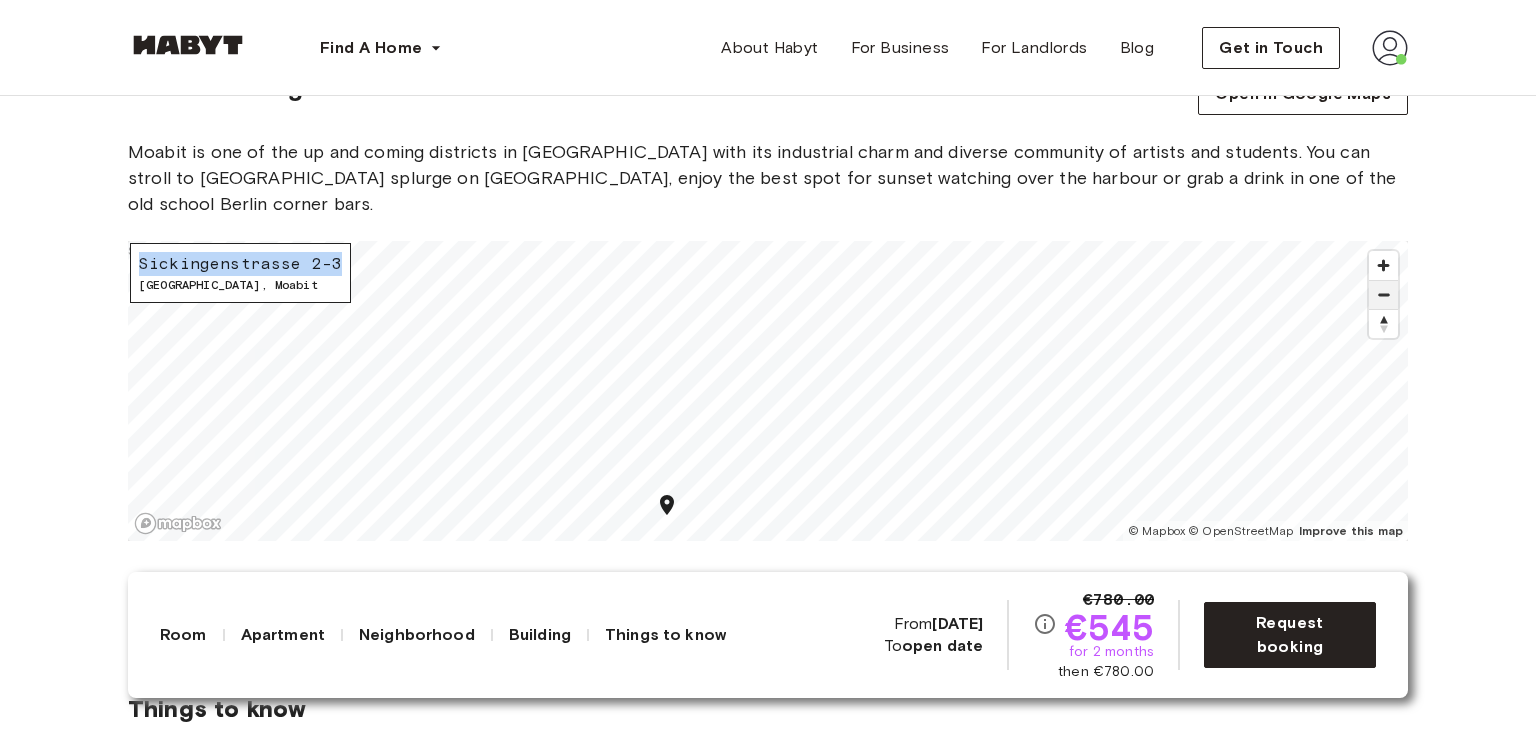 click at bounding box center [1383, 295] 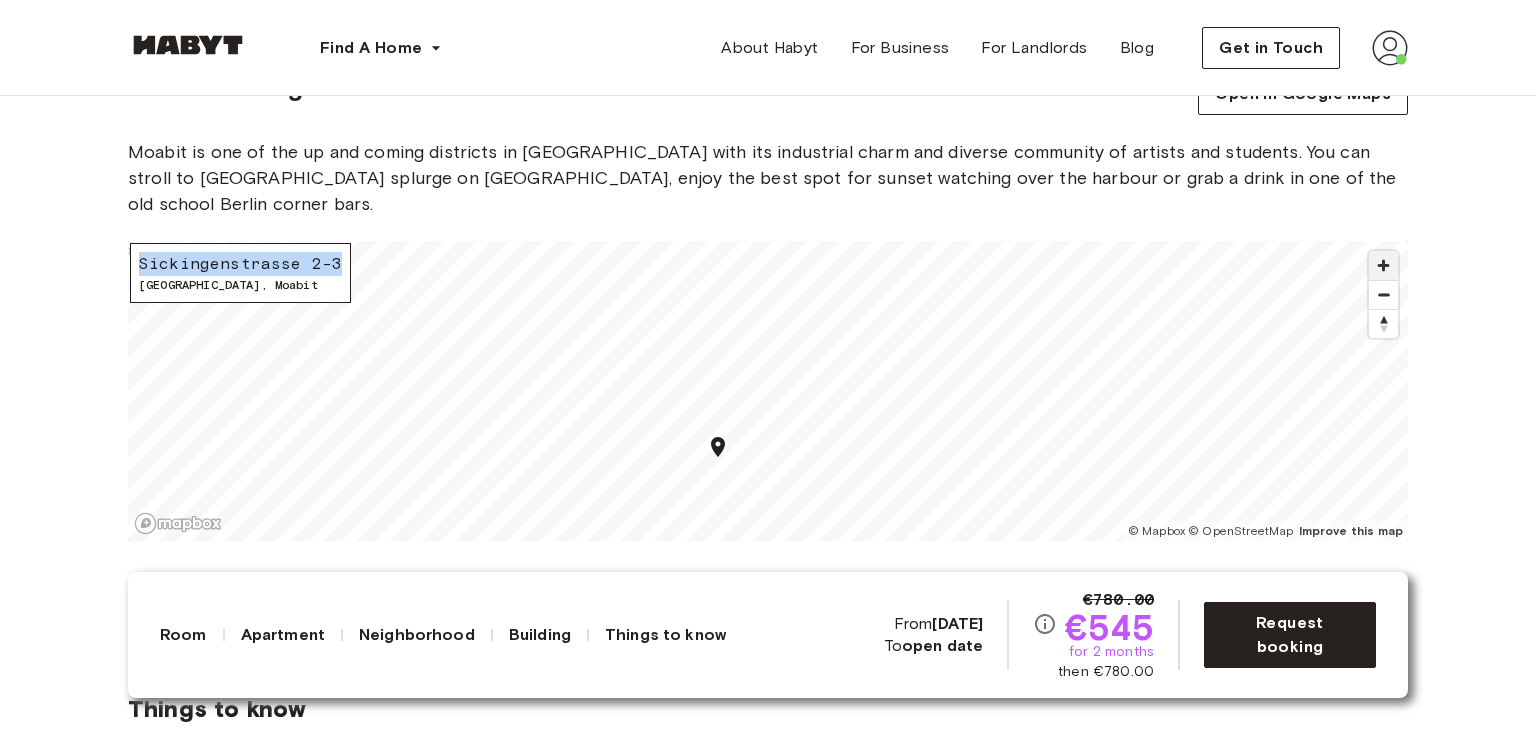 click at bounding box center [1383, 265] 